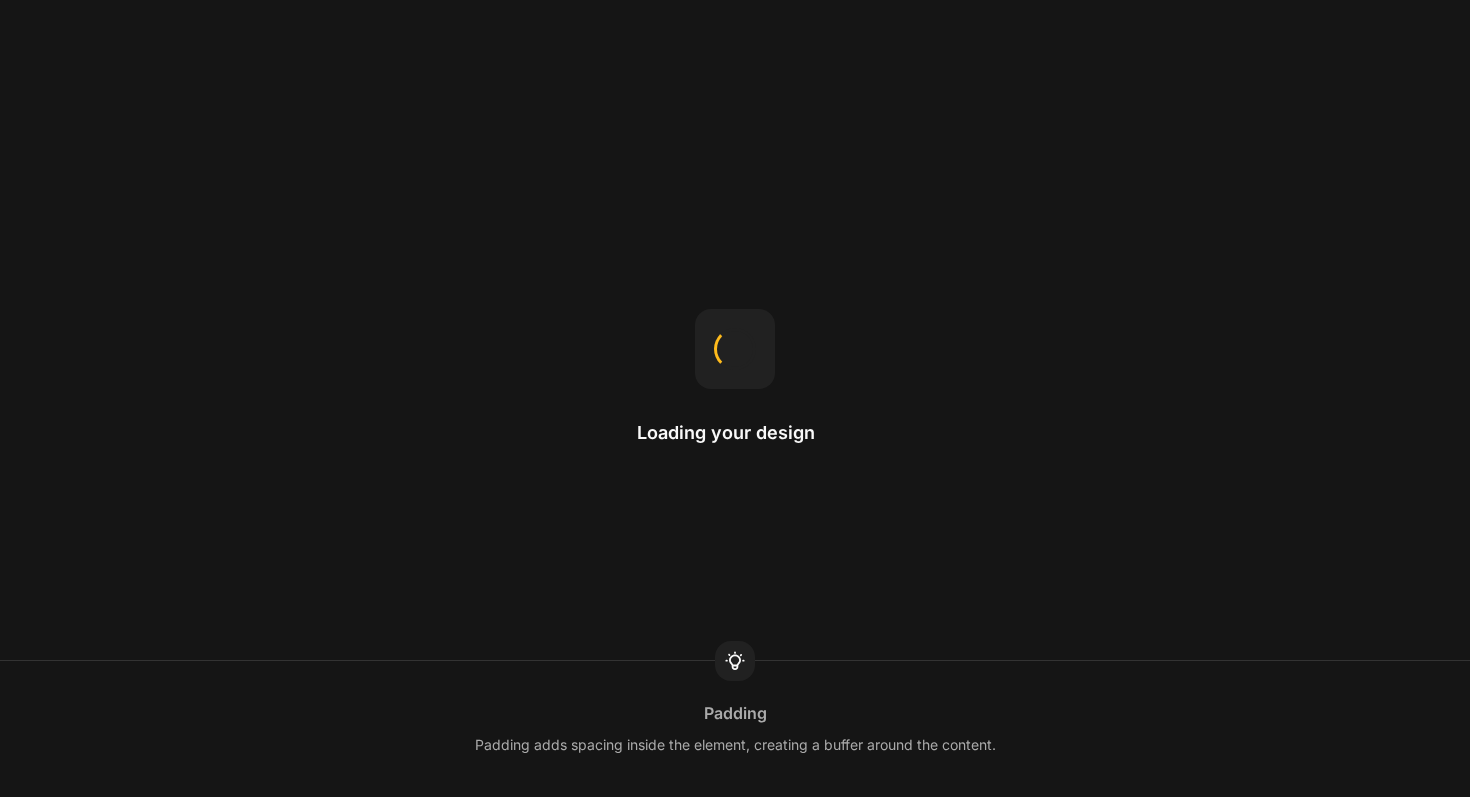 scroll, scrollTop: 0, scrollLeft: 0, axis: both 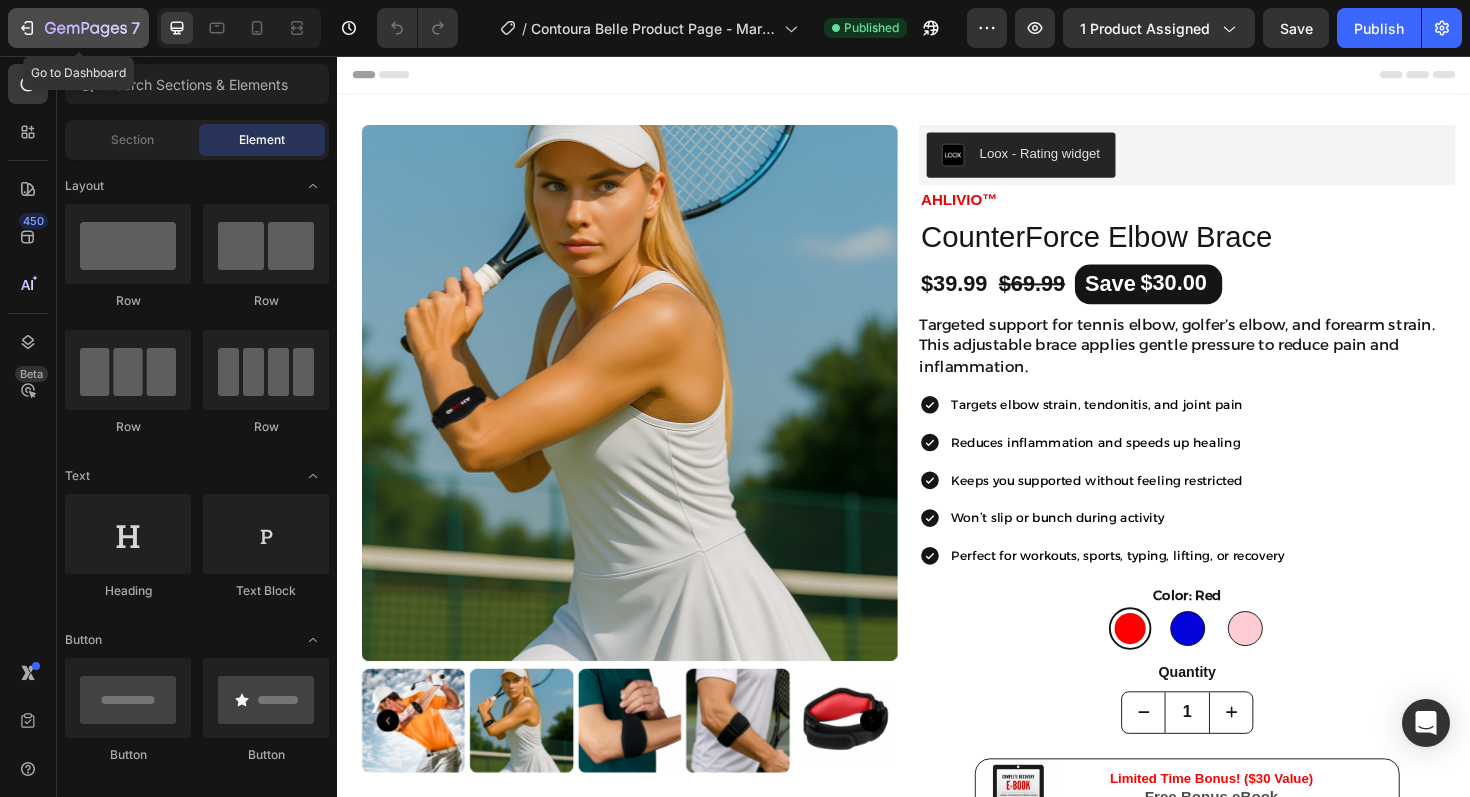 click 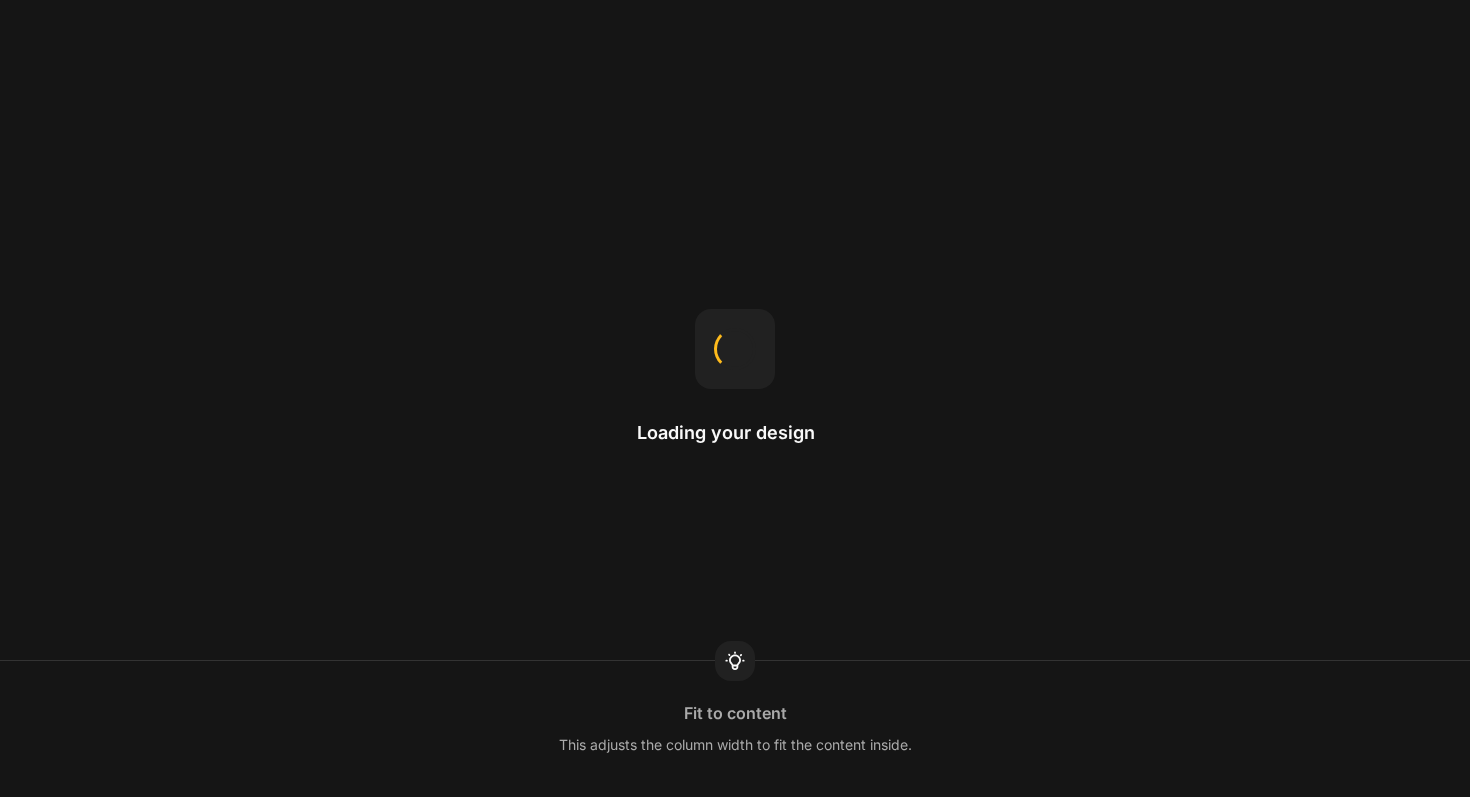 scroll, scrollTop: 0, scrollLeft: 0, axis: both 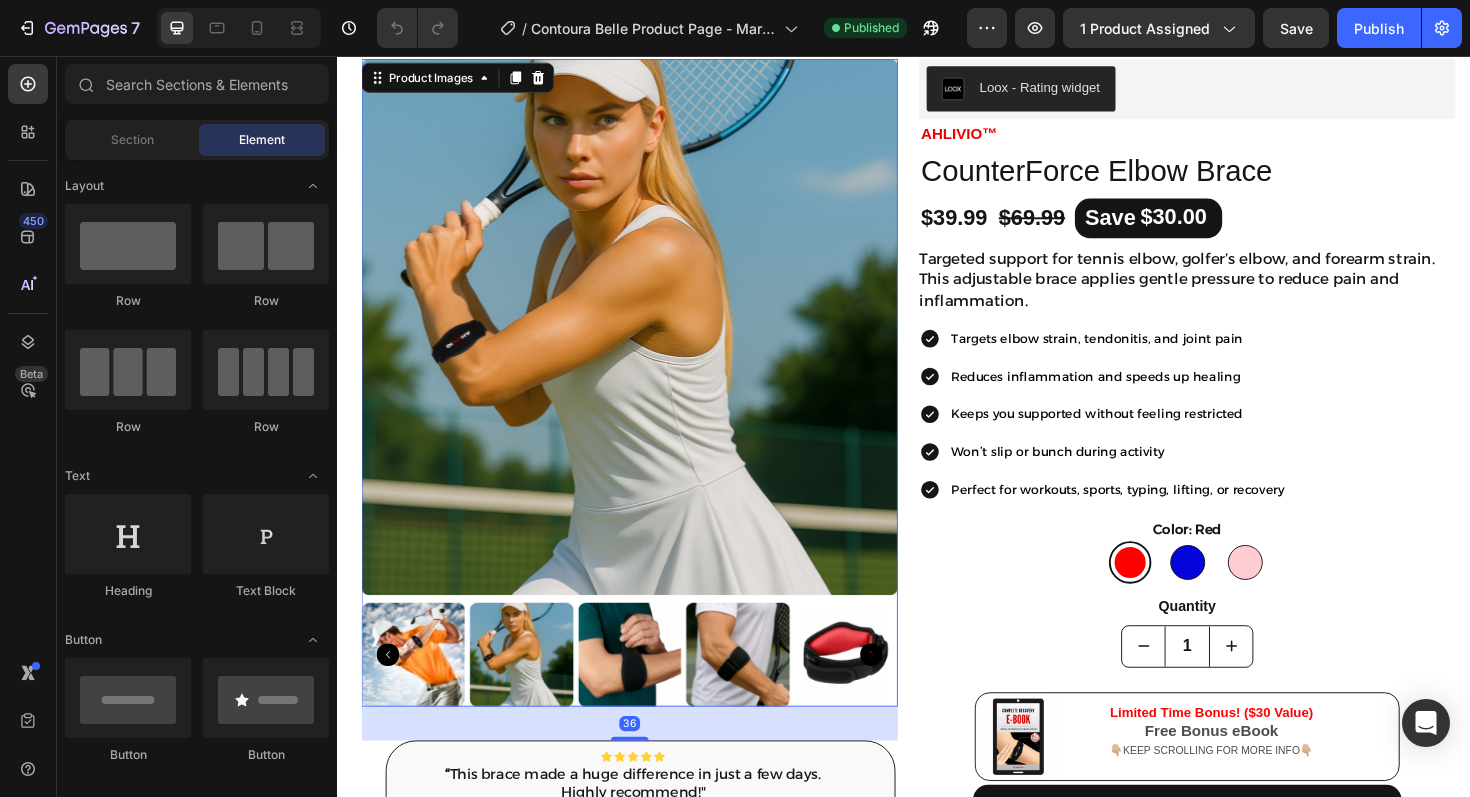 click at bounding box center [876, 690] 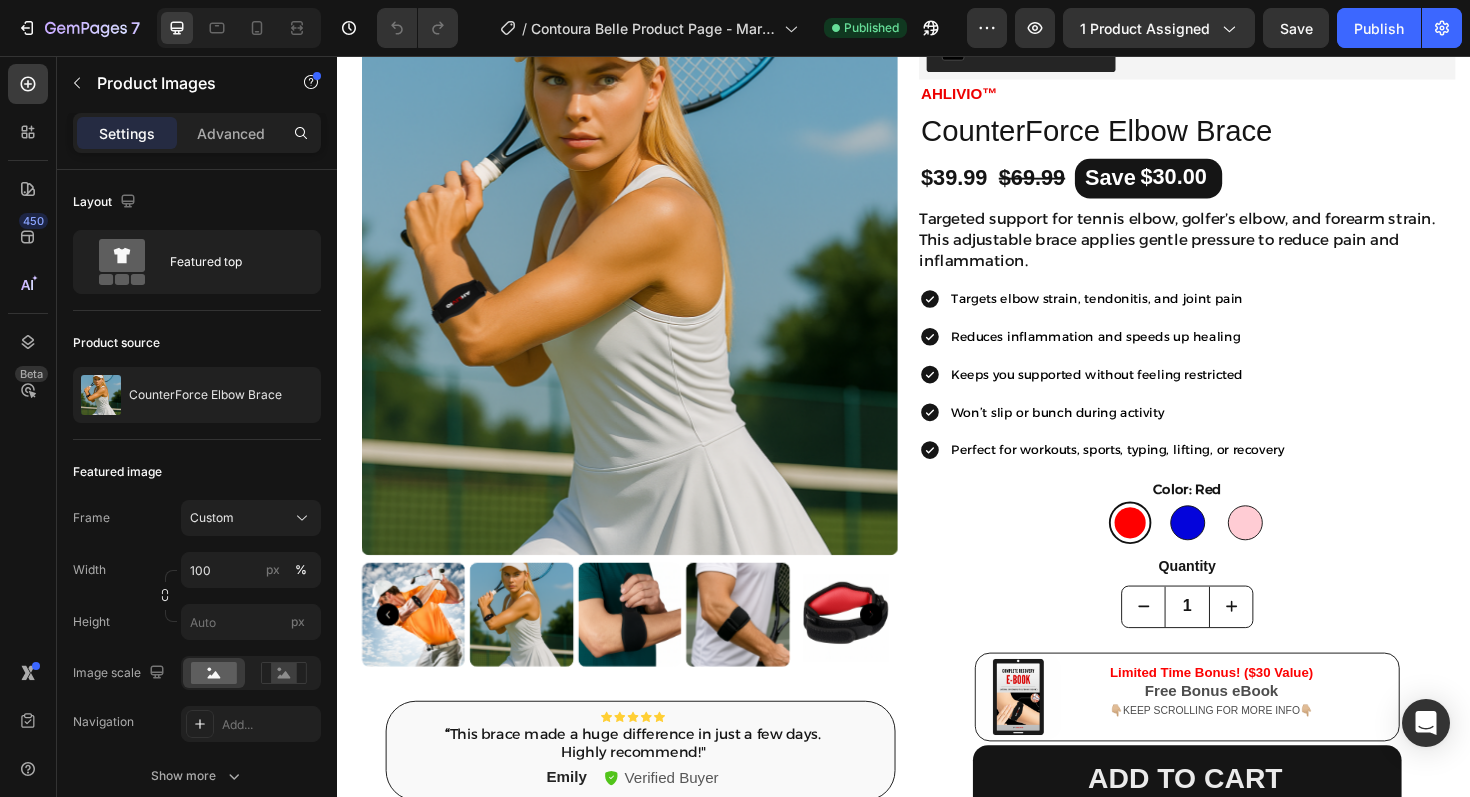 scroll, scrollTop: 113, scrollLeft: 0, axis: vertical 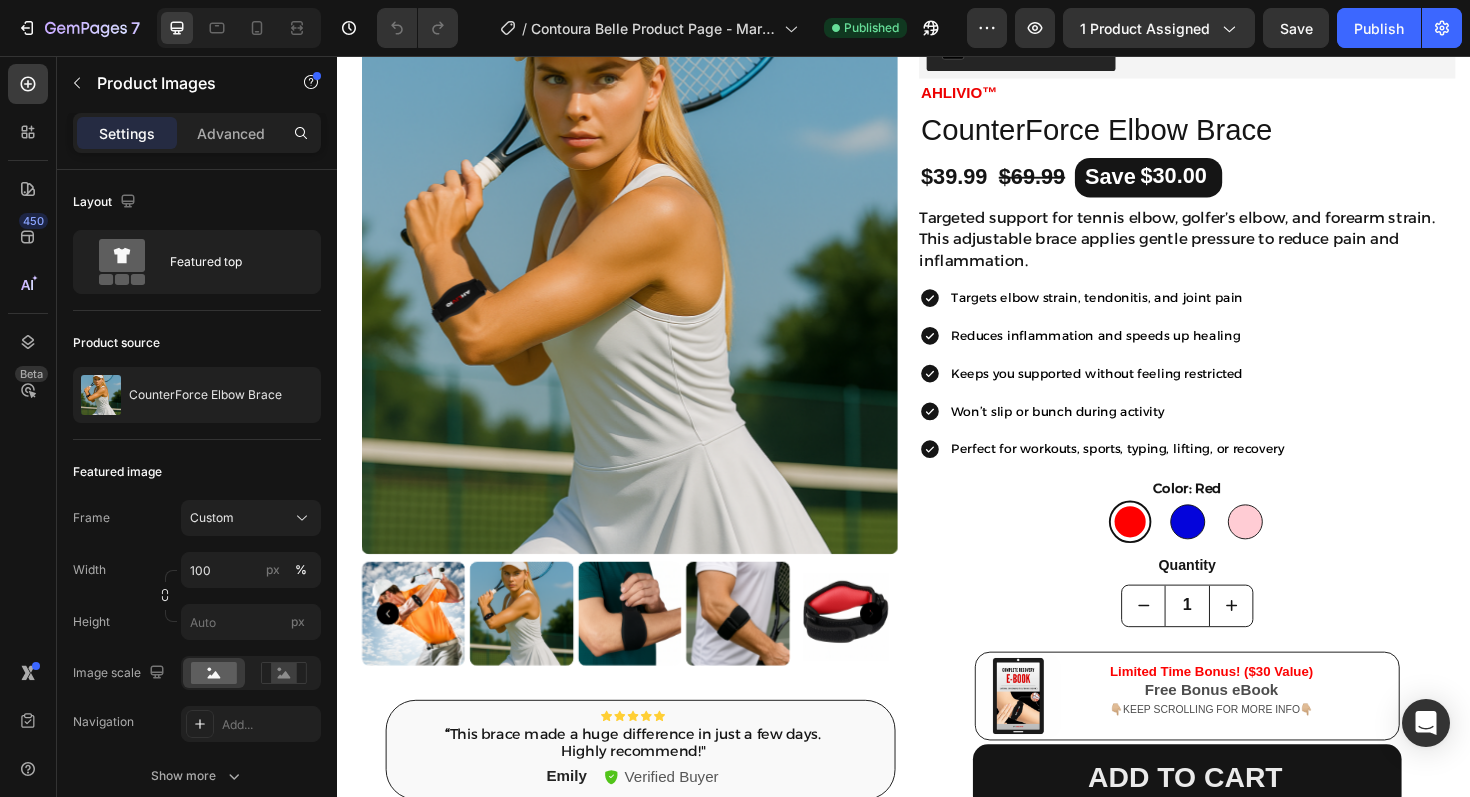 click at bounding box center [876, 647] 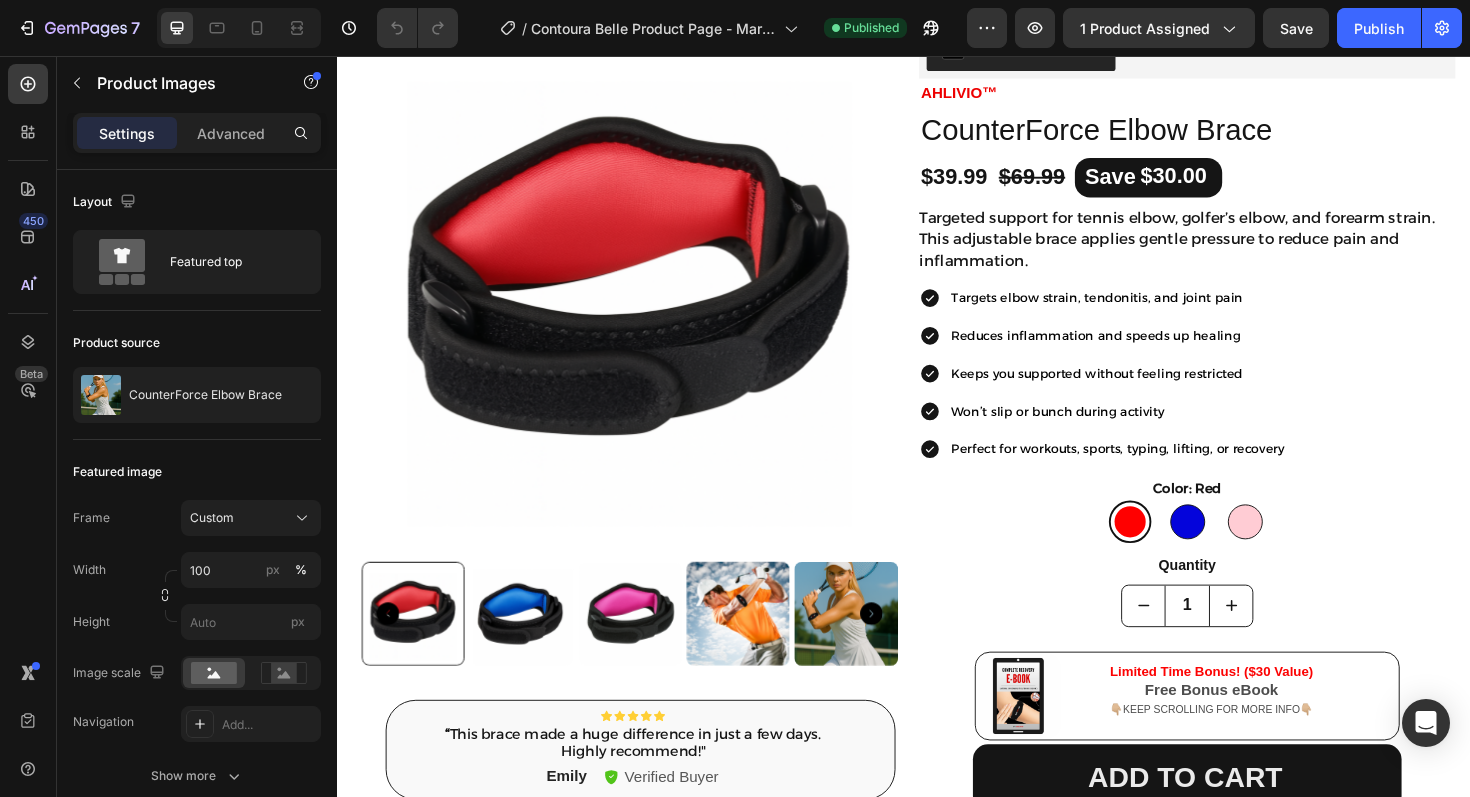 click at bounding box center (533, 647) 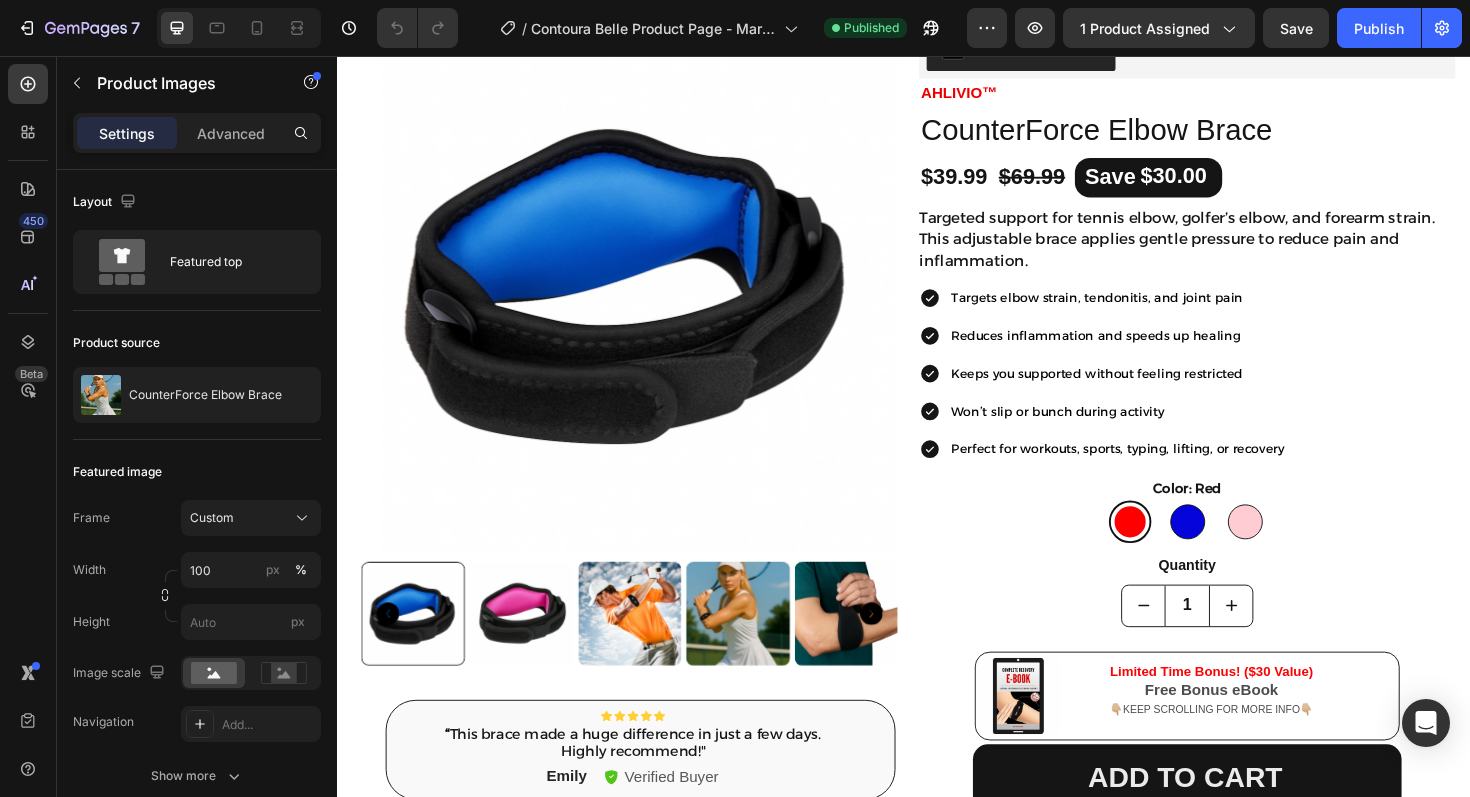 click at bounding box center (533, 647) 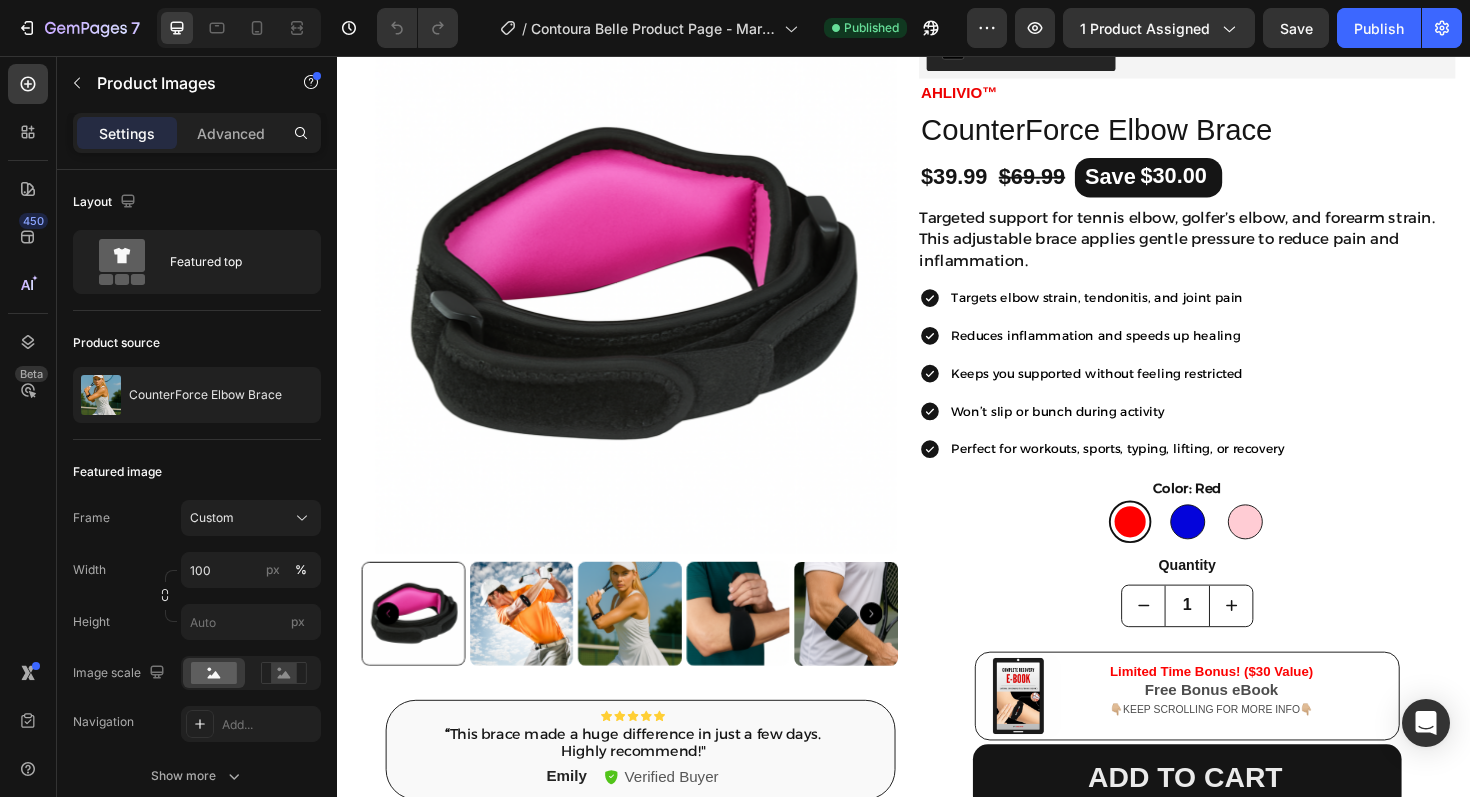 click at bounding box center [533, 647] 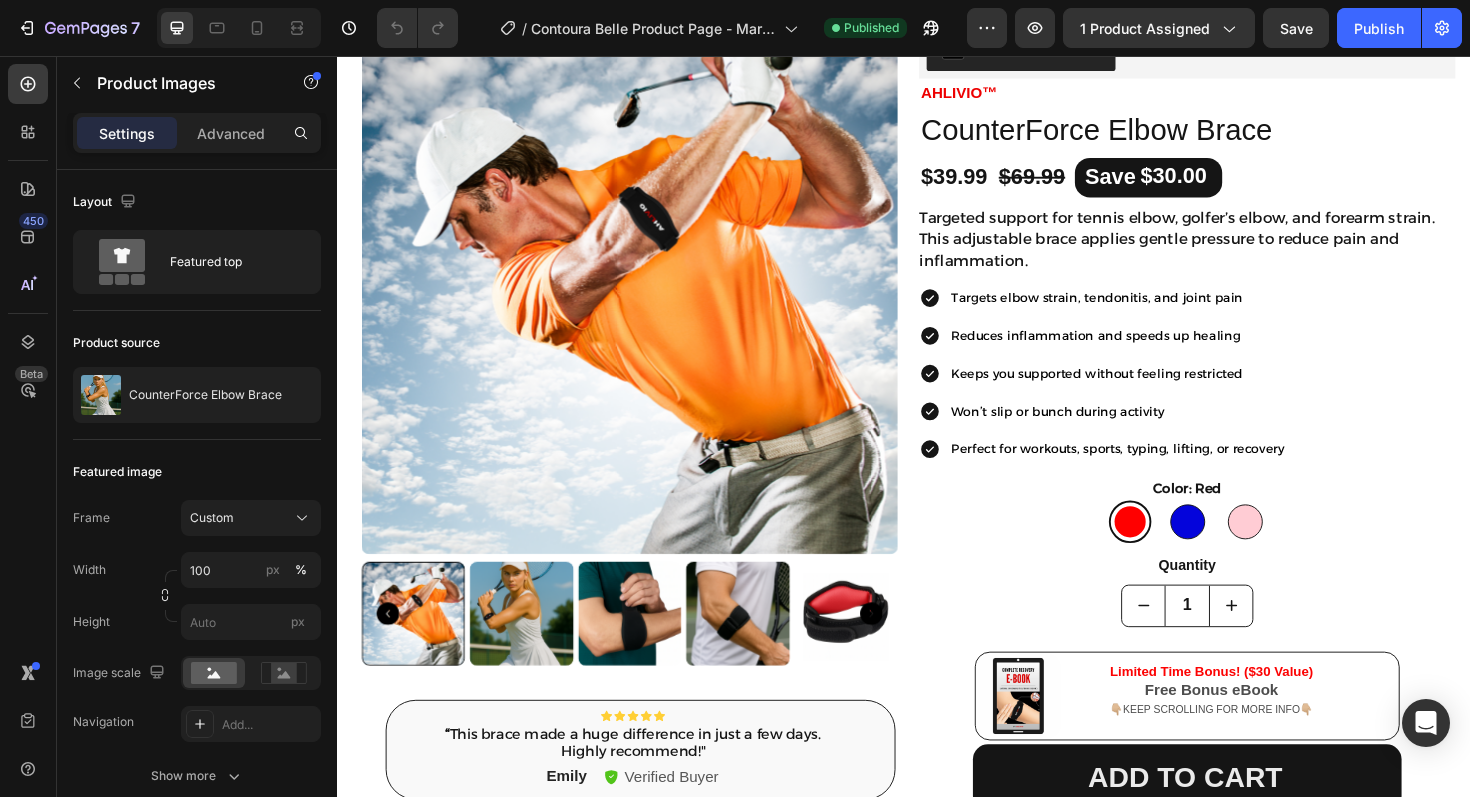 click at bounding box center [533, 647] 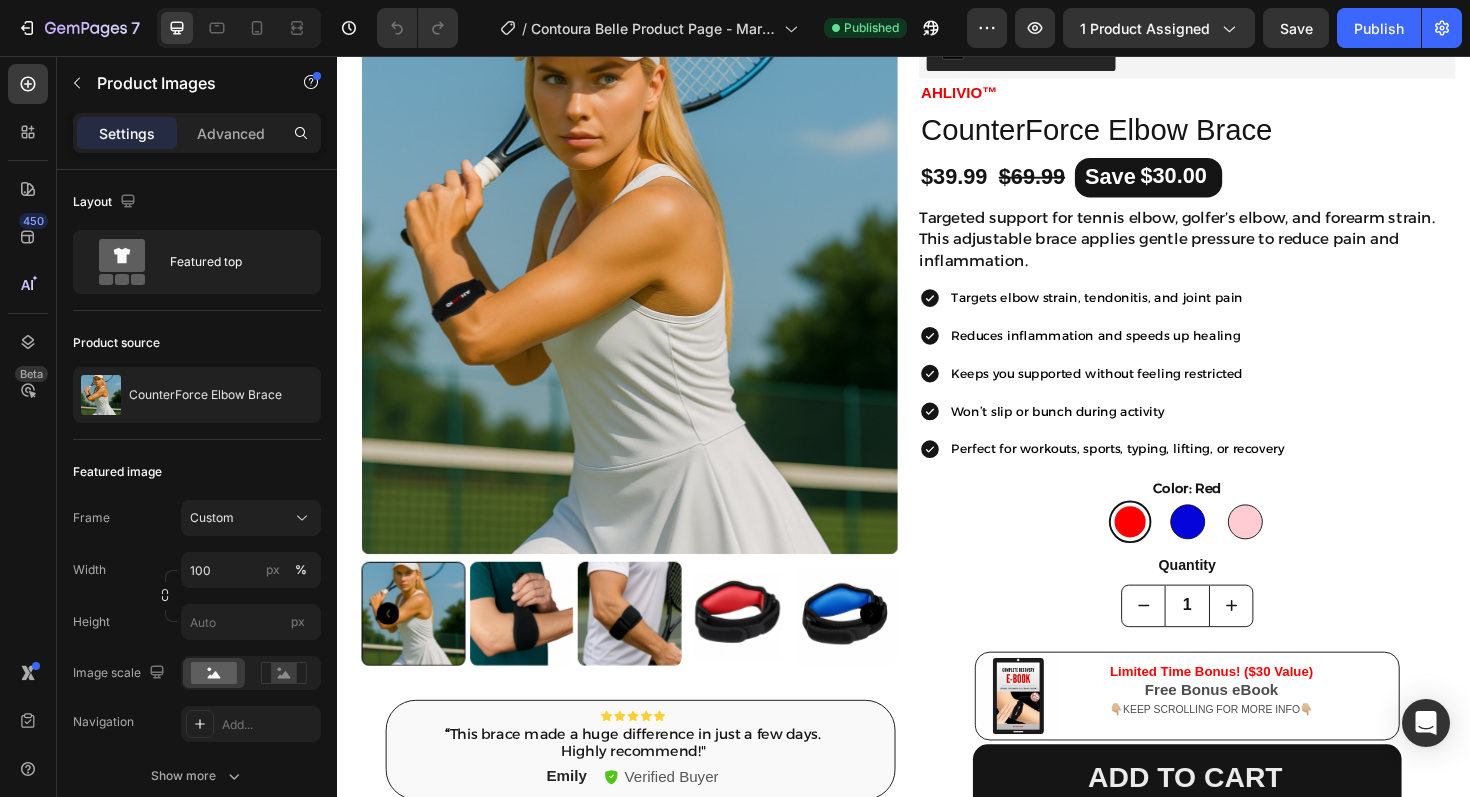 click at bounding box center (647, 647) 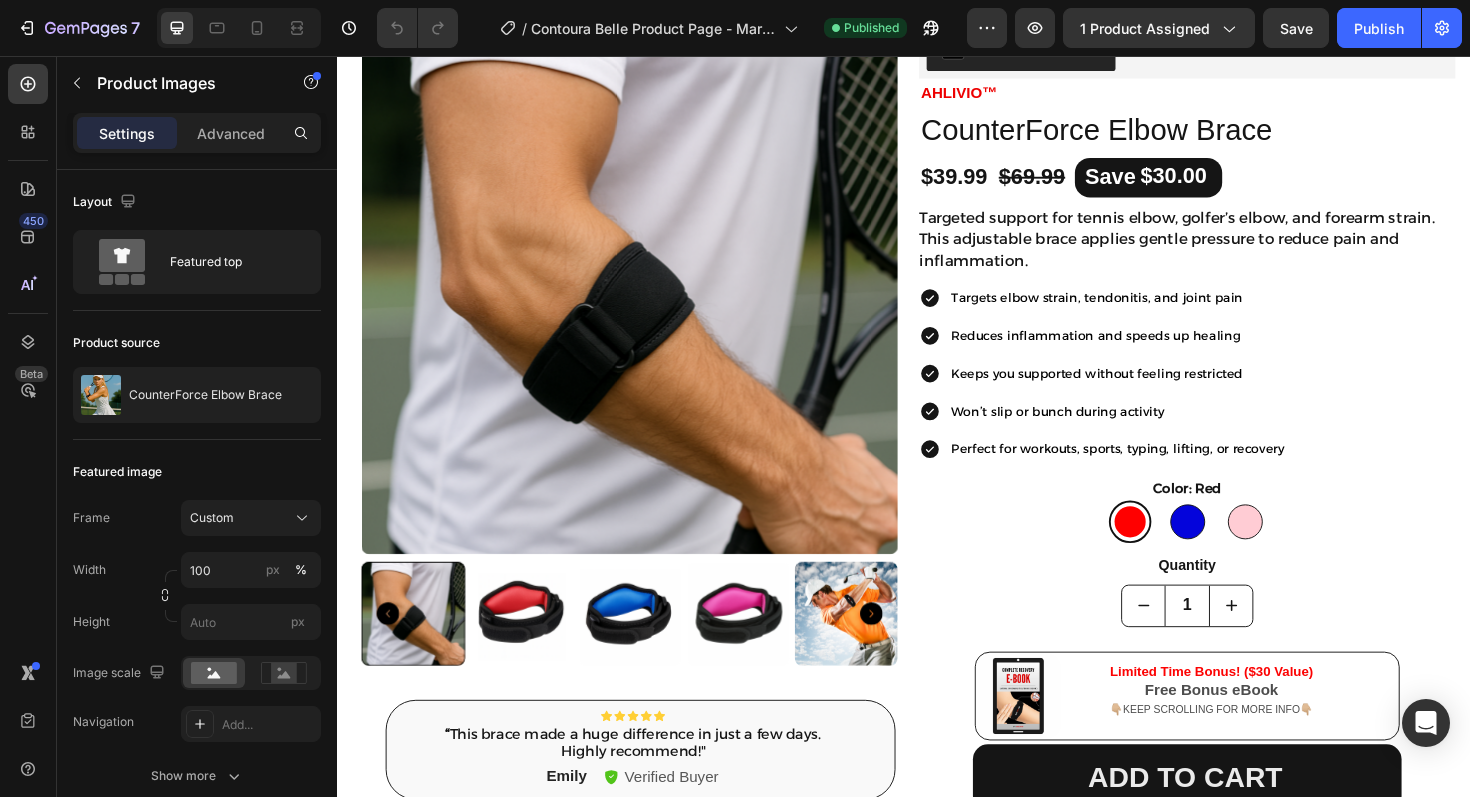 click at bounding box center (533, 647) 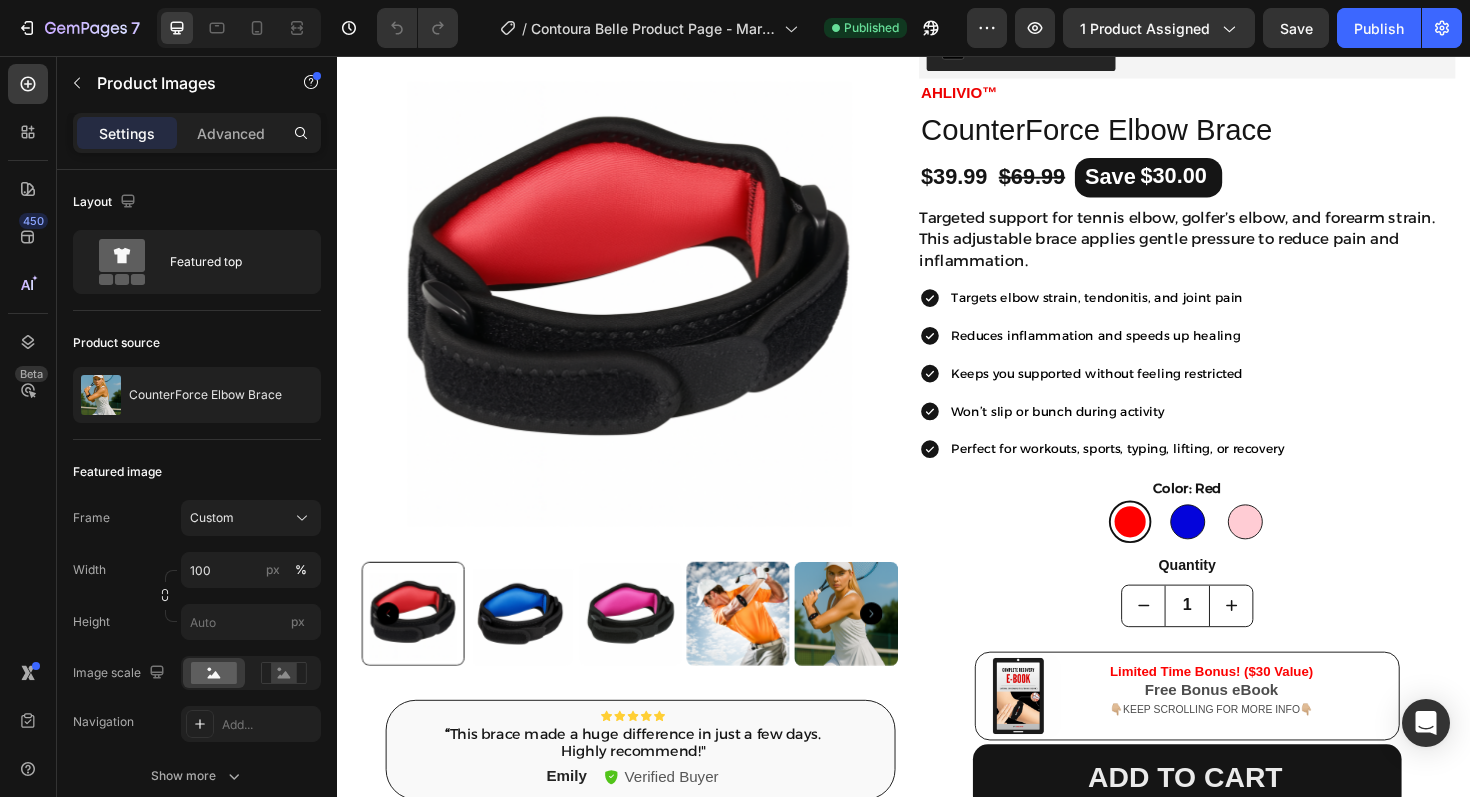 click at bounding box center (533, 647) 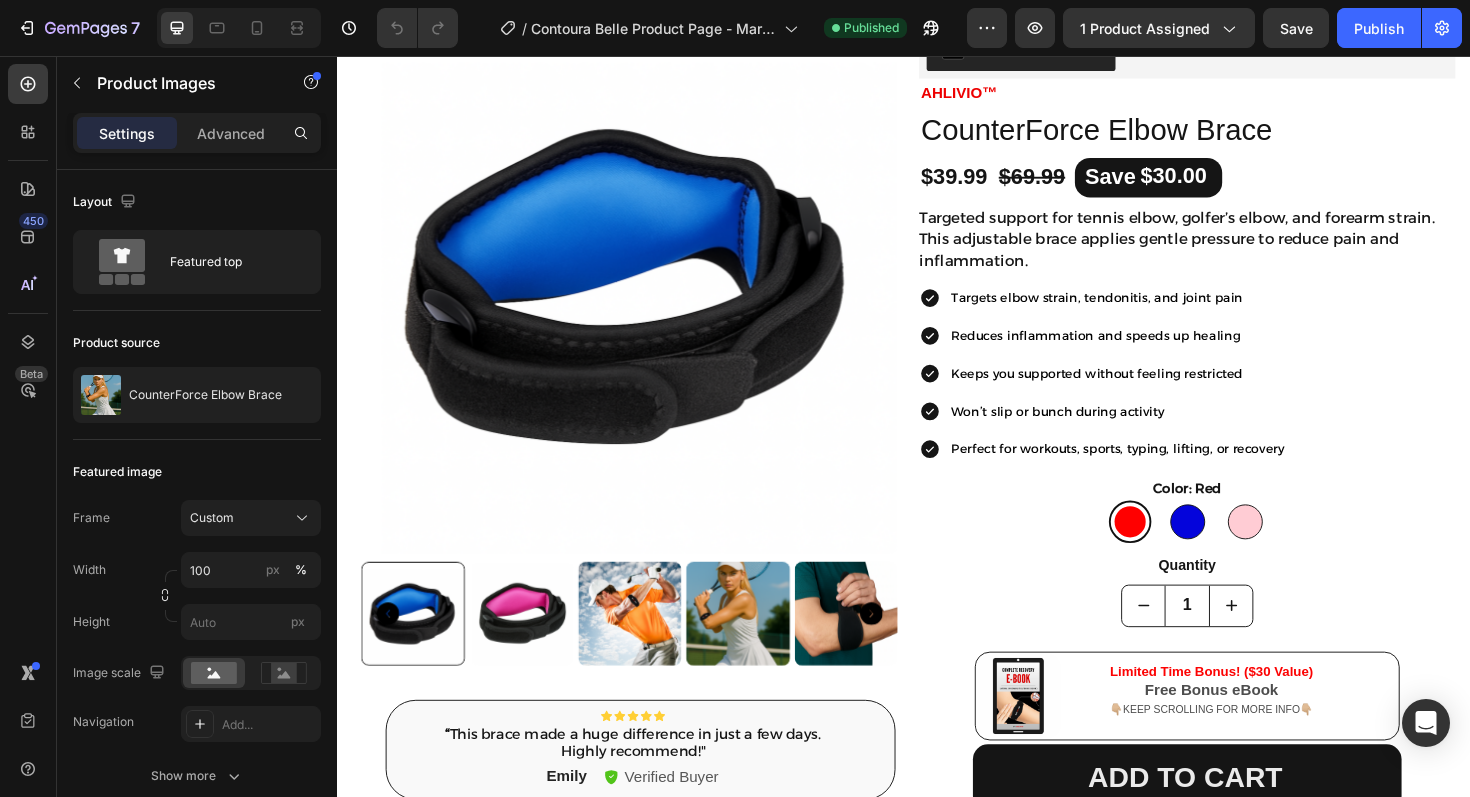 click at bounding box center [533, 647] 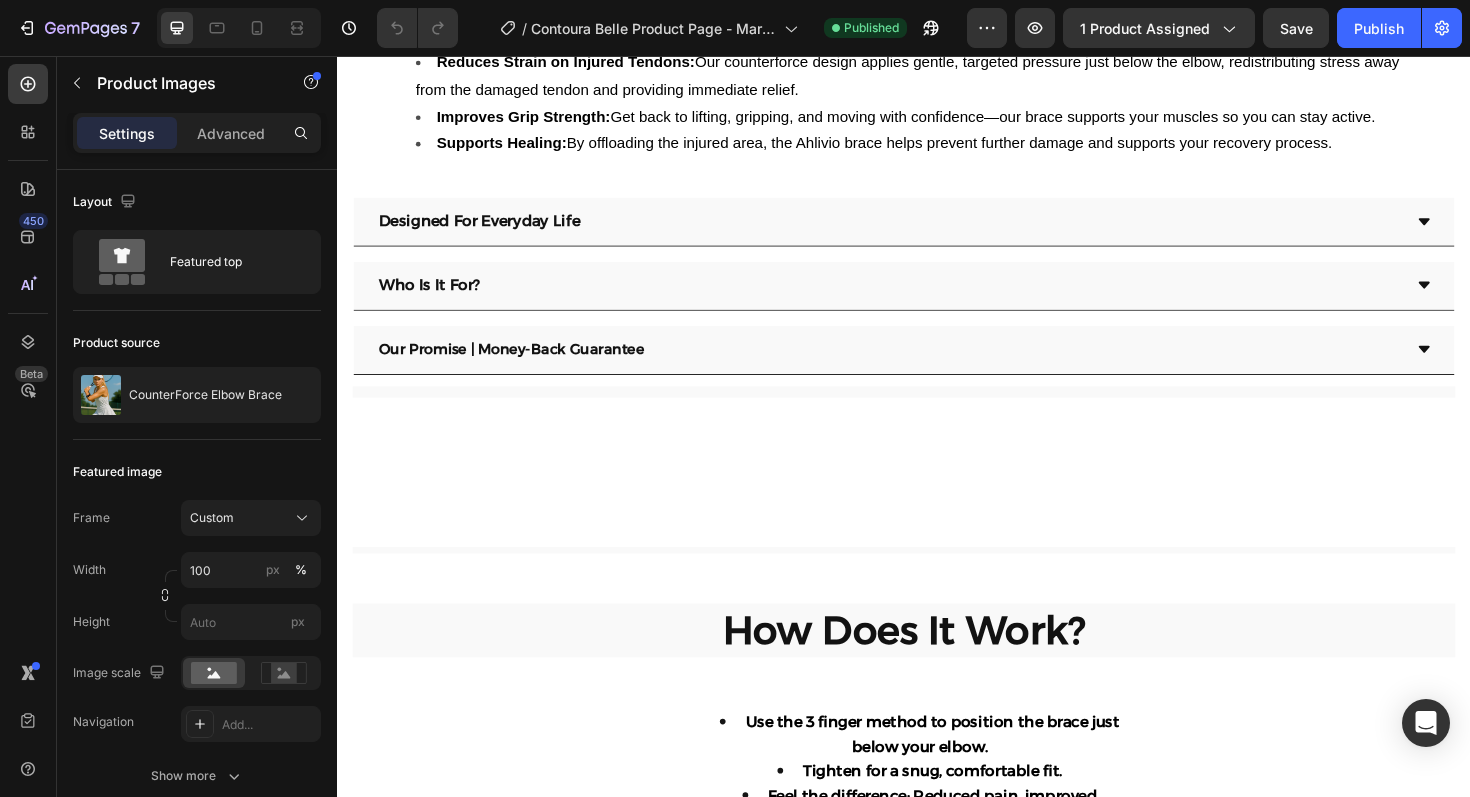 scroll, scrollTop: 1954, scrollLeft: 0, axis: vertical 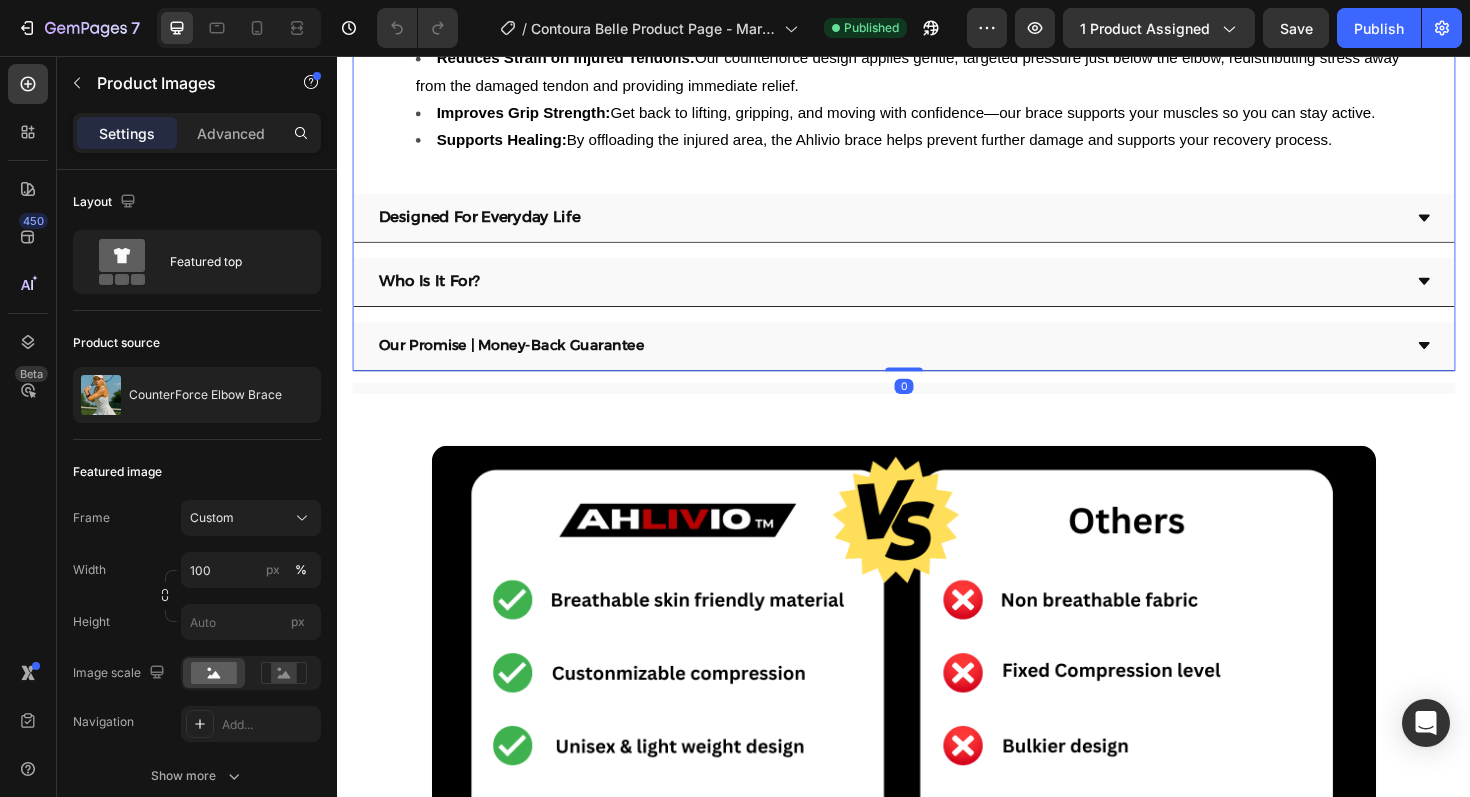 click 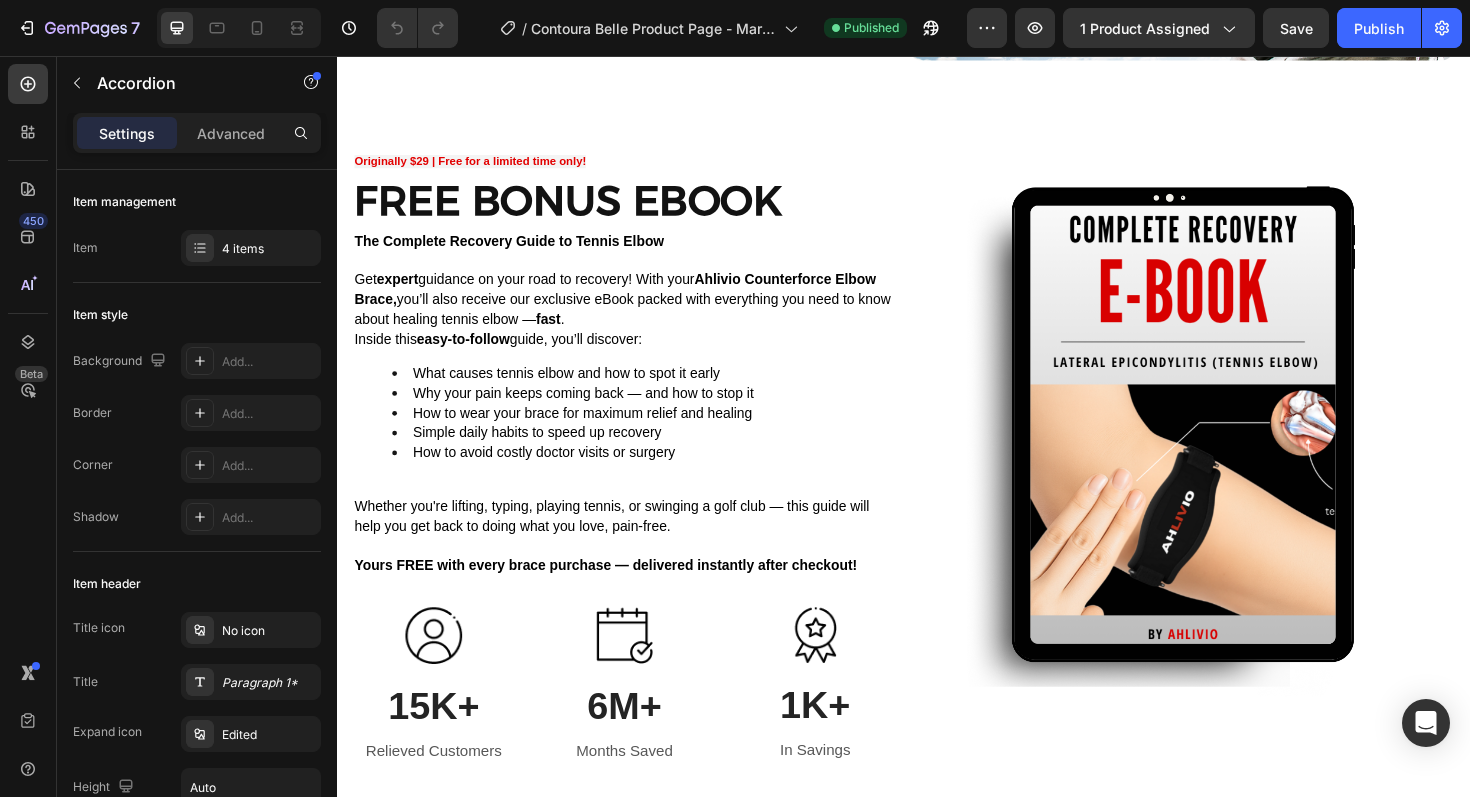 scroll, scrollTop: 4843, scrollLeft: 0, axis: vertical 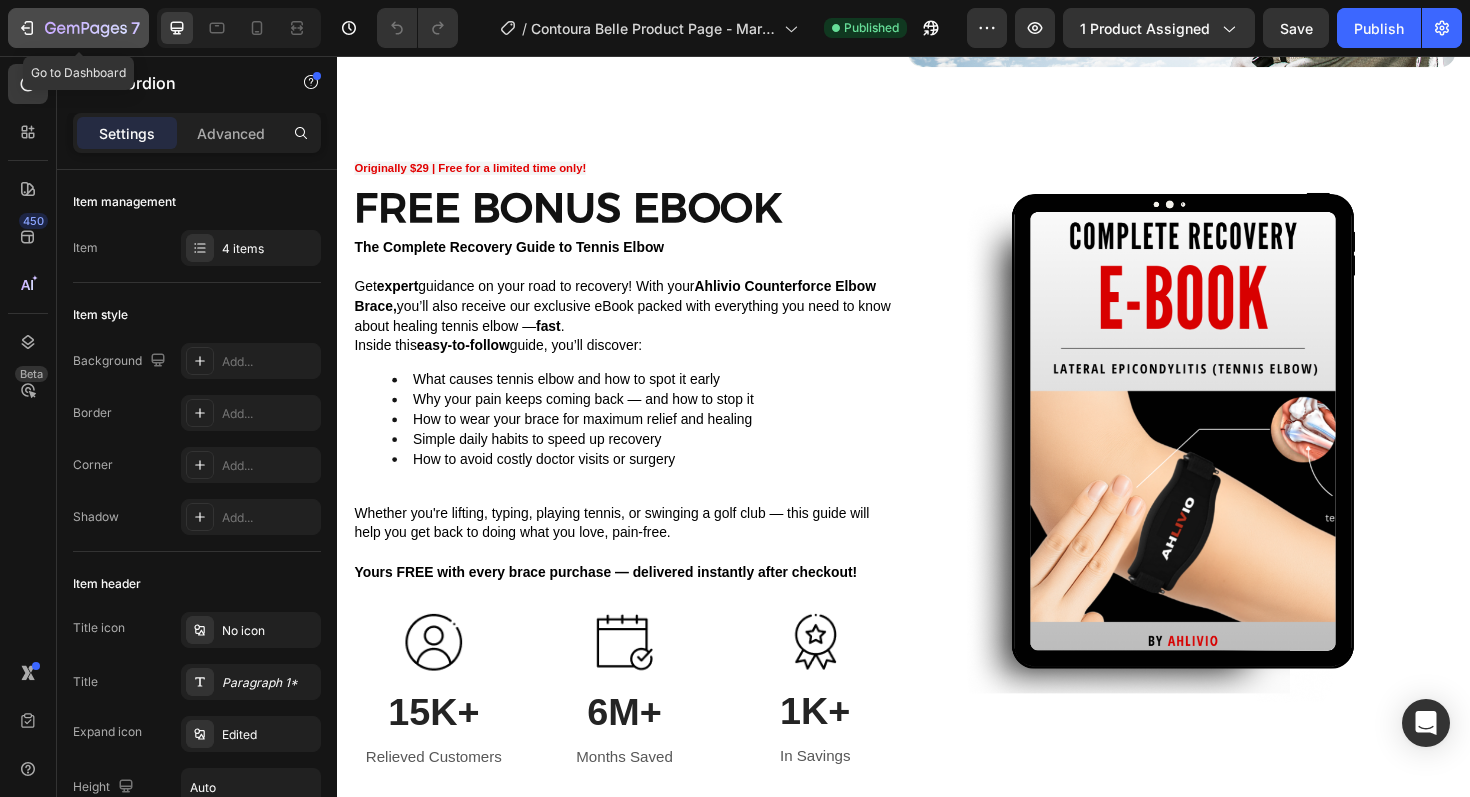 click 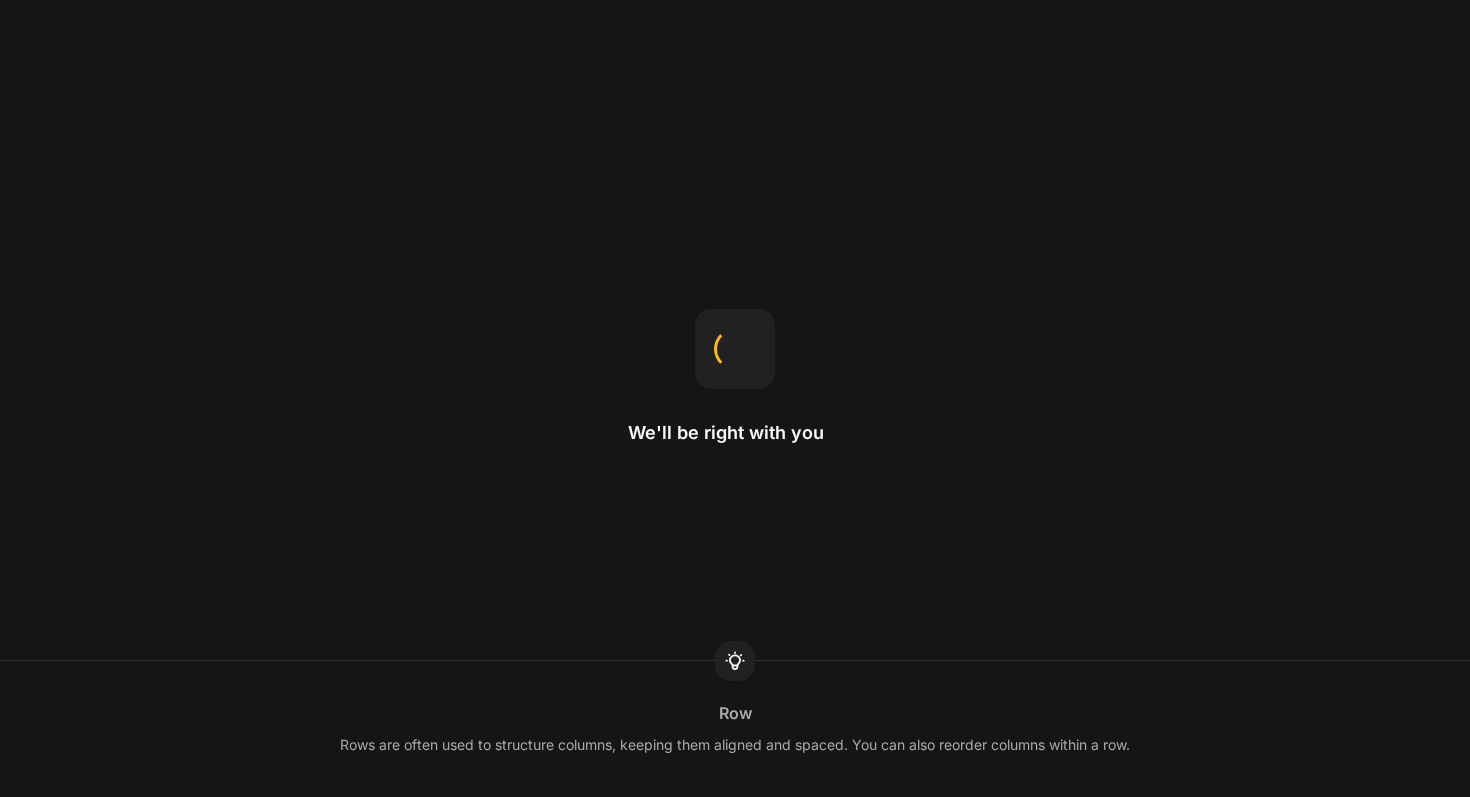 scroll, scrollTop: 0, scrollLeft: 0, axis: both 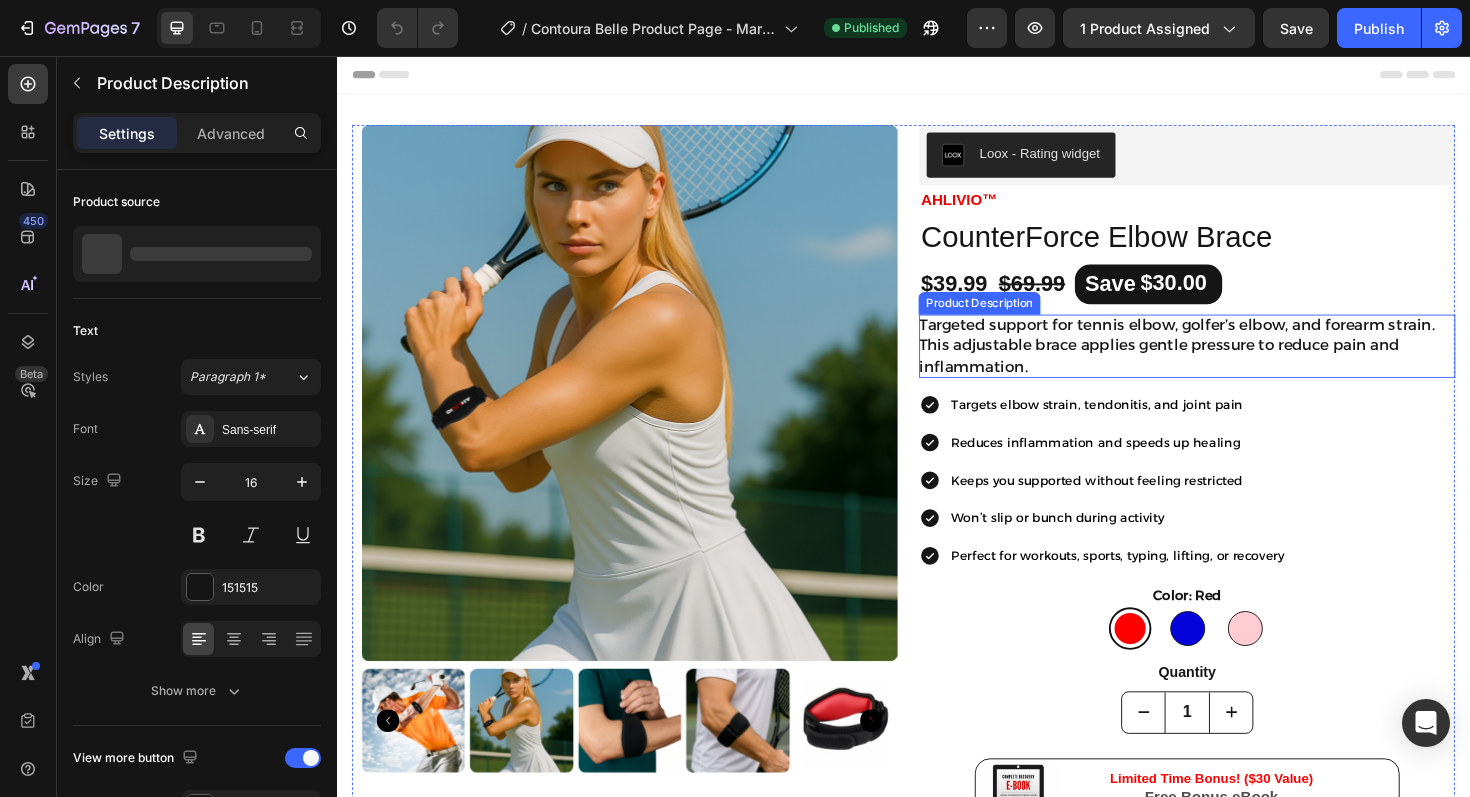 click on "Targeted support for tennis elbow, golfer’s elbow, and forearm strain. This adjustable brace applies gentle pressure to reduce pain and inflammation." at bounding box center (1226, 363) 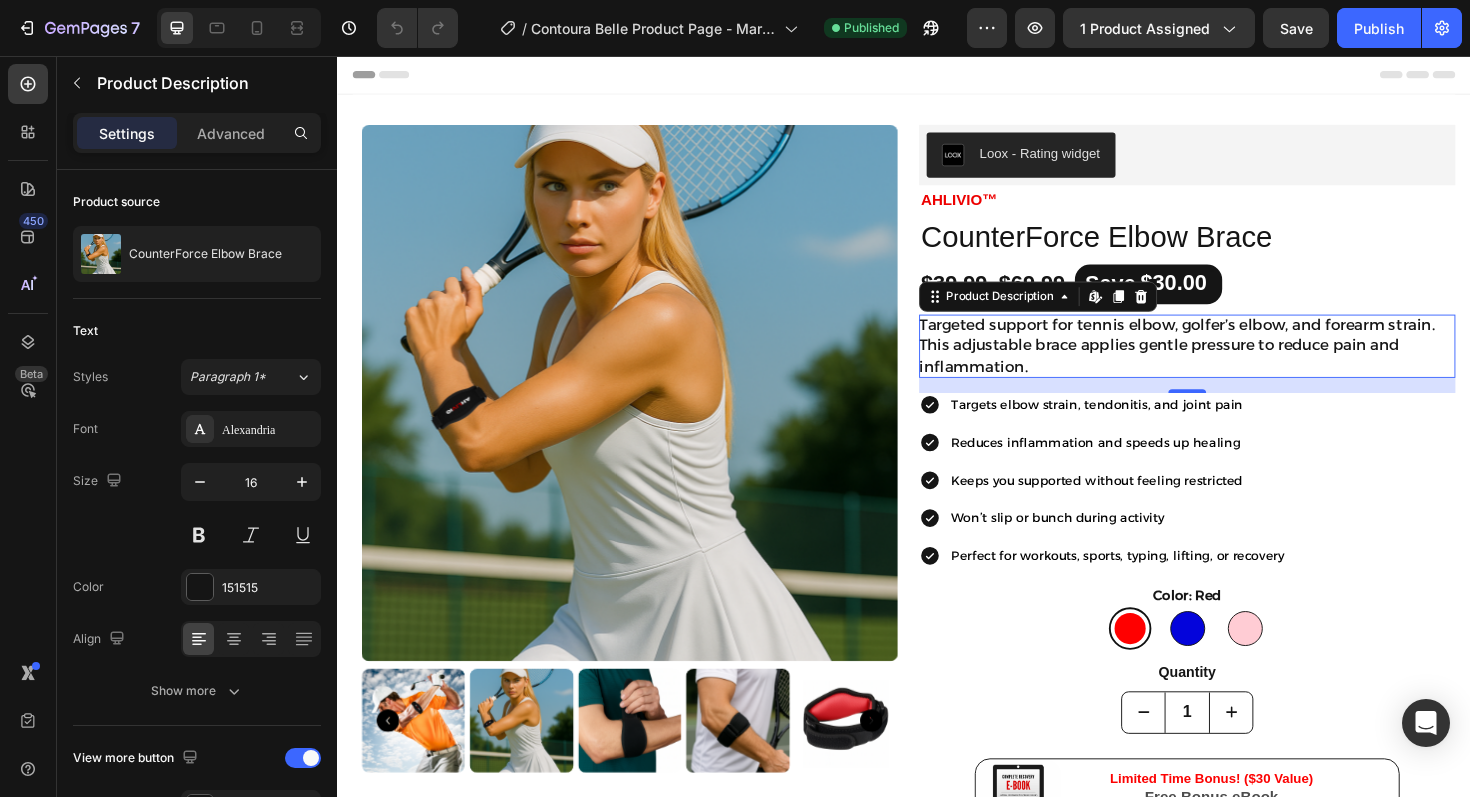click on "Targeted support for tennis elbow, golfer’s elbow, and forearm strain. This adjustable brace applies gentle pressure to reduce pain and inflammation." at bounding box center [1226, 363] 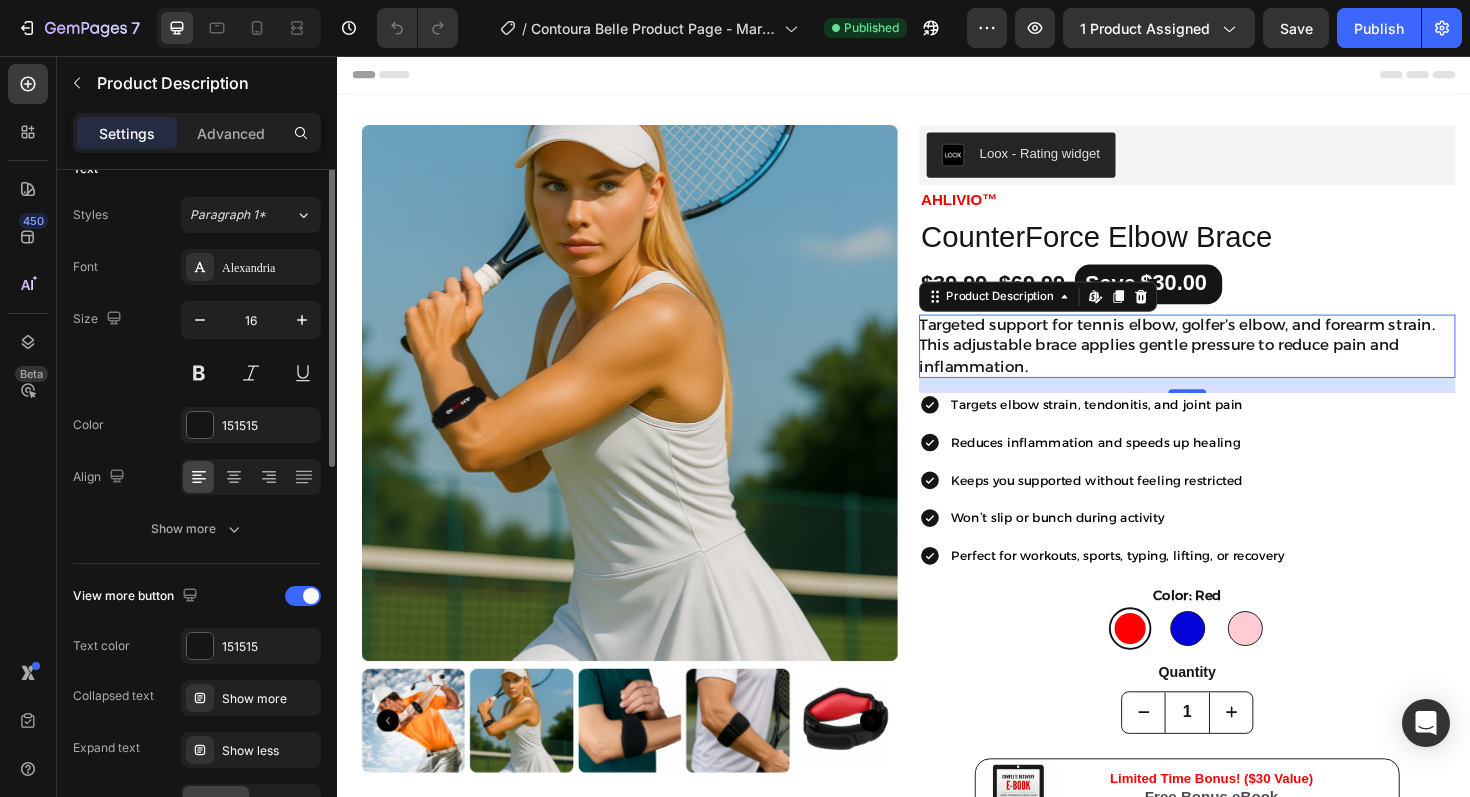 scroll, scrollTop: 0, scrollLeft: 0, axis: both 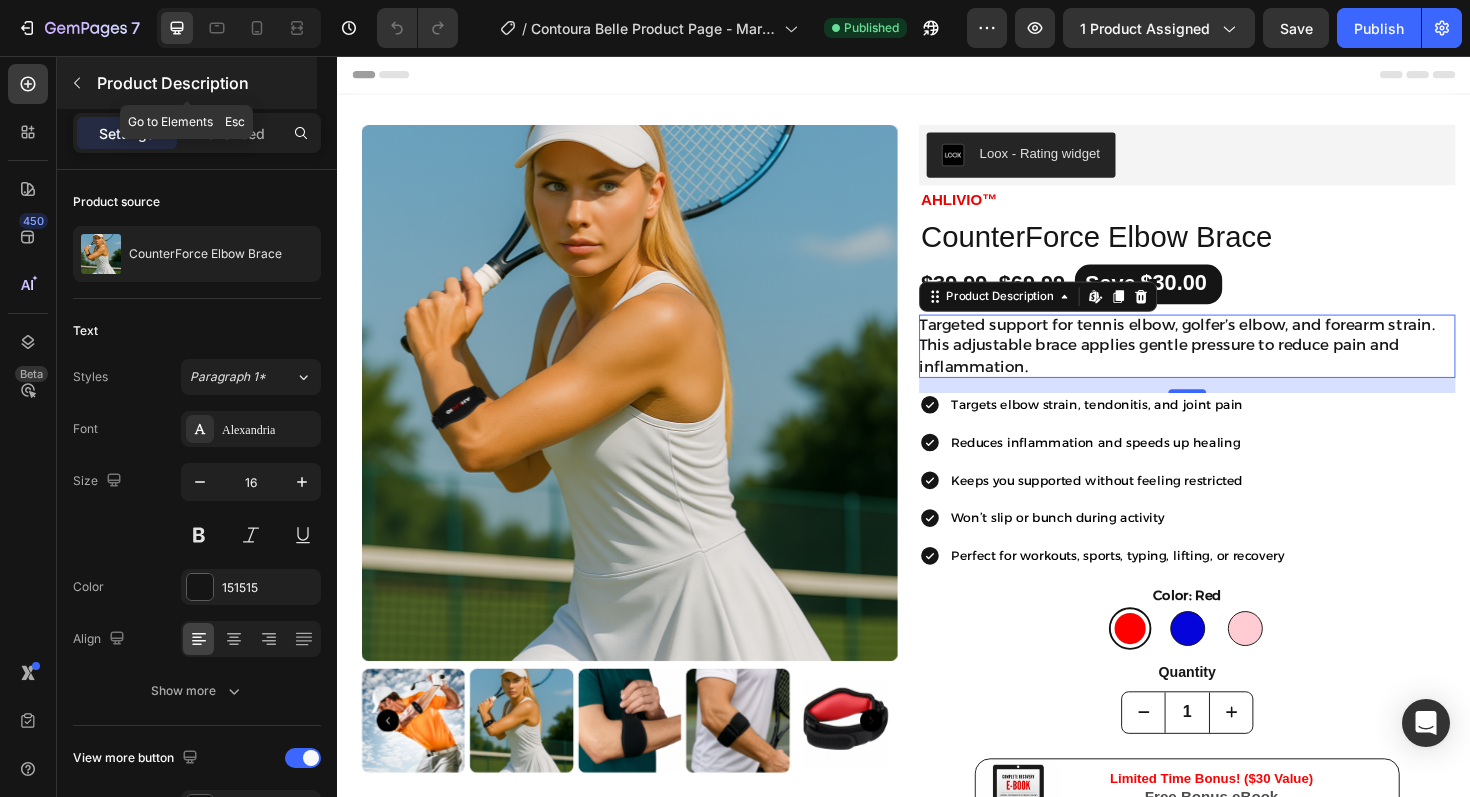 click at bounding box center [77, 83] 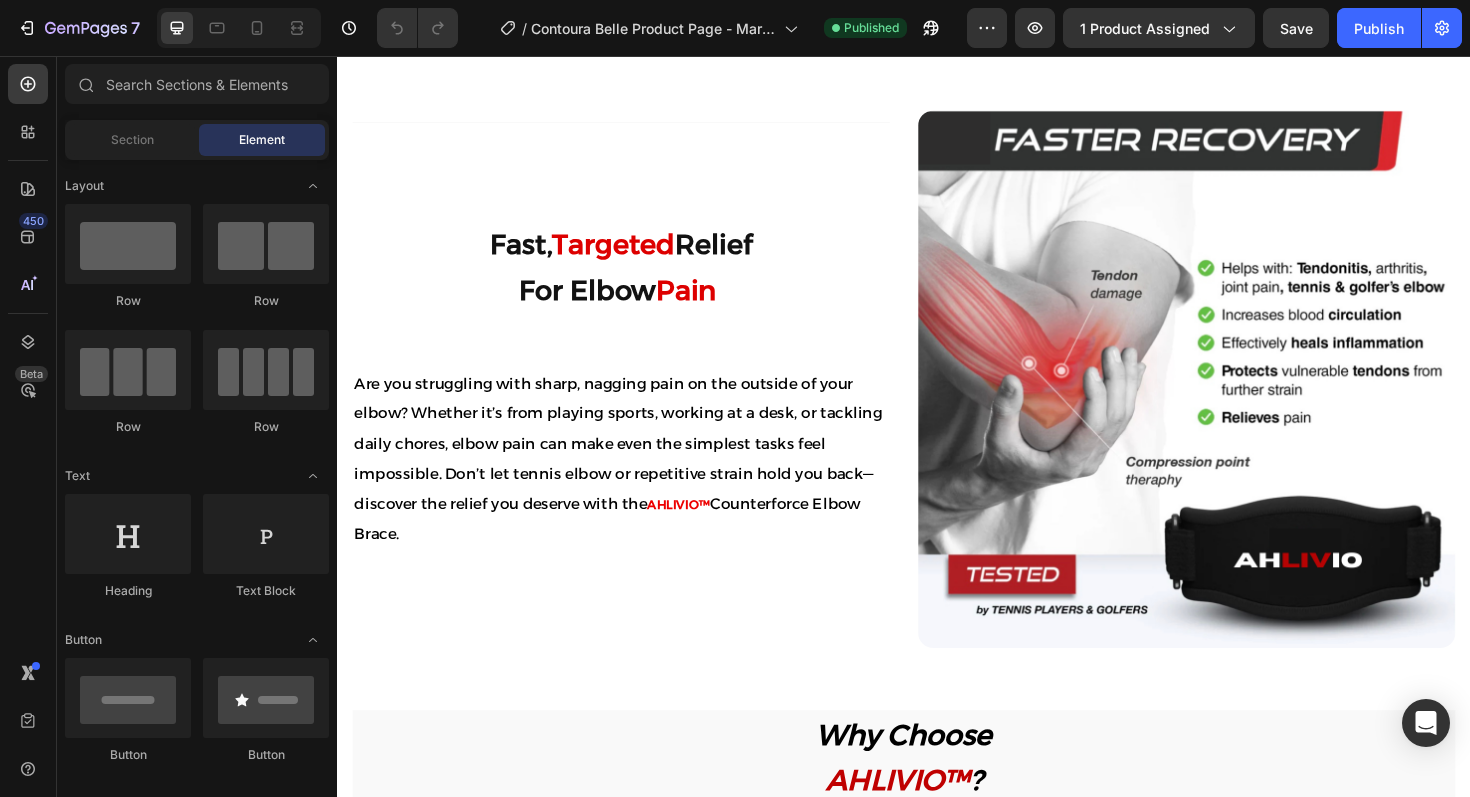 scroll, scrollTop: 1157, scrollLeft: 0, axis: vertical 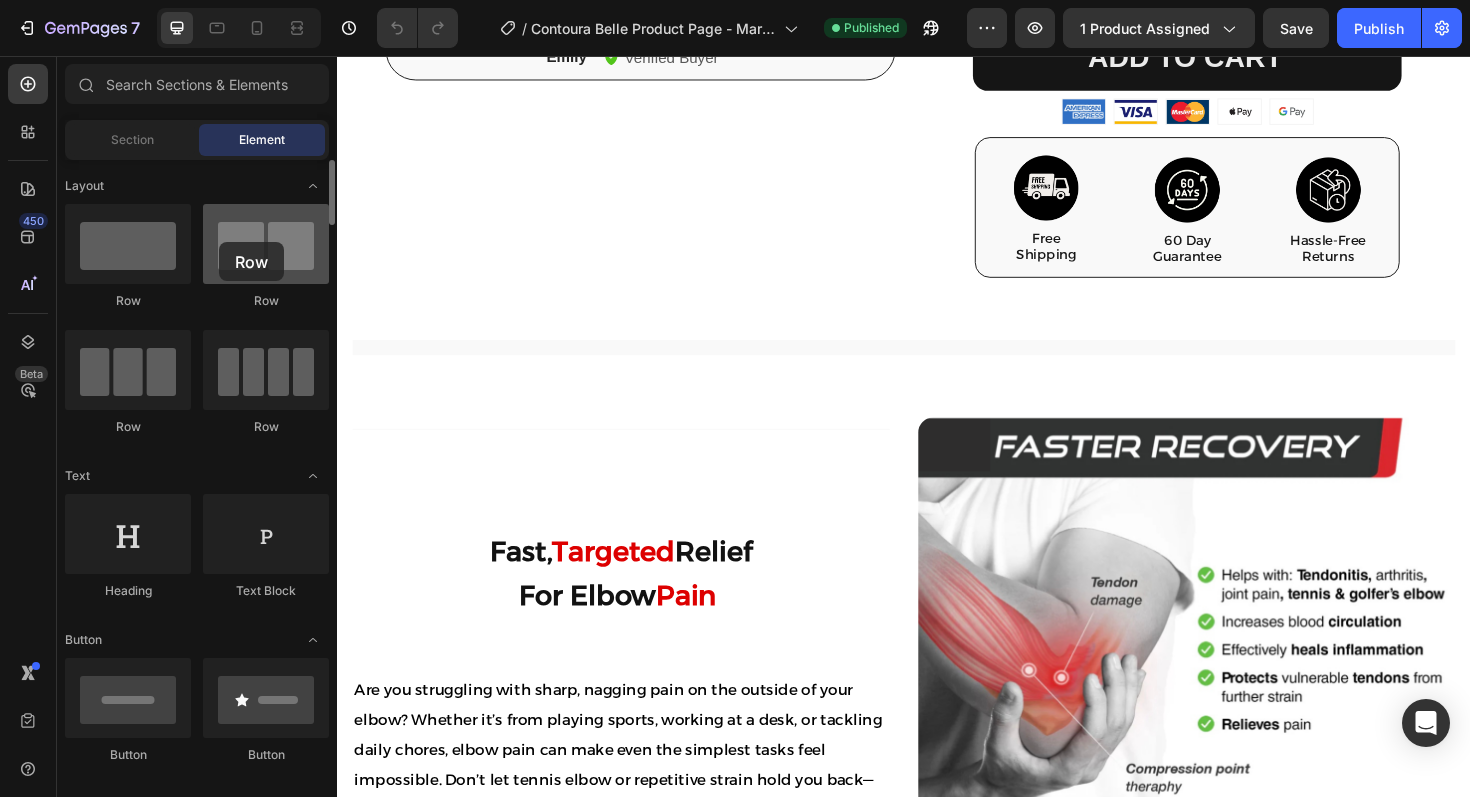 drag, startPoint x: 242, startPoint y: 253, endPoint x: 219, endPoint y: 242, distance: 25.495098 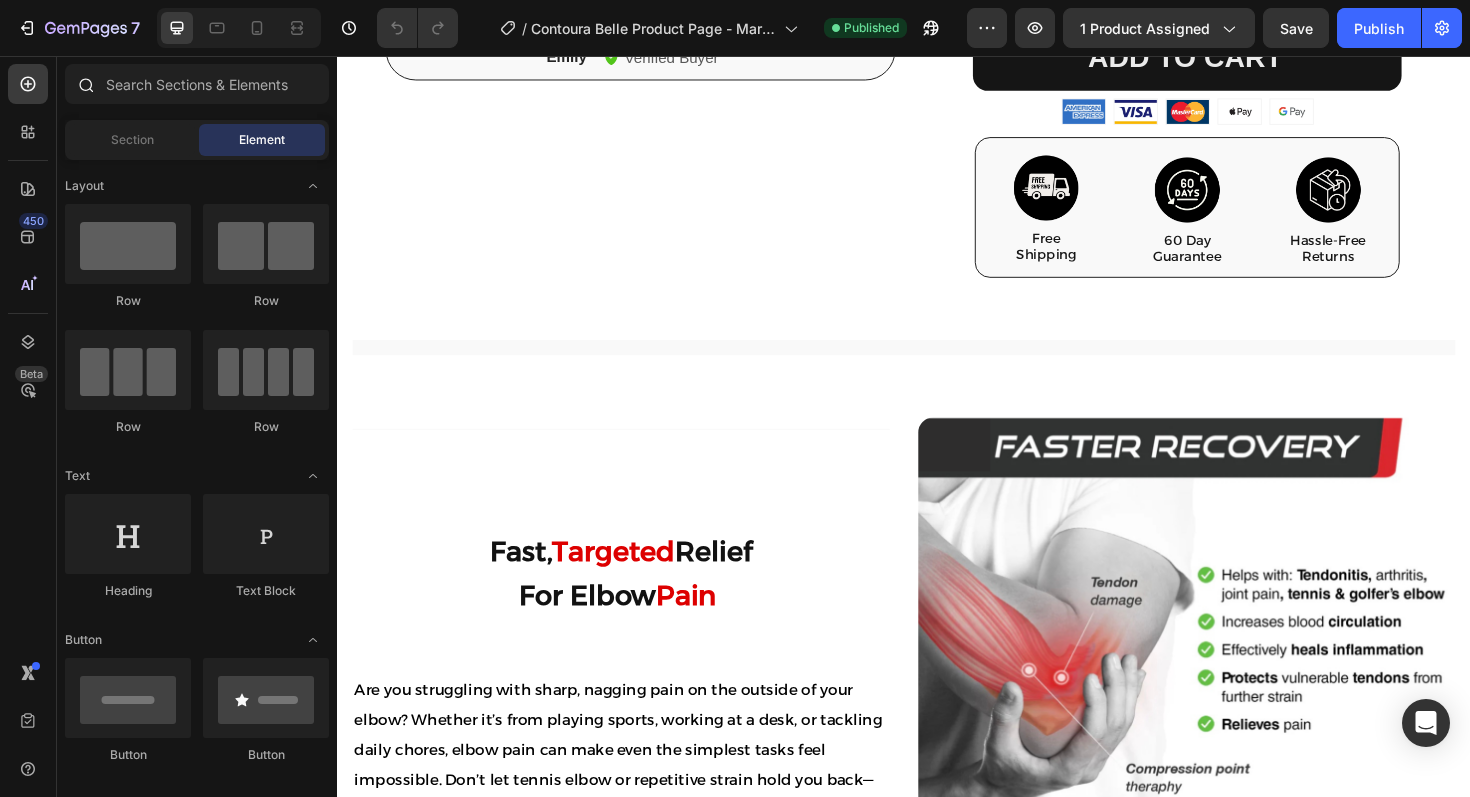 drag, startPoint x: 219, startPoint y: 242, endPoint x: 91, endPoint y: 98, distance: 192.66551 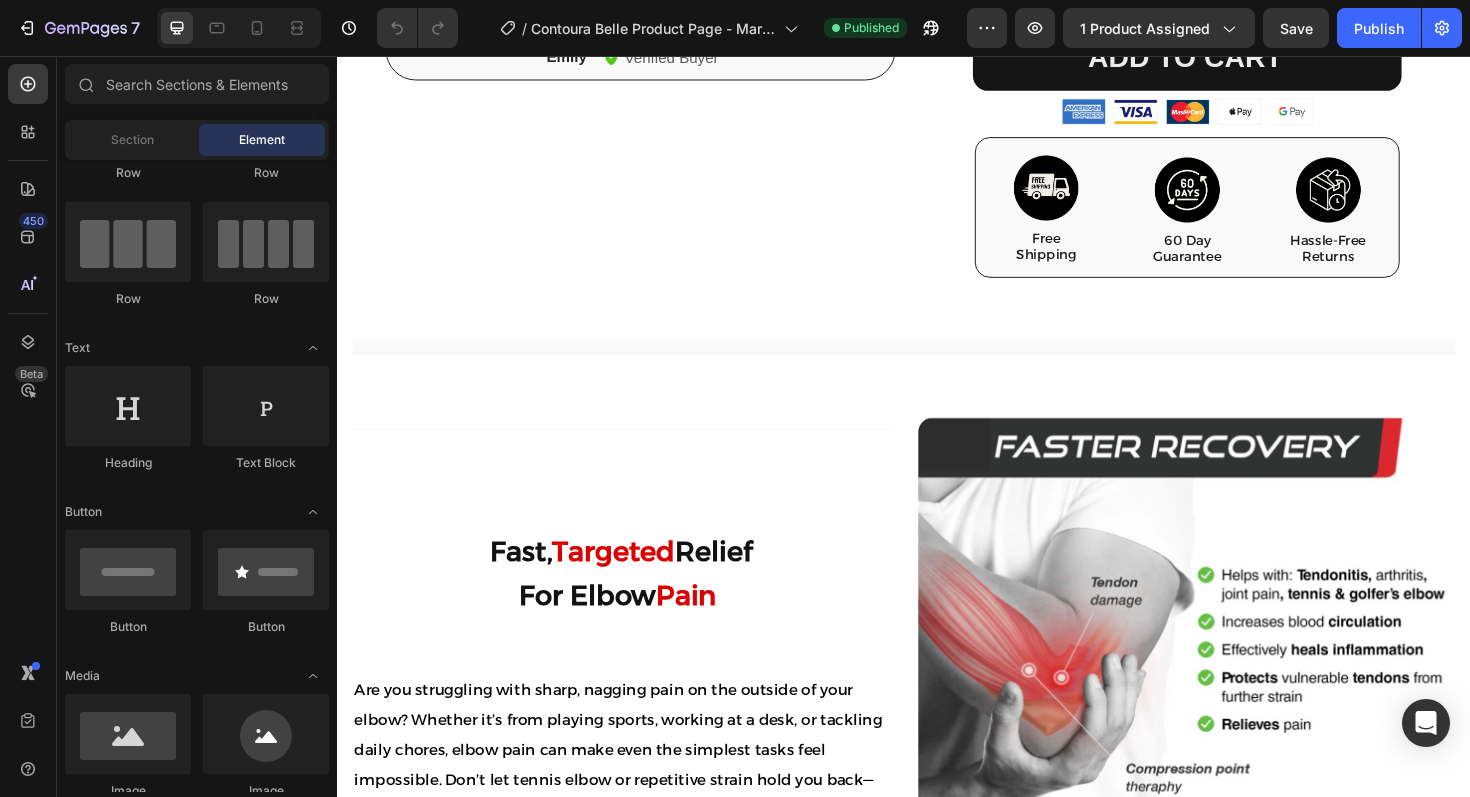 scroll, scrollTop: 0, scrollLeft: 0, axis: both 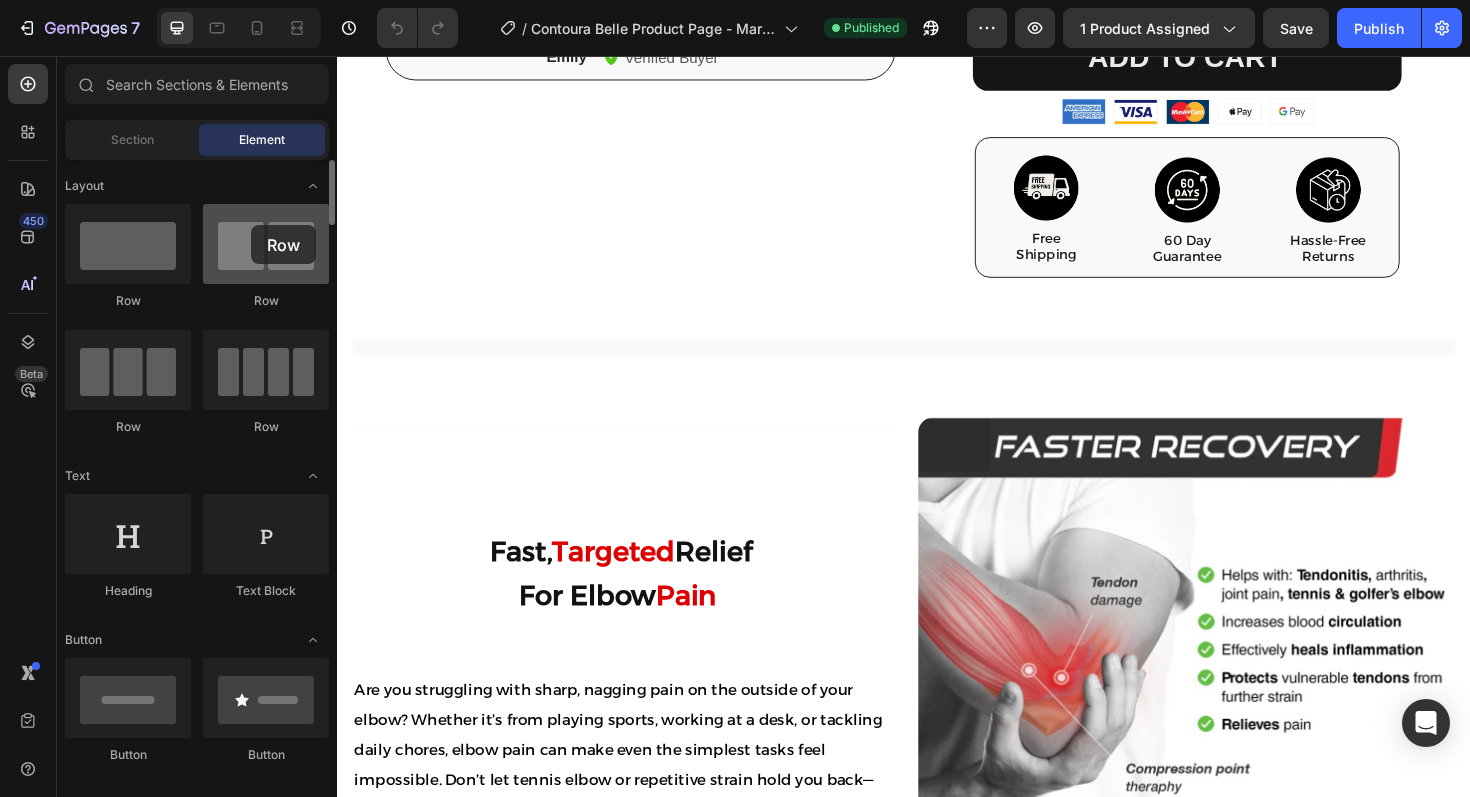 drag, startPoint x: 266, startPoint y: 253, endPoint x: 220, endPoint y: 223, distance: 54.91812 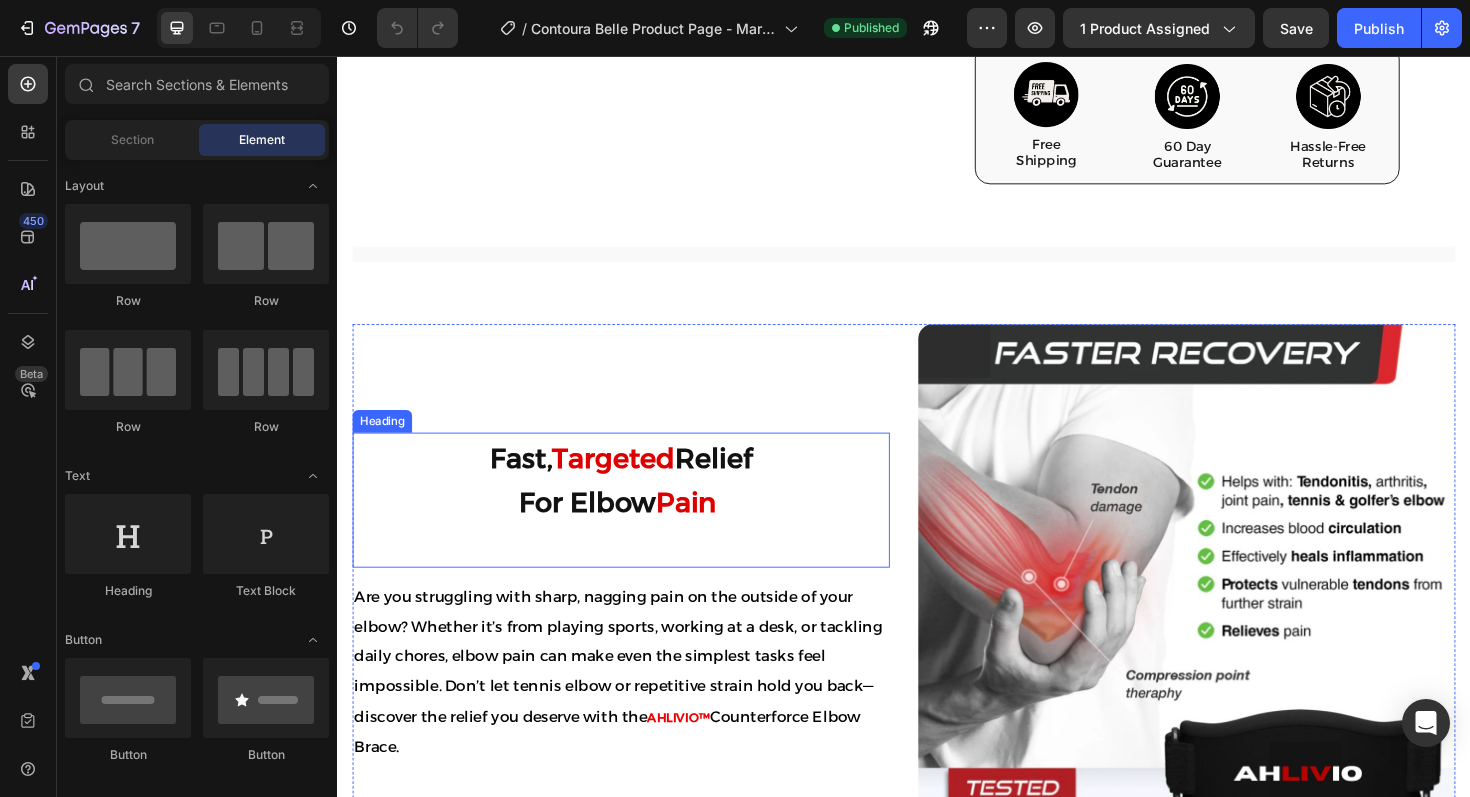 scroll, scrollTop: 965, scrollLeft: 0, axis: vertical 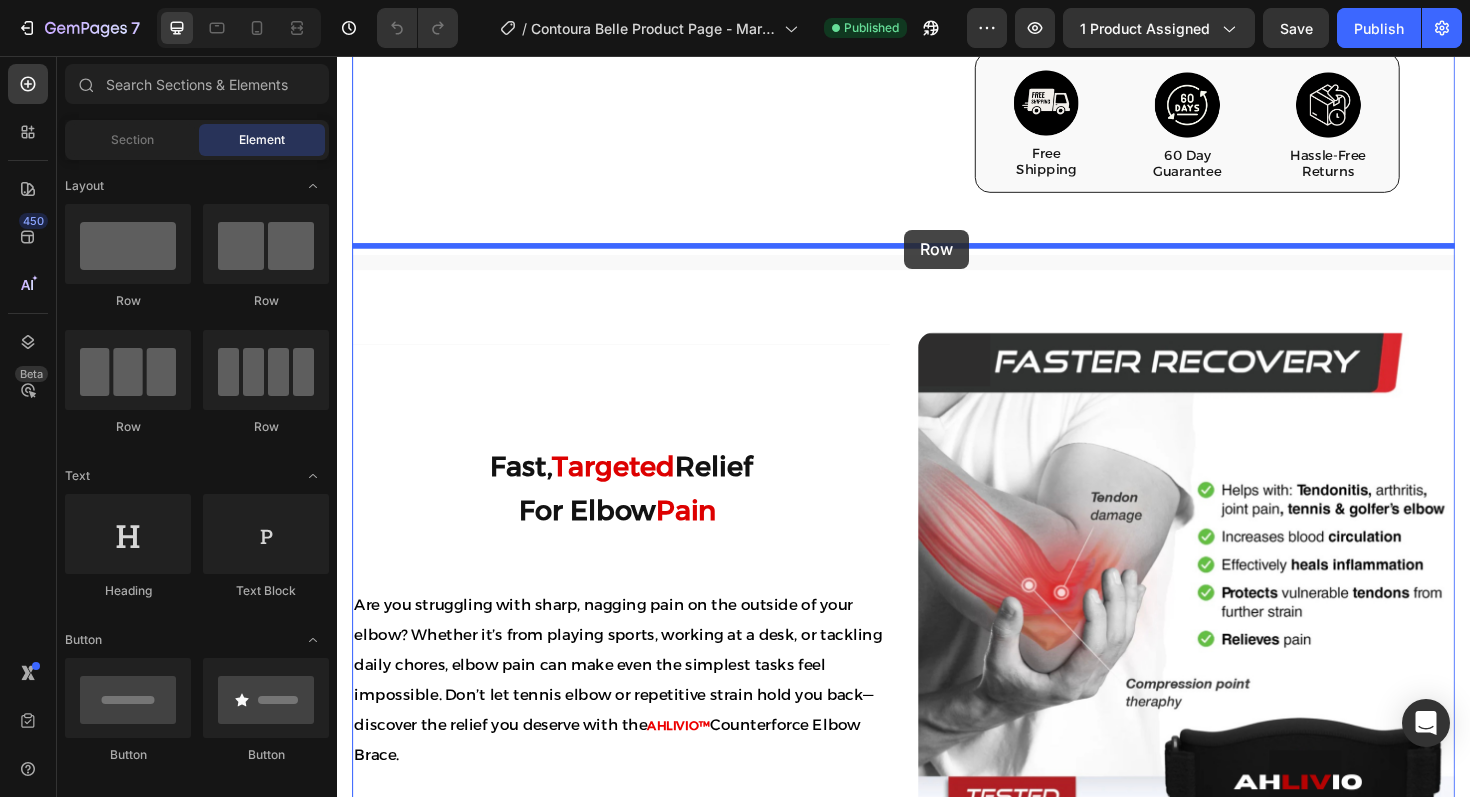 drag, startPoint x: 605, startPoint y: 317, endPoint x: 937, endPoint y: 242, distance: 340.36597 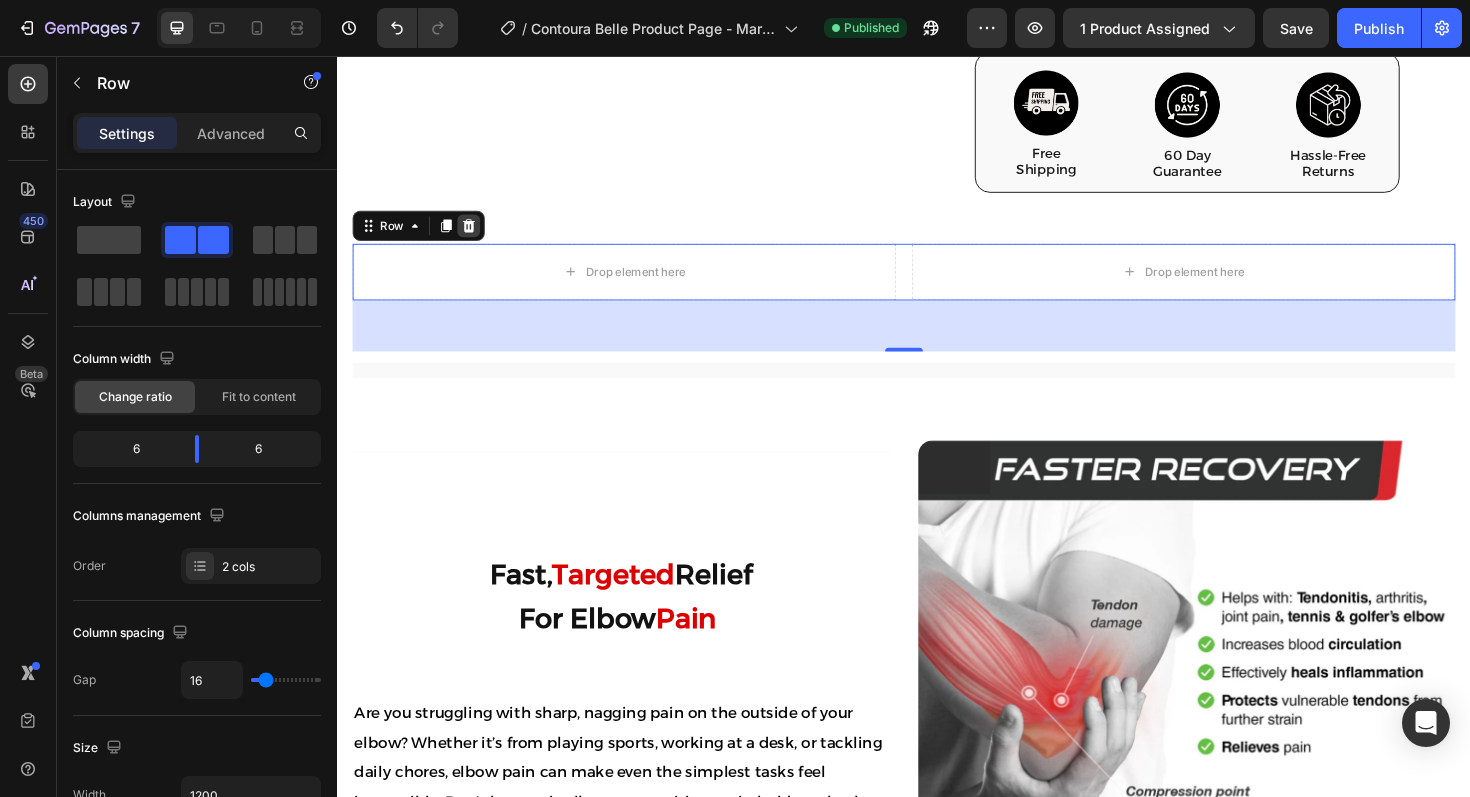 click 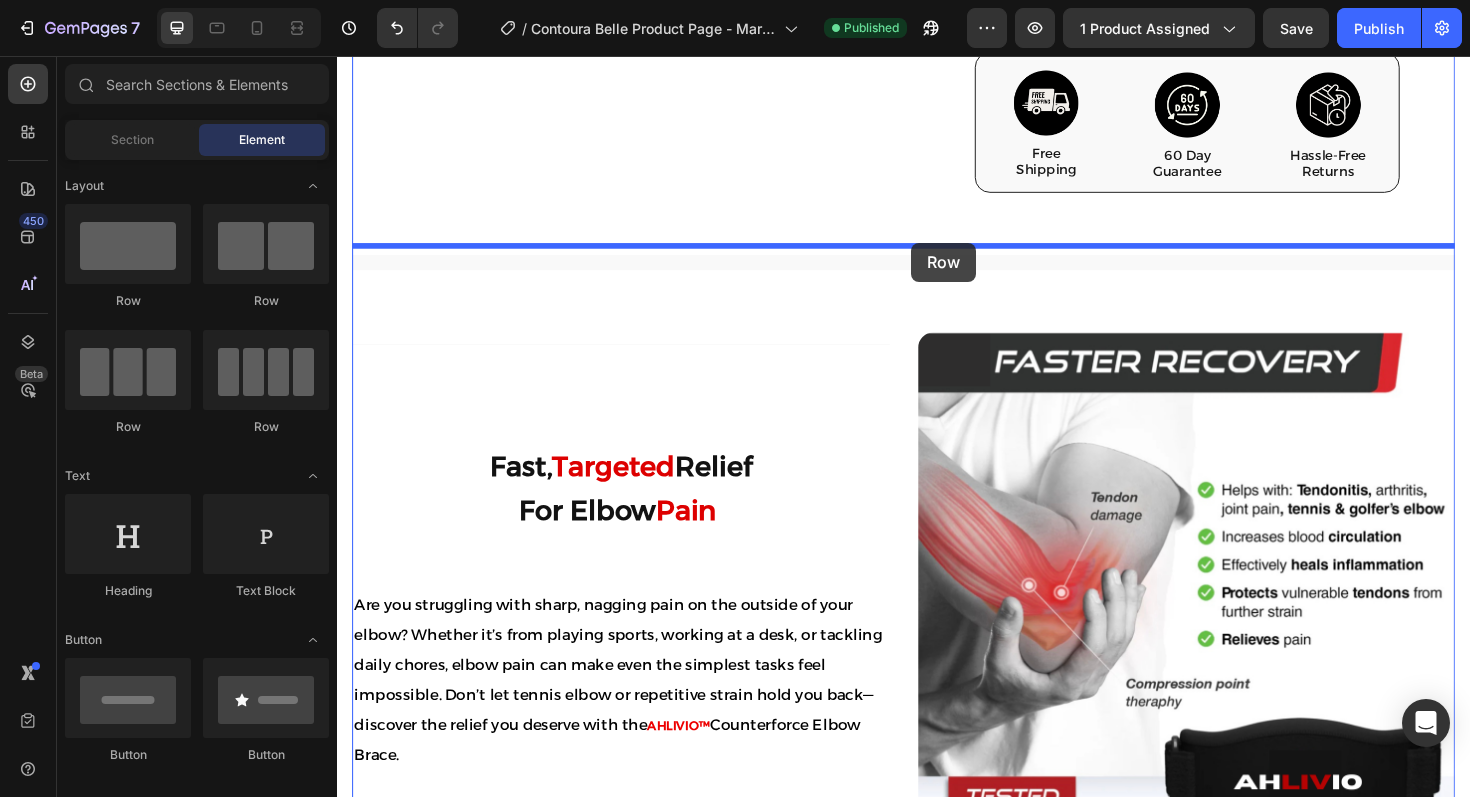 drag, startPoint x: 599, startPoint y: 301, endPoint x: 945, endPoint y: 254, distance: 349.1776 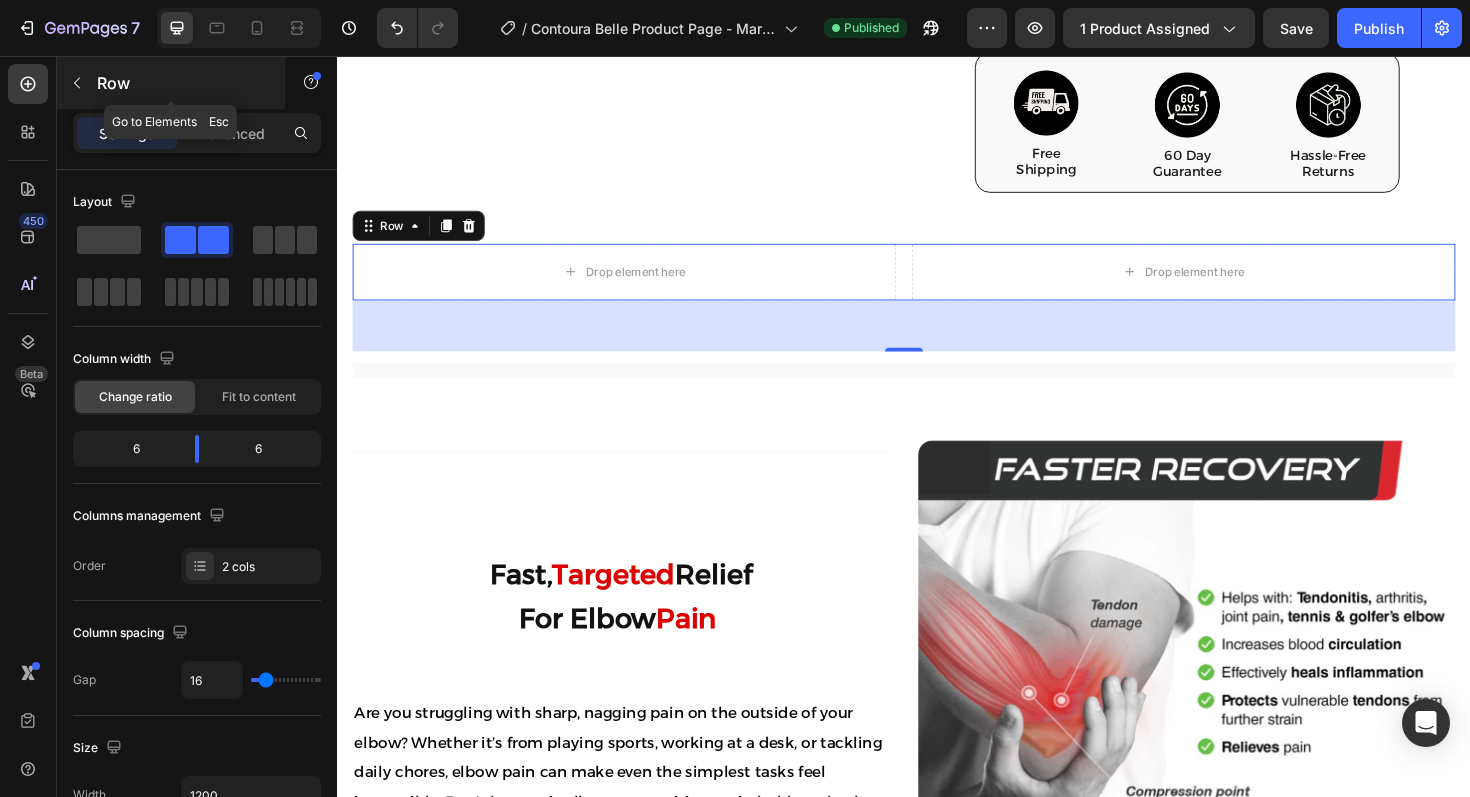 click 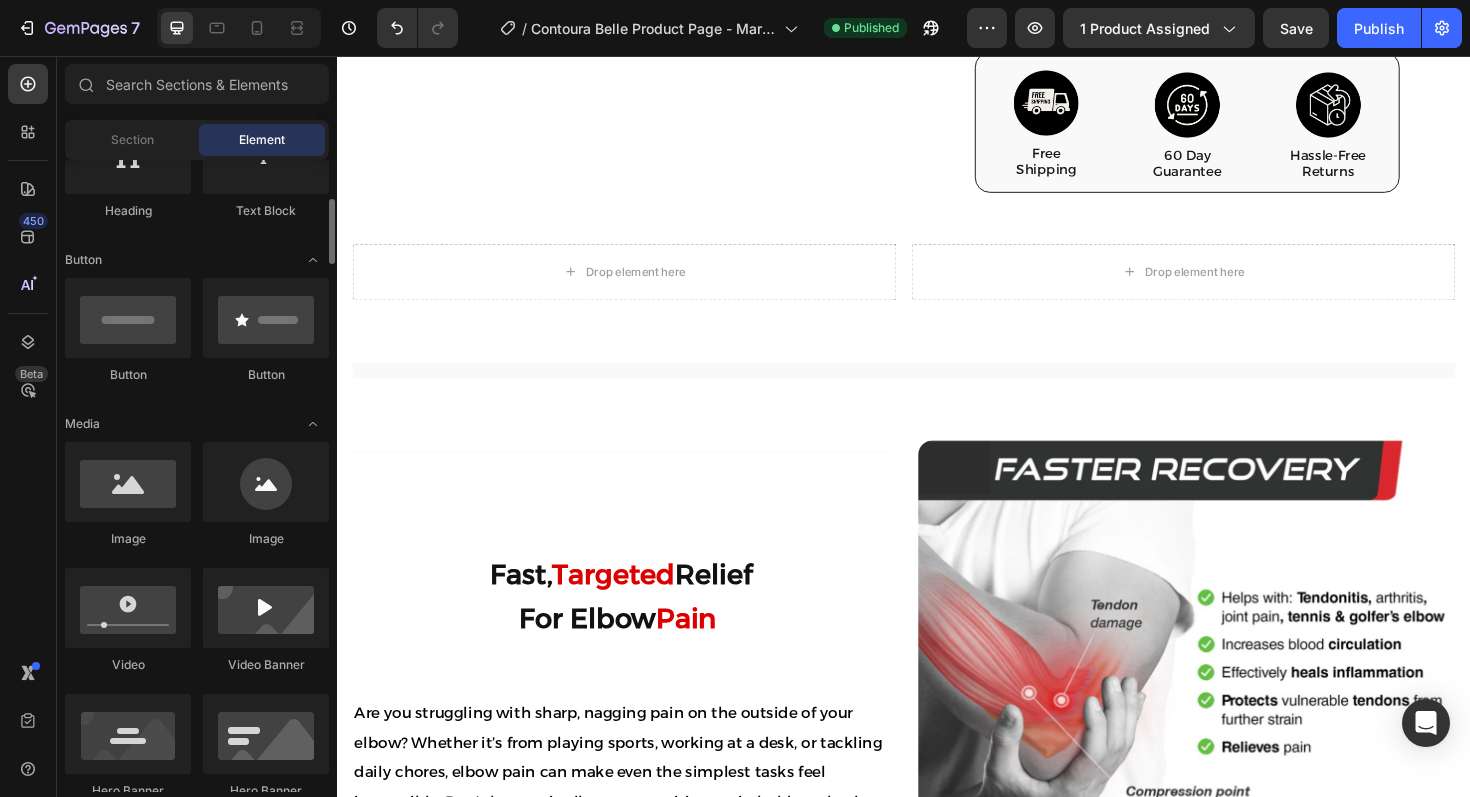 scroll, scrollTop: 379, scrollLeft: 0, axis: vertical 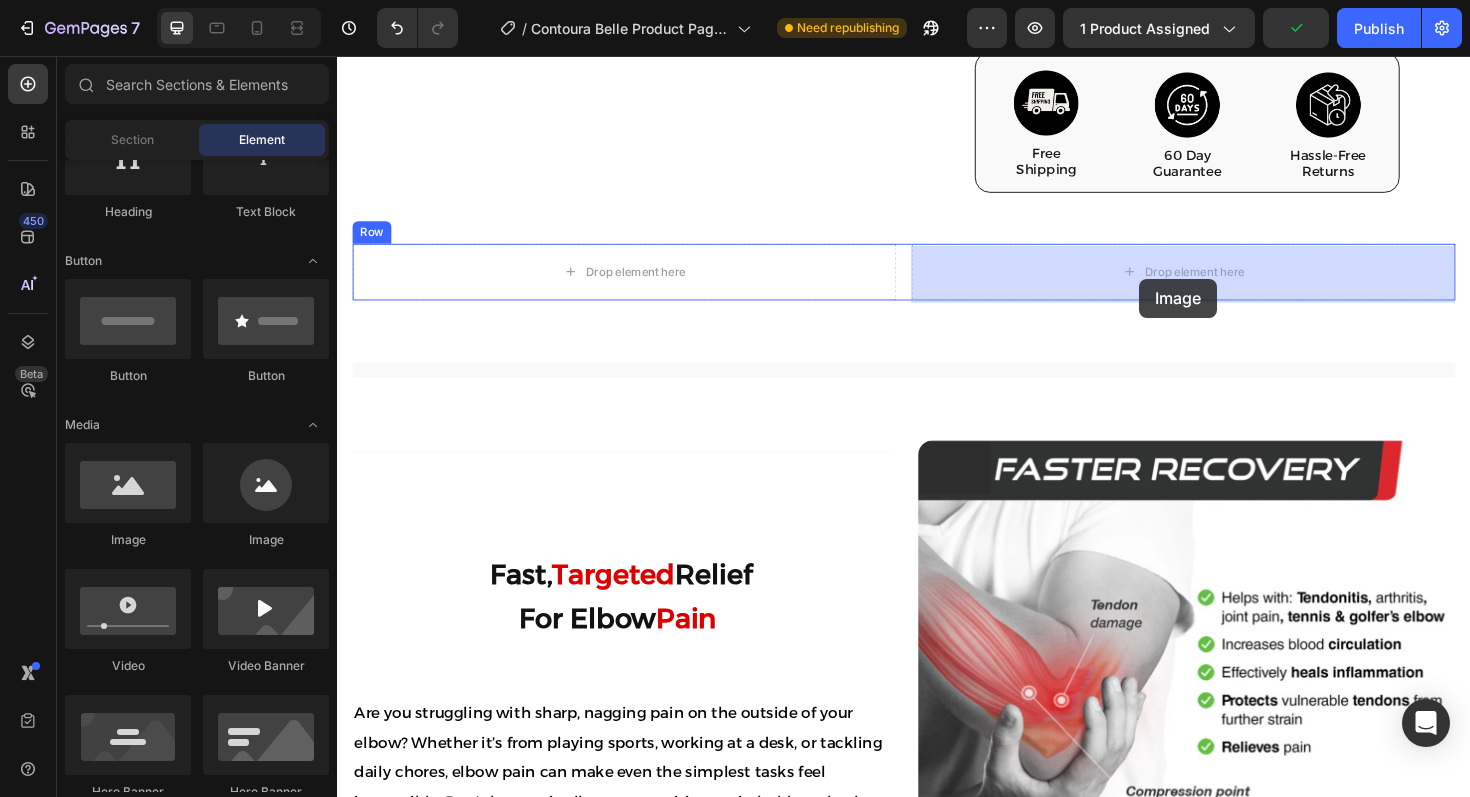 drag, startPoint x: 446, startPoint y: 561, endPoint x: 1188, endPoint y: 288, distance: 790.62823 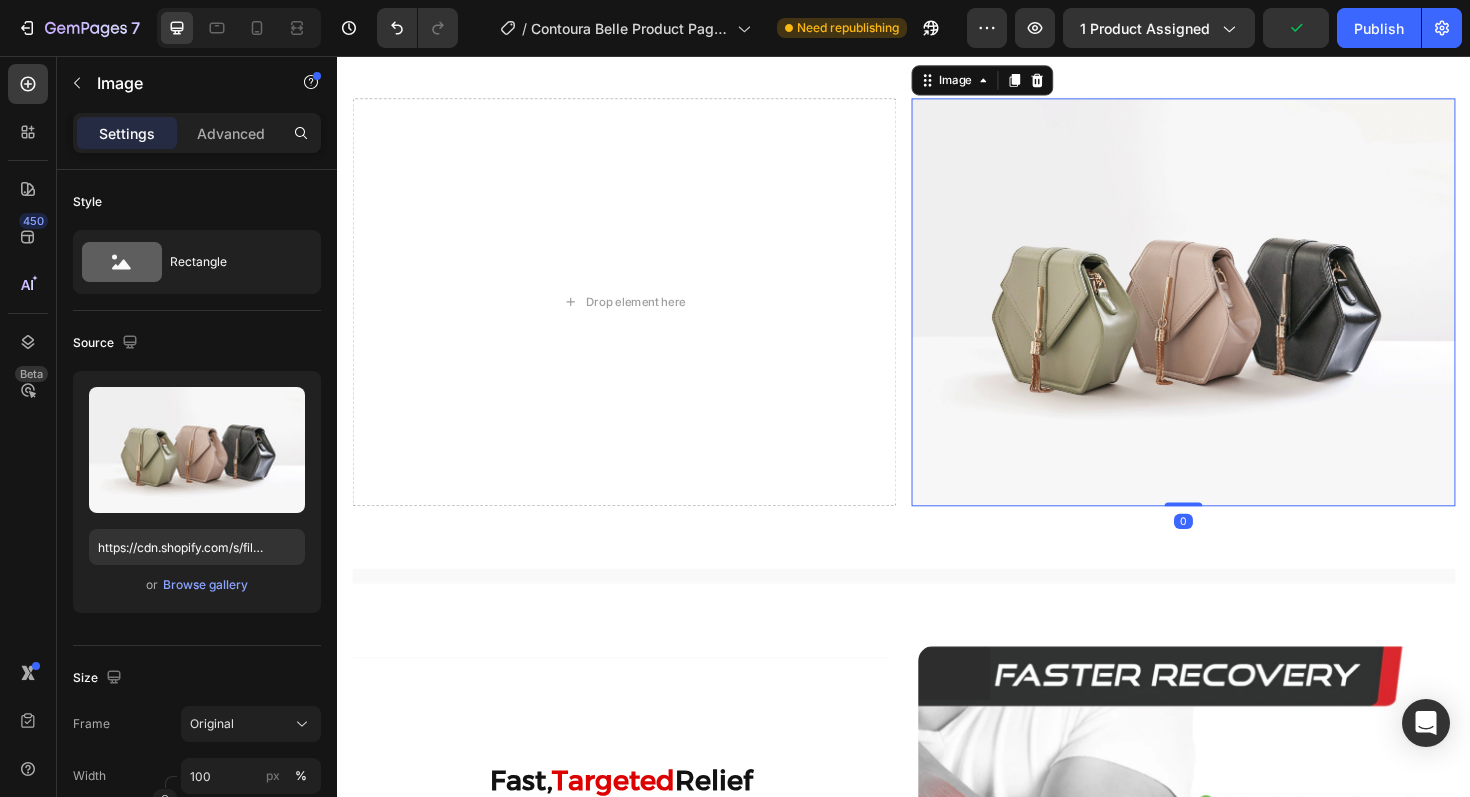 scroll, scrollTop: 1126, scrollLeft: 0, axis: vertical 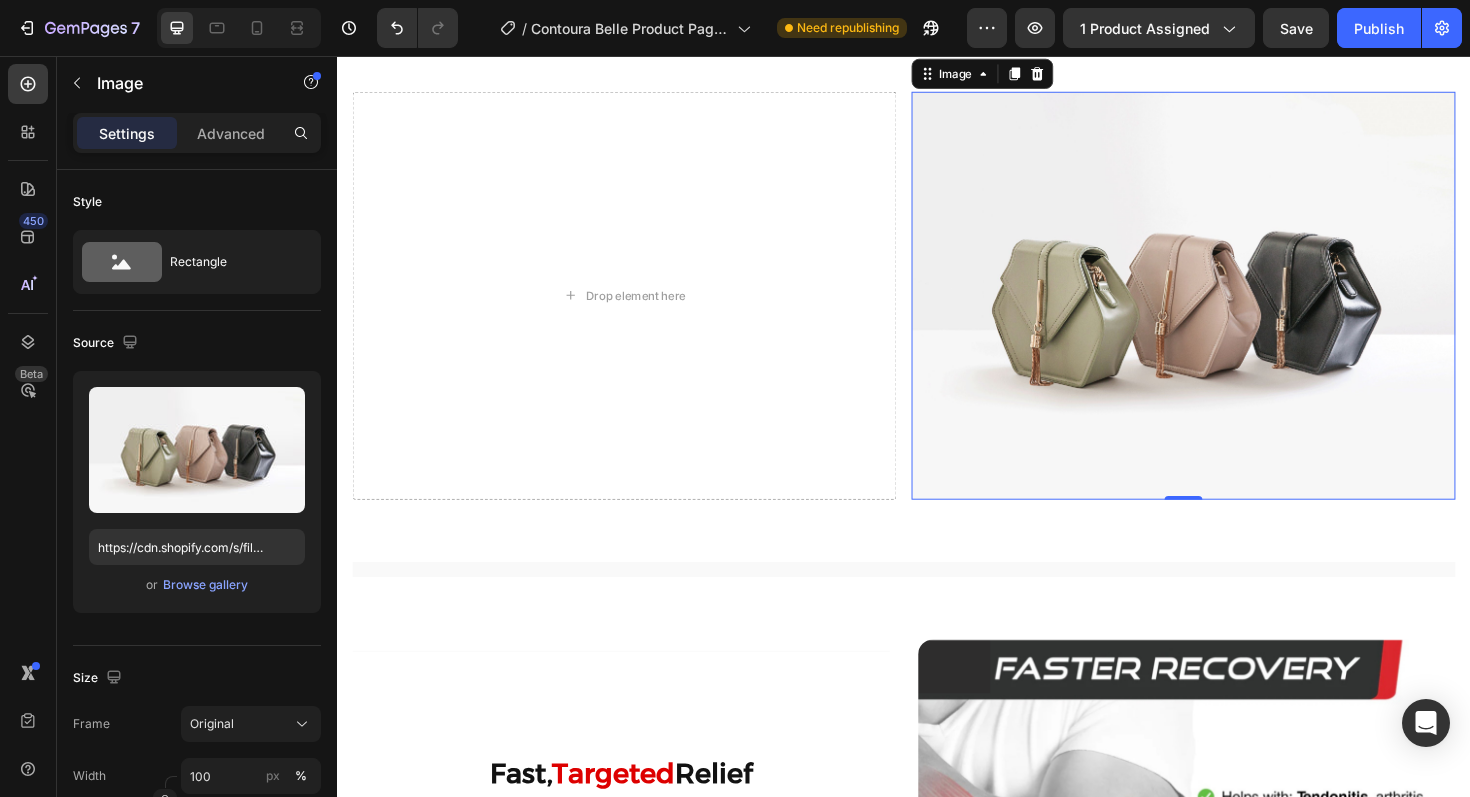 click at bounding box center [1233, 310] 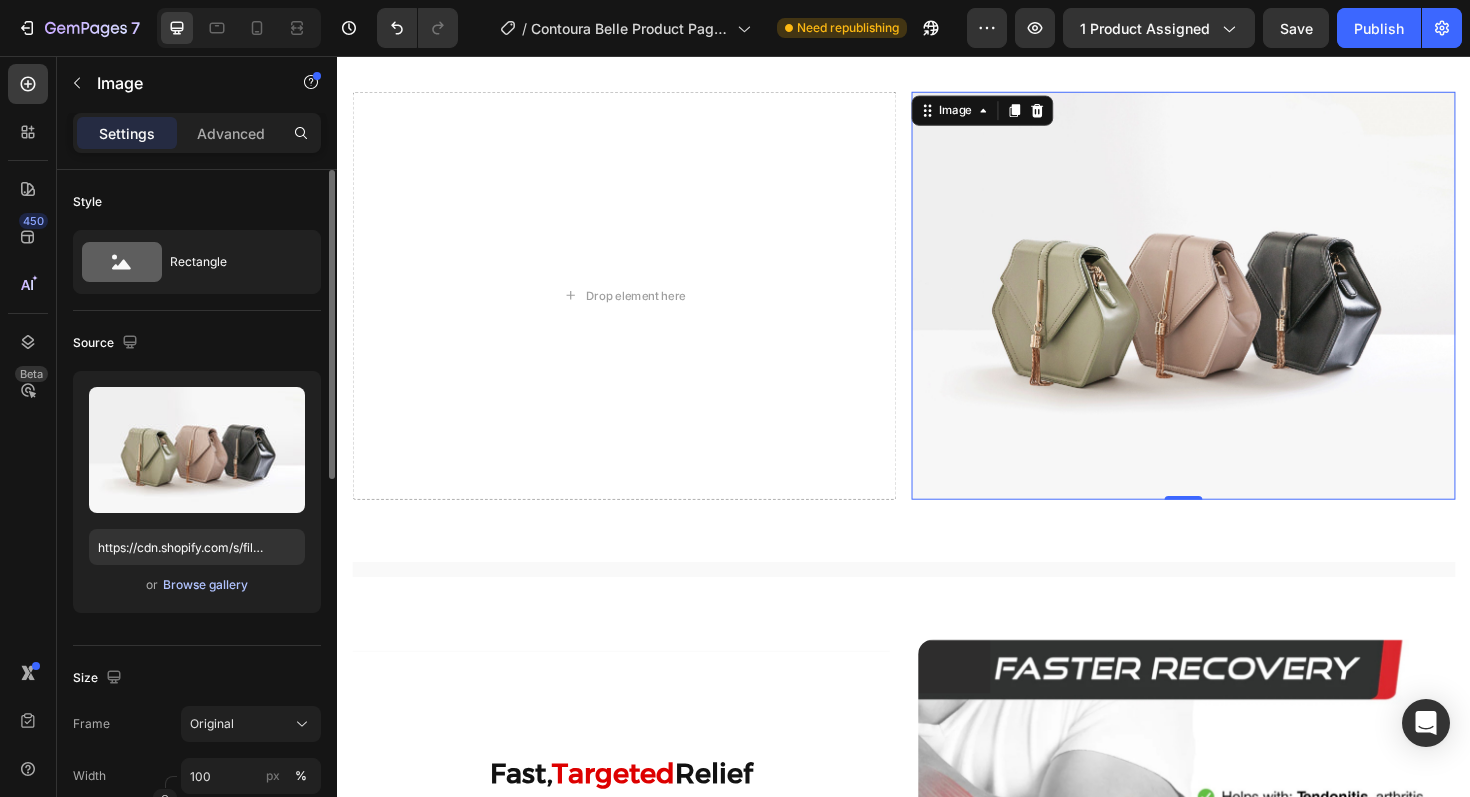 click on "Browse gallery" at bounding box center (205, 585) 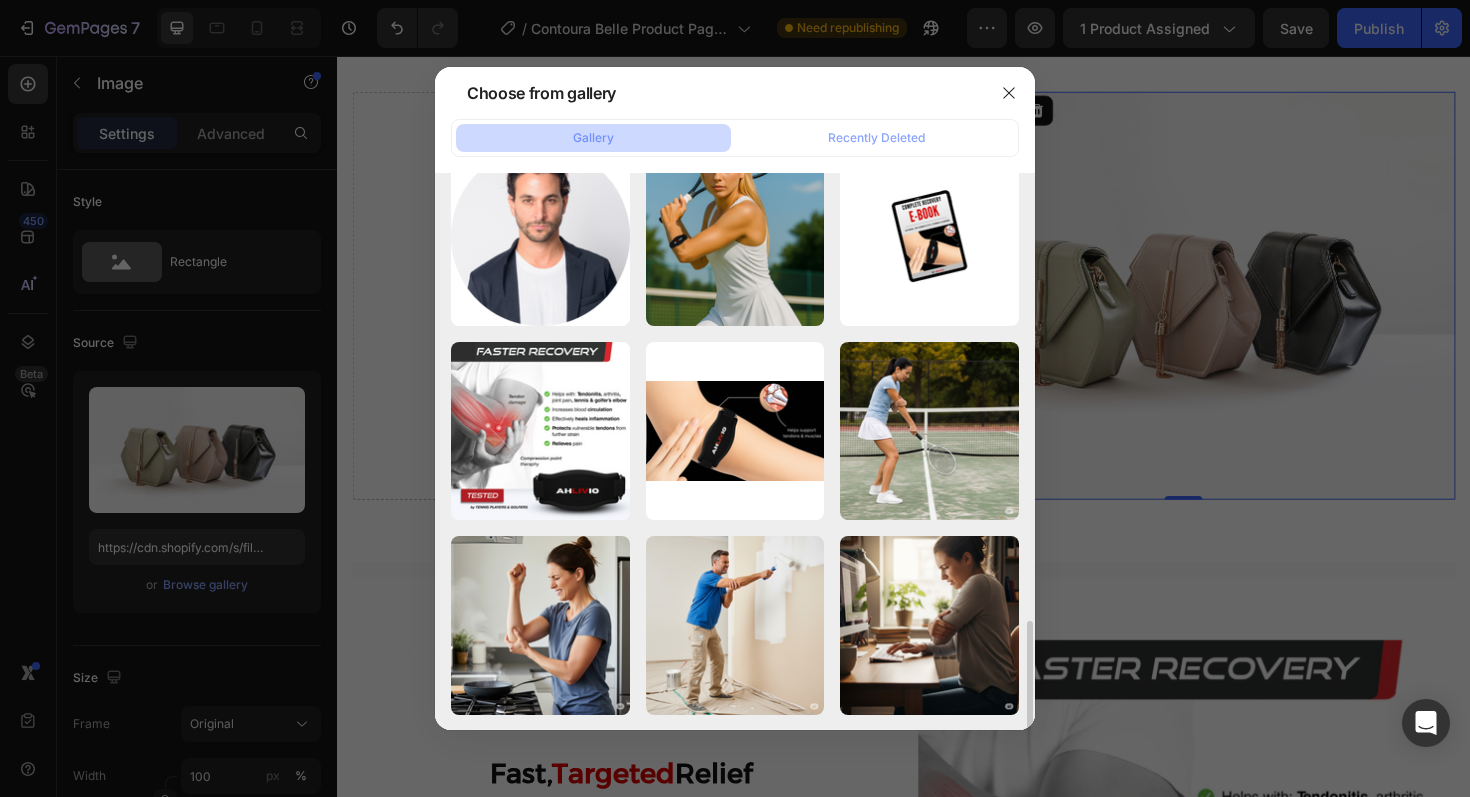 scroll, scrollTop: 0, scrollLeft: 0, axis: both 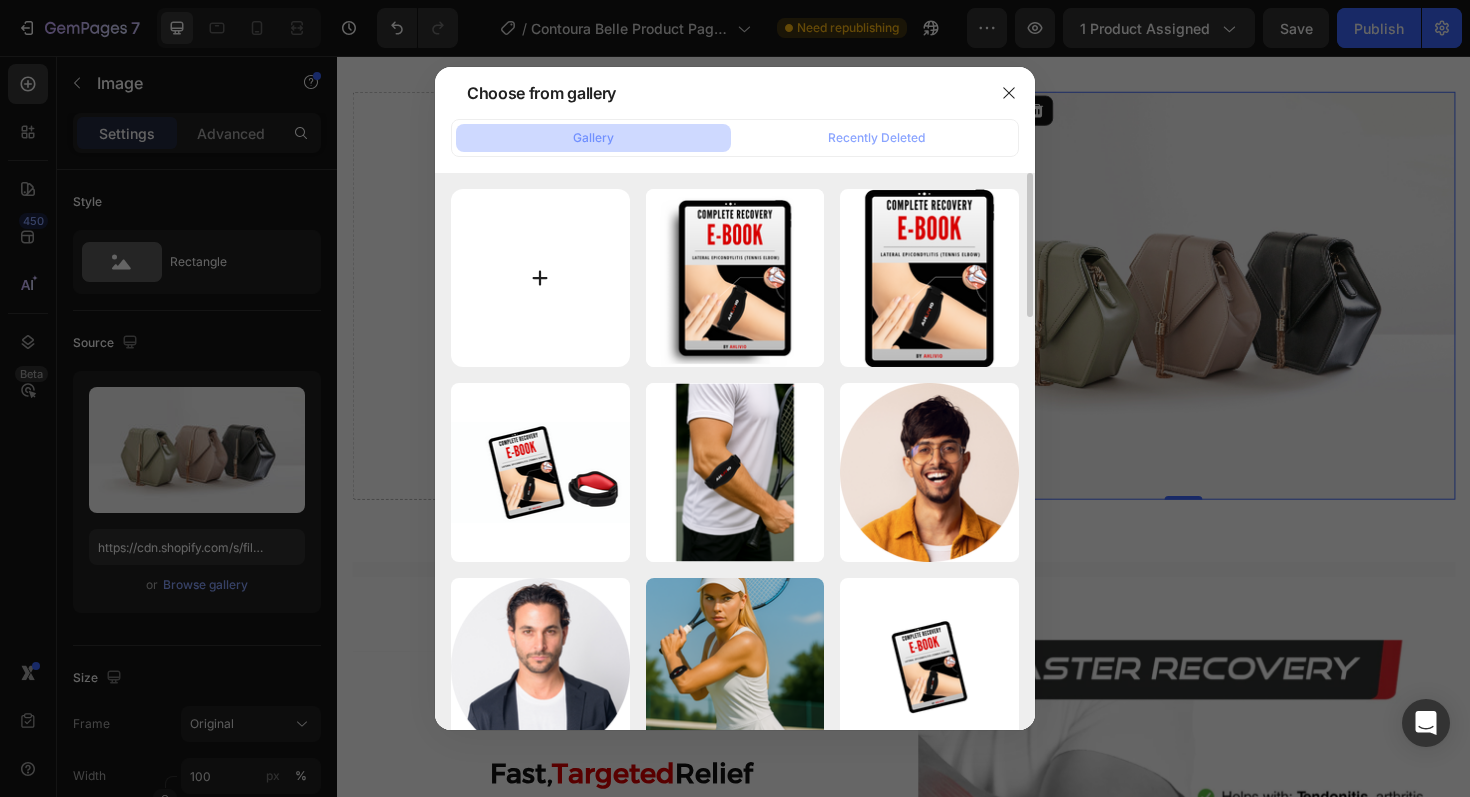 click at bounding box center (540, 278) 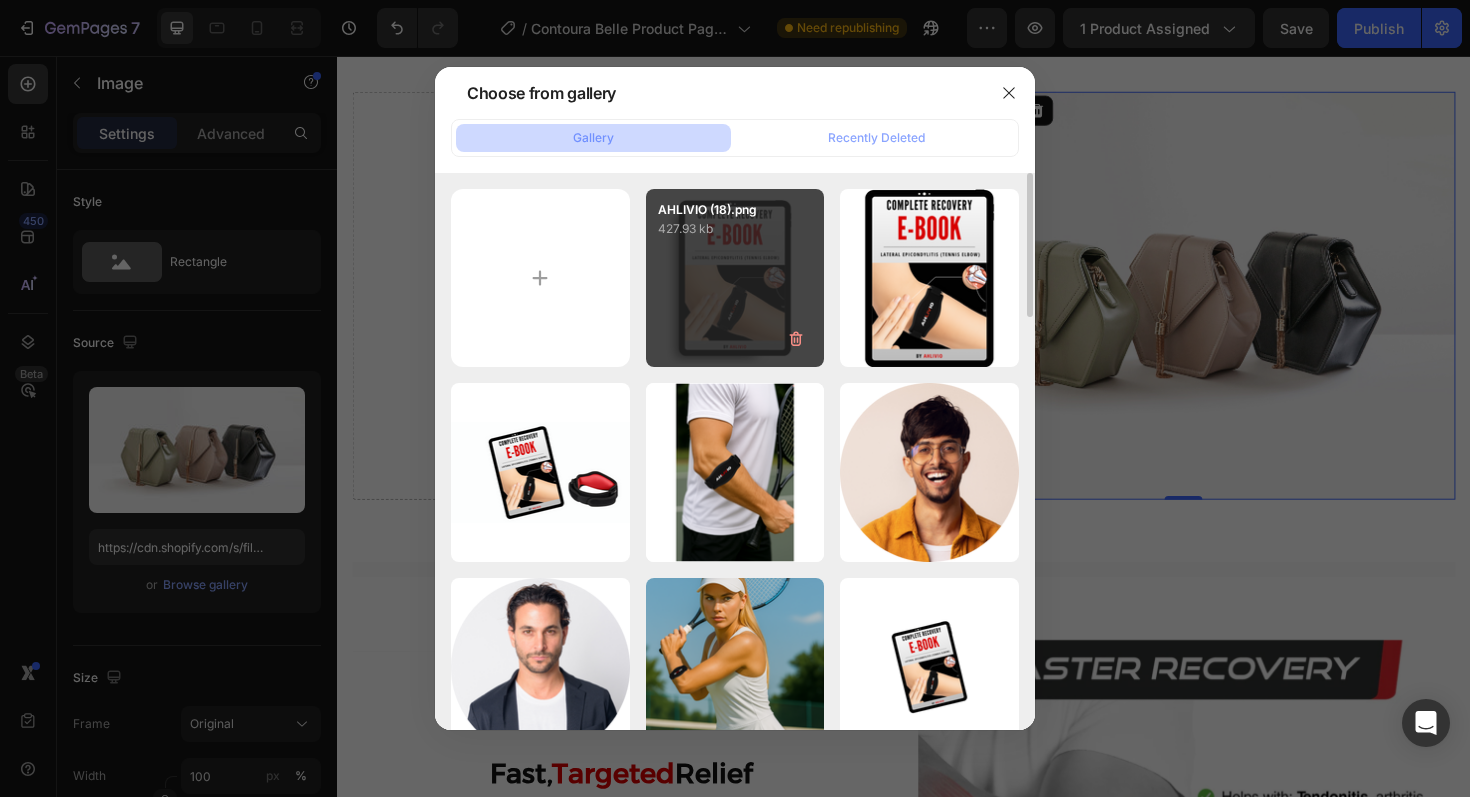 click on "AHLIVIO (18).png 427.93 kb" at bounding box center (735, 278) 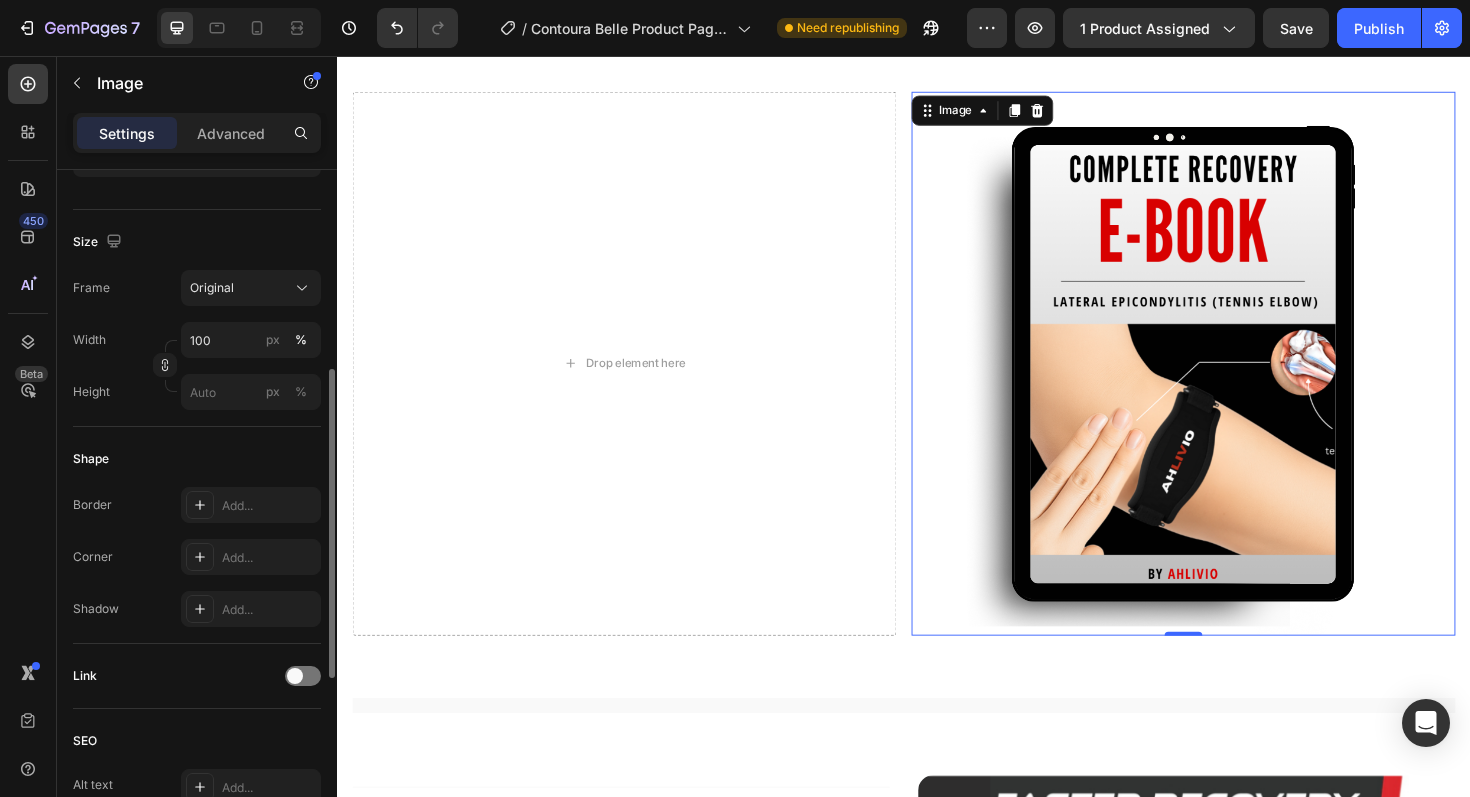 scroll, scrollTop: 438, scrollLeft: 0, axis: vertical 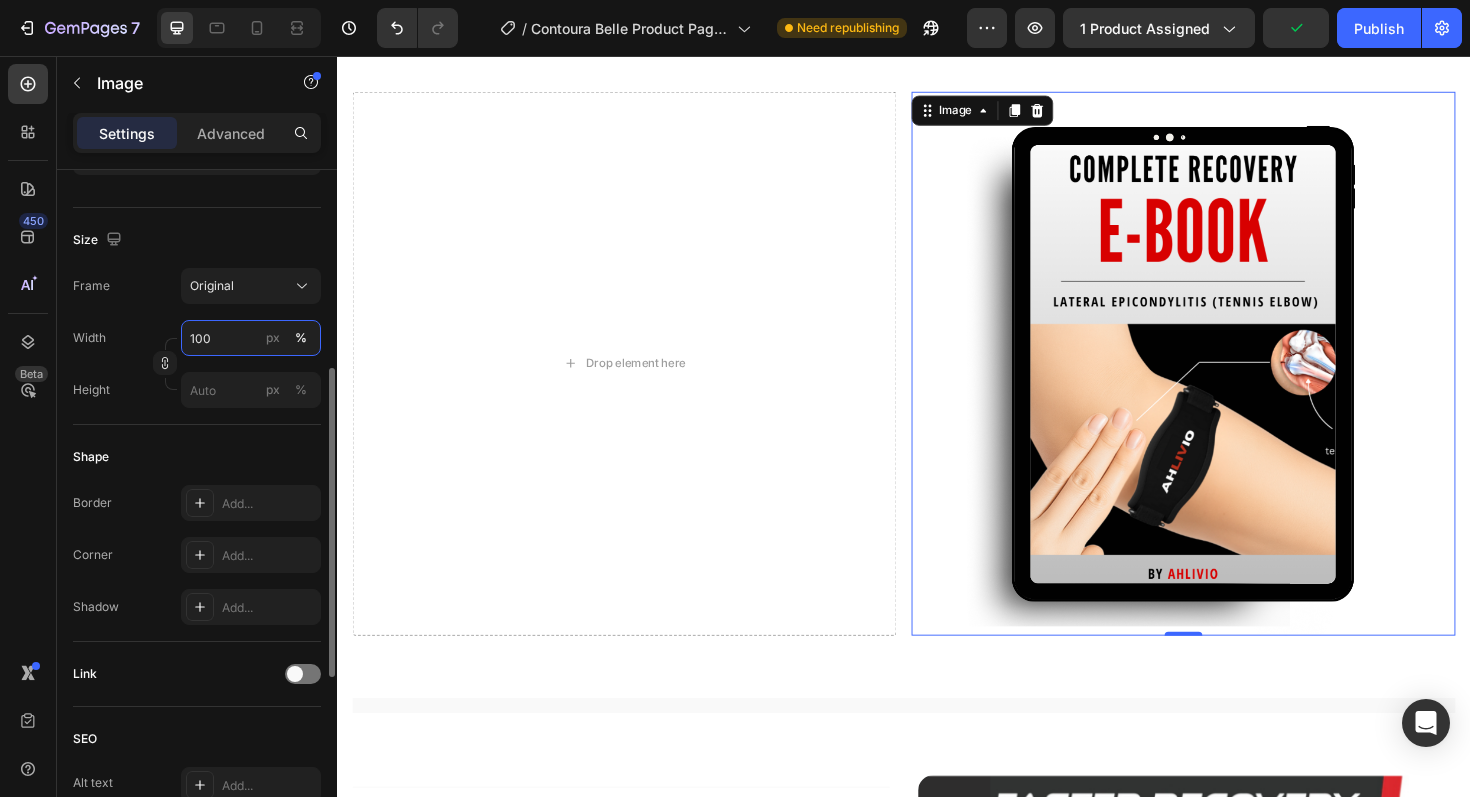 click on "100" at bounding box center (251, 338) 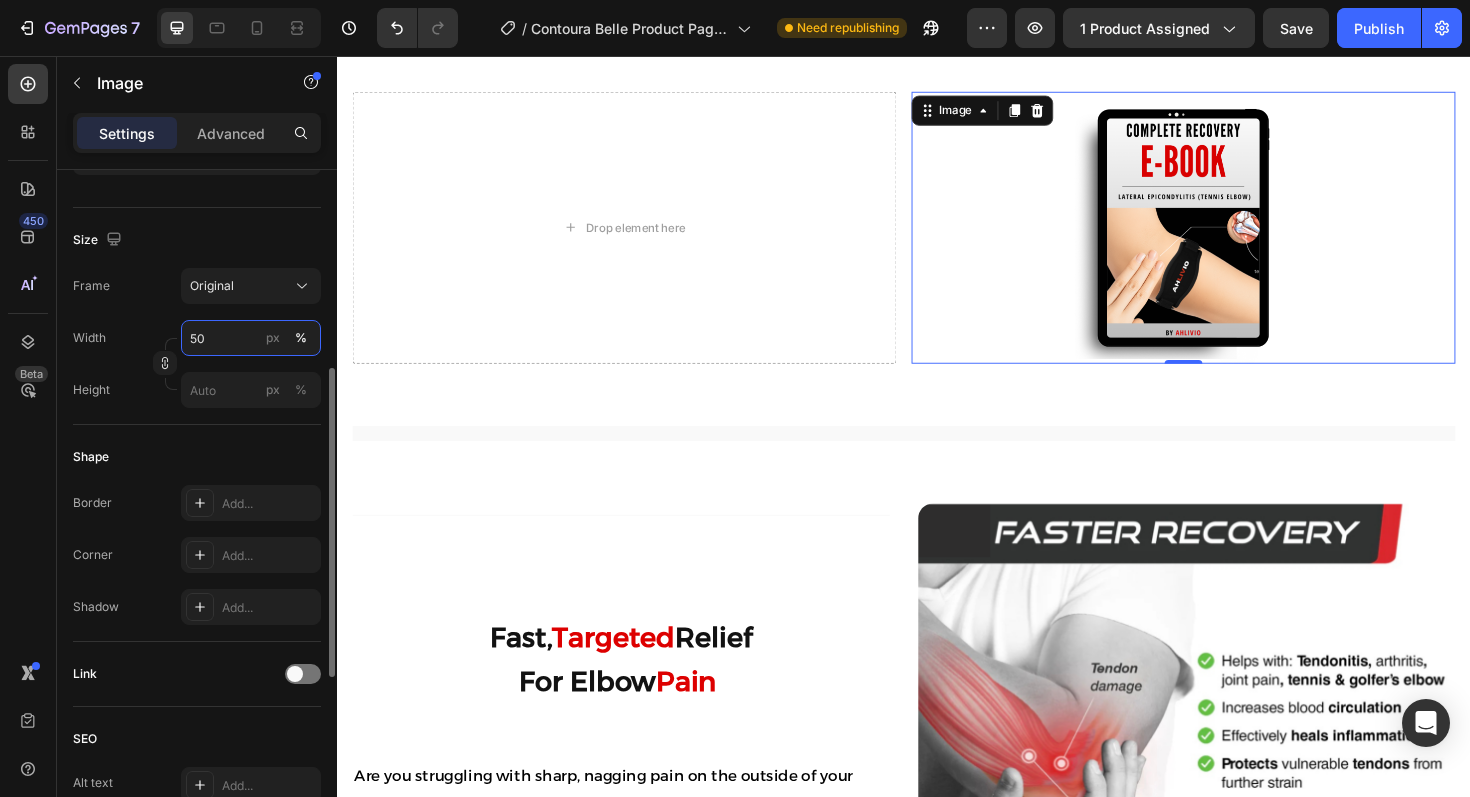type on "5" 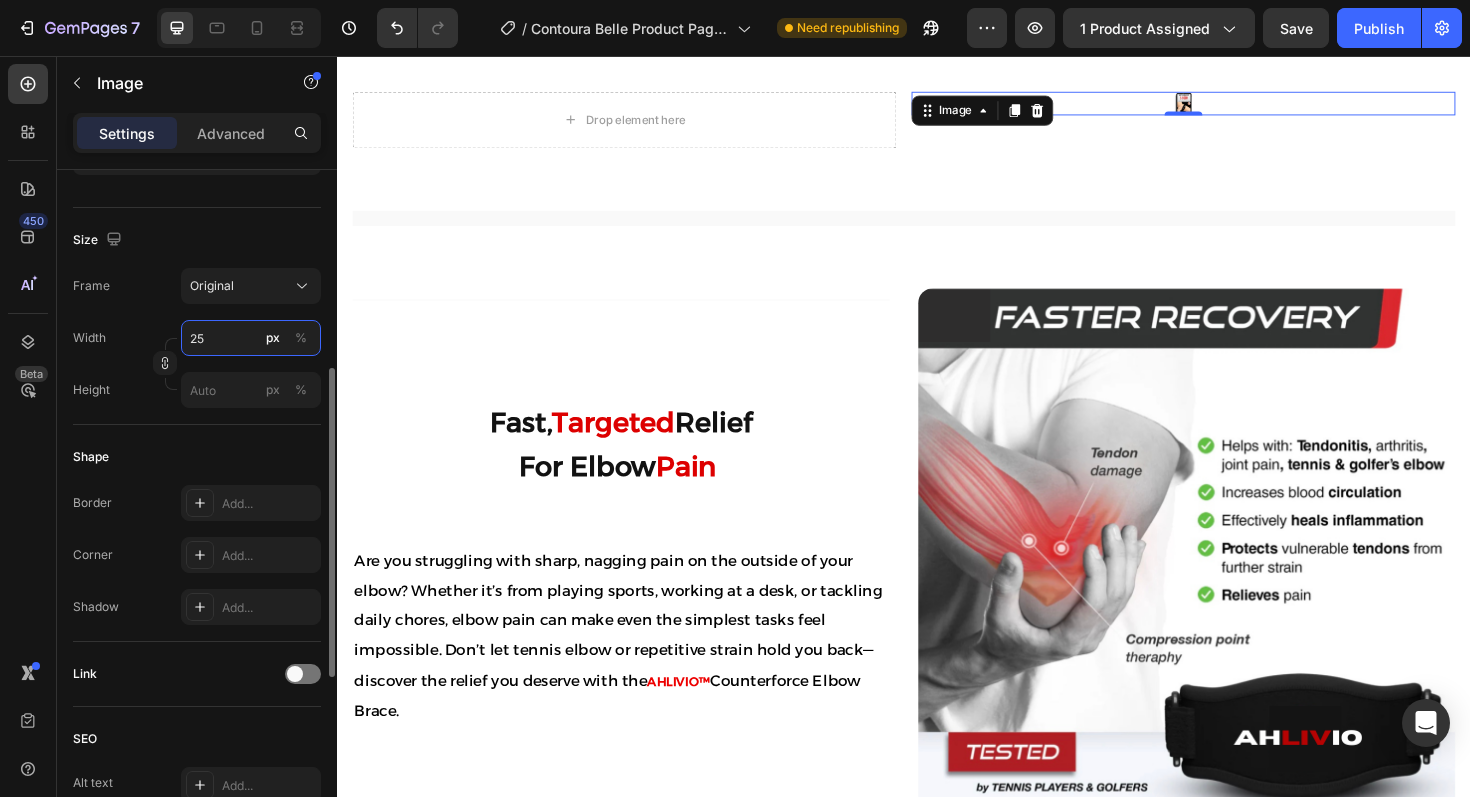 type on "2" 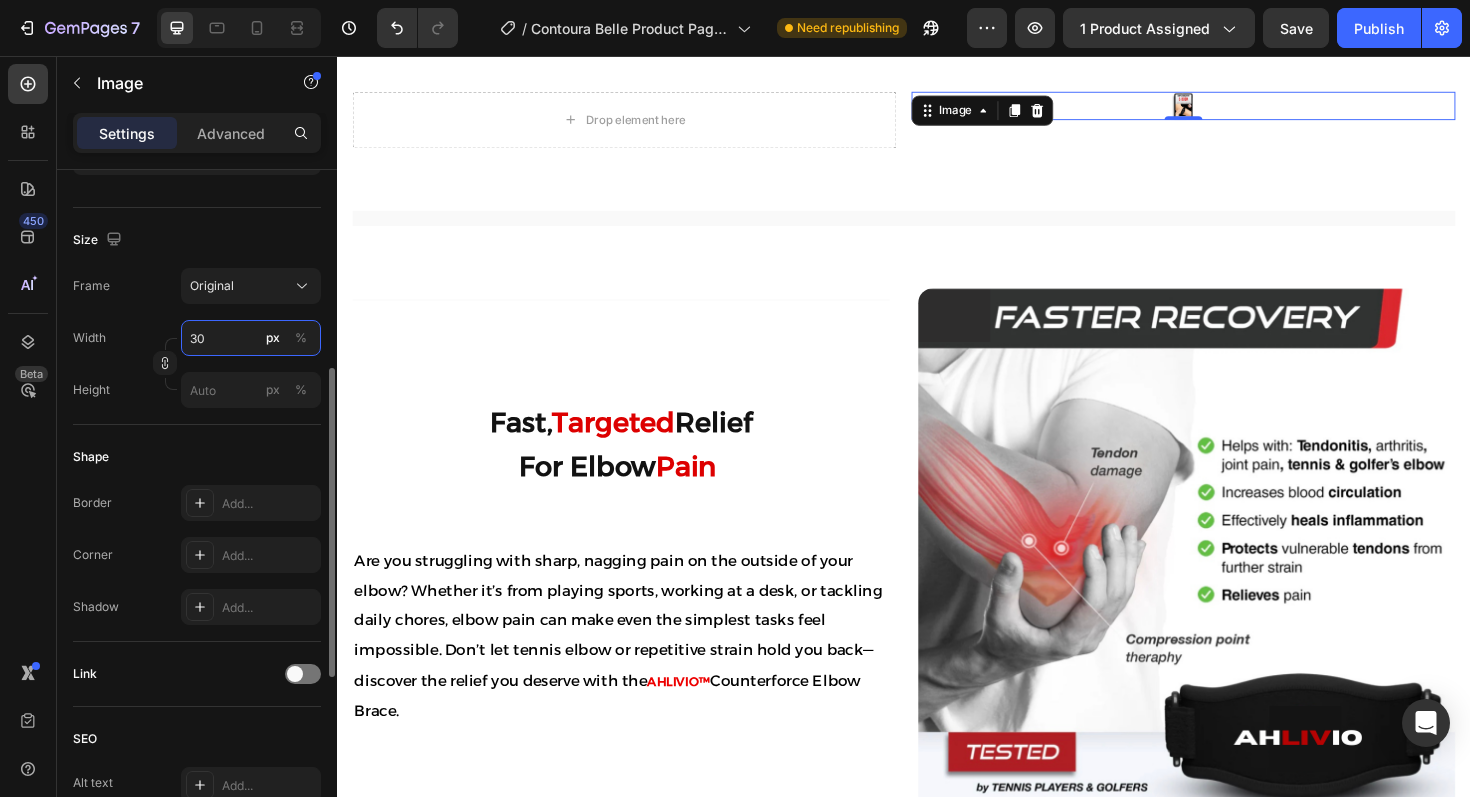 type on "3" 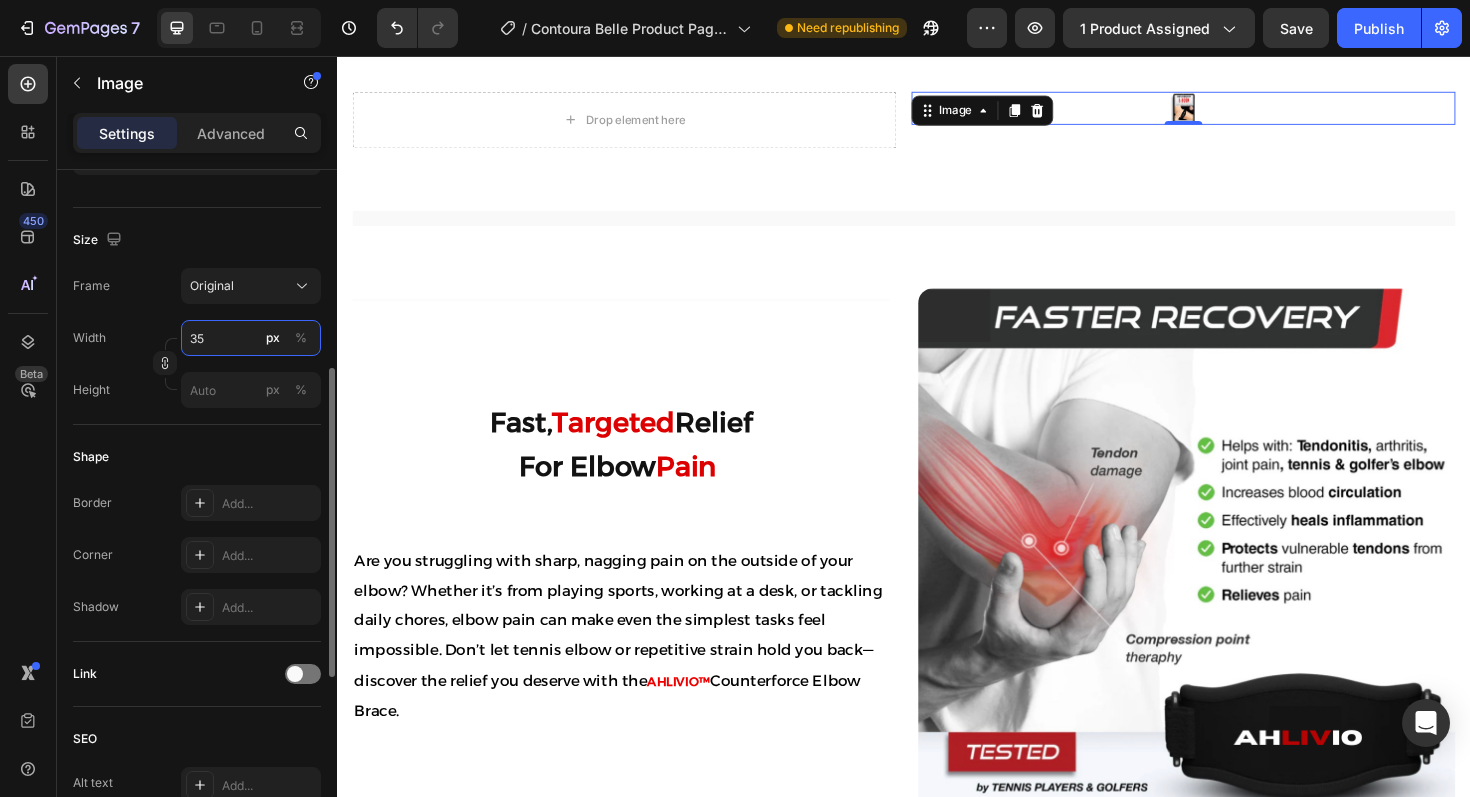 type on "3" 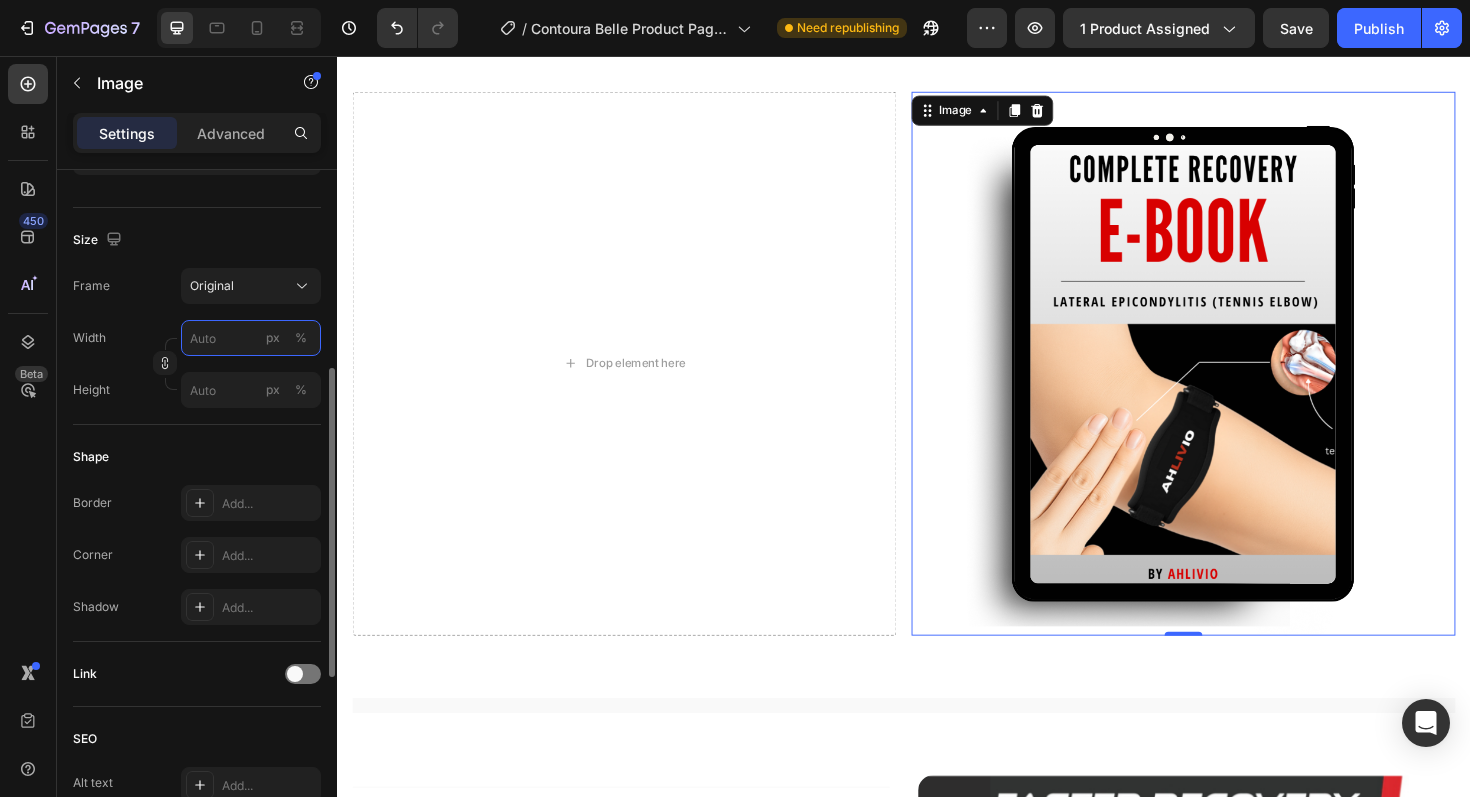 type on "3" 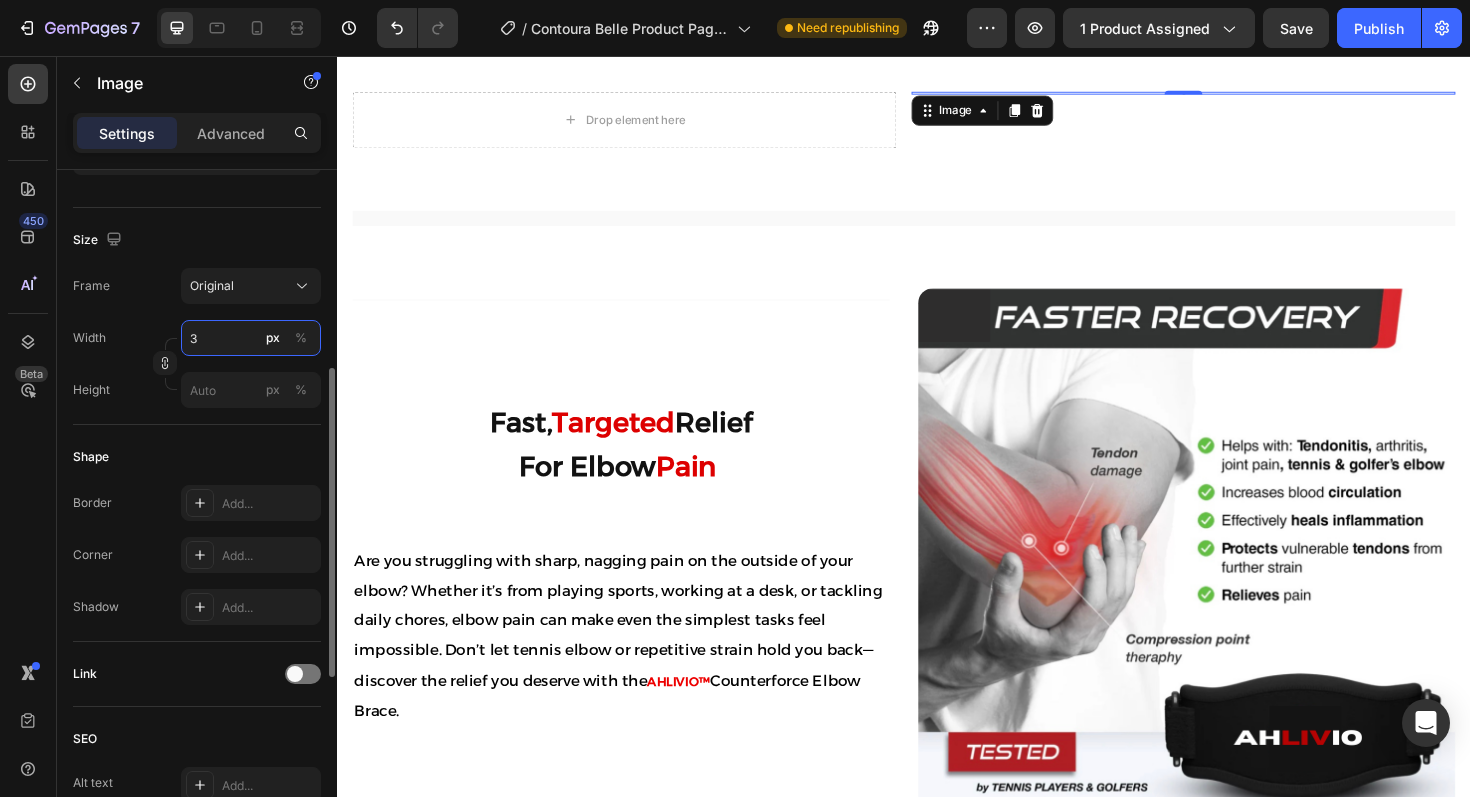 type 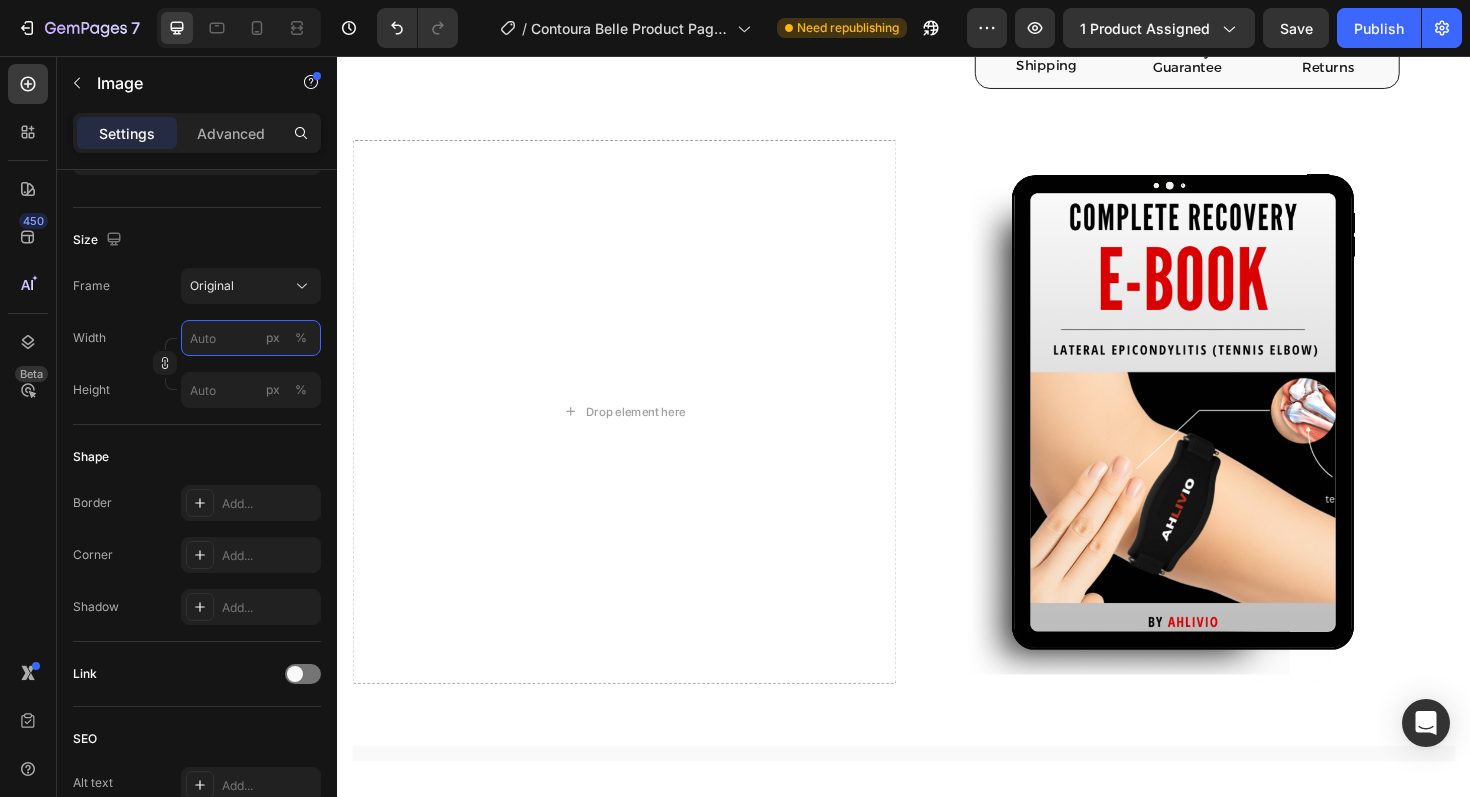 scroll, scrollTop: 1089, scrollLeft: 0, axis: vertical 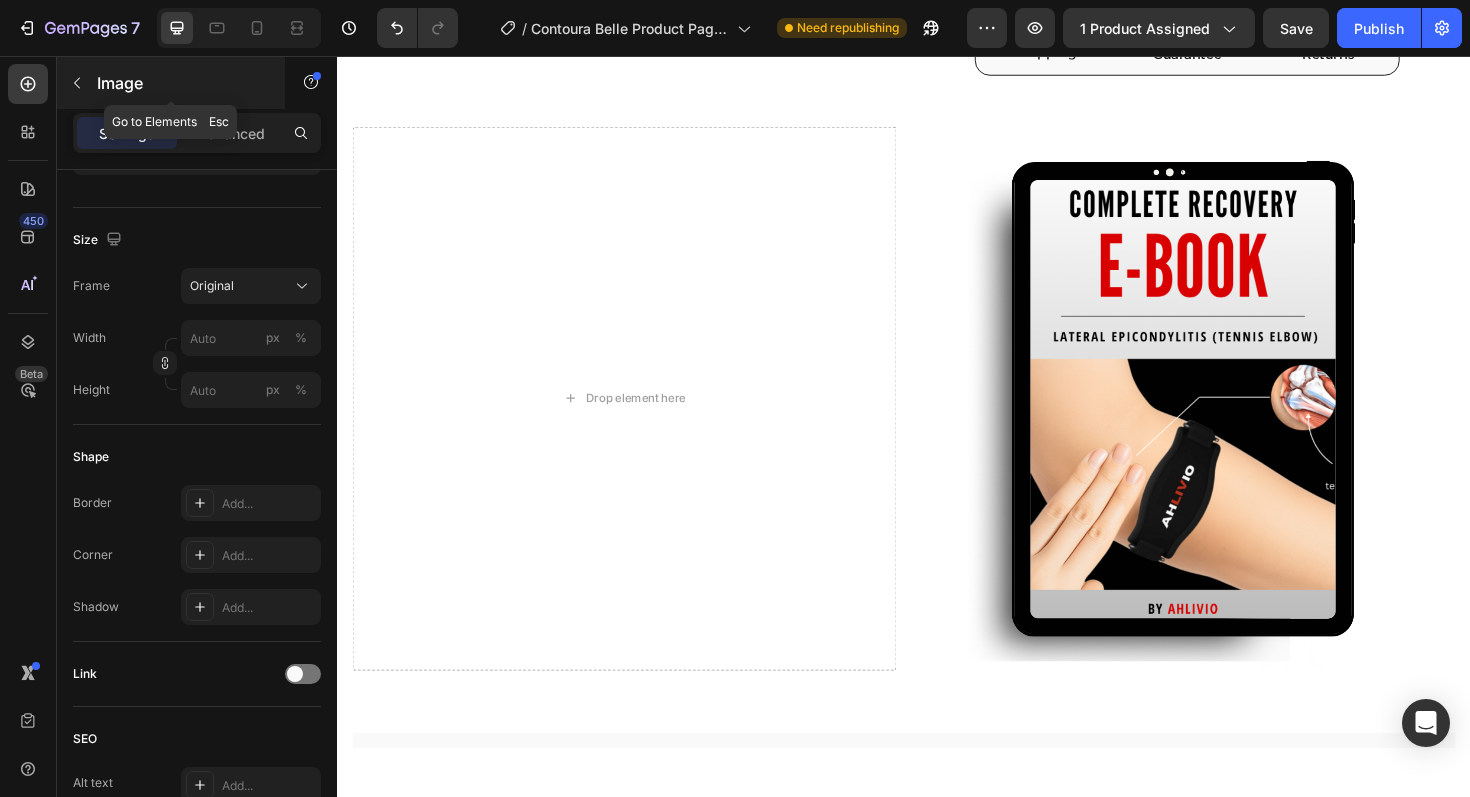 click on "Image" at bounding box center (182, 83) 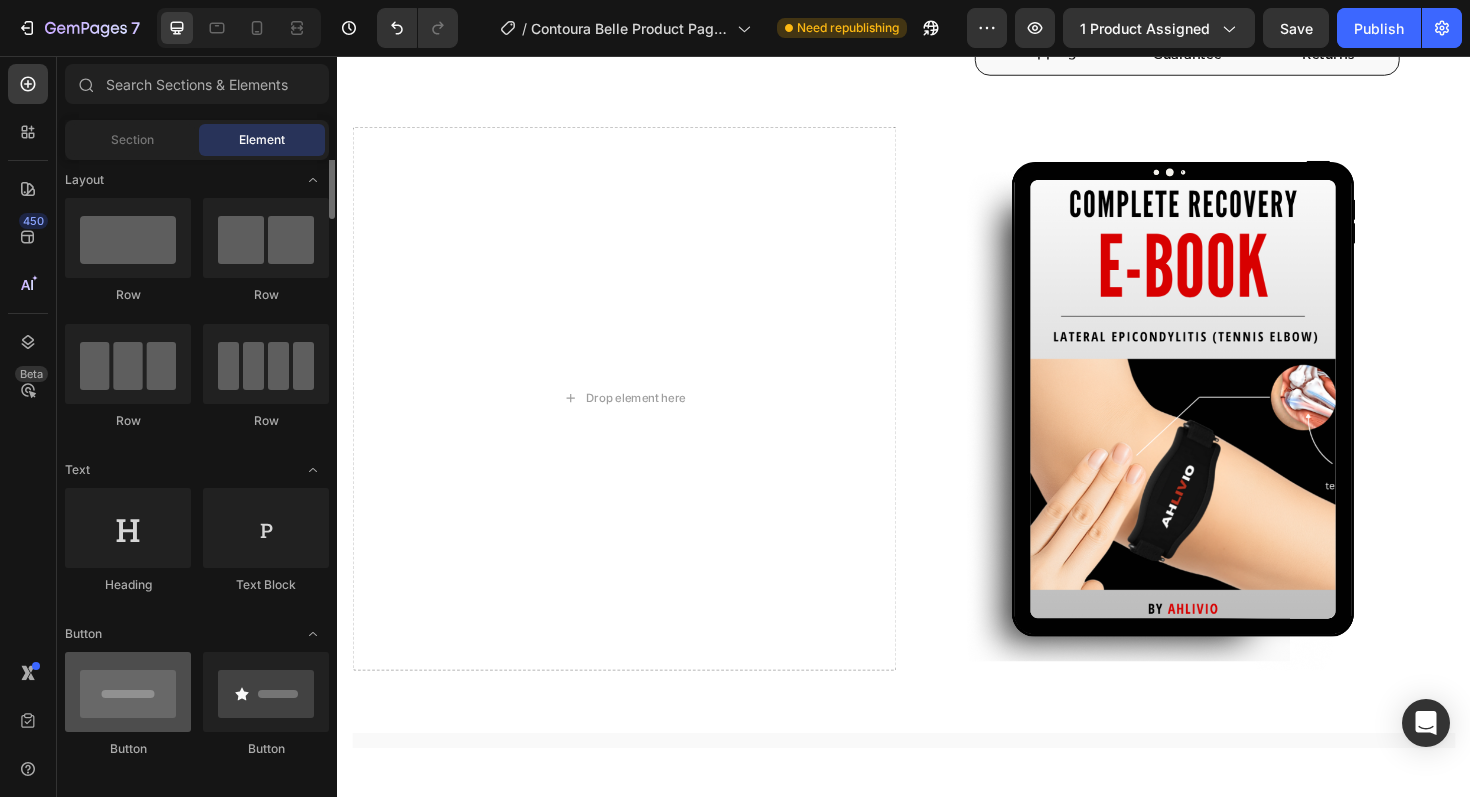 scroll, scrollTop: 0, scrollLeft: 0, axis: both 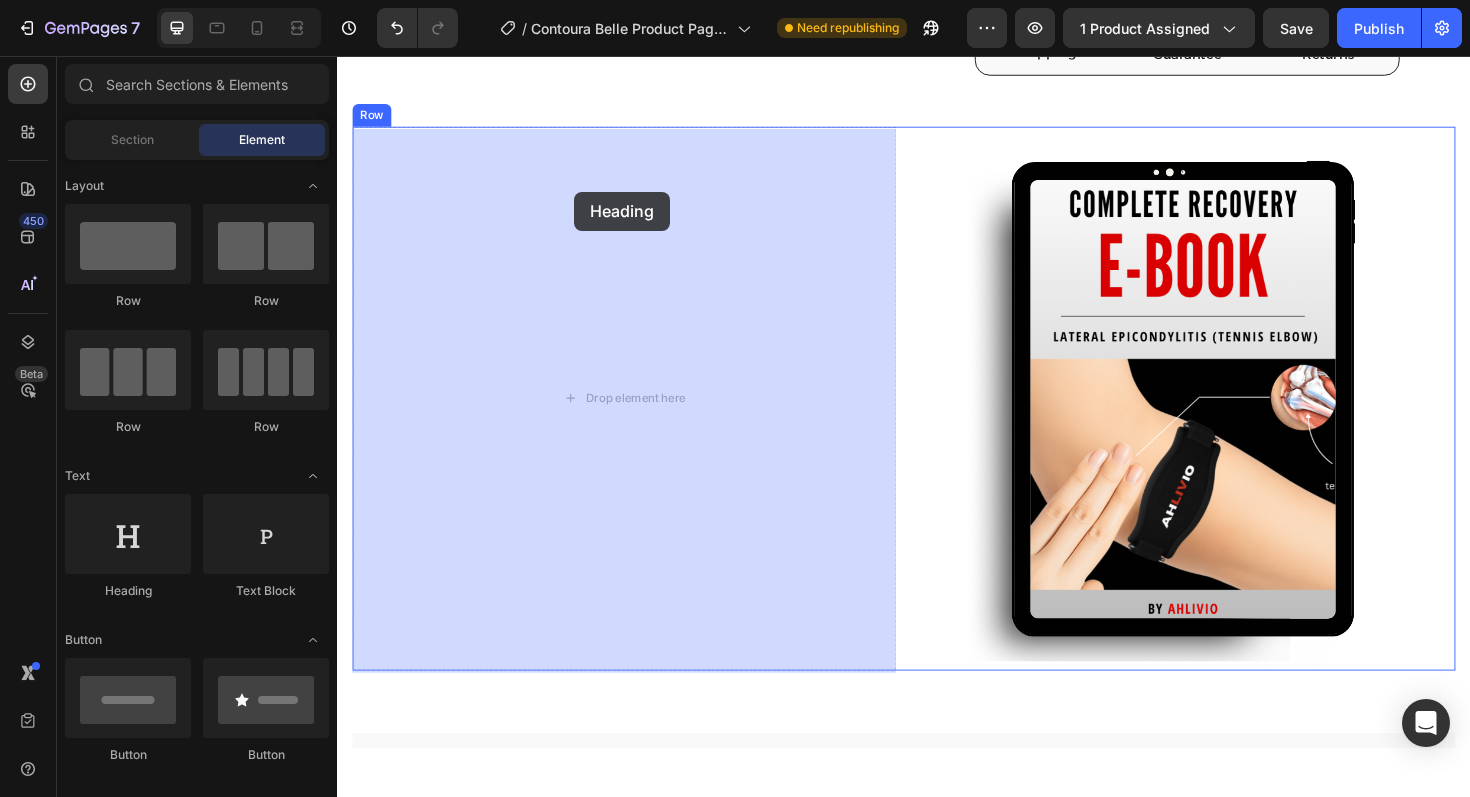drag, startPoint x: 462, startPoint y: 617, endPoint x: 593, endPoint y: 188, distance: 448.55545 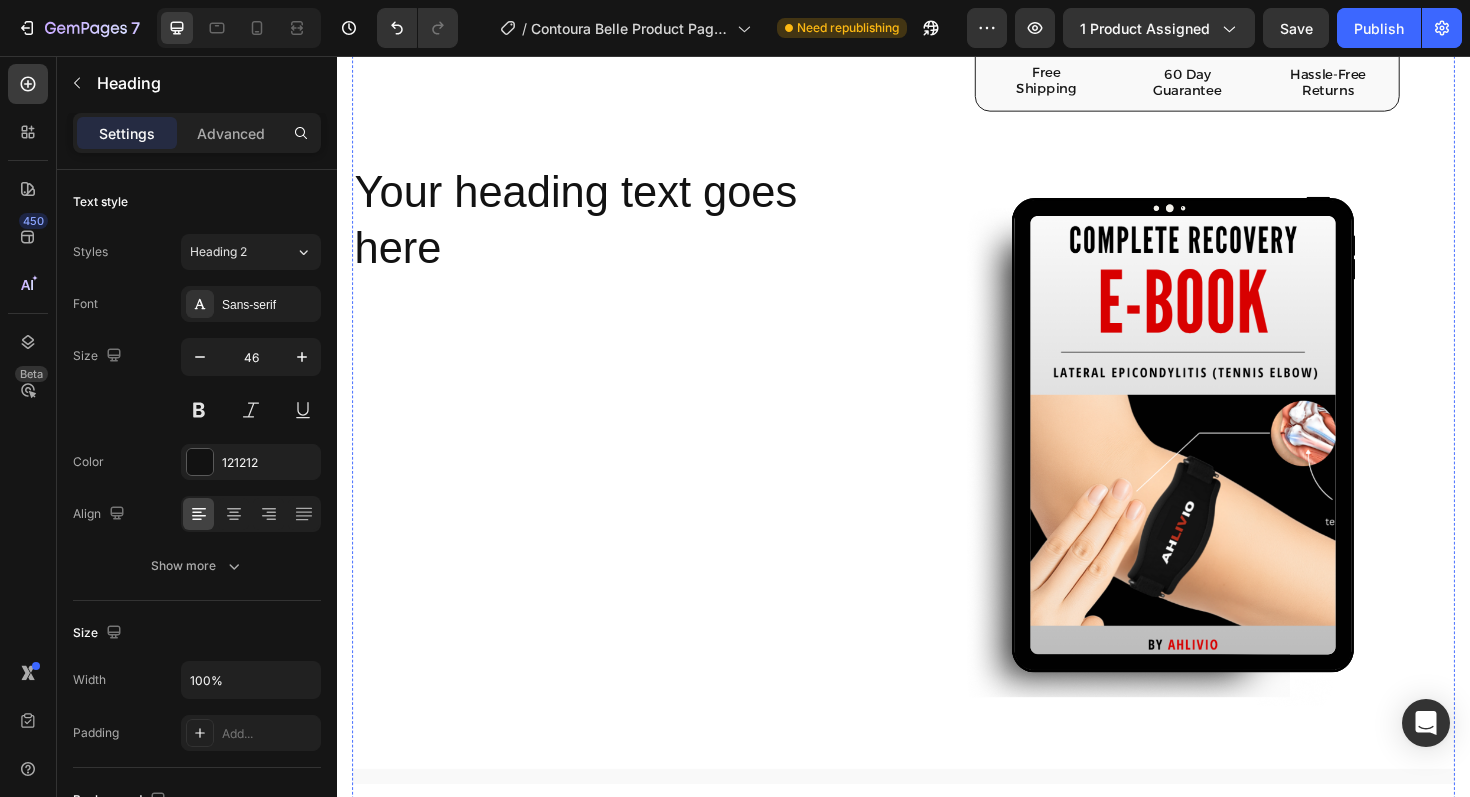 scroll, scrollTop: 1049, scrollLeft: 0, axis: vertical 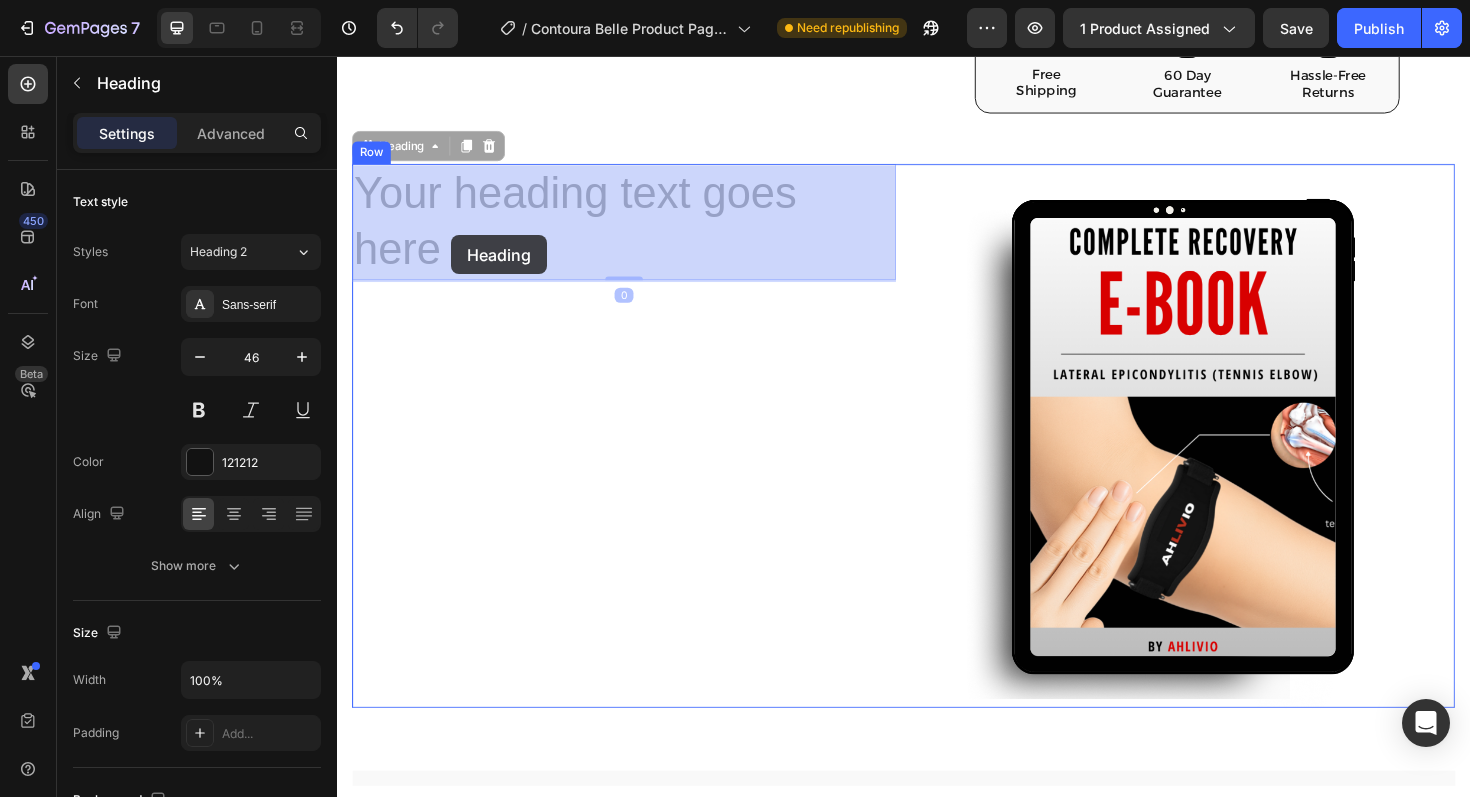drag, startPoint x: 365, startPoint y: 204, endPoint x: 452, endPoint y: 243, distance: 95.34149 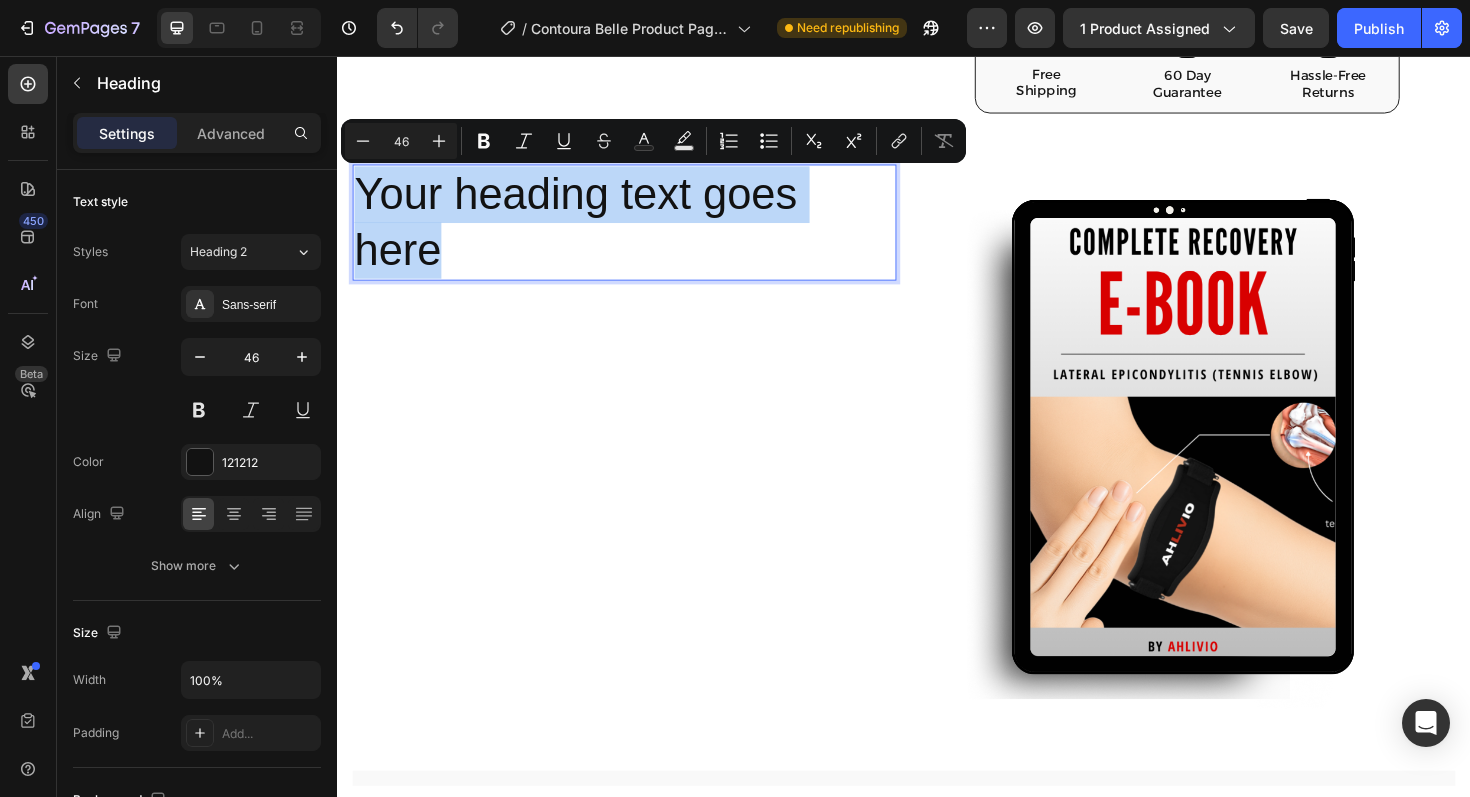 drag, startPoint x: 450, startPoint y: 270, endPoint x: 354, endPoint y: 222, distance: 107.33126 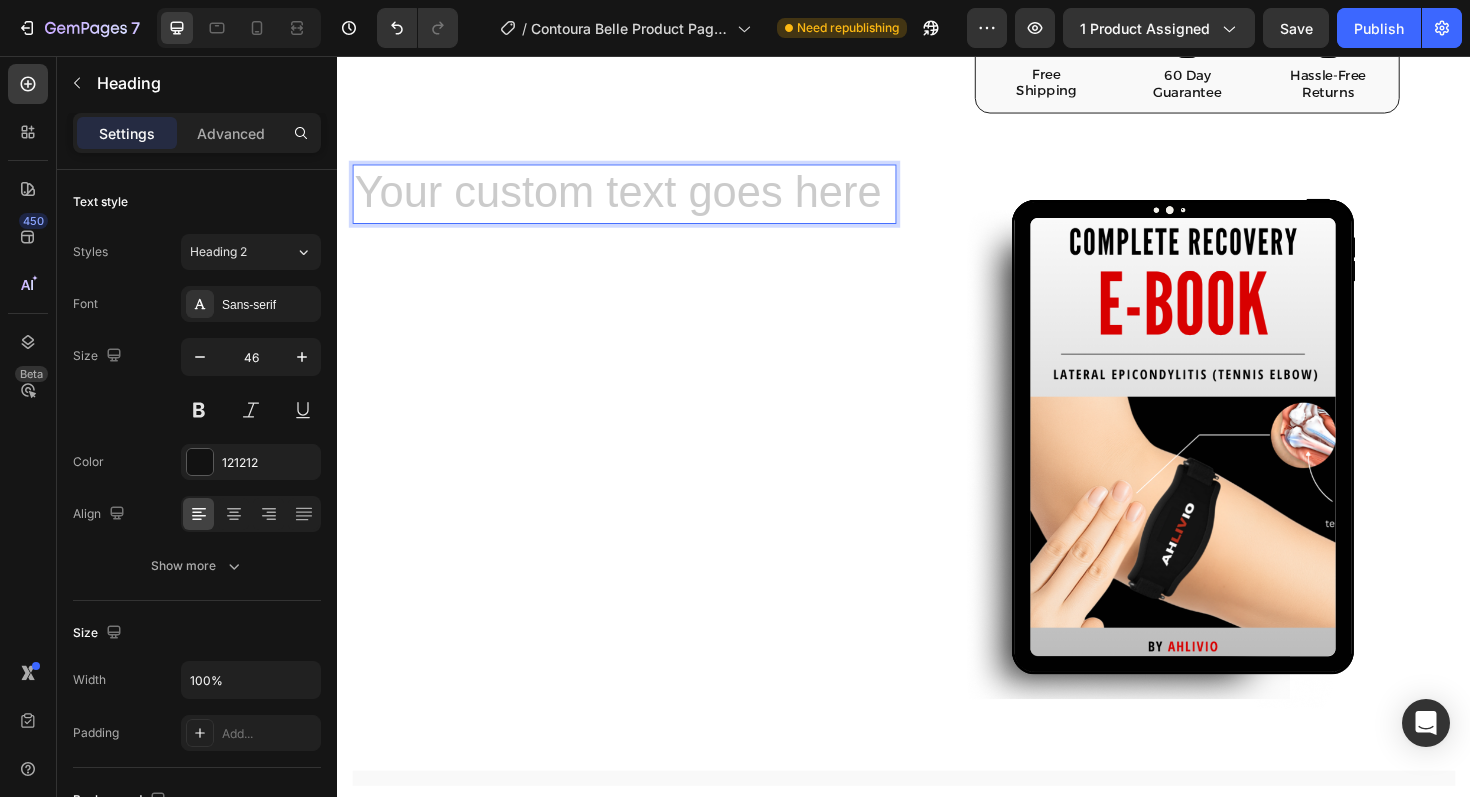 click at bounding box center [641, 203] 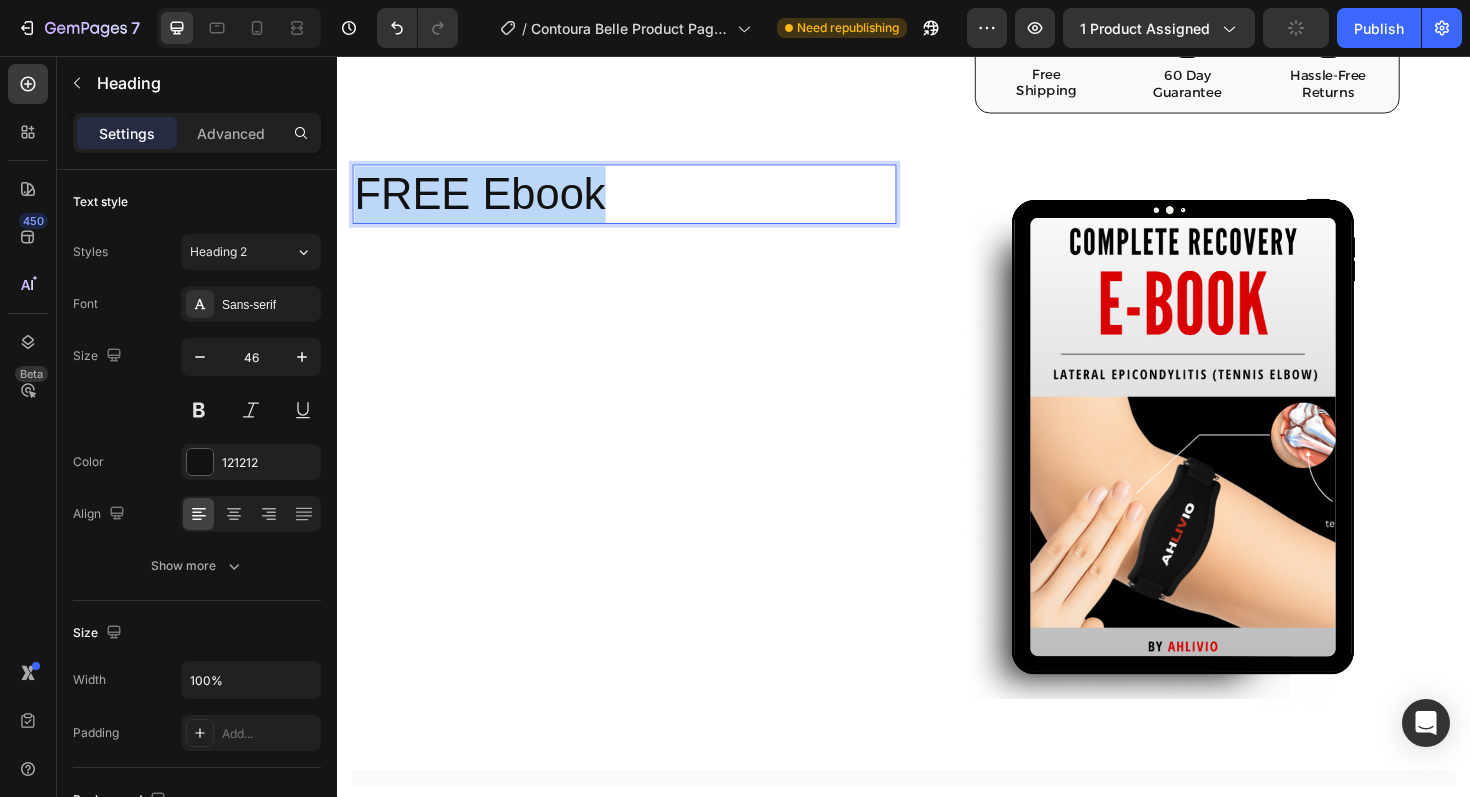 drag, startPoint x: 360, startPoint y: 206, endPoint x: 649, endPoint y: 219, distance: 289.29224 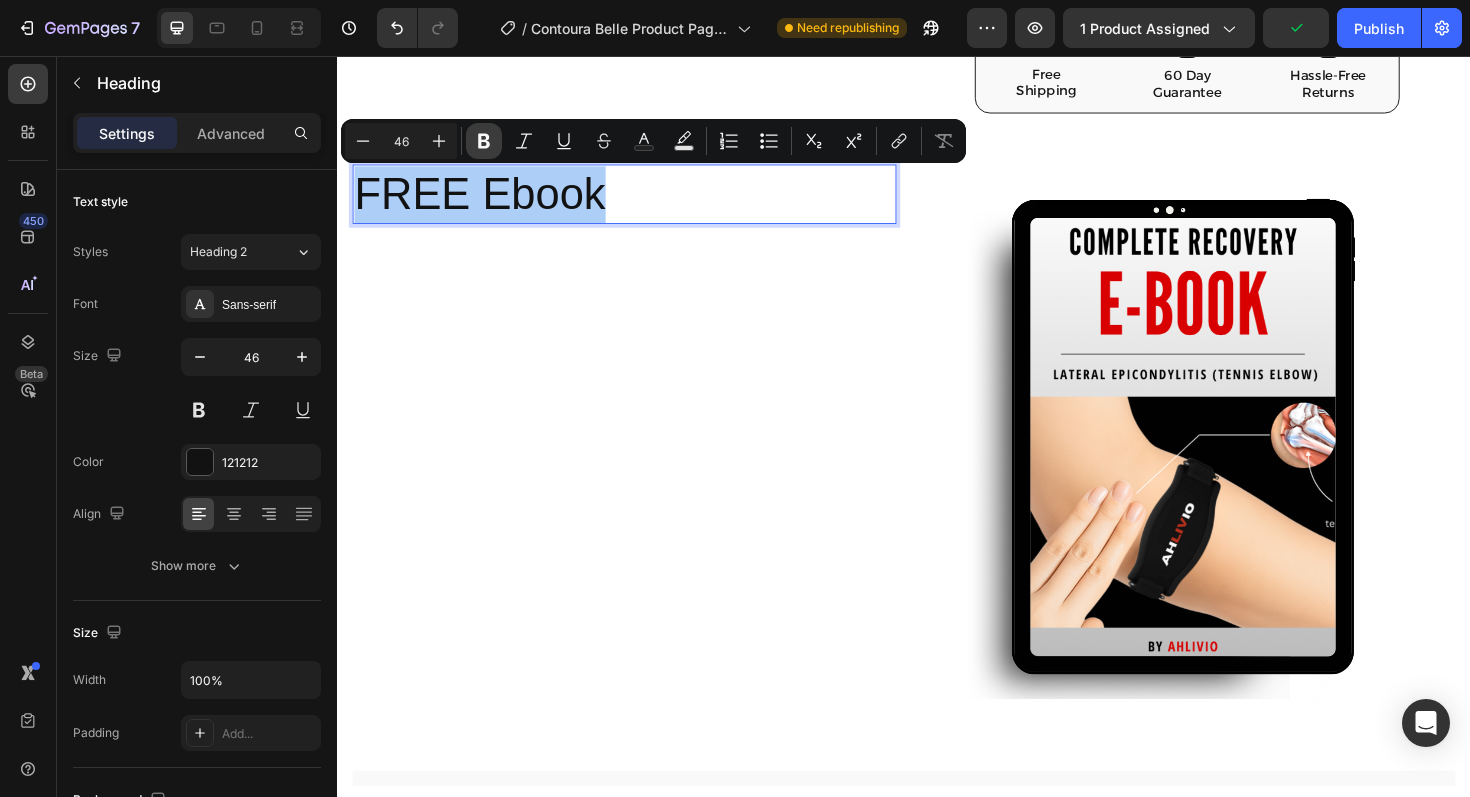 click 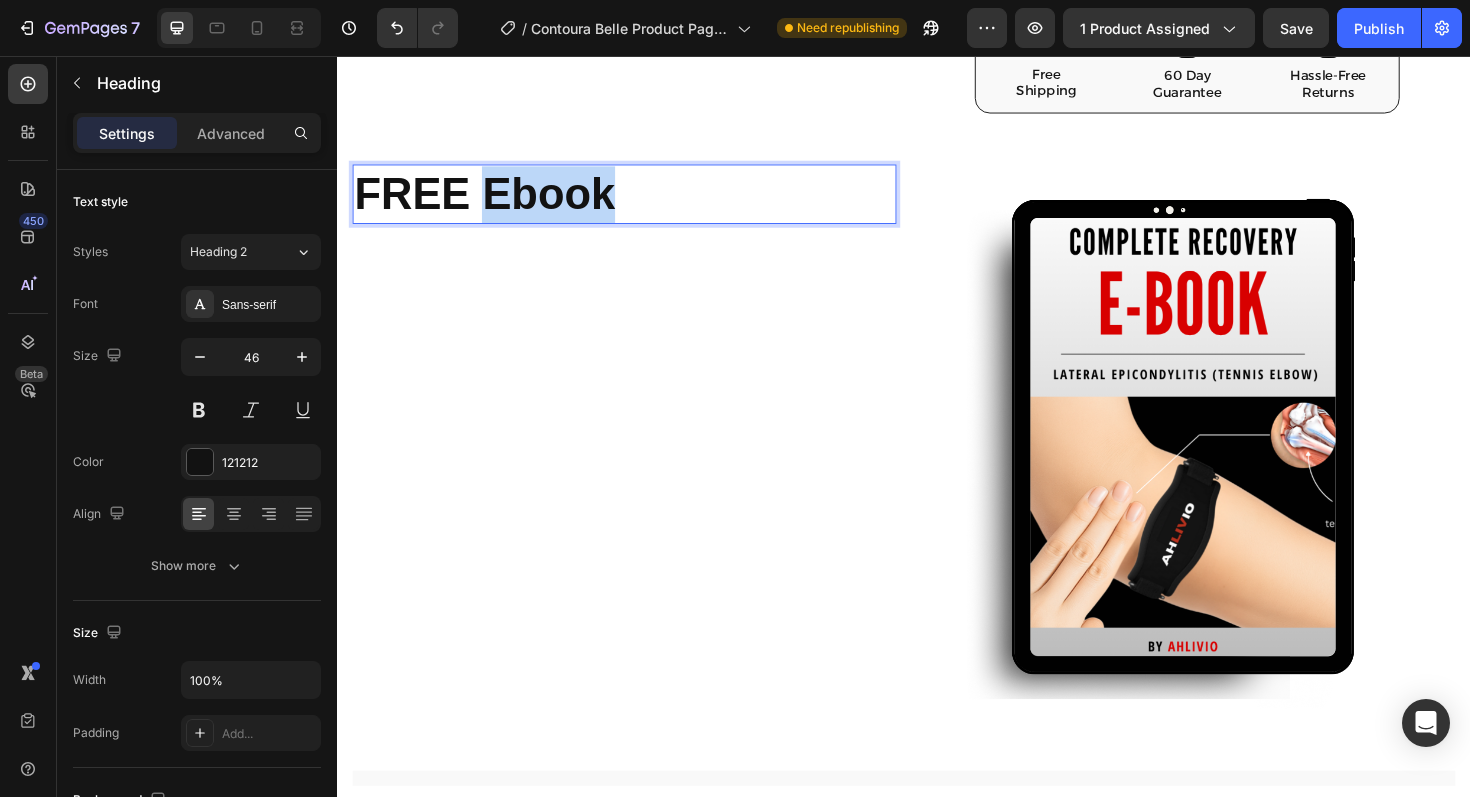 drag, startPoint x: 496, startPoint y: 211, endPoint x: 635, endPoint y: 208, distance: 139.03236 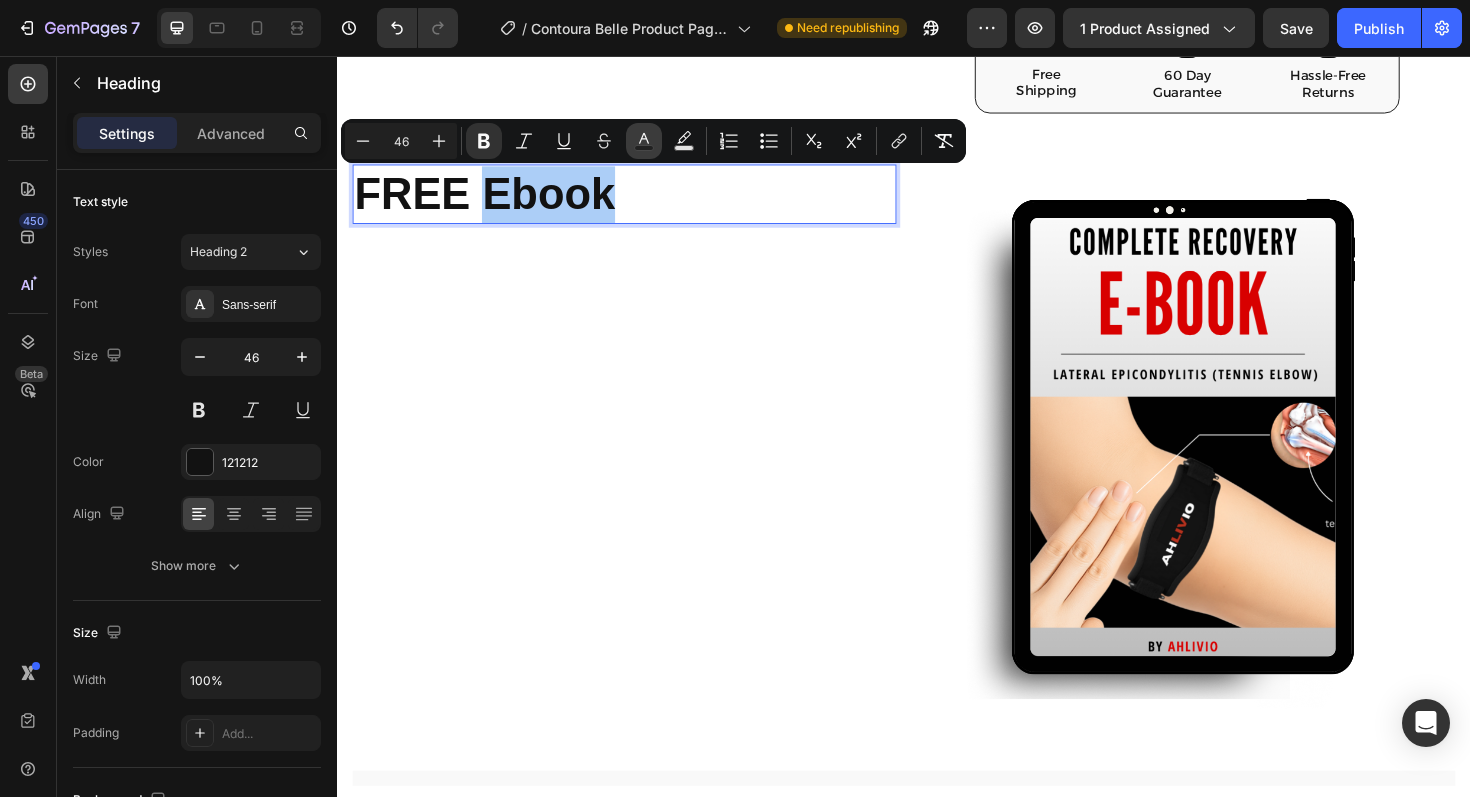 click 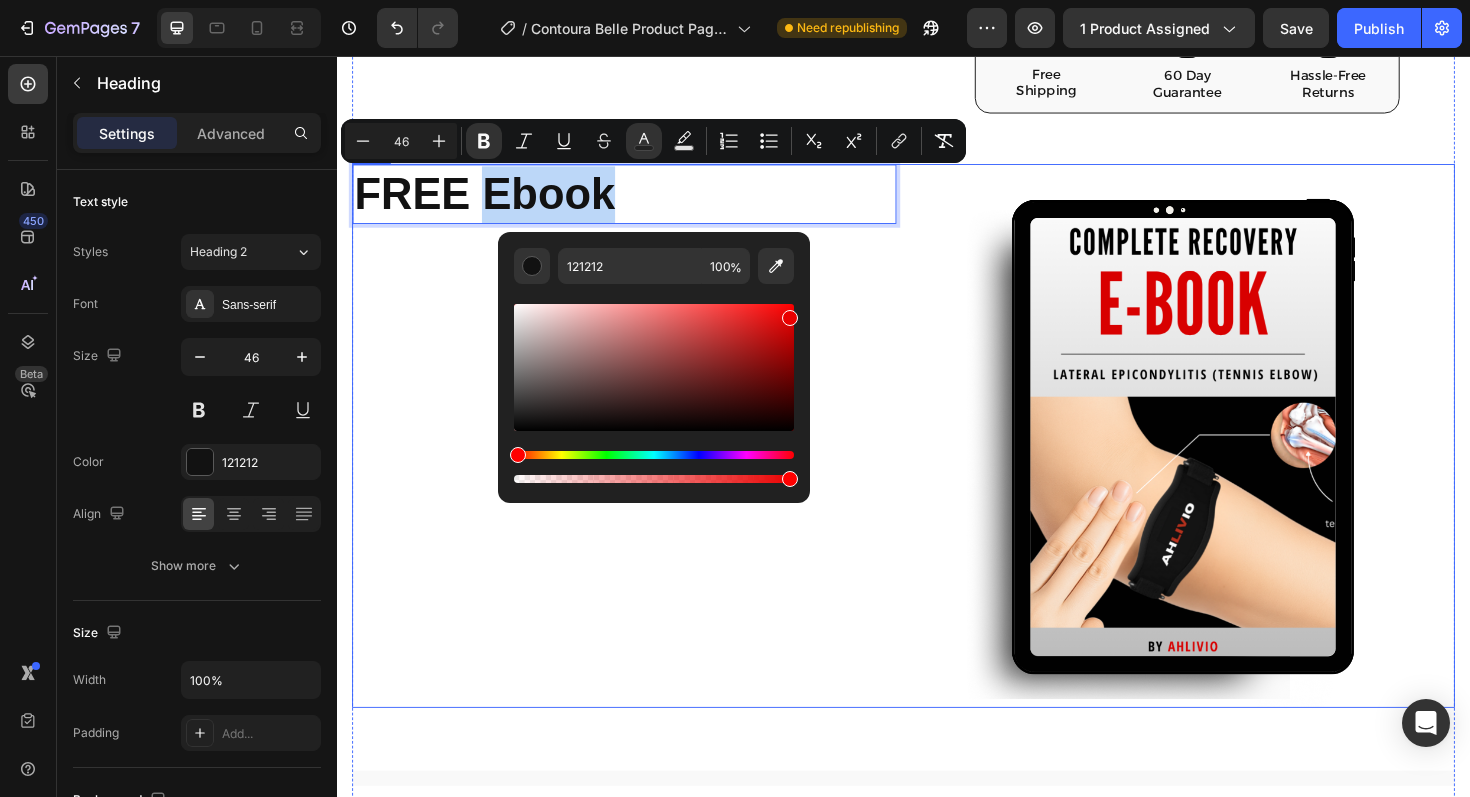 drag, startPoint x: 854, startPoint y: 479, endPoint x: 853, endPoint y: 325, distance: 154.00325 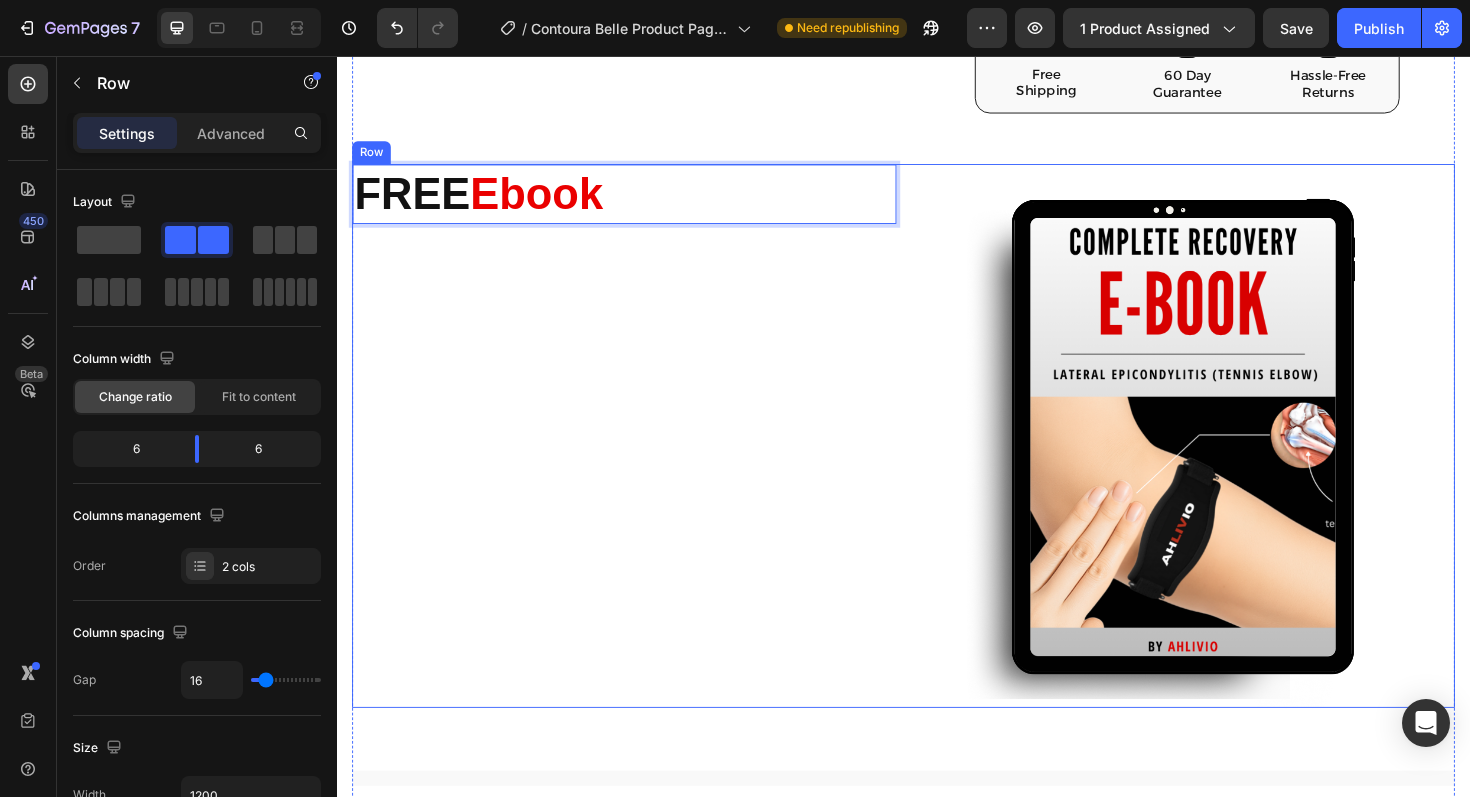 click on "FREE  Ebook Heading   0" at bounding box center [641, 459] 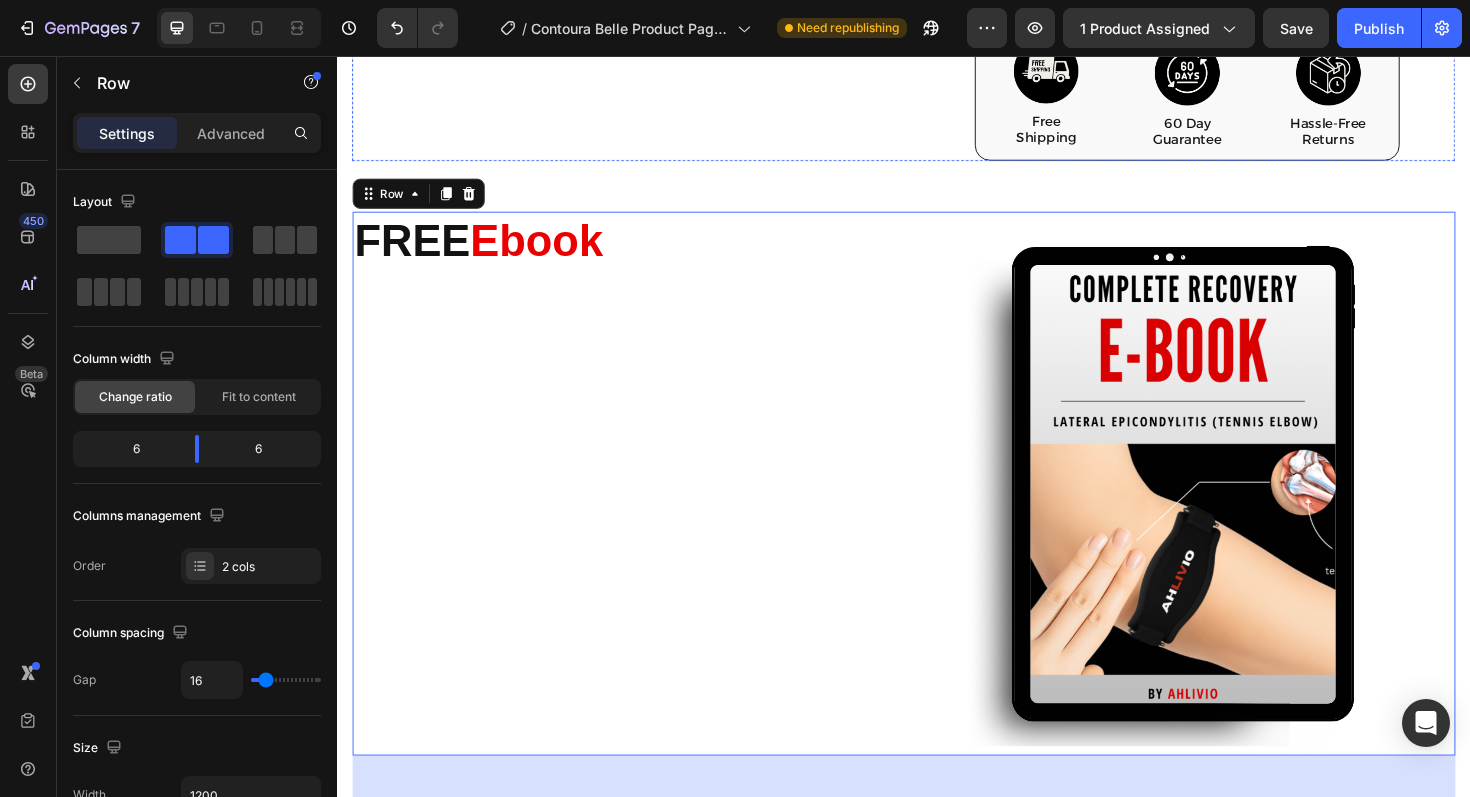 scroll, scrollTop: 1072, scrollLeft: 0, axis: vertical 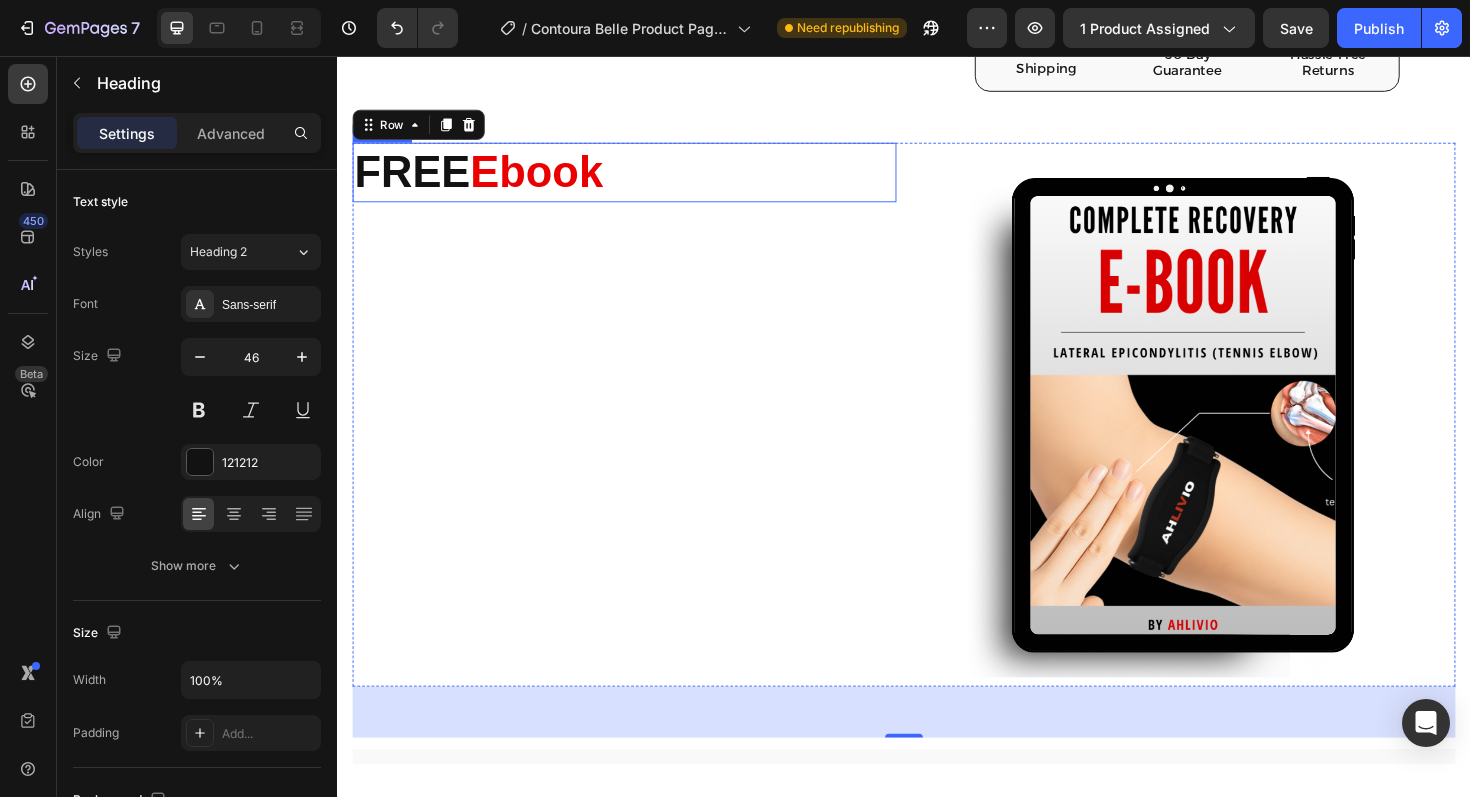 click on "Ebook" at bounding box center (548, 179) 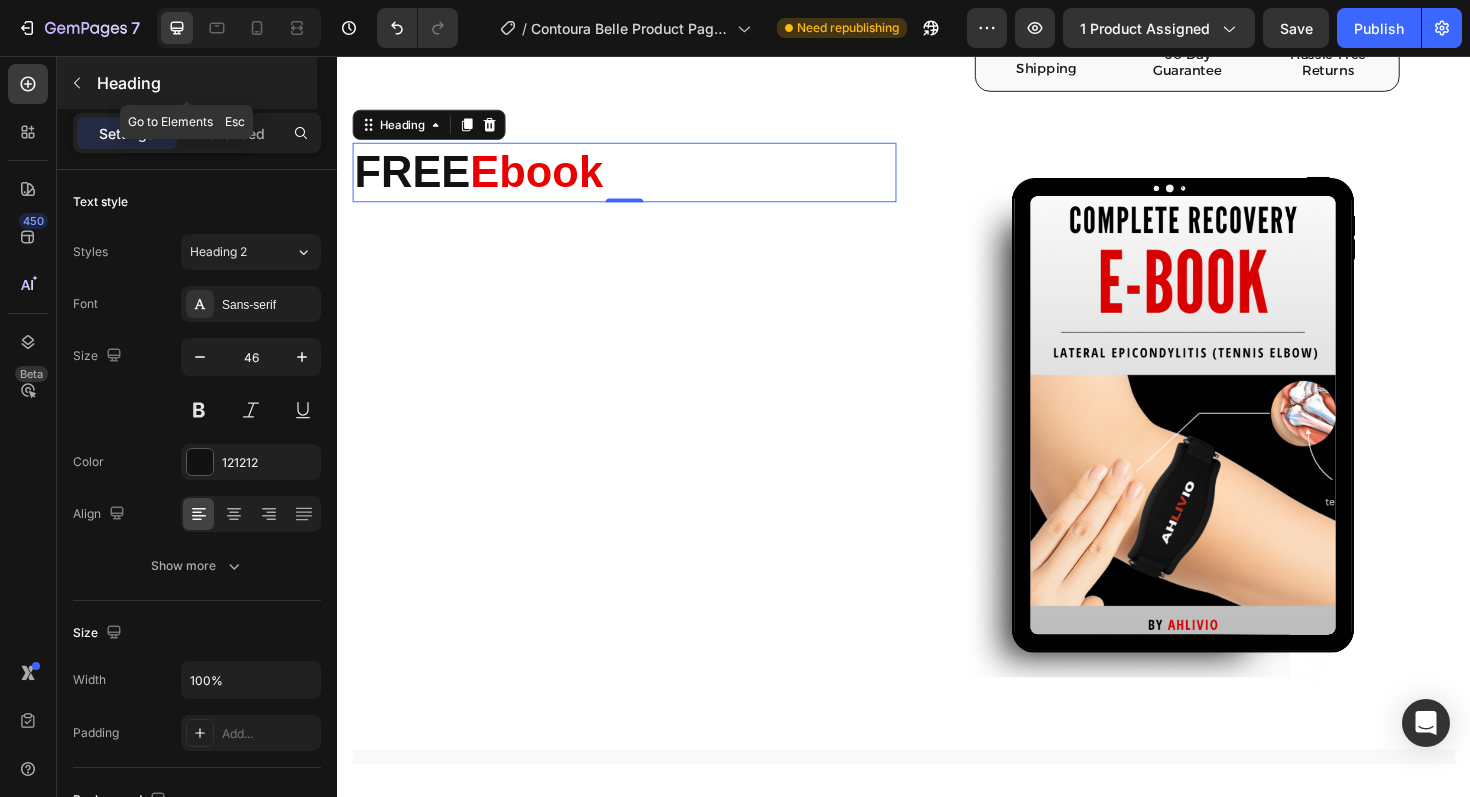 click at bounding box center [77, 83] 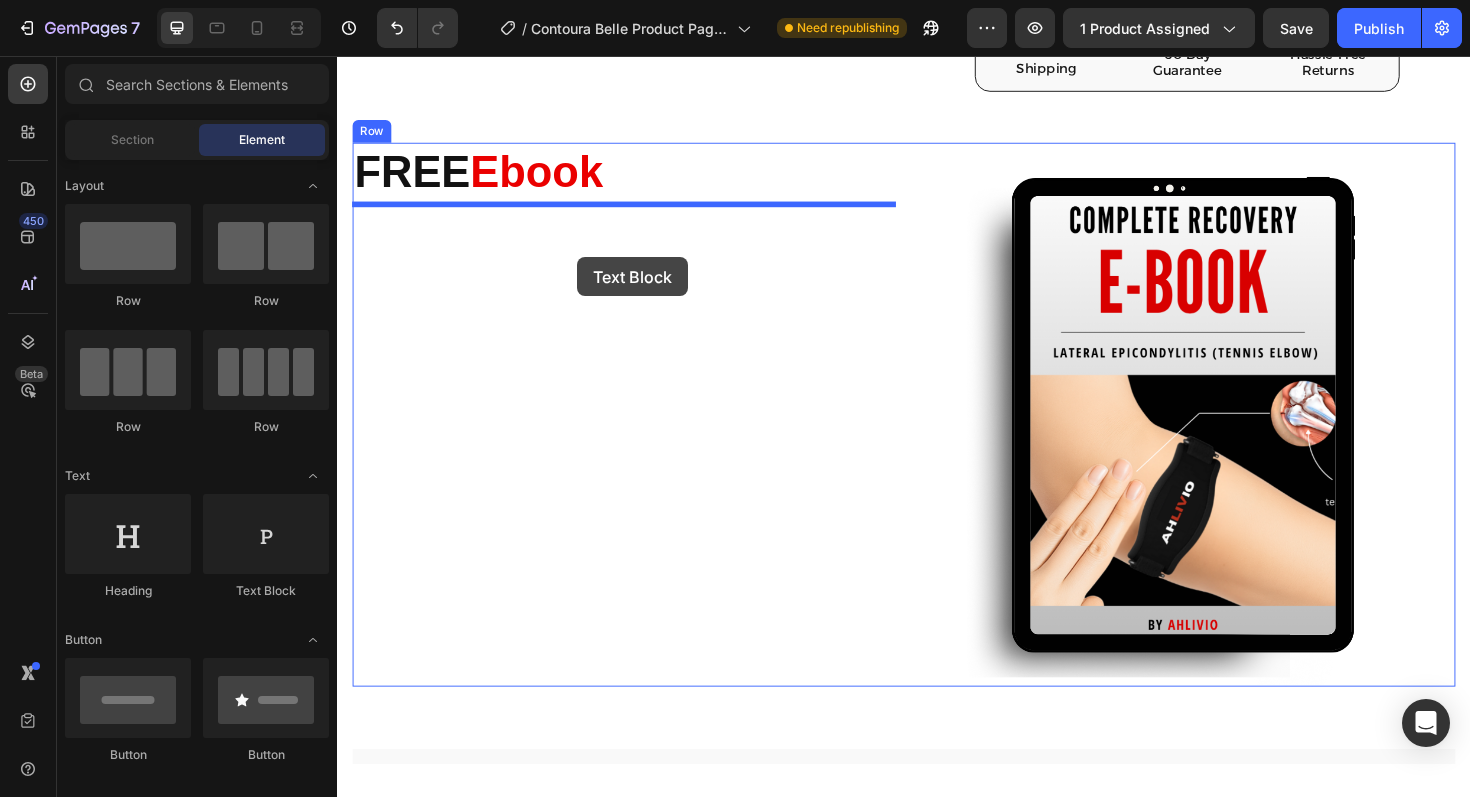 drag, startPoint x: 593, startPoint y: 601, endPoint x: 591, endPoint y: 269, distance: 332.006 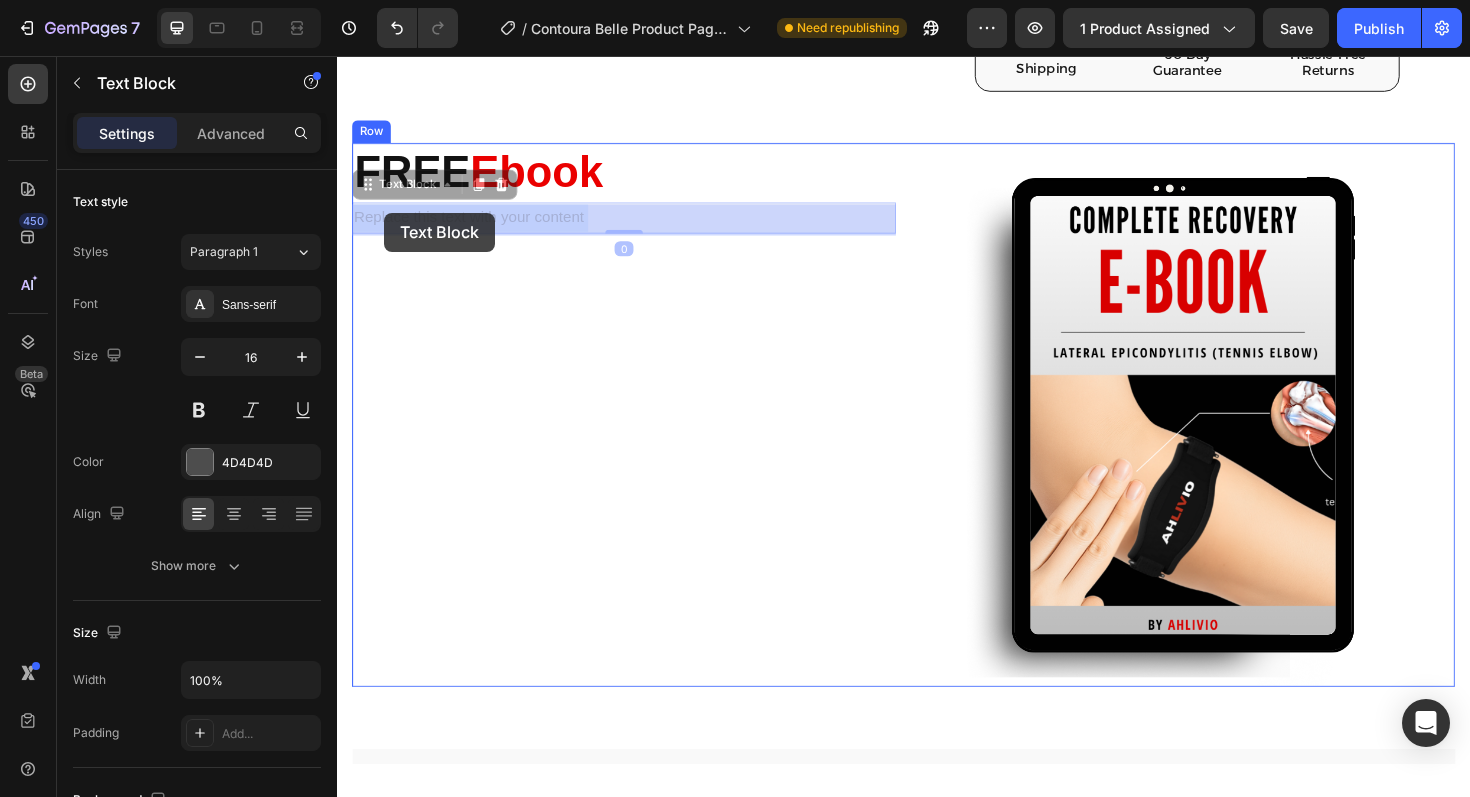 drag, startPoint x: 603, startPoint y: 239, endPoint x: 388, endPoint y: 222, distance: 215.67105 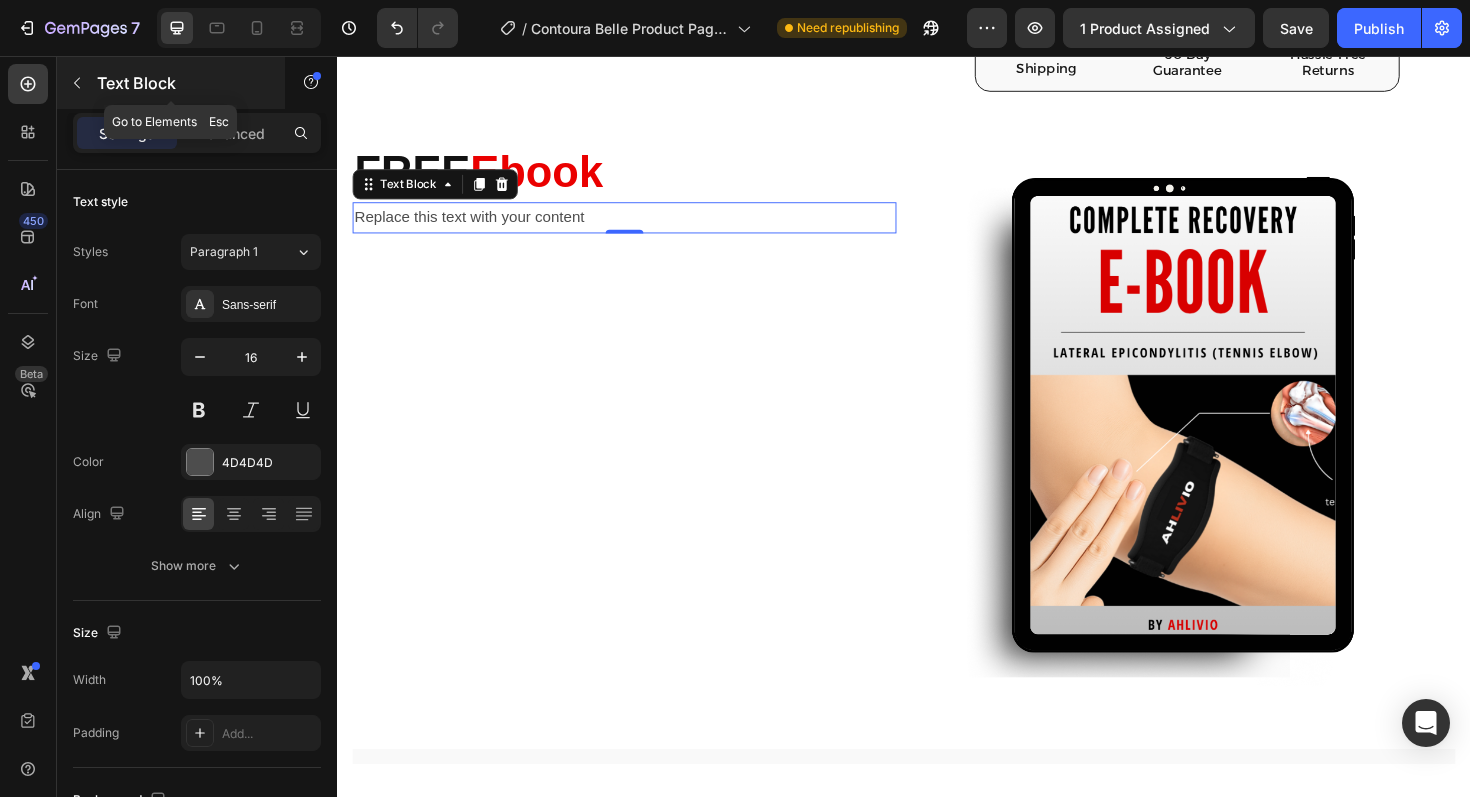 click 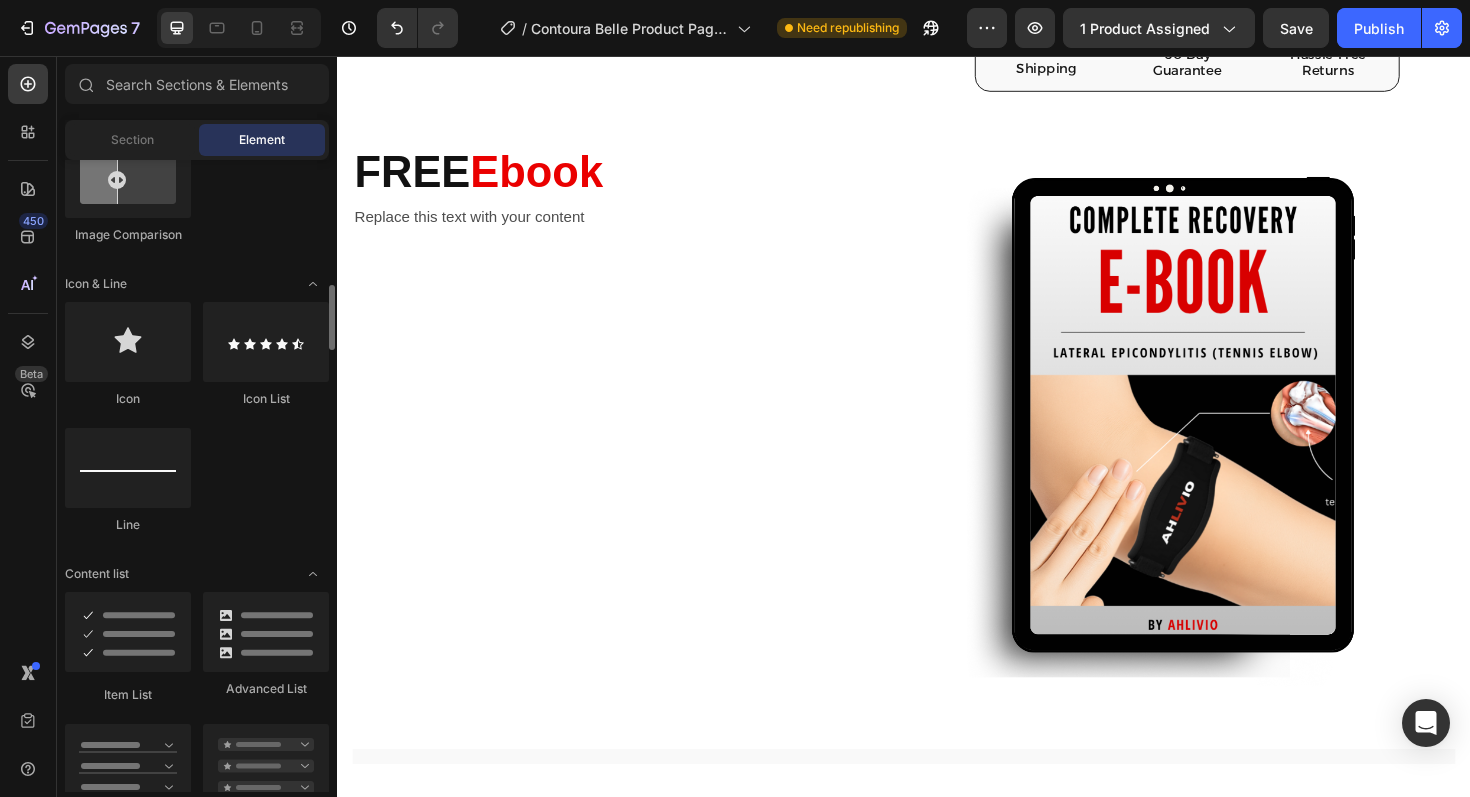scroll, scrollTop: 1189, scrollLeft: 0, axis: vertical 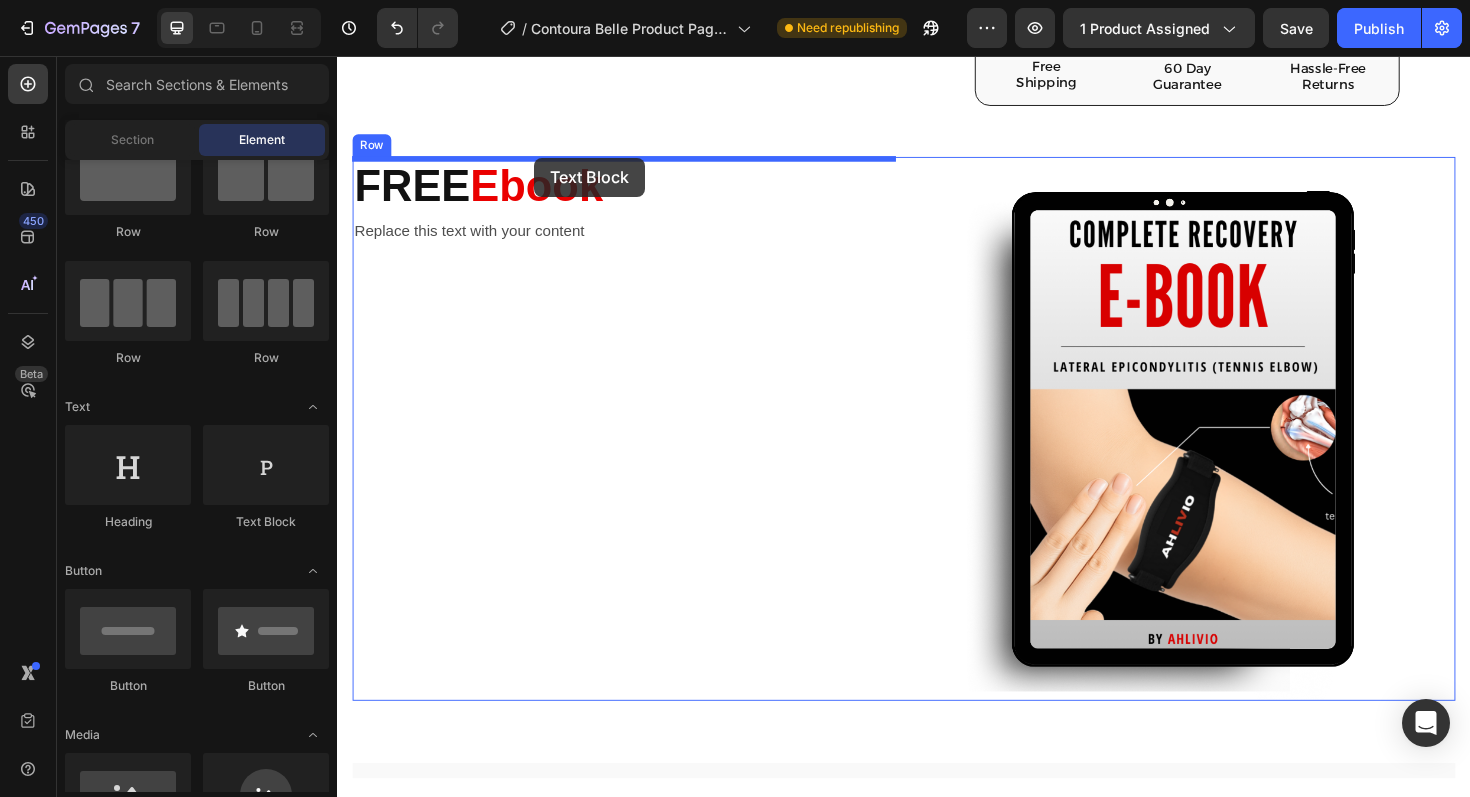 drag, startPoint x: 592, startPoint y: 524, endPoint x: 546, endPoint y: 164, distance: 362.927 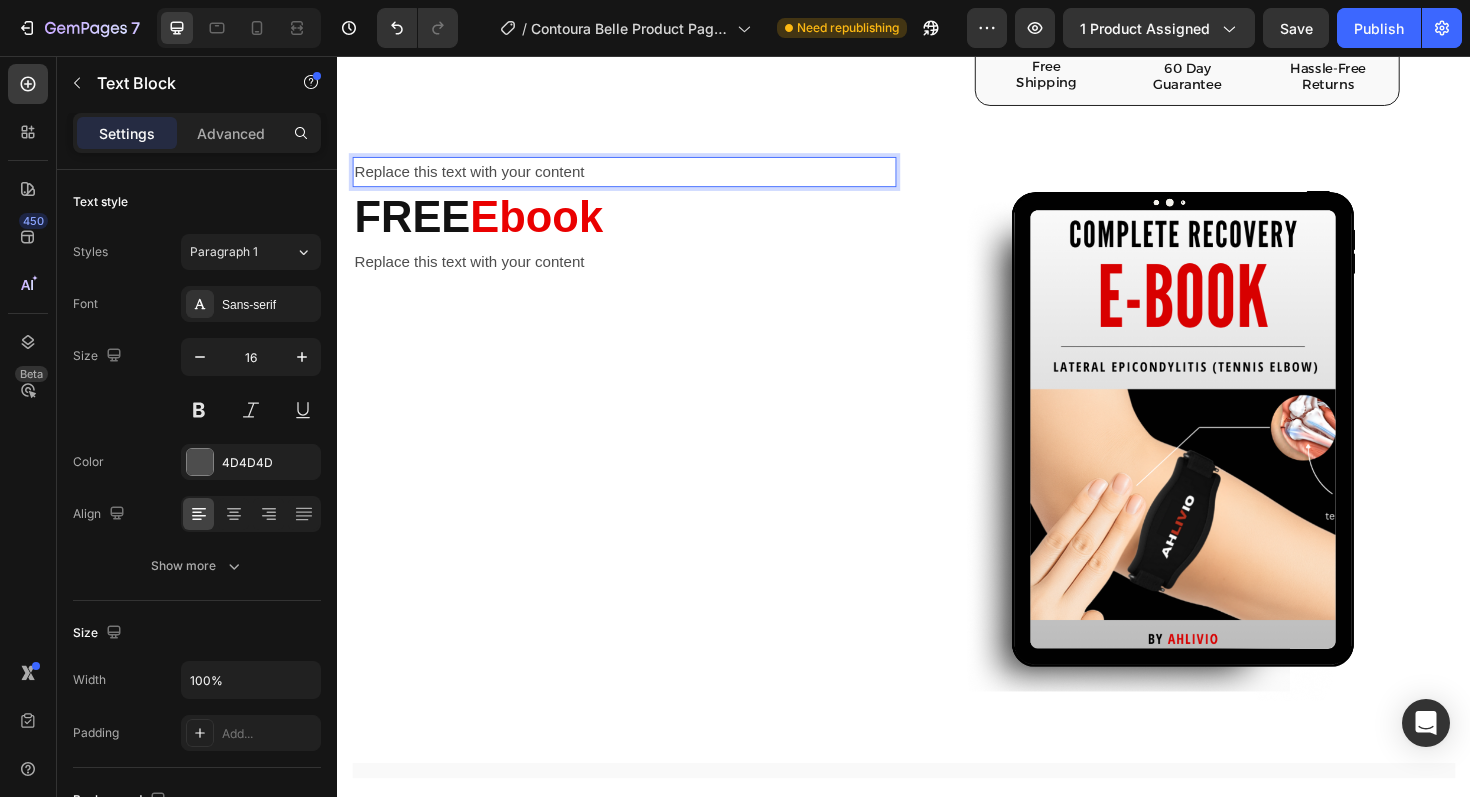 click on "Replace this text with your content" at bounding box center [641, 179] 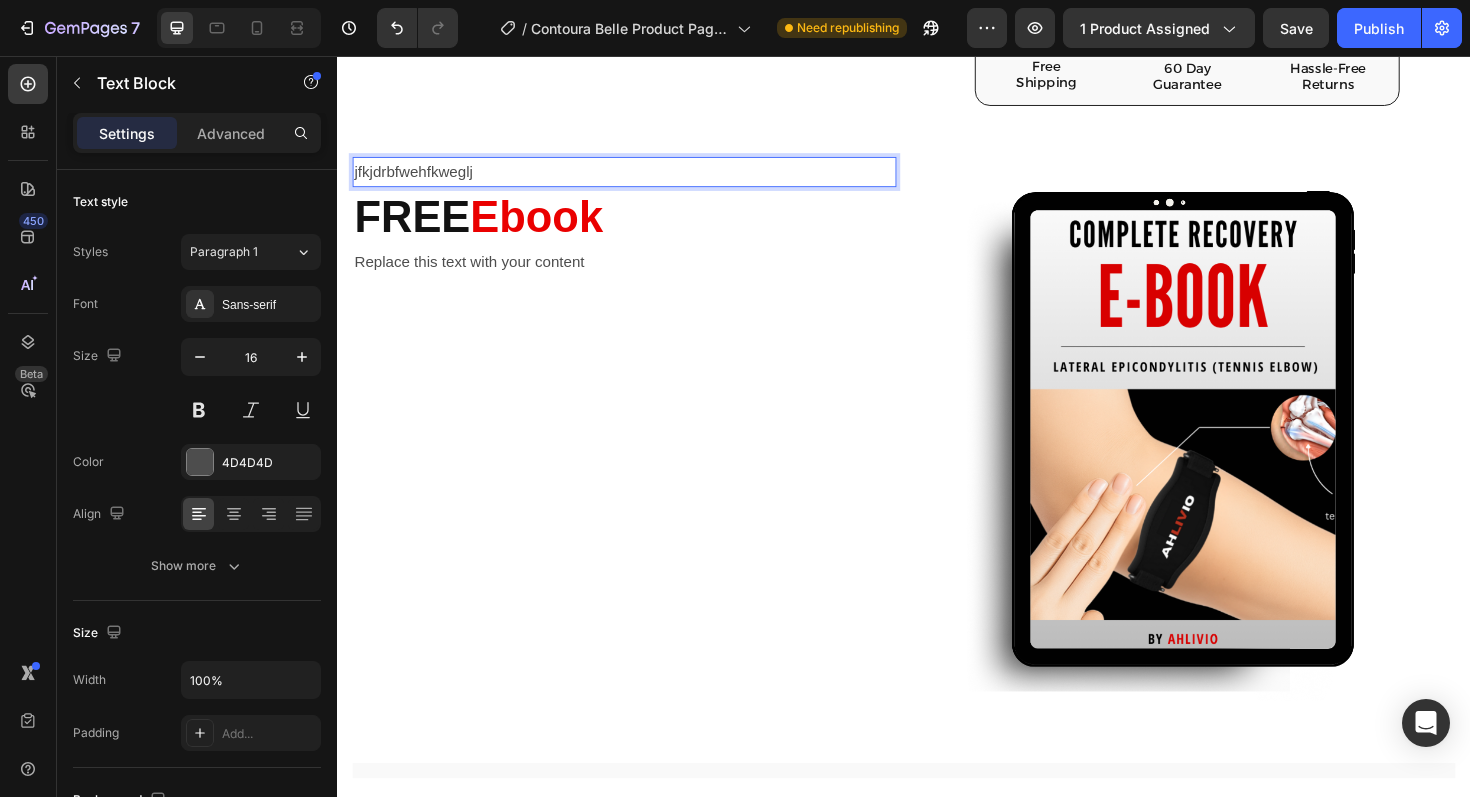 click on "jfkjdrbfwehfkweglj" at bounding box center [641, 179] 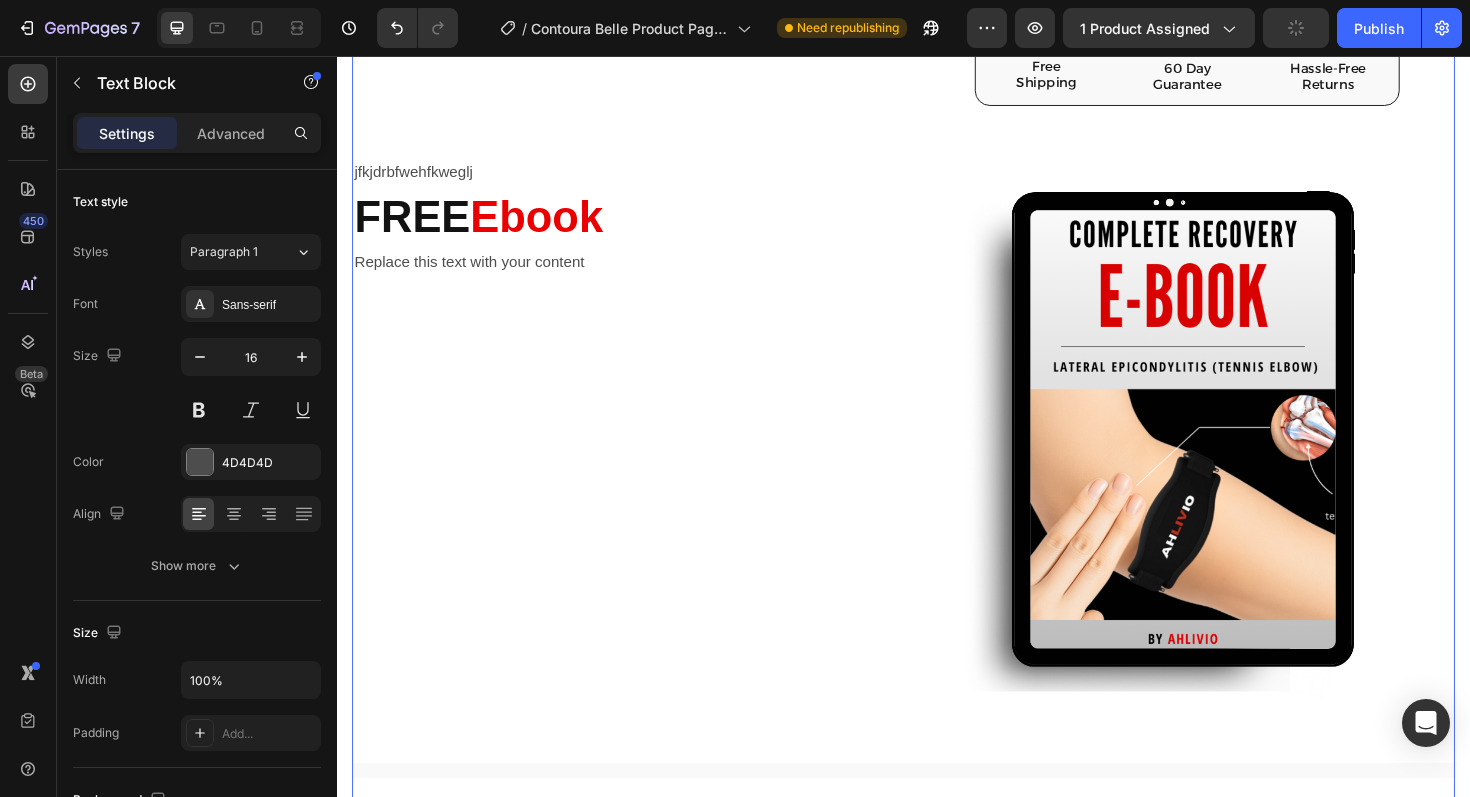 click on "Product Images Icon Icon Icon Icon Icon Icon List “ This brace made a huge difference in just a few days. Highly recommend!" Text Block Emily Text Block
Verified Buyer Item List Row Row Loox - Rating widget Loox AHLIVIO™ Text Block CounterForce Elbow Brace Product Title $39.99 Product Price Product Price $69.99 Product Price Product Price Save $30.00 Discount Tag Row Targeted support for tennis elbow, golfer’s elbow, and forearm strain. This adjustable brace applies gentle pressure to reduce pain and inflammation.   Product Description Targets elbow strain, tendonitis, and joint pain Reduces inflammation and speeds up healing Keeps you supported without feeling restricted Won’t slip or bunch during activity Perfect for workouts, sports, typing, lifting, or recovery Item List color: red Red Red Blue Blue Pink Pink Product Variants & Swatches Quantity Text Block
1
Product Quantity Image Limited Time Bonus! ($30 Value) Free Bonus eBook   Row Row" at bounding box center (937, 858) 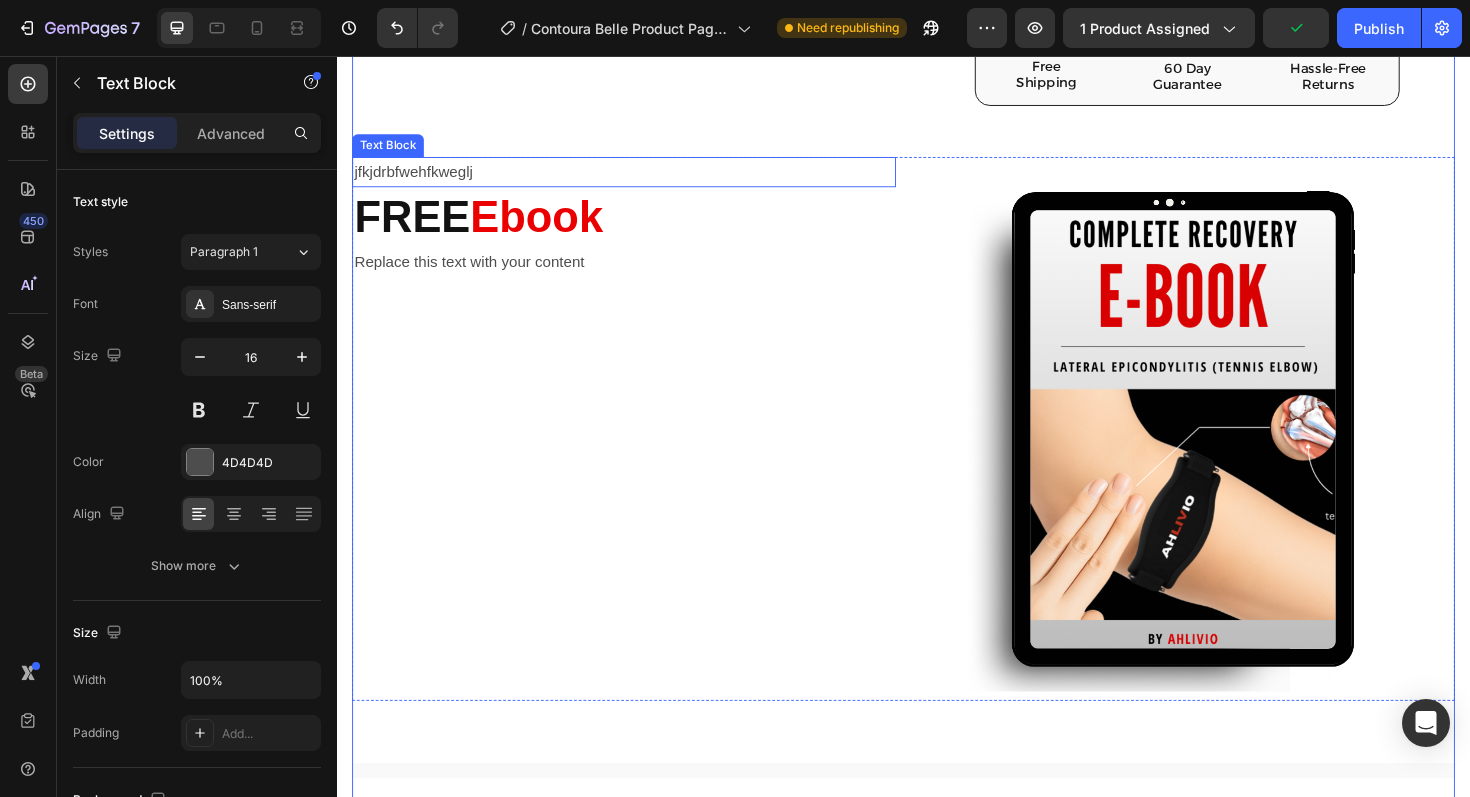 click on "jfkjdrbfwehfkweglj" at bounding box center (641, 179) 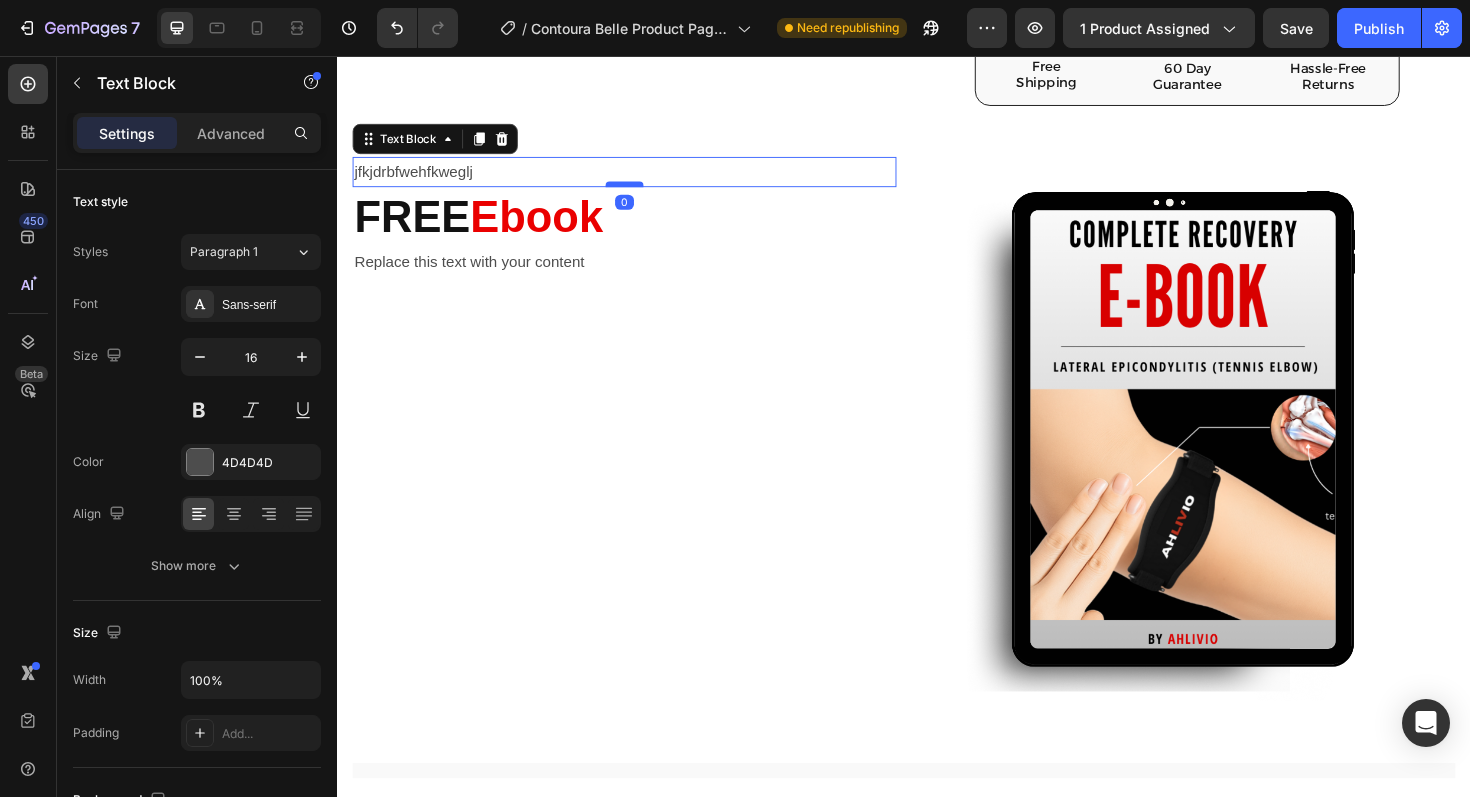 click at bounding box center [641, 192] 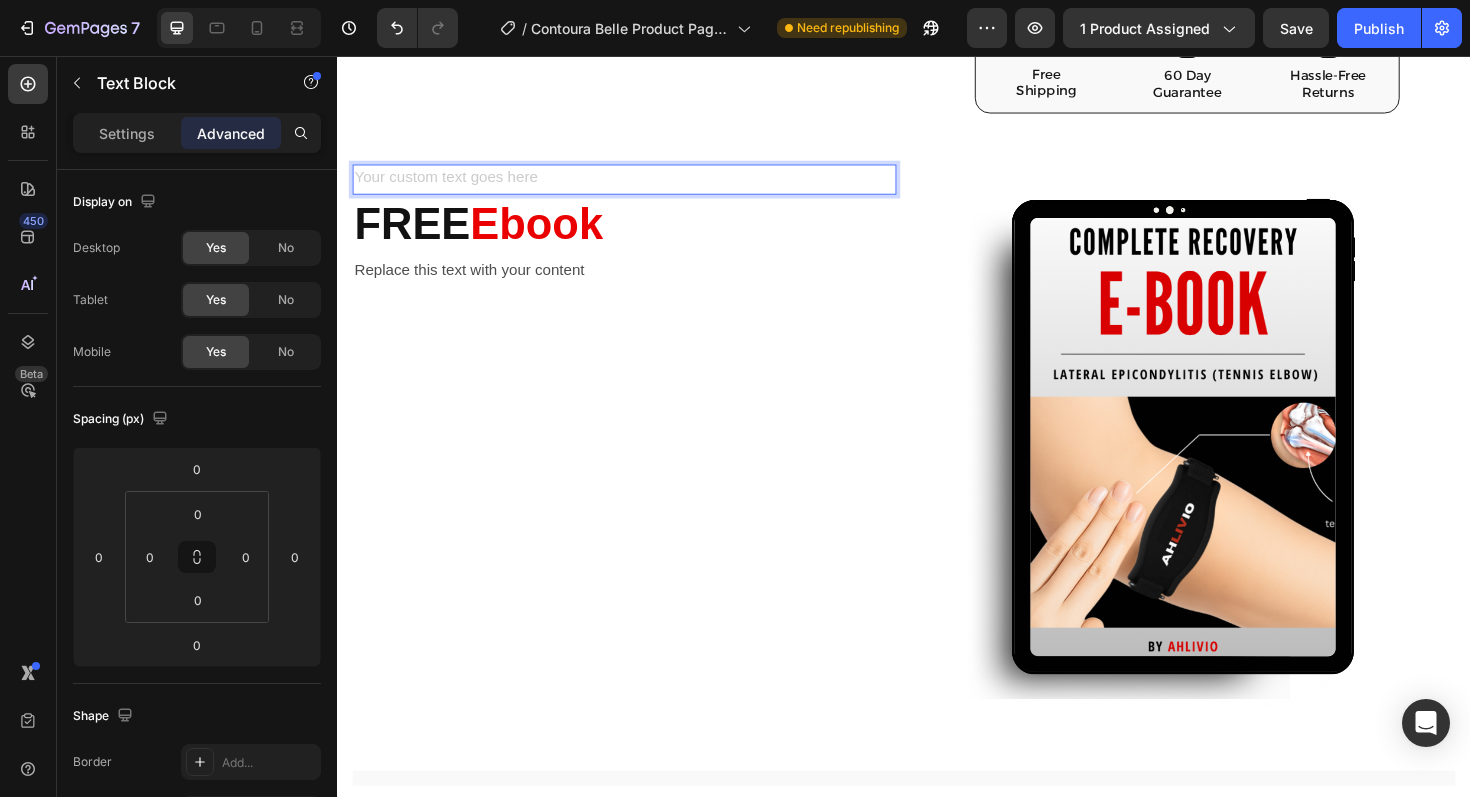 scroll, scrollTop: 1055, scrollLeft: 0, axis: vertical 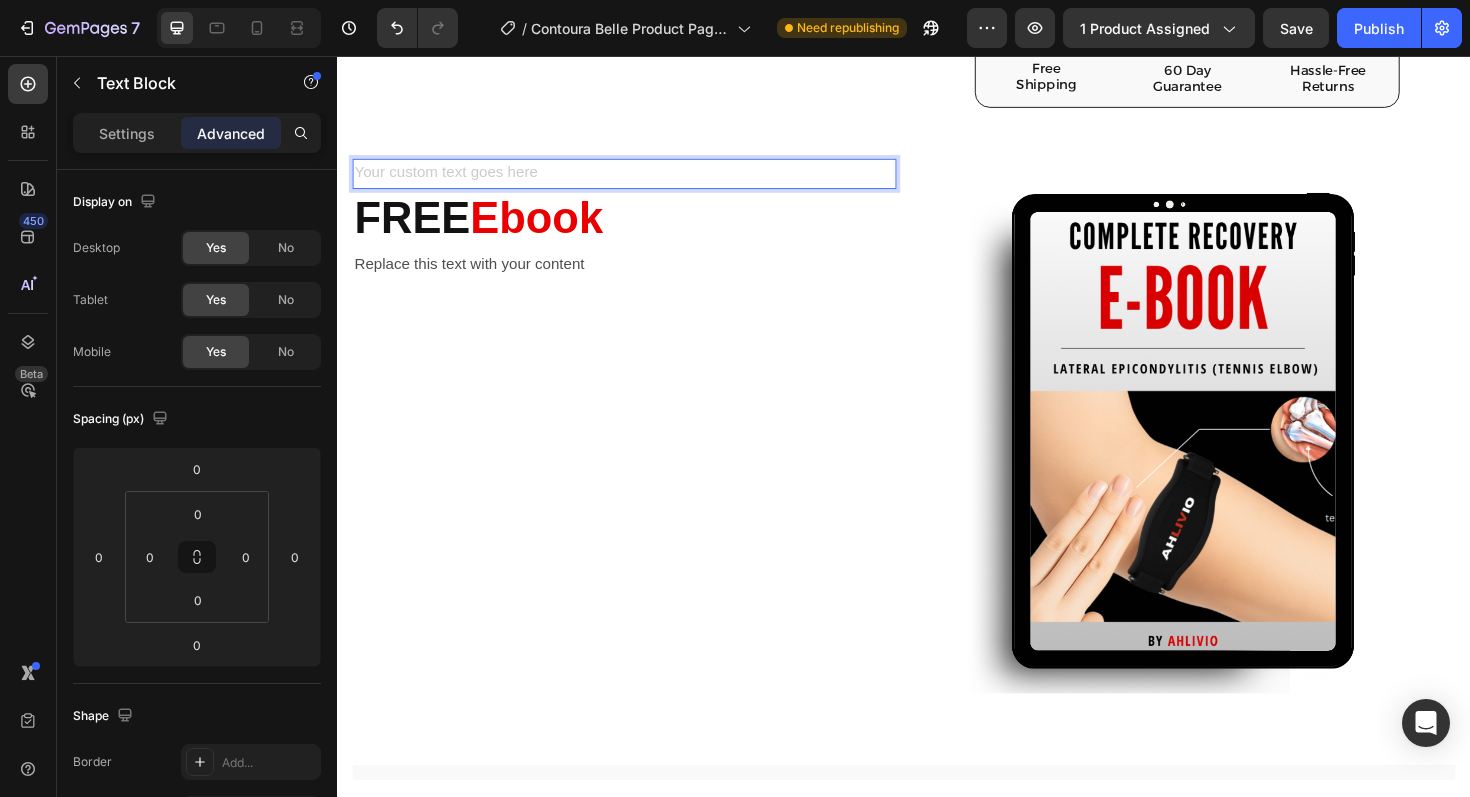 click at bounding box center [641, 181] 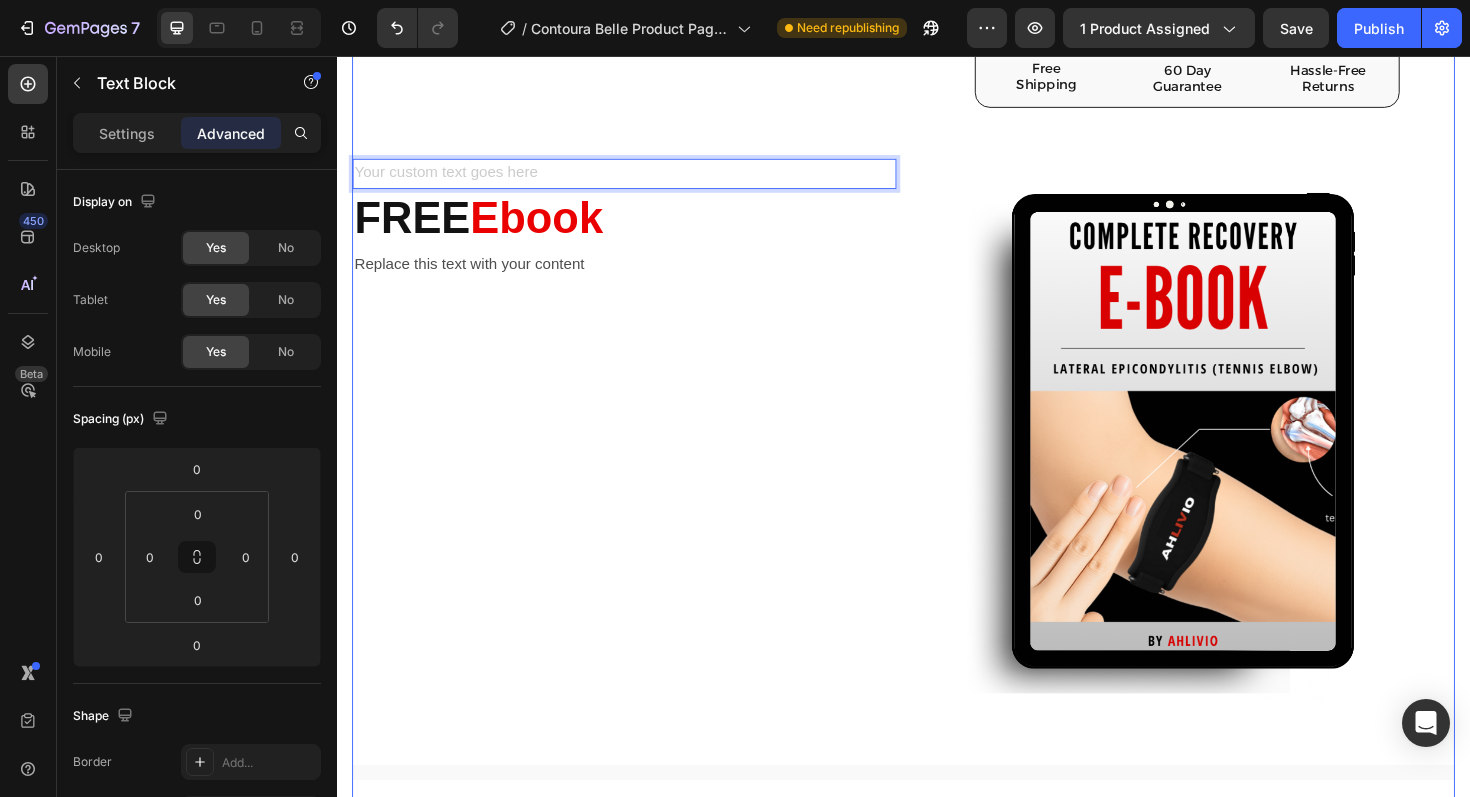 click on "Product Images Icon Icon Icon Icon Icon Icon List “ This brace made a huge difference in just a few days. Highly recommend!" Text Block Emily Text Block
Verified Buyer Item List Row Row Loox - Rating widget Loox AHLIVIO™ Text Block CounterForce Elbow Brace Product Title $39.99 Product Price Product Price $69.99 Product Price Product Price Save $30.00 Discount Tag Row Targeted support for tennis elbow, golfer’s elbow, and forearm strain. This adjustable brace applies gentle pressure to reduce pain and inflammation.   Product Description Targets elbow strain, tendonitis, and joint pain Reduces inflammation and speeds up healing Keeps you supported without feeling restricted Won’t slip or bunch during activity Perfect for workouts, sports, typing, lifting, or recovery Item List color: red Red Red Blue Blue Pink Pink Product Variants & Swatches Quantity Text Block
1
Product Quantity Image Limited Time Bonus! ($30 Value) Free Bonus eBook   Row Row" at bounding box center [937, 860] 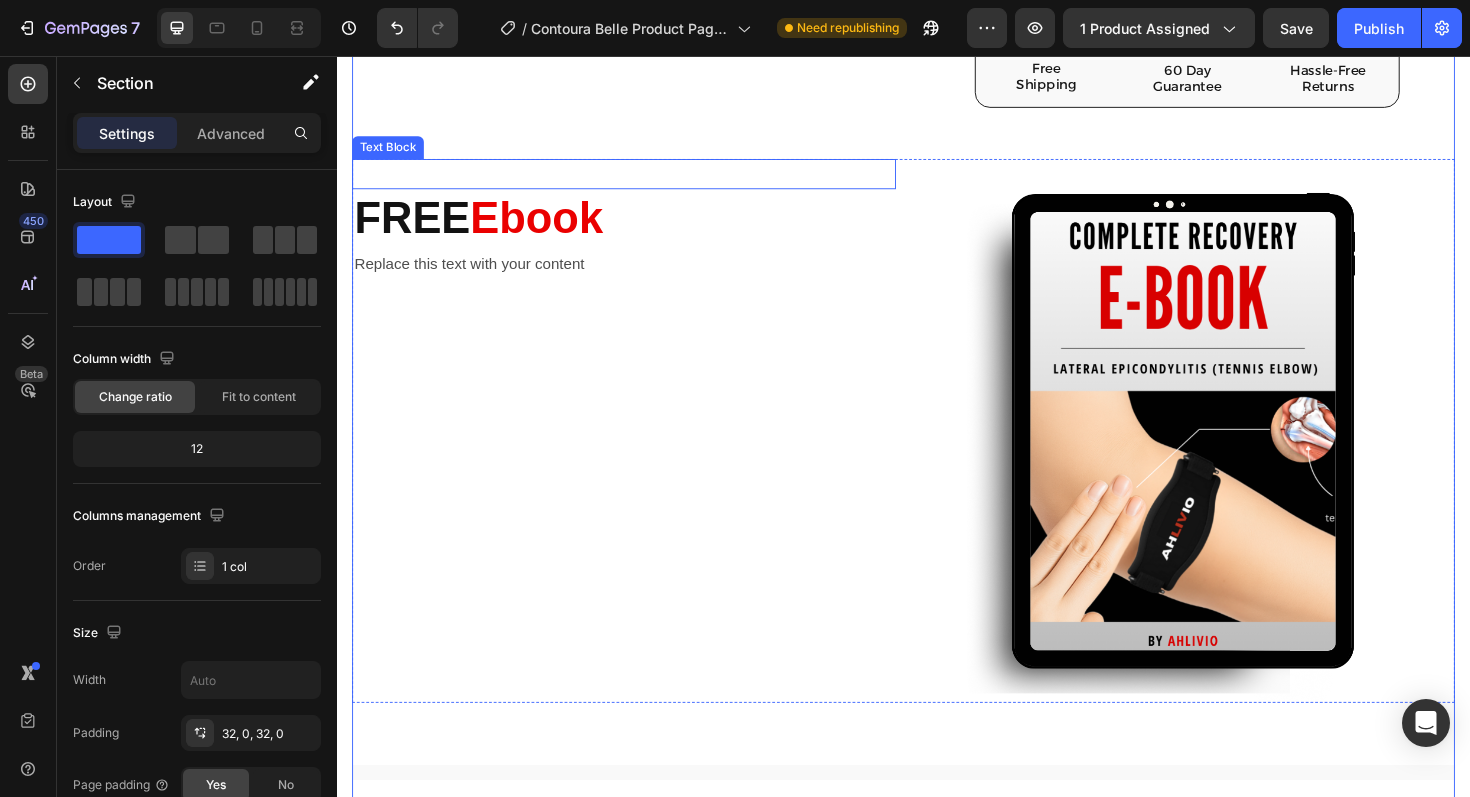 click at bounding box center (641, 181) 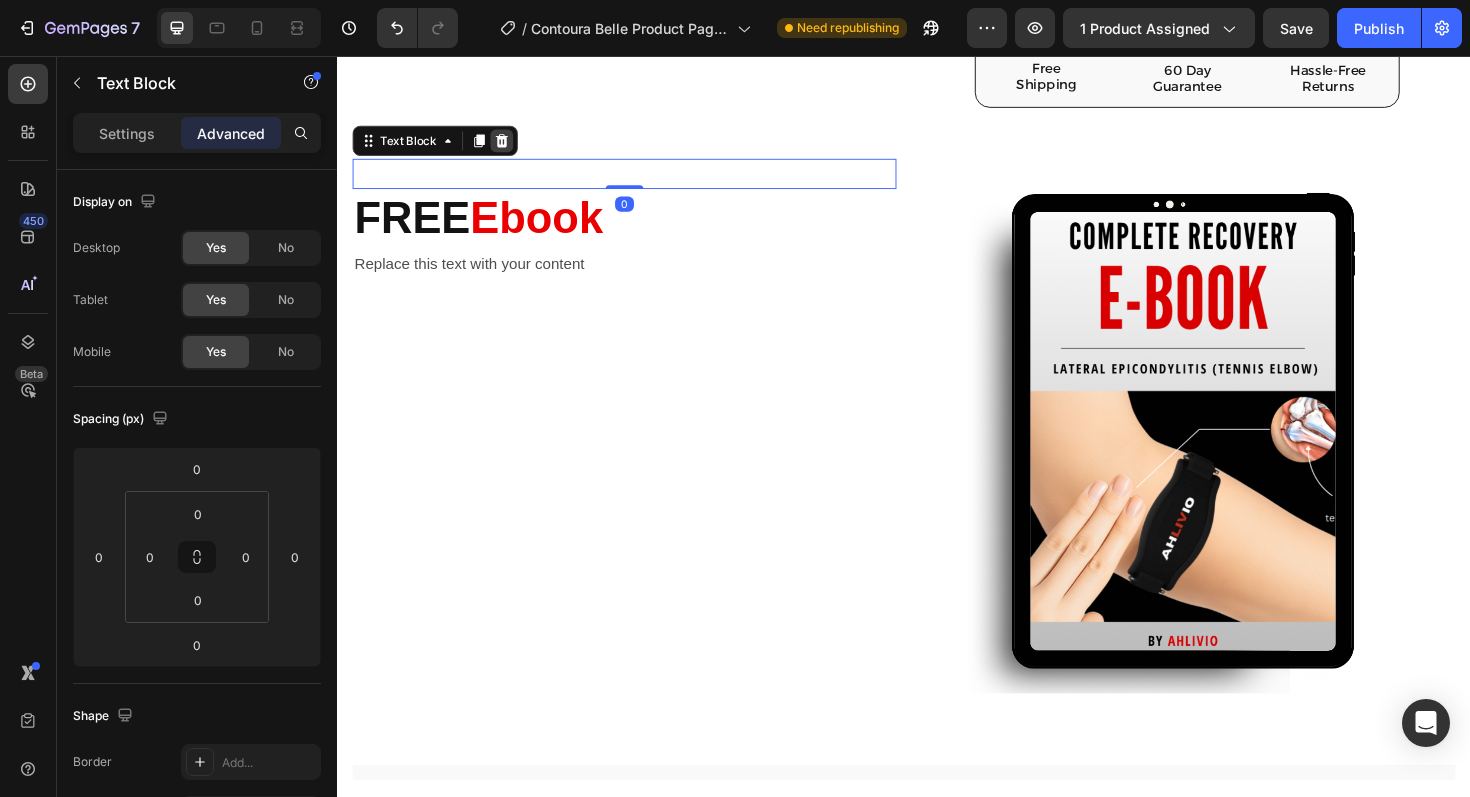 click 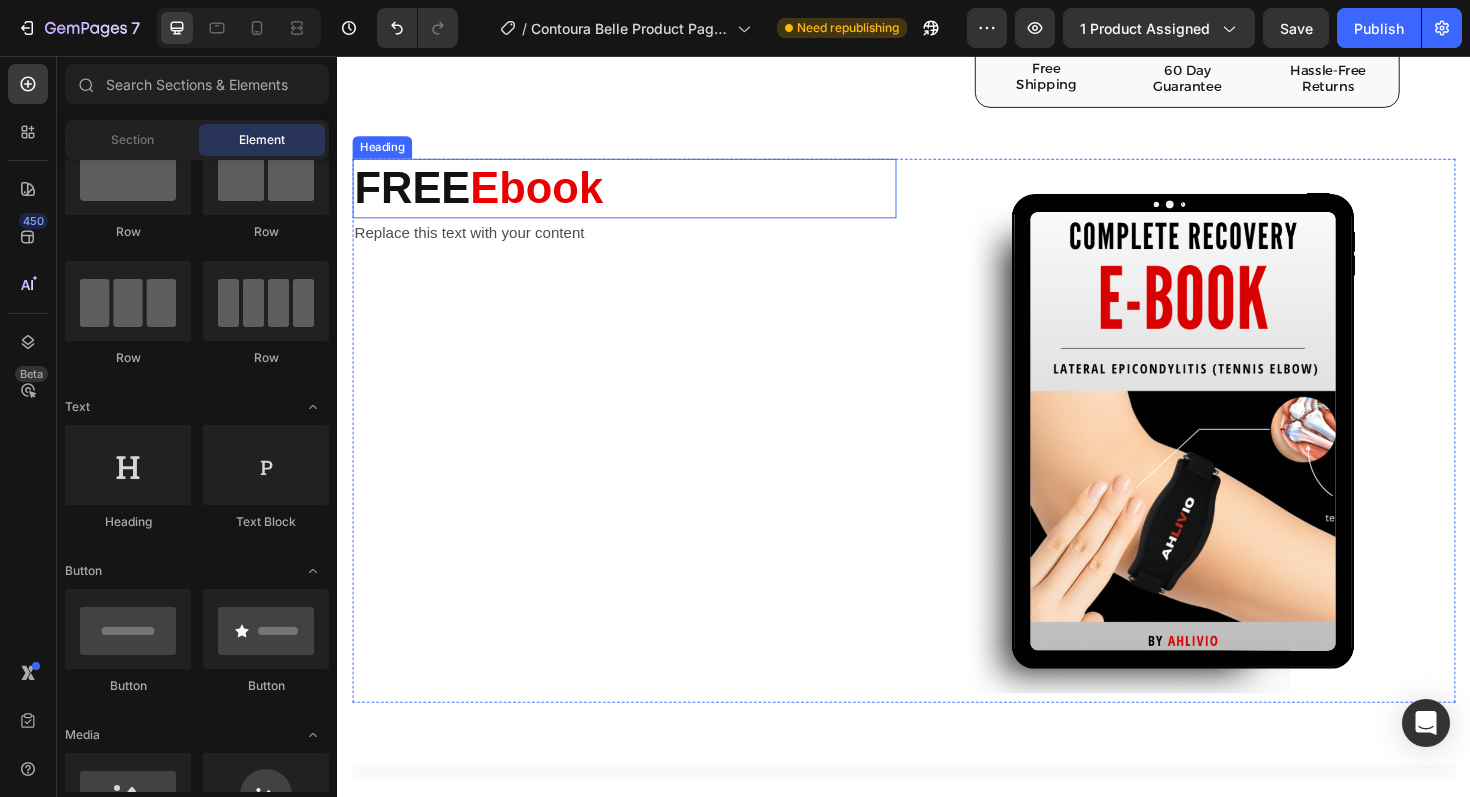 click on "FREE" at bounding box center [416, 196] 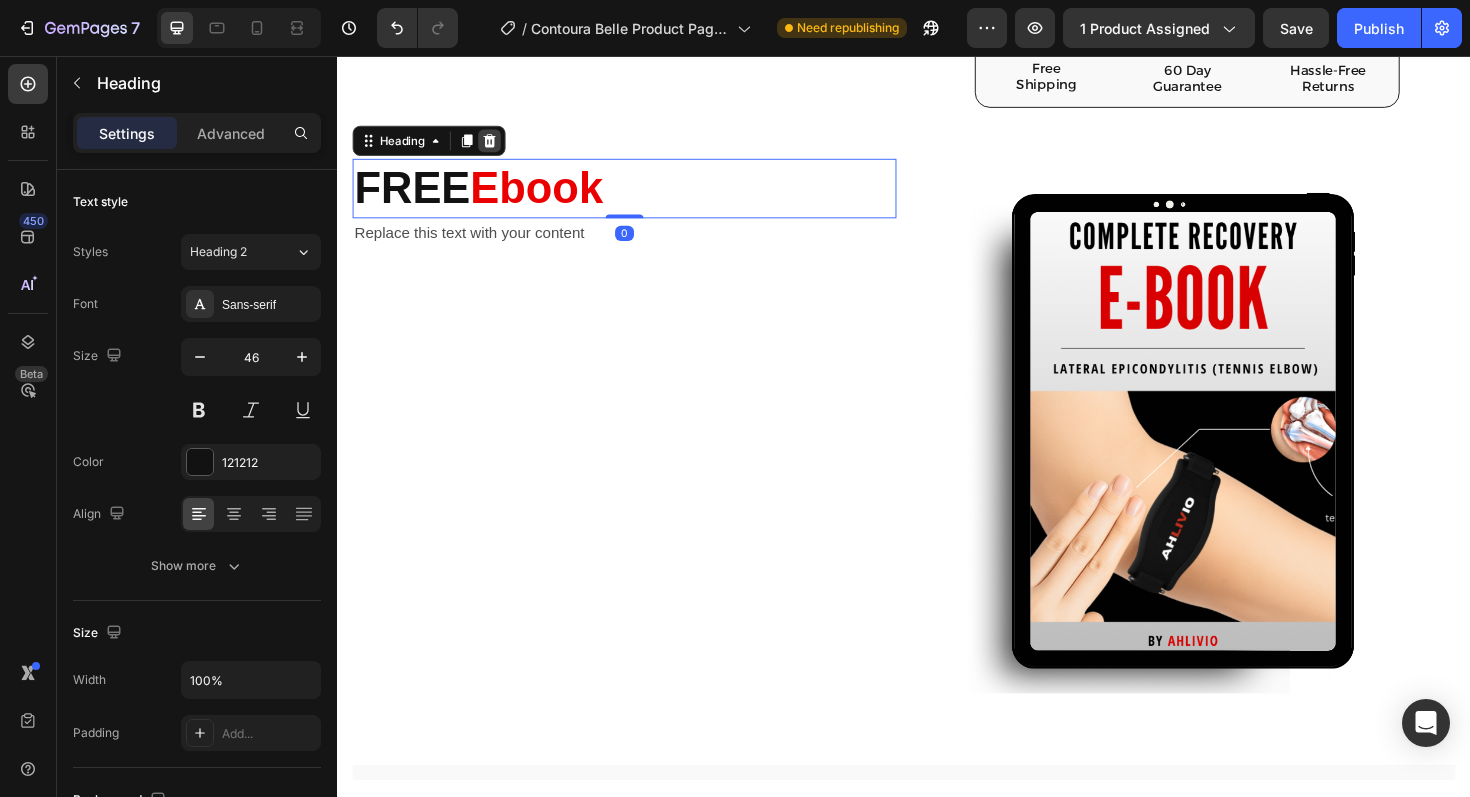 click 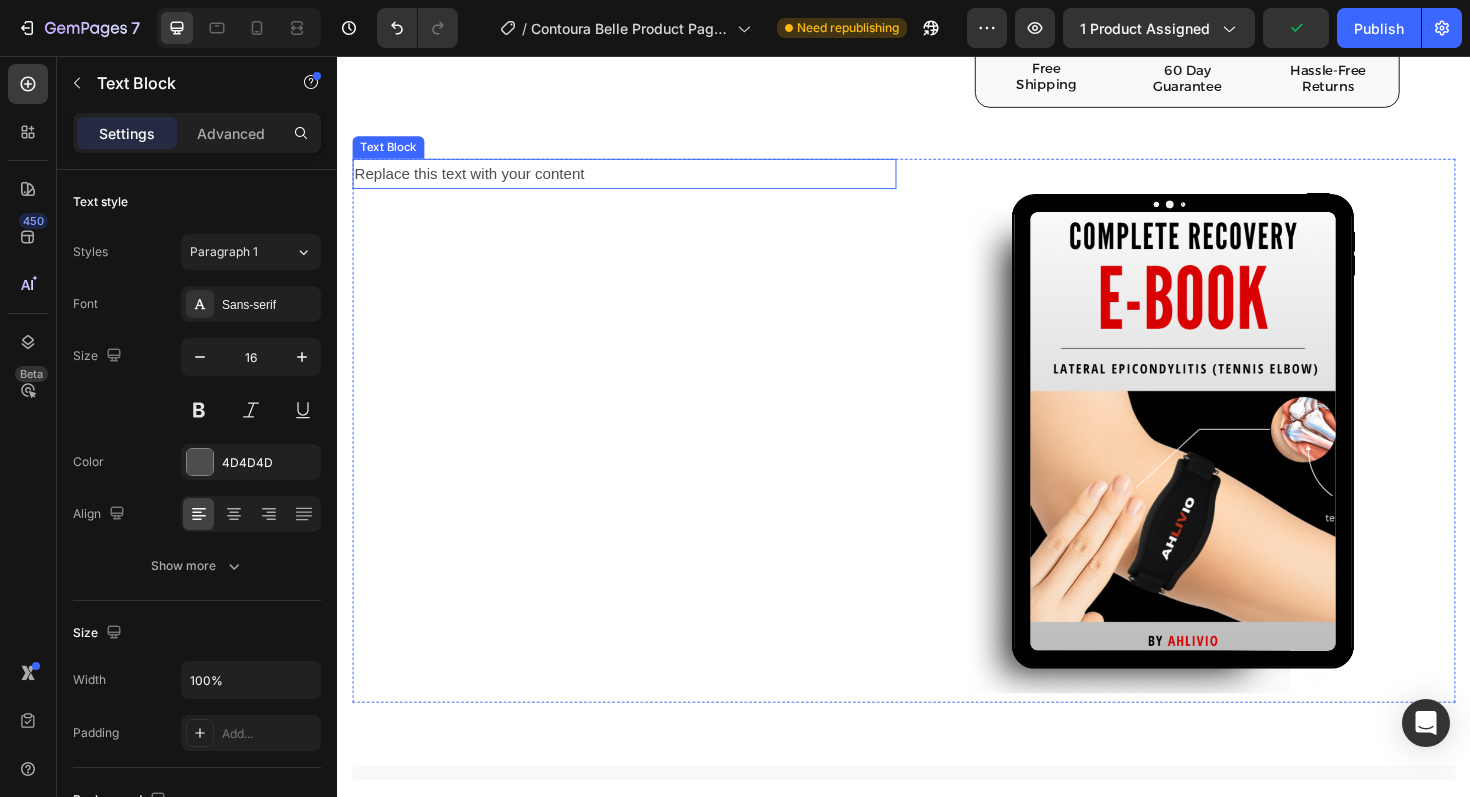 click on "Replace this text with your content" at bounding box center (641, 181) 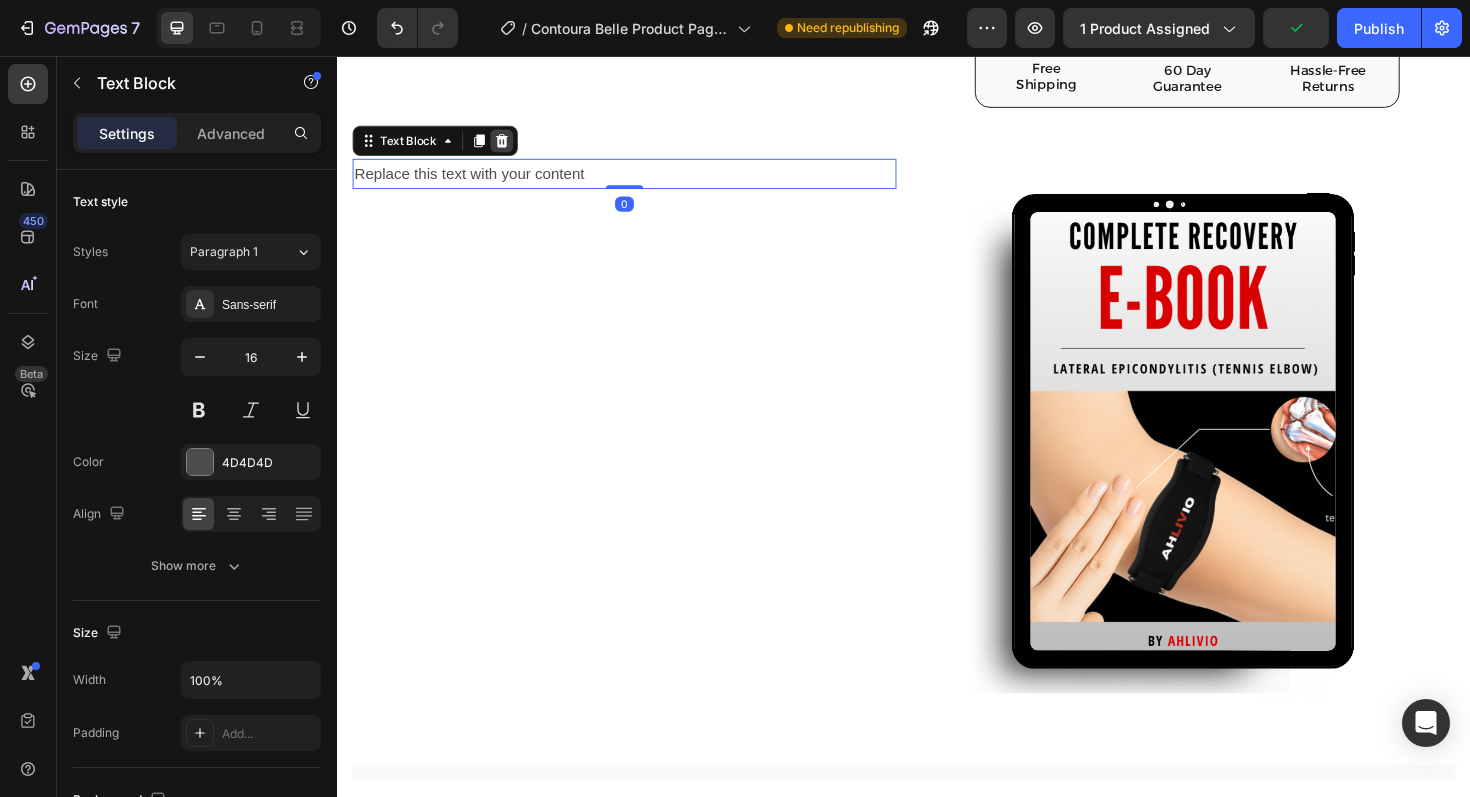click 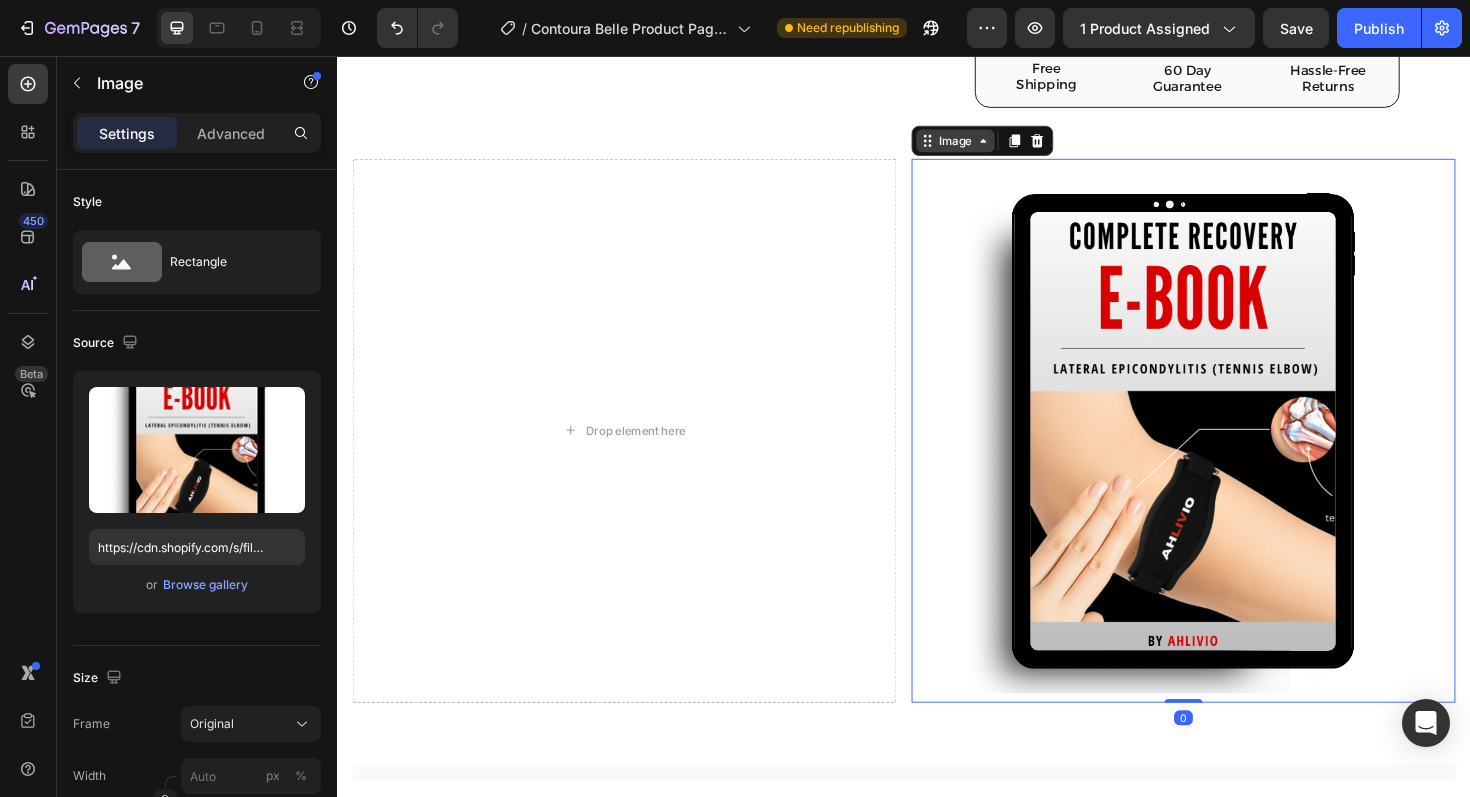 click on "Image" at bounding box center (1020, 146) 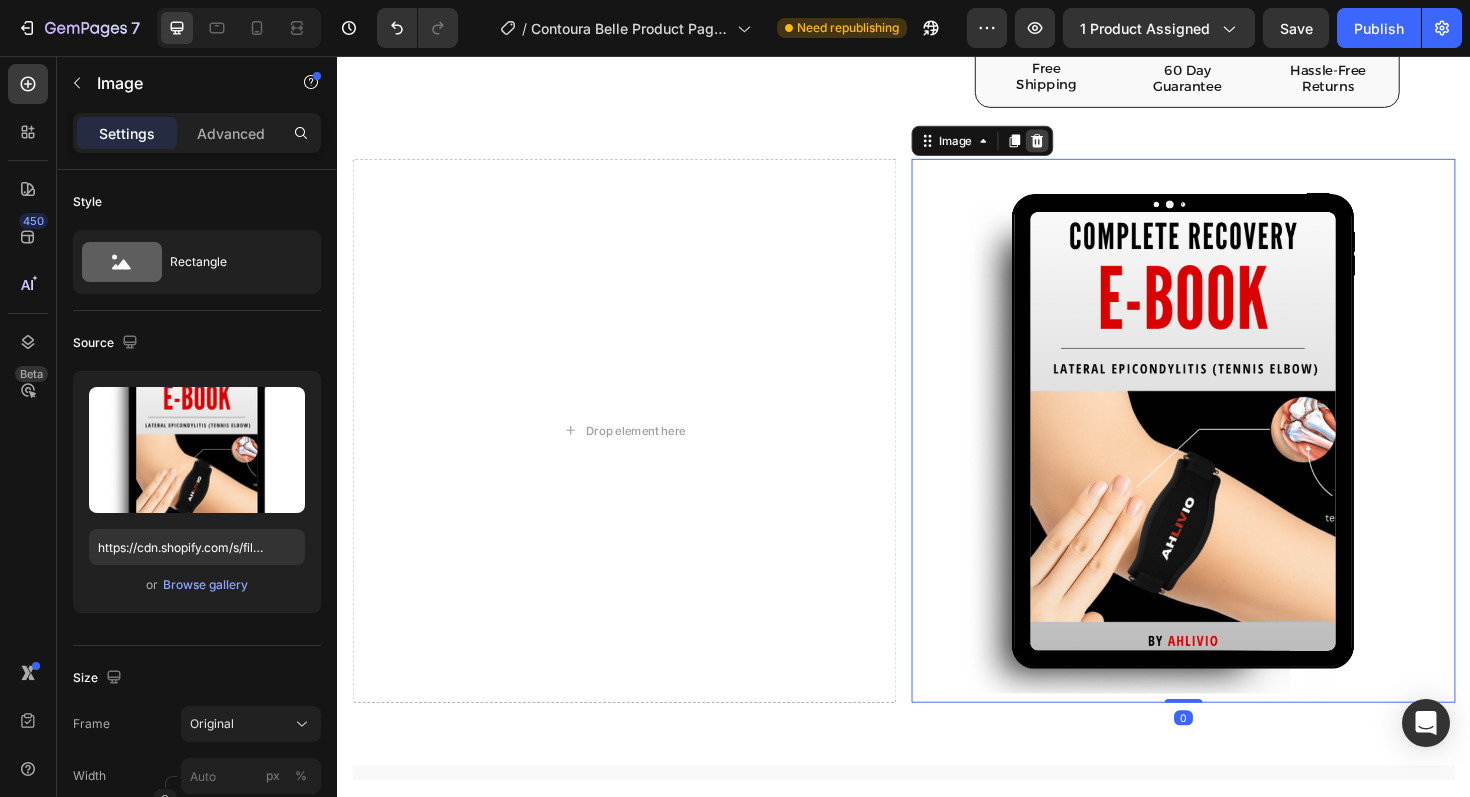 click 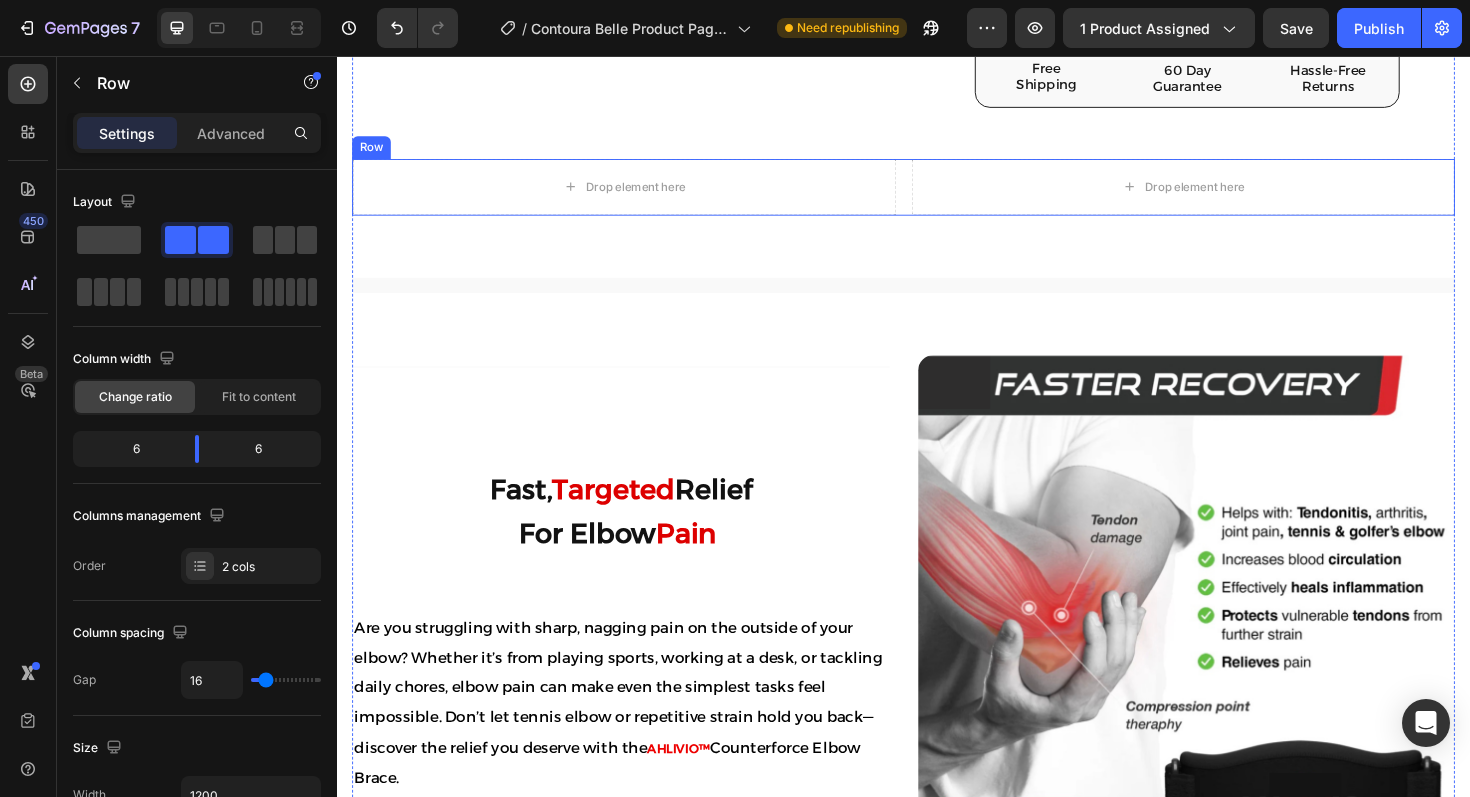 click on "Row" at bounding box center (373, 153) 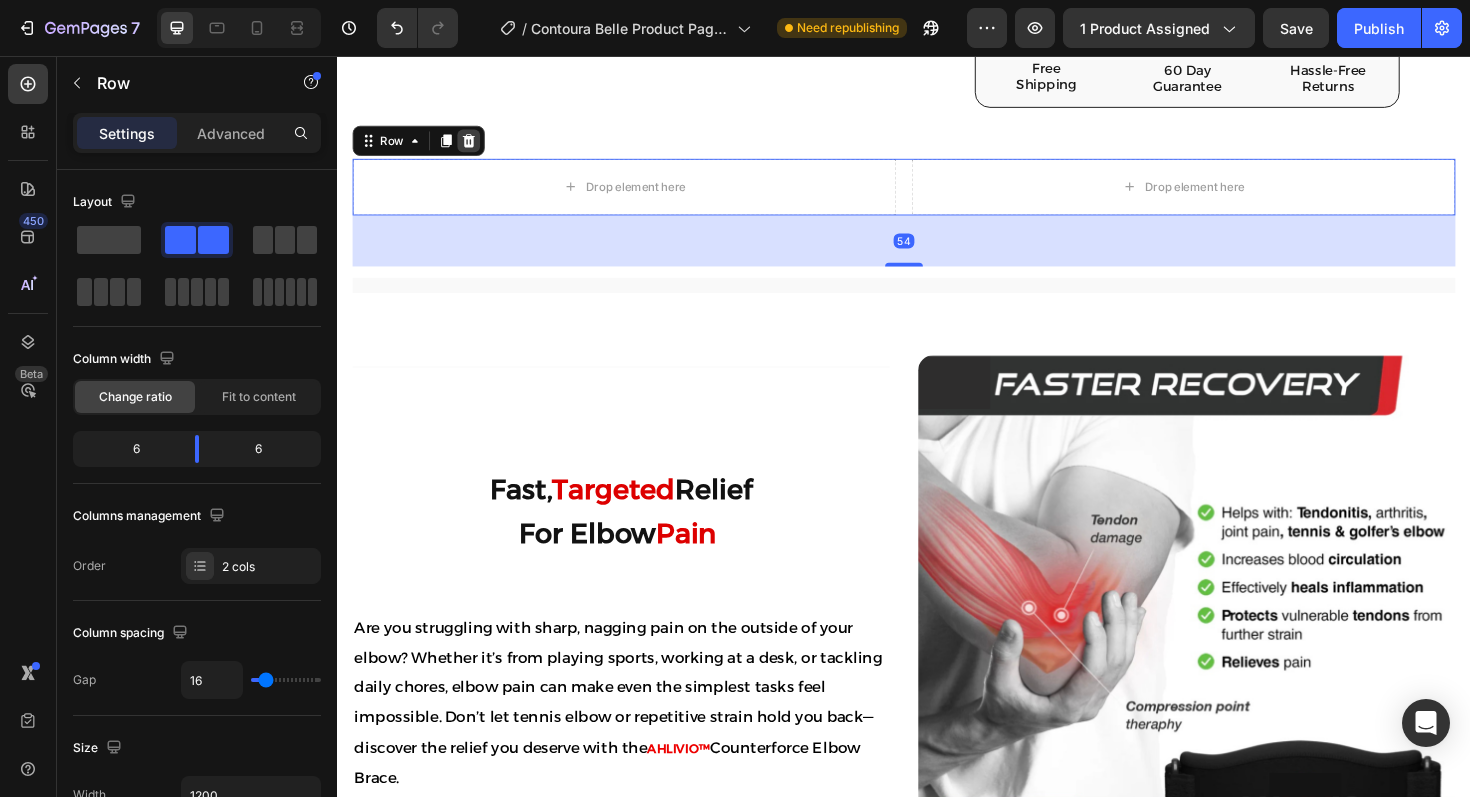 click 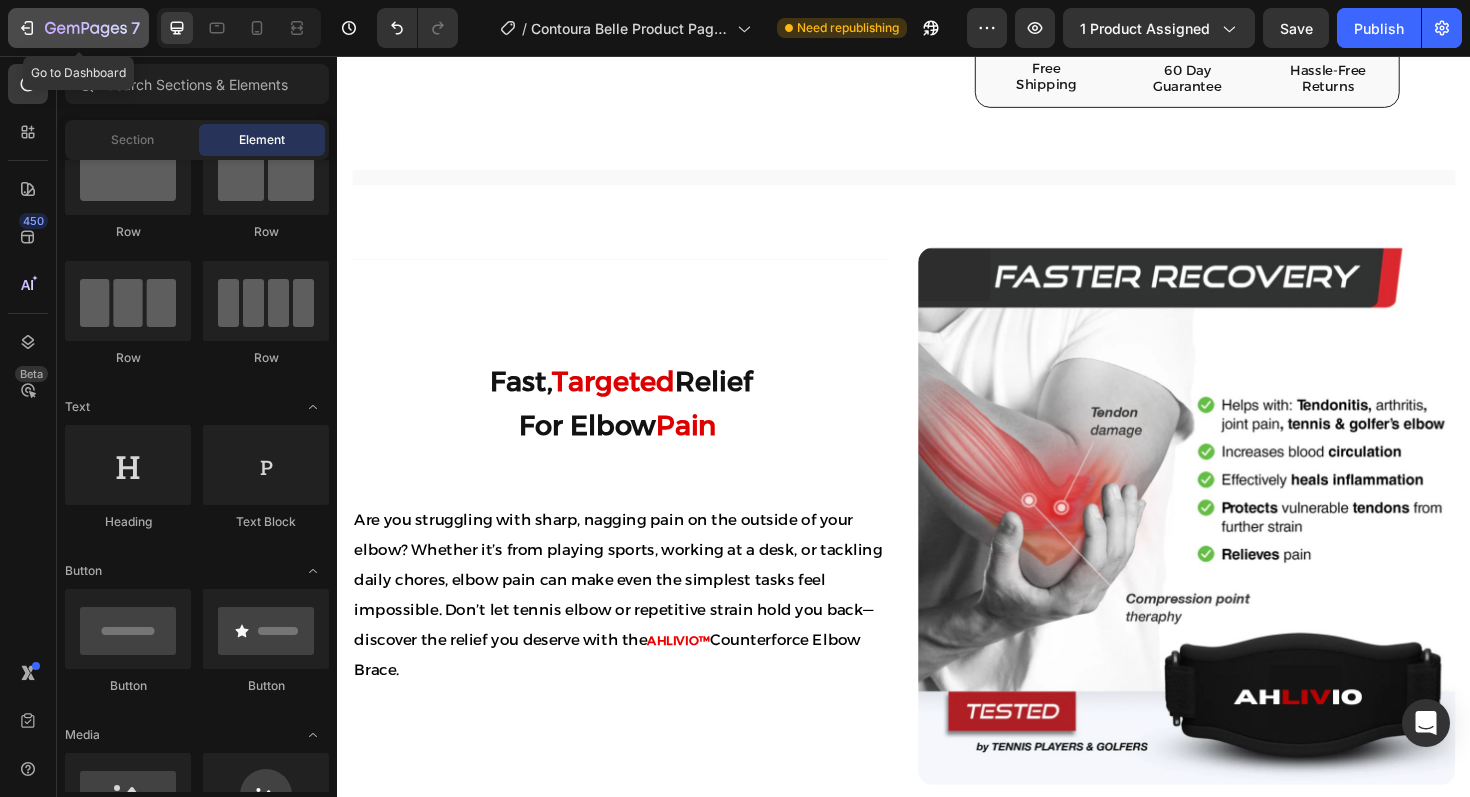 click 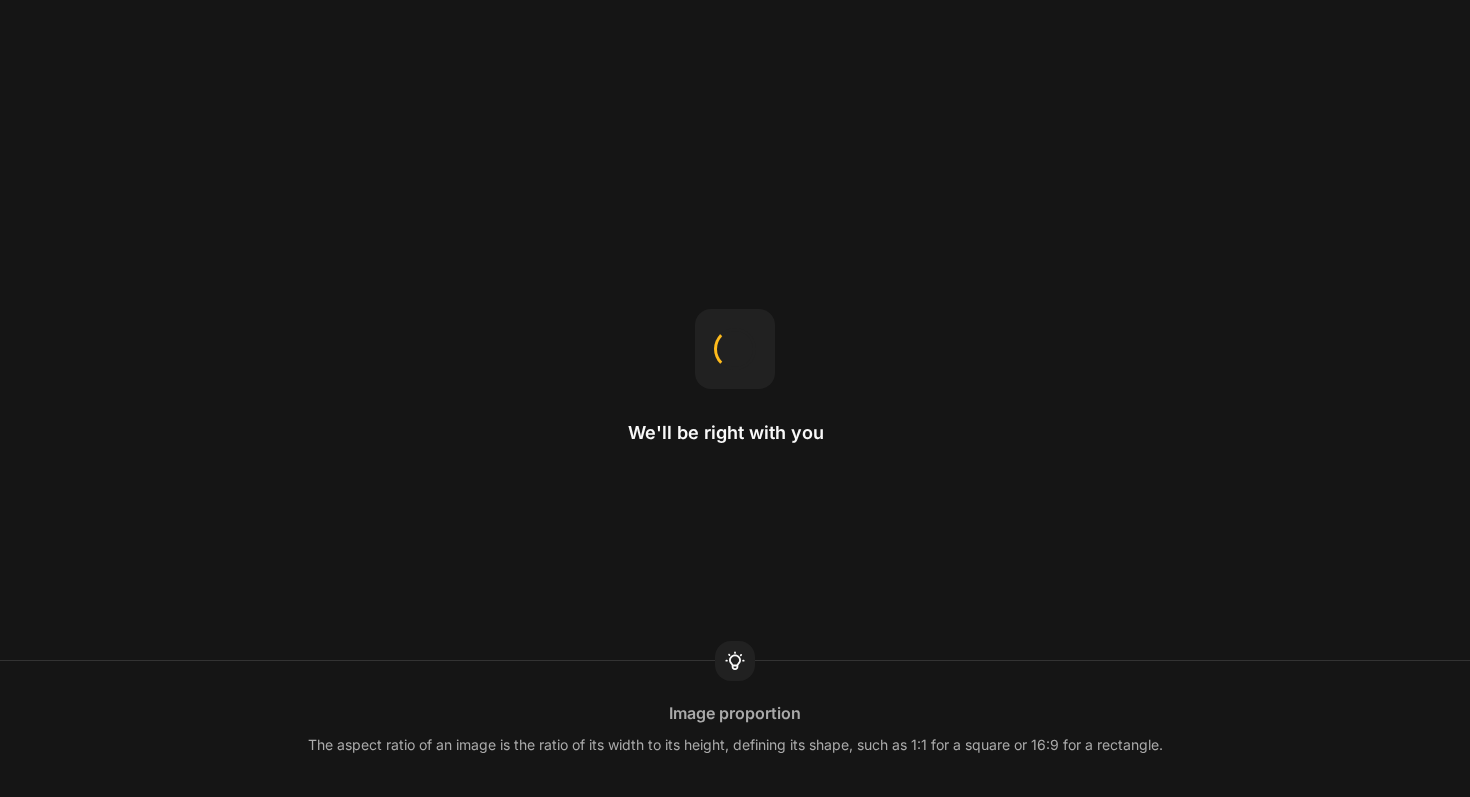 scroll, scrollTop: 0, scrollLeft: 0, axis: both 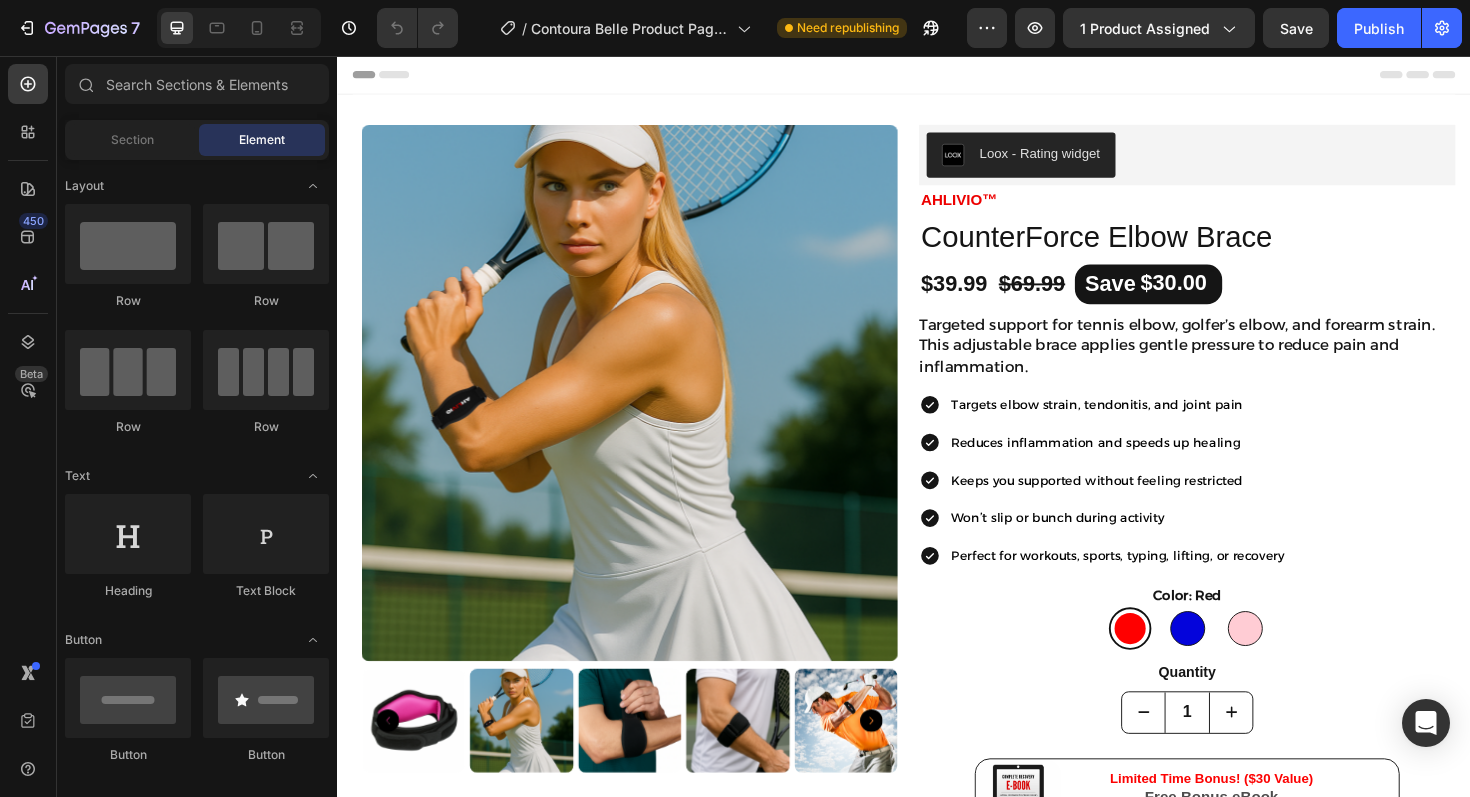 click on "7   /  Contoura Belle Product Page - Mar 30, 18:03:3 Need republishing Preview 1 product assigned  Save   Publish" 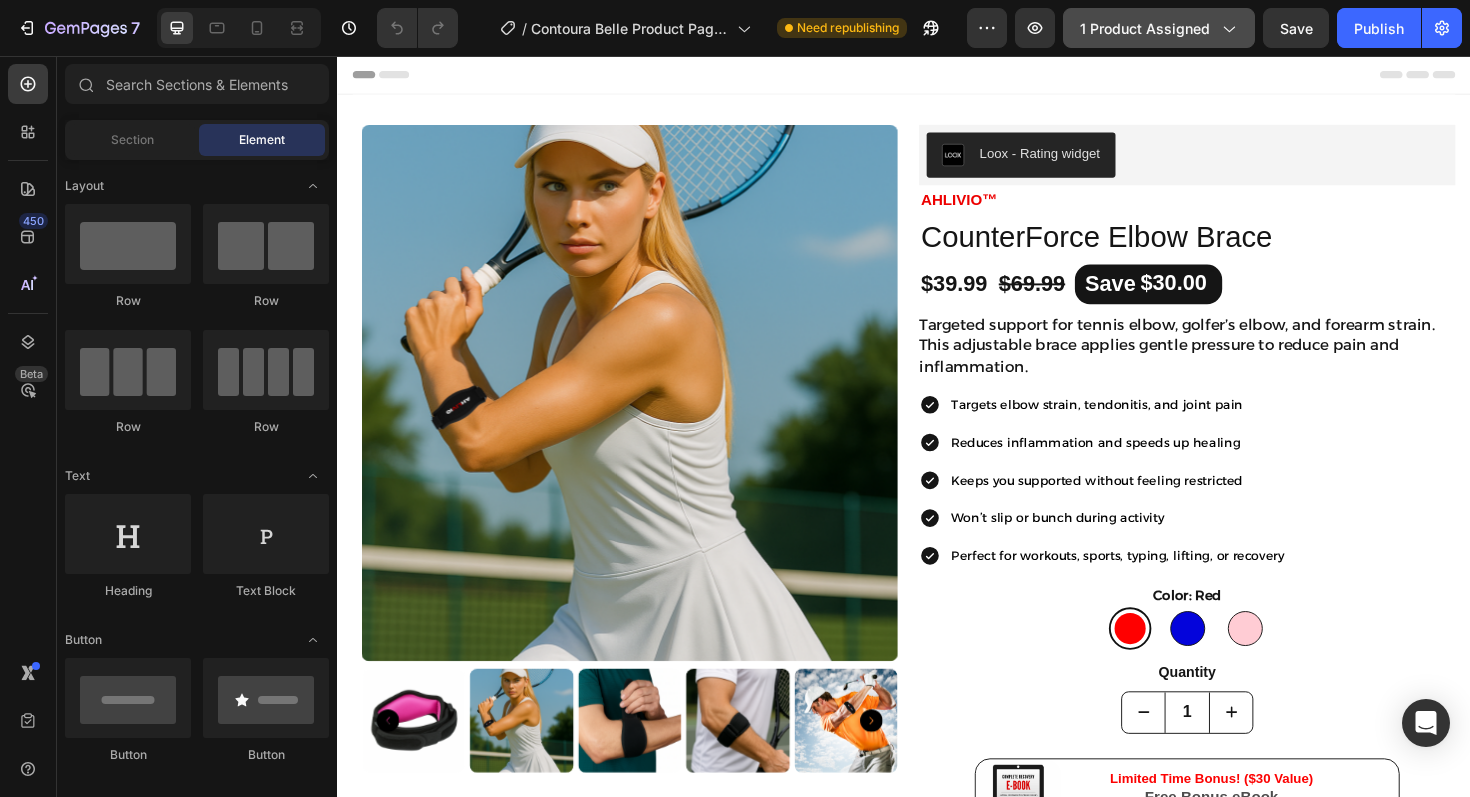 click 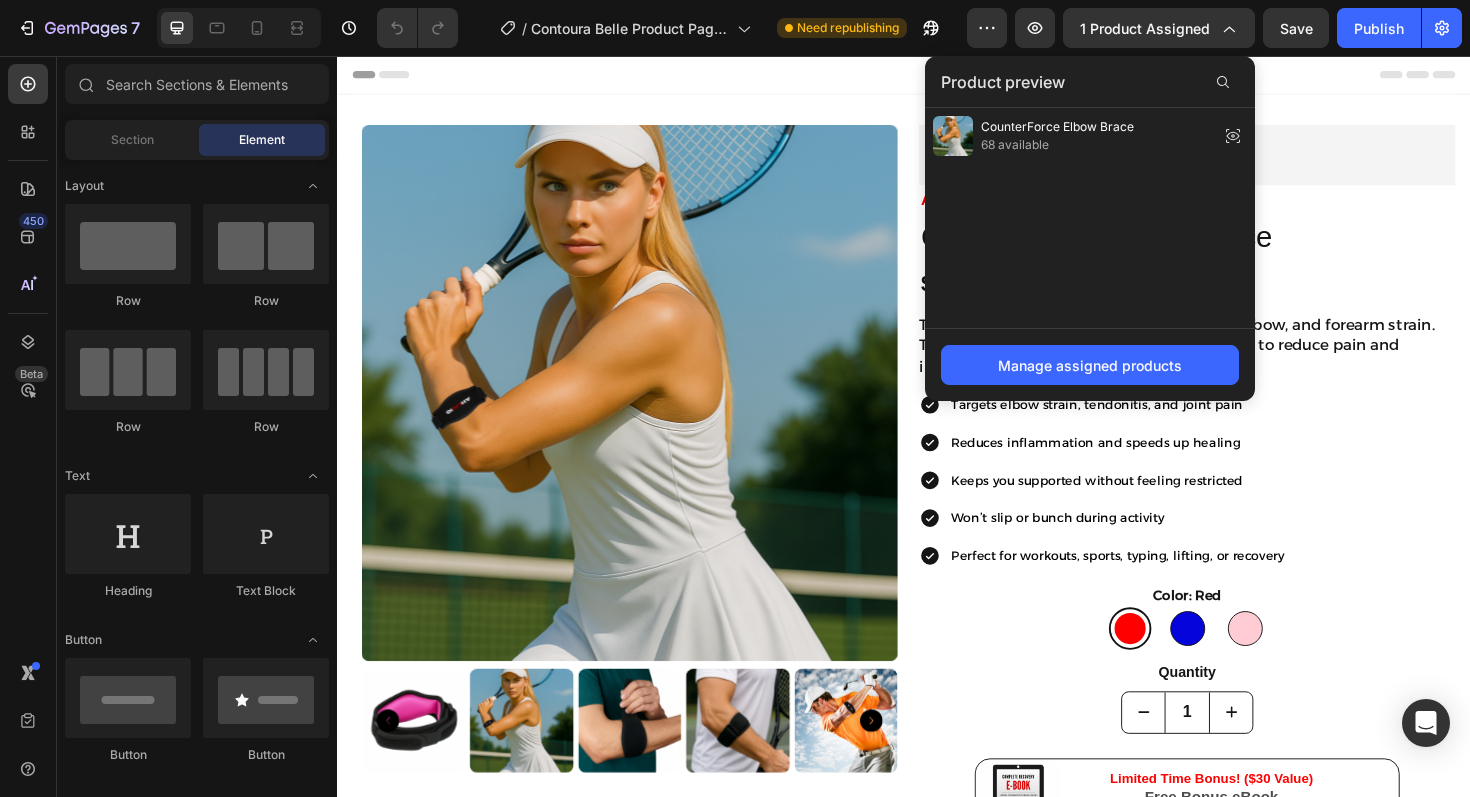 click on "Header" at bounding box center (937, 76) 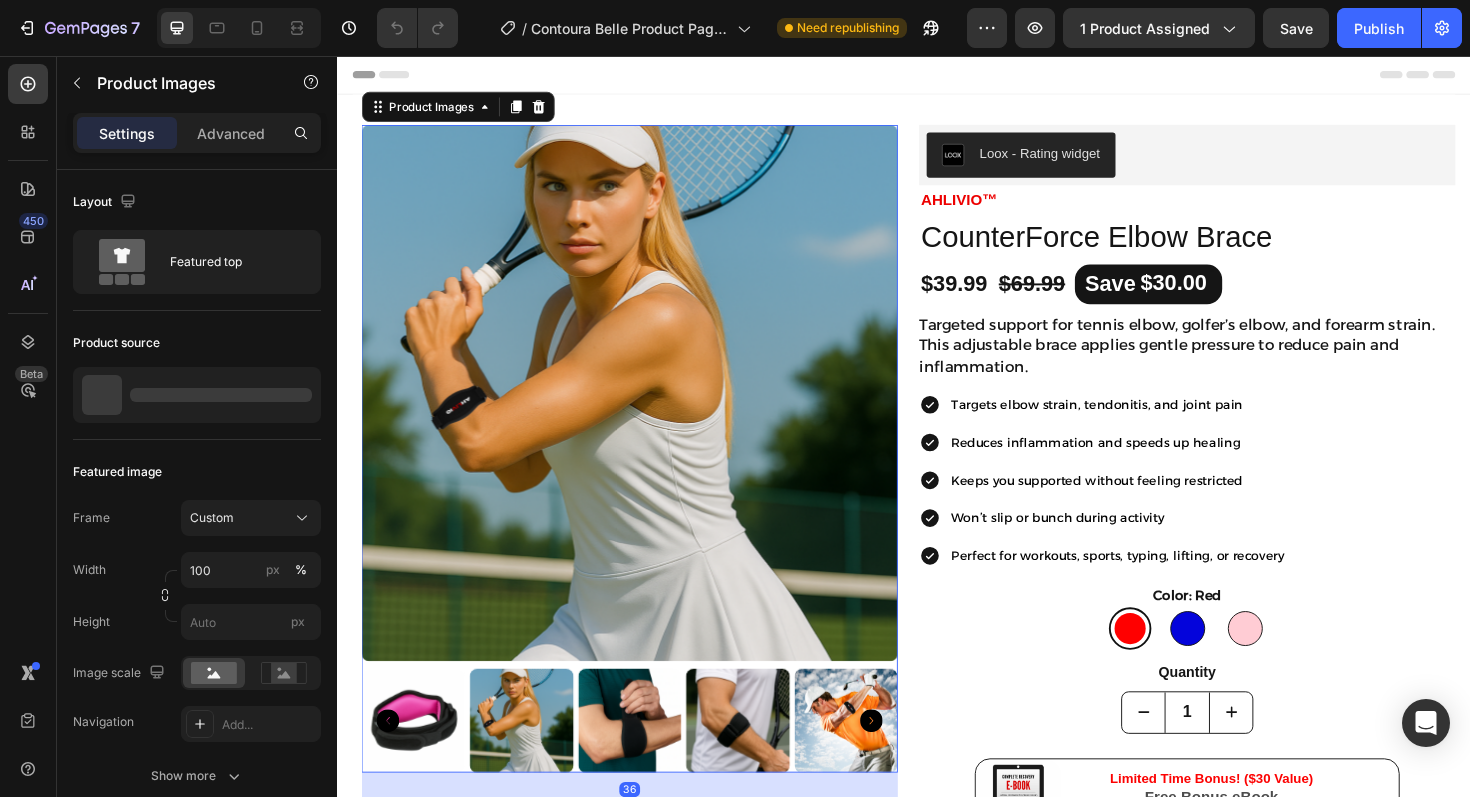 click at bounding box center (647, 413) 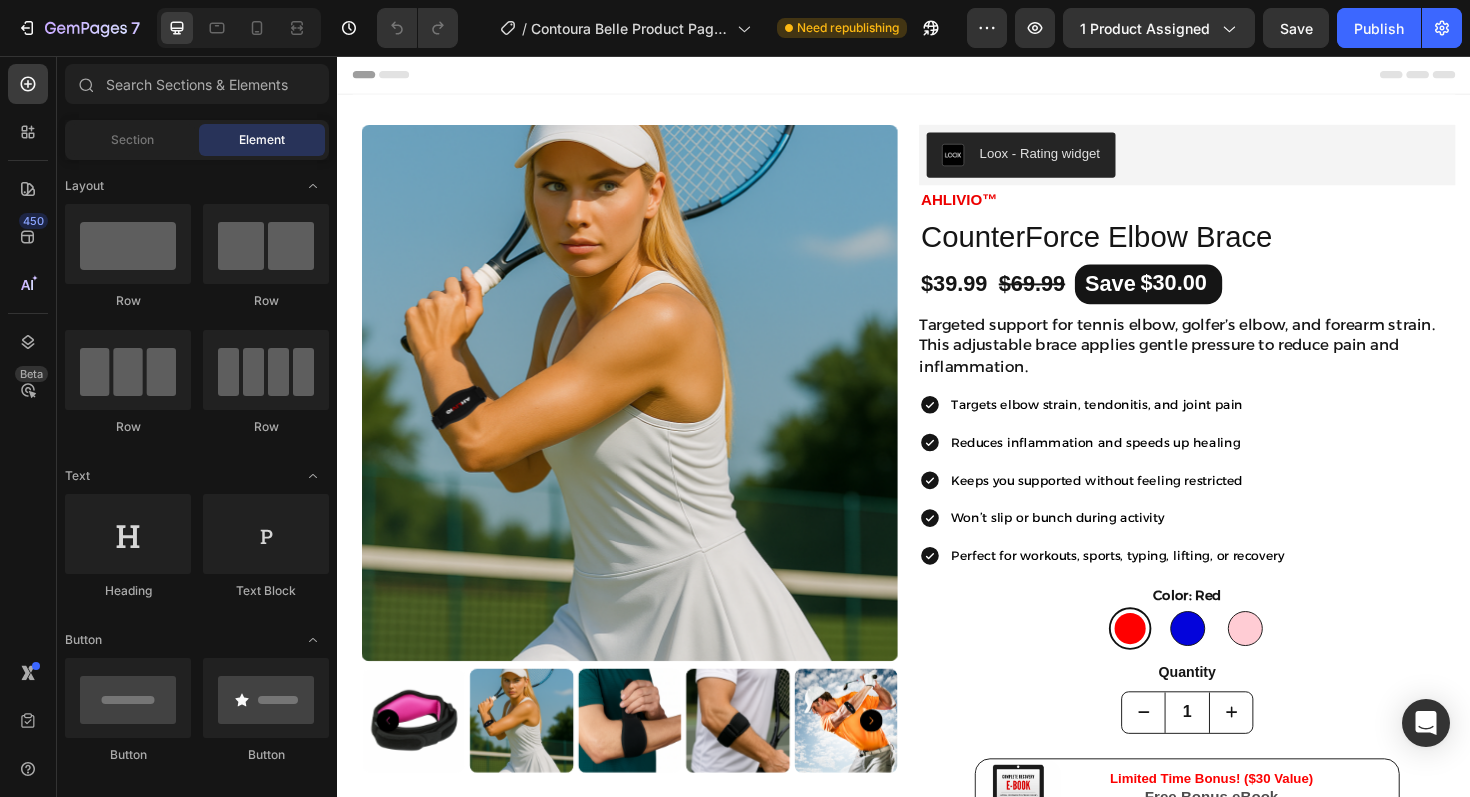 click on "Product Images Icon Icon Icon Icon Icon Icon List “ This brace made a huge difference in just a few days. Highly recommend!" Text Block [FIRST] Text Block
Verified Buyer Item List Row Row Loox - Rating widget Loox AHLIVIO™ Text Block CounterForce Elbow Brace Product Title $39.99 Product Price Product Price $69.99 Product Price Product Price Save $30.00 Discount Tag Row Targeted support for tennis elbow, golfer’s elbow, and forearm strain. This adjustable brace applies gentle pressure to reduce pain and inflammation.   Product Description Targets elbow strain, tendonitis, and joint pain Reduces inflammation and speeds up healing Keeps you supported without feeling restricted Won’t slip or bunch during activity Perfect for workouts, sports, typing, lifting, or recovery Item List color: red Red Red Blue Blue Pink Pink Product Variants & Swatches Quantity Text Block
1
Product Quantity Image Limited Time Bonus! ($30 Value) Free Bonus eBook   Row Row" at bounding box center (937, 1587) 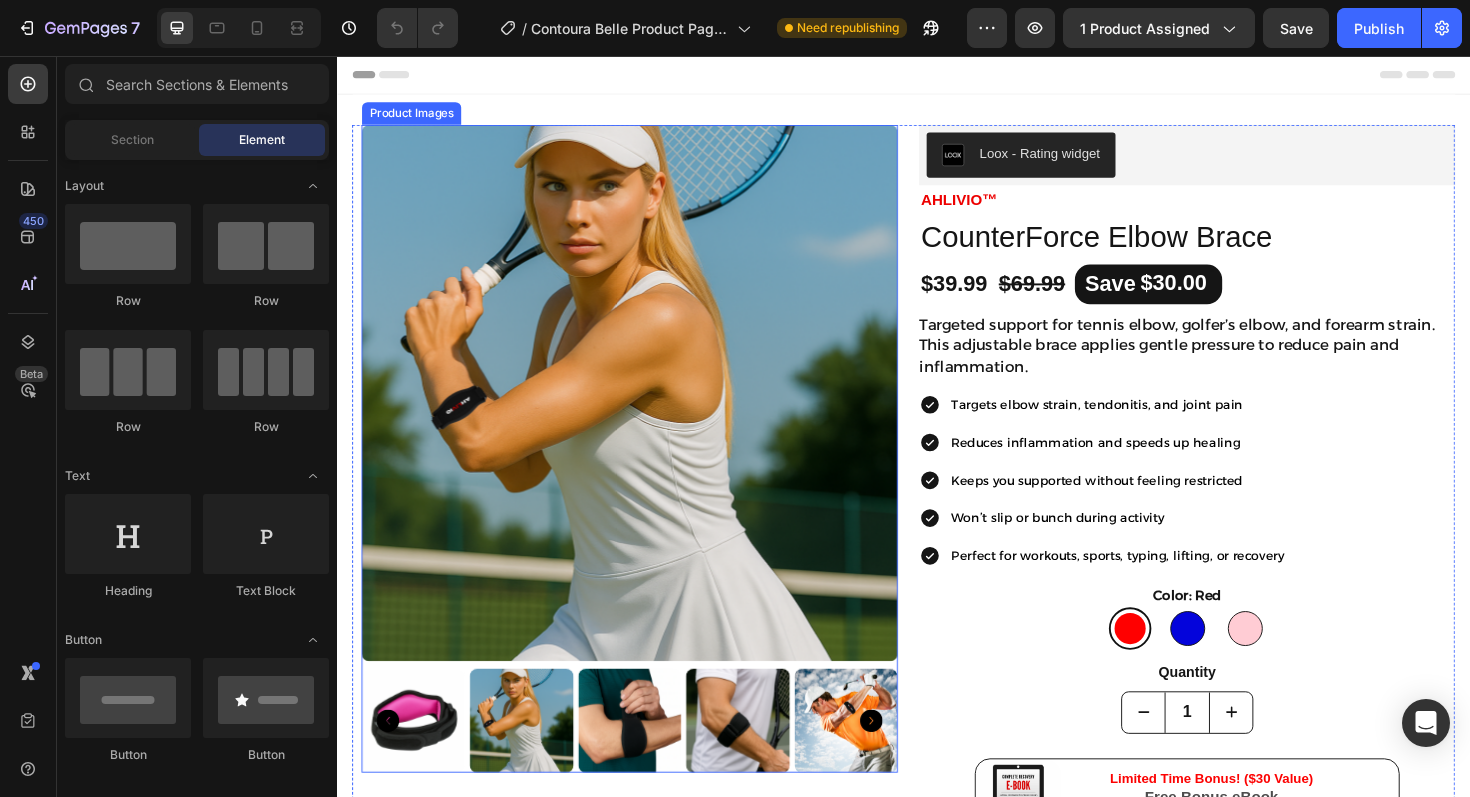 click at bounding box center (647, 413) 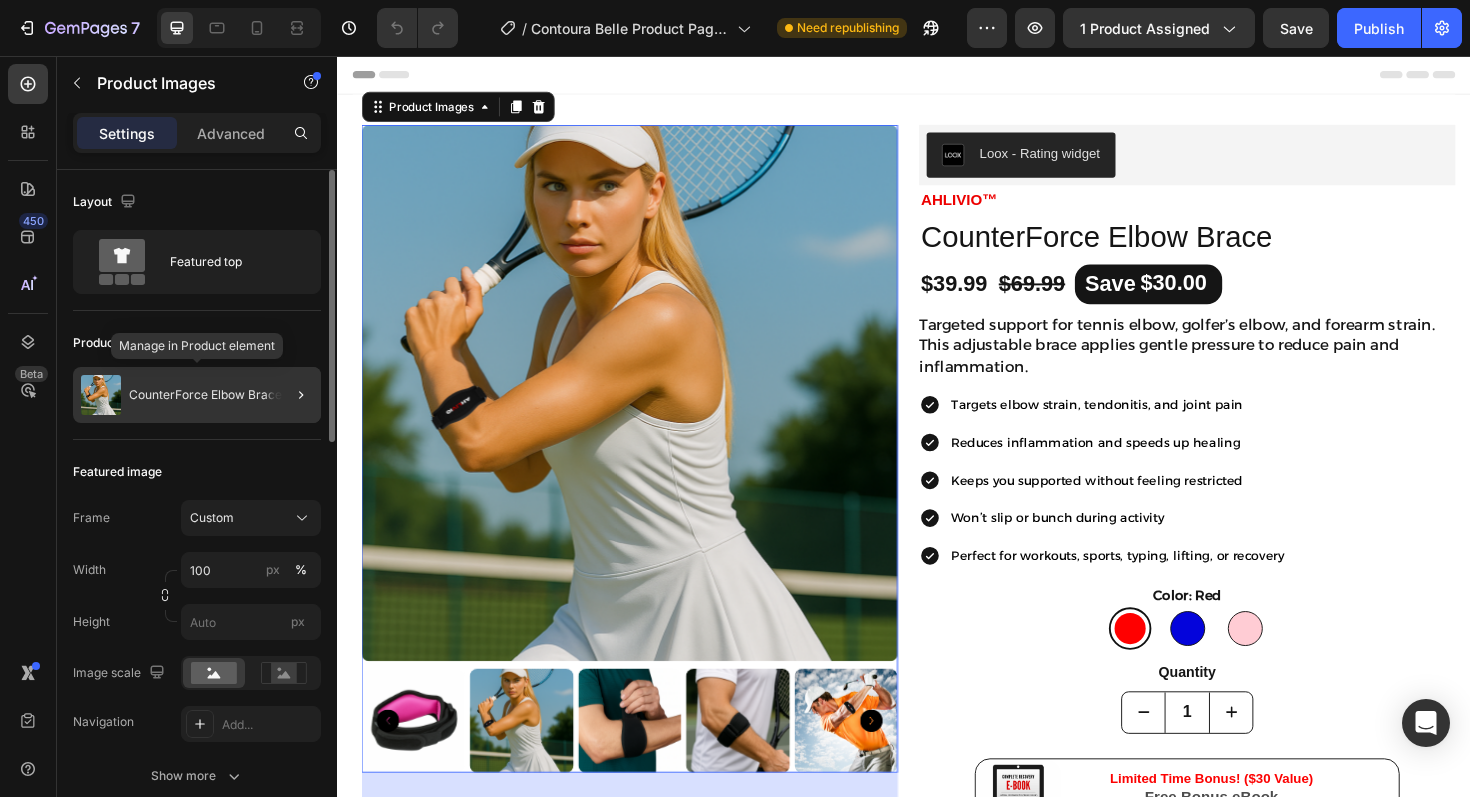 click on "CounterForce Elbow Brace" at bounding box center (205, 395) 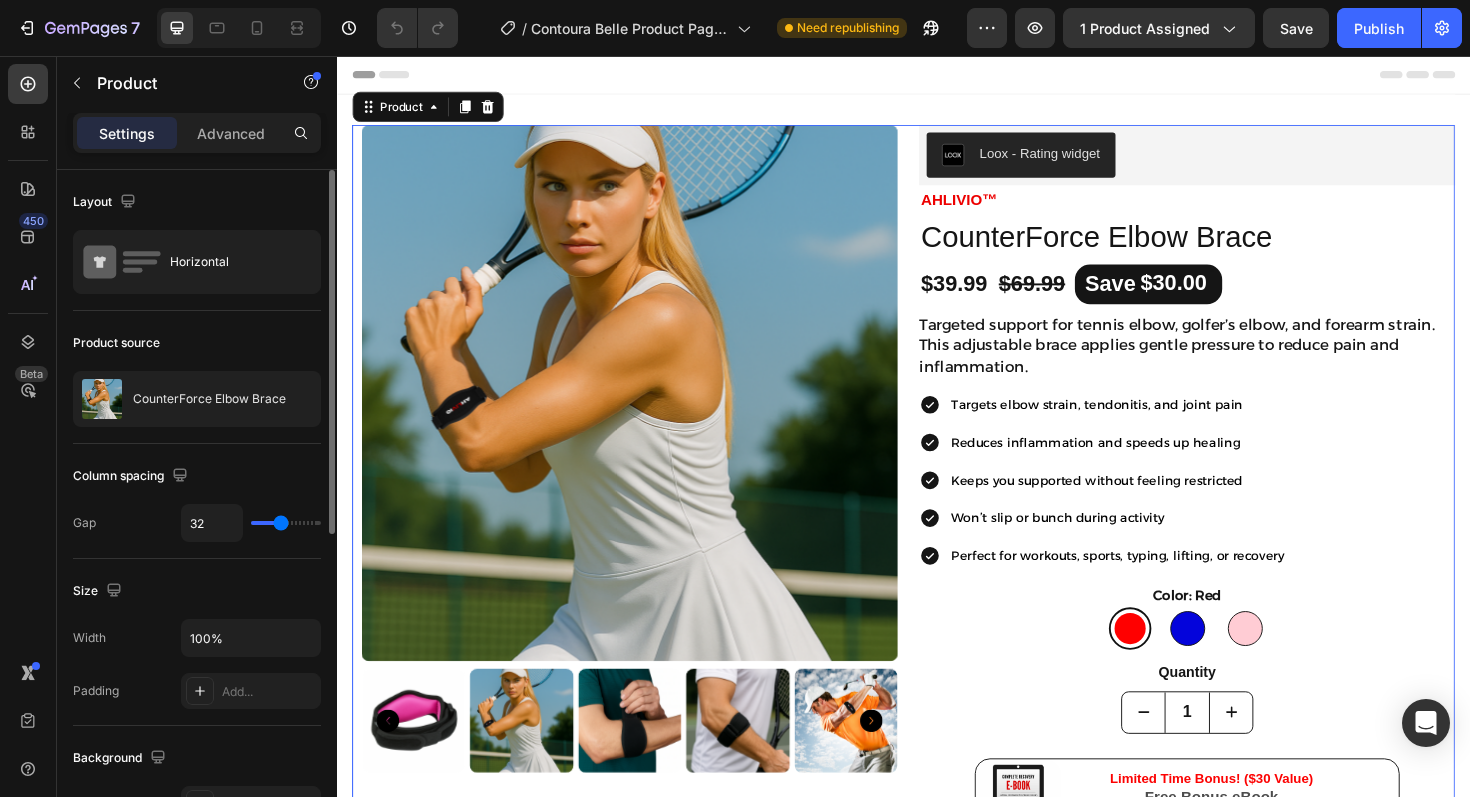 click on "Product Images Icon Icon Icon Icon Icon Icon List “ This brace made a huge difference in just a few days. Highly recommend!" Text Block [FIRST] Text Block
Verified Buyer Item List Row Row Loox - Rating widget Loox AHLIVIO™ Text Block CounterForce Elbow Brace Product Title $39.99 Product Price Product Price $69.99 Product Price Product Price Save $30.00 Discount Tag Row Targeted support for tennis elbow, golfer’s elbow, and forearm strain. This adjustable brace applies gentle pressure to reduce pain and inflammation.   Product Description Targets elbow strain, tendonitis, and joint pain Reduces inflammation and speeds up healing Keeps you supported without feeling restricted Won’t slip or bunch during activity Perfect for workouts, sports, typing, lifting, or recovery Item List color: red Red Red Blue Blue Pink Pink Product Variants & Swatches Quantity Text Block
1
Product Quantity Image Limited Time Bonus! ($30 Value) Free Bonus eBook   Row Row" at bounding box center (937, 1587) 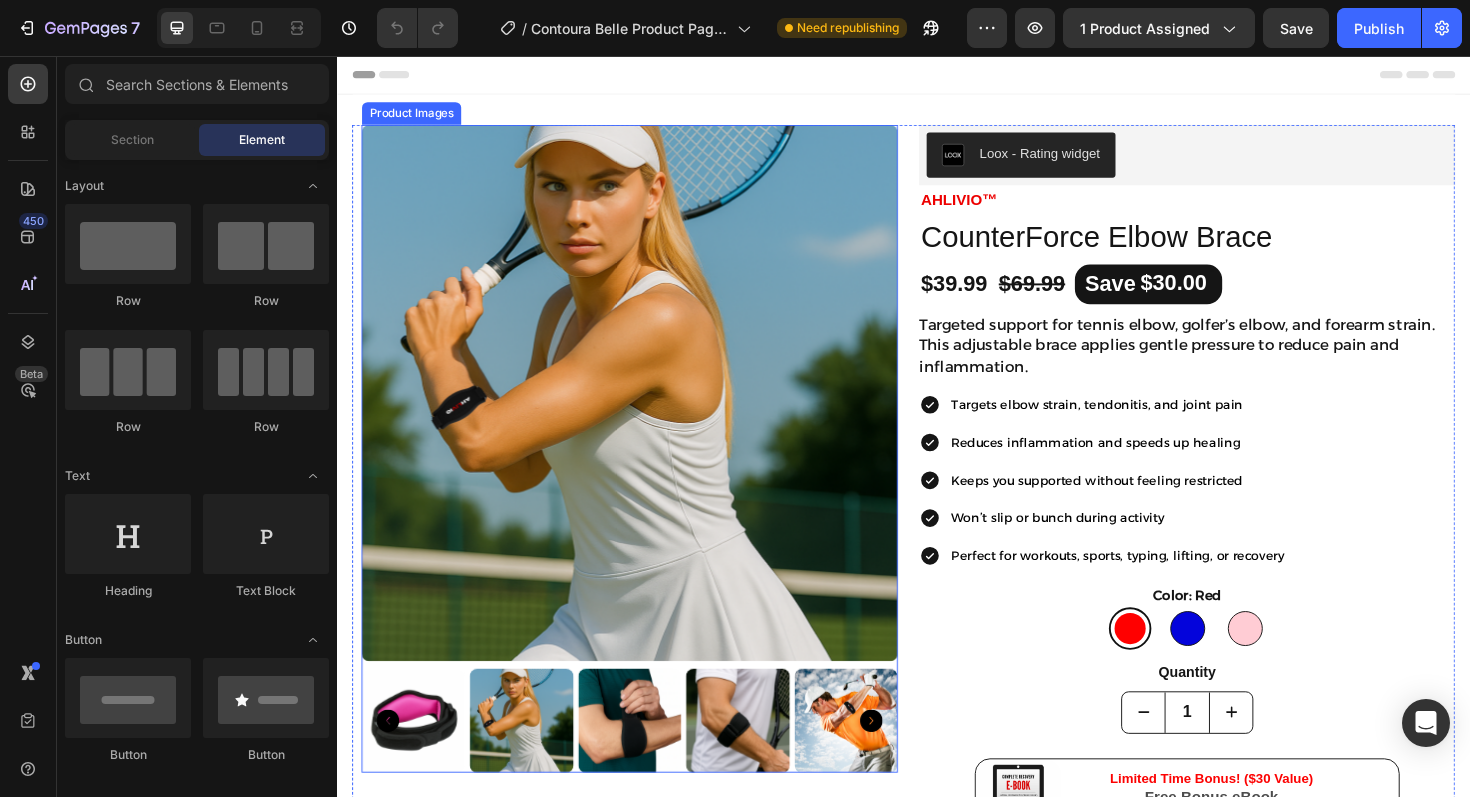 click at bounding box center [647, 413] 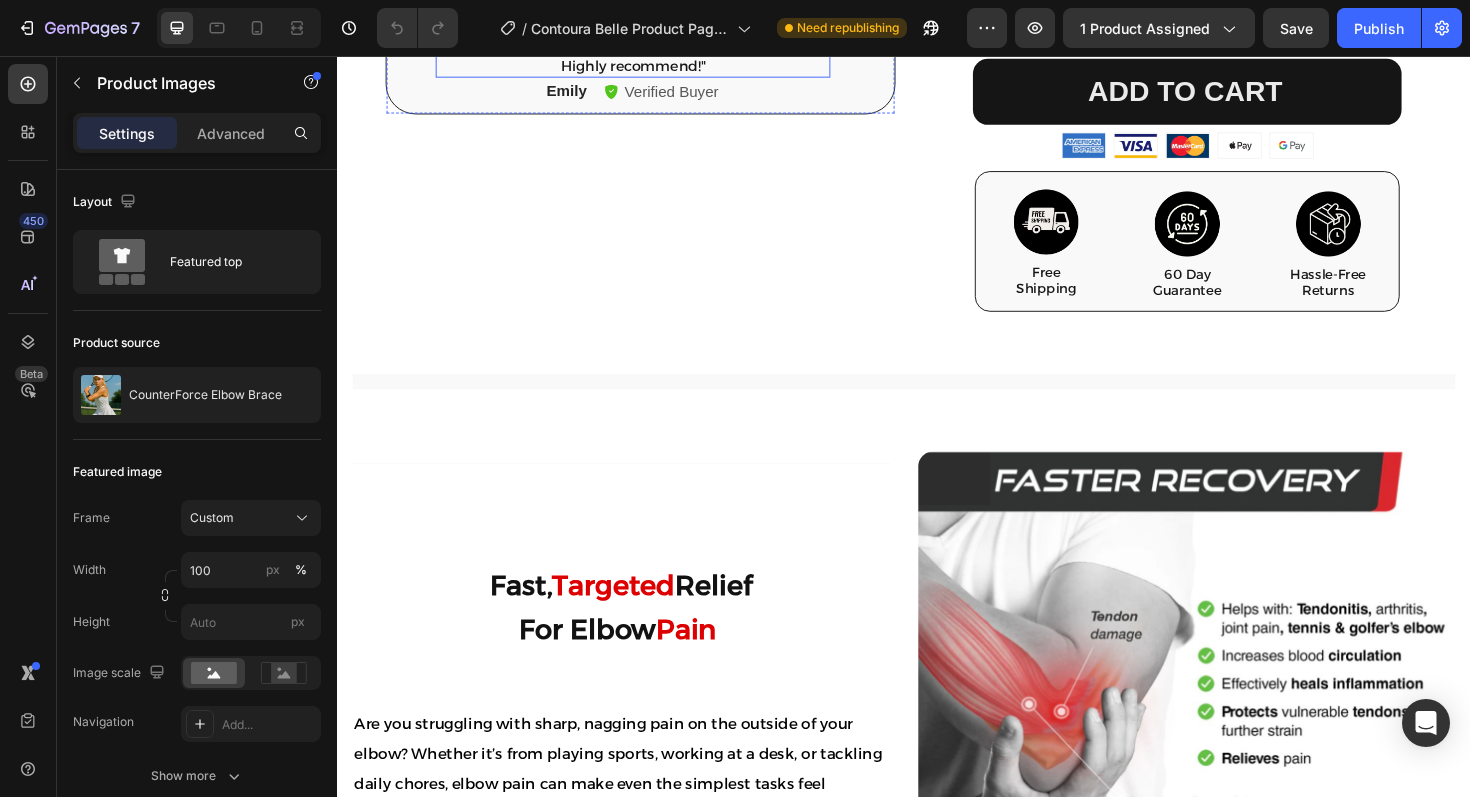 scroll, scrollTop: 896, scrollLeft: 0, axis: vertical 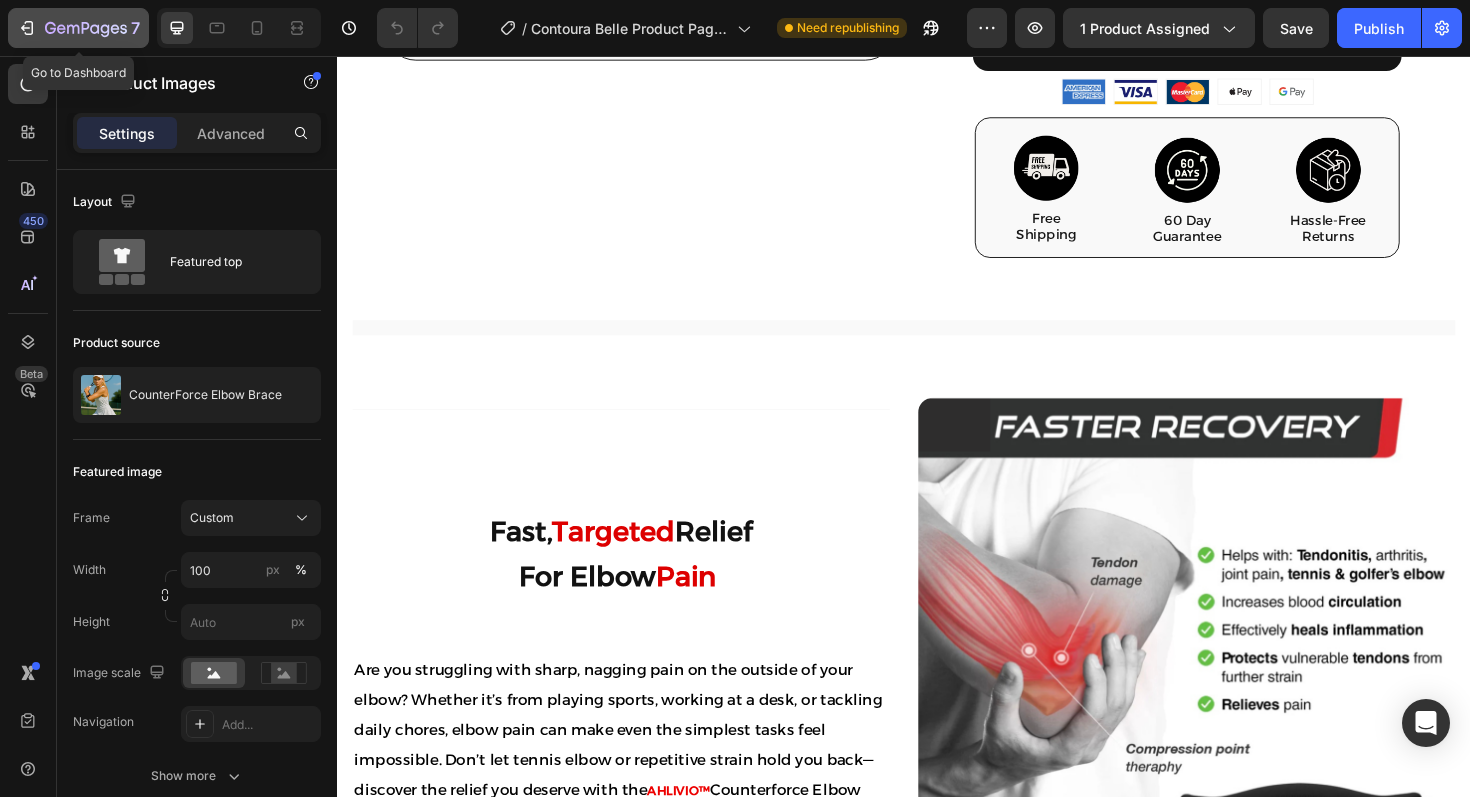 click 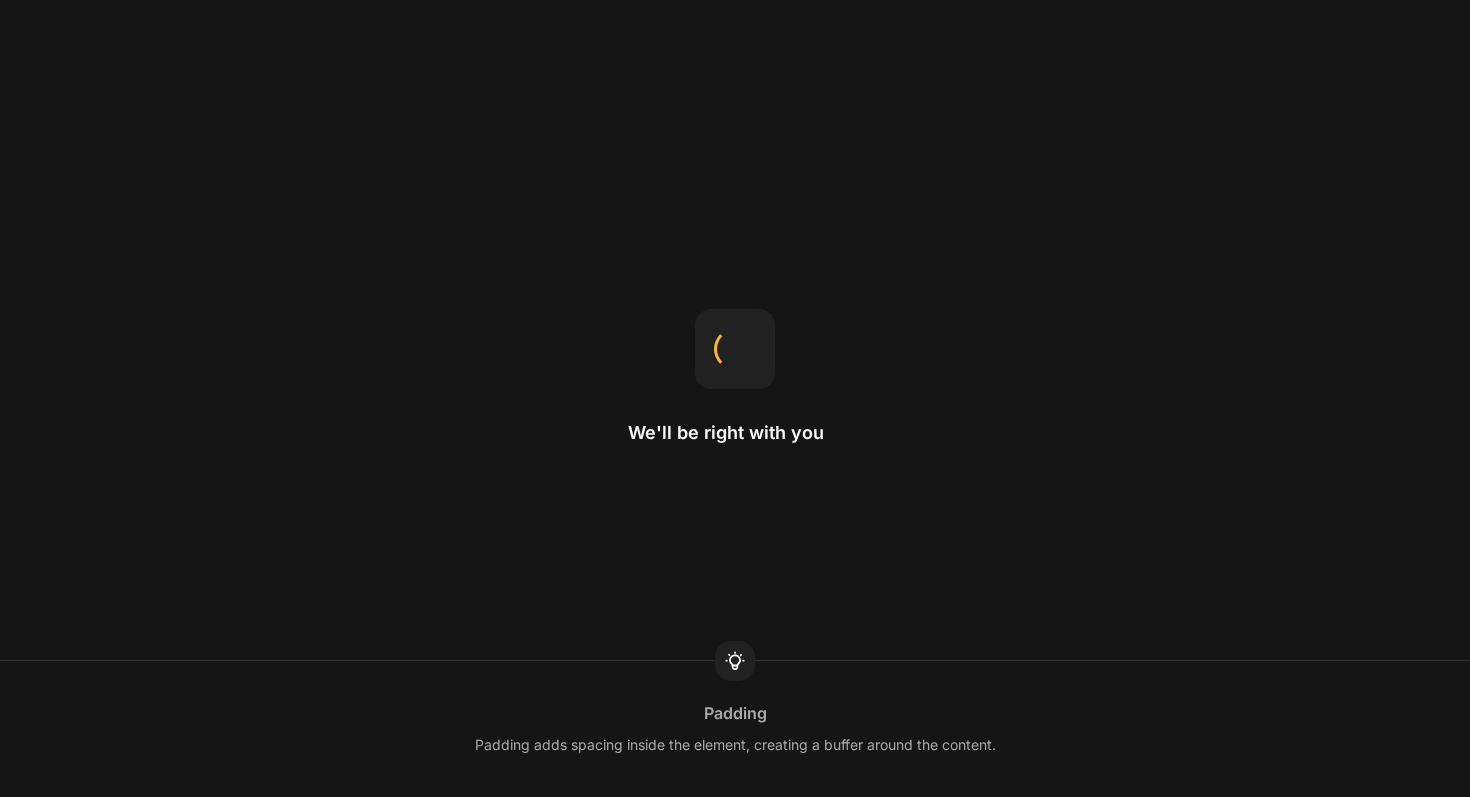 scroll, scrollTop: 0, scrollLeft: 0, axis: both 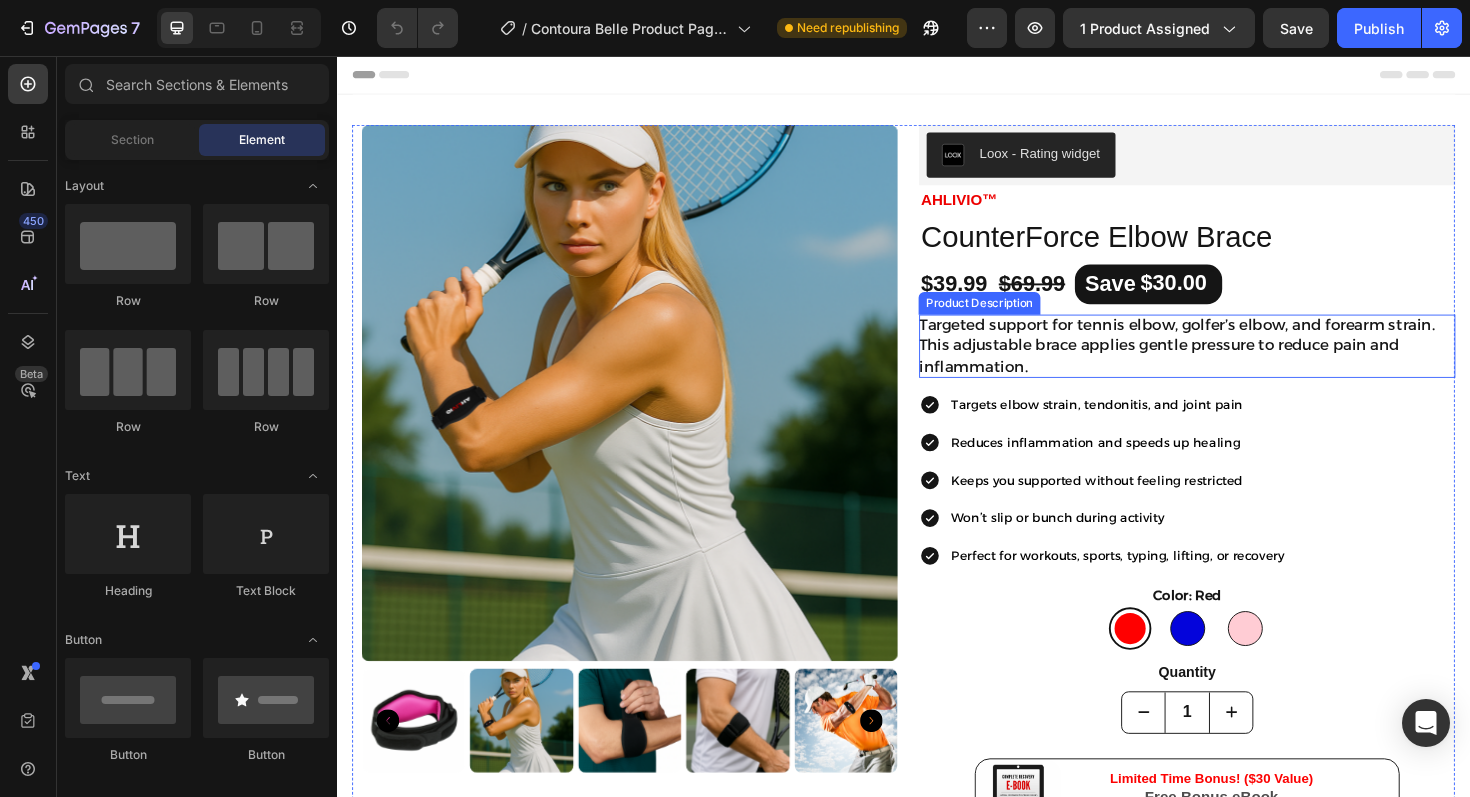 click on "Targeted support for tennis elbow, golfer’s elbow, and forearm strain. This adjustable brace applies gentle pressure to reduce pain and inflammation." at bounding box center (1237, 363) 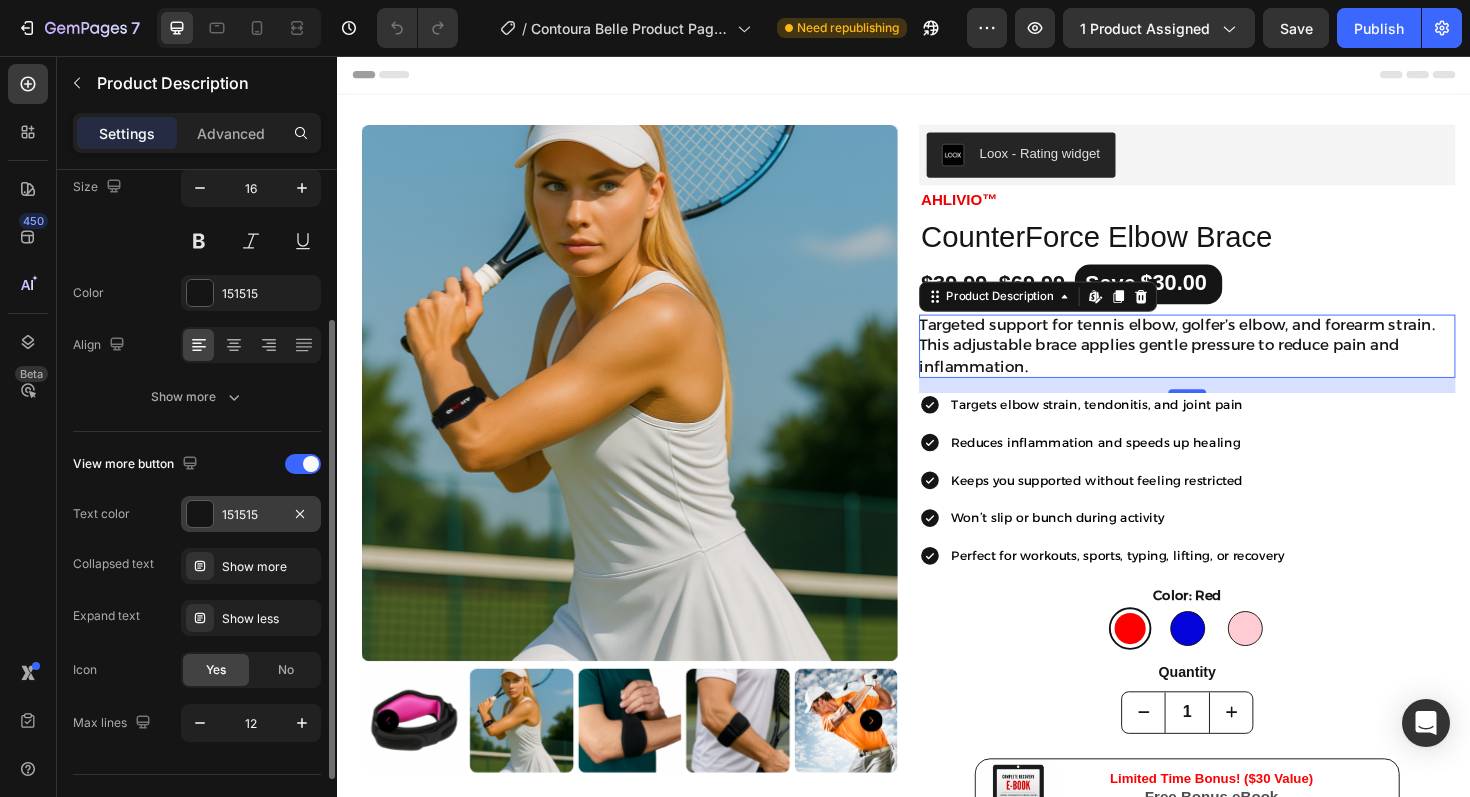 scroll, scrollTop: 244, scrollLeft: 0, axis: vertical 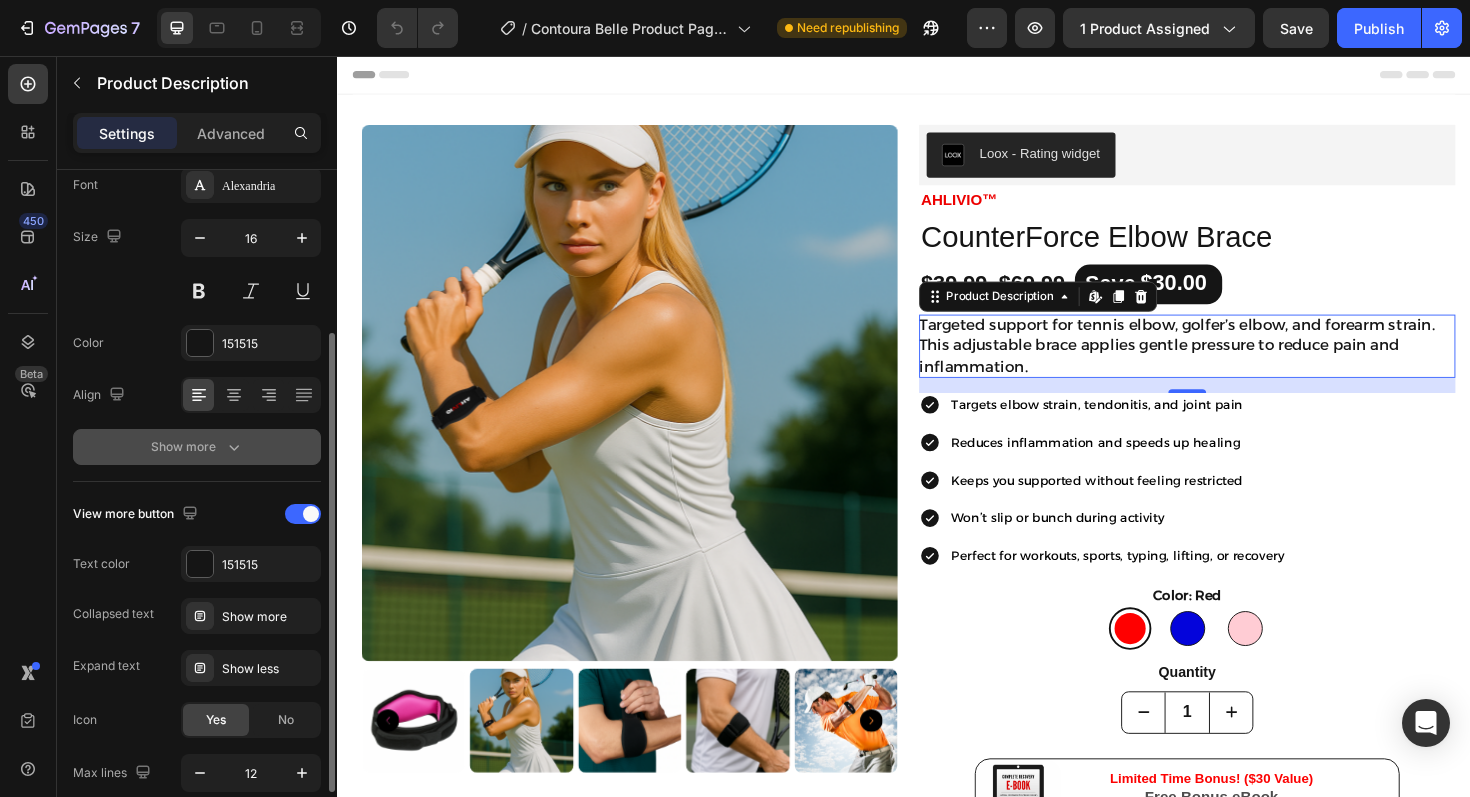 click 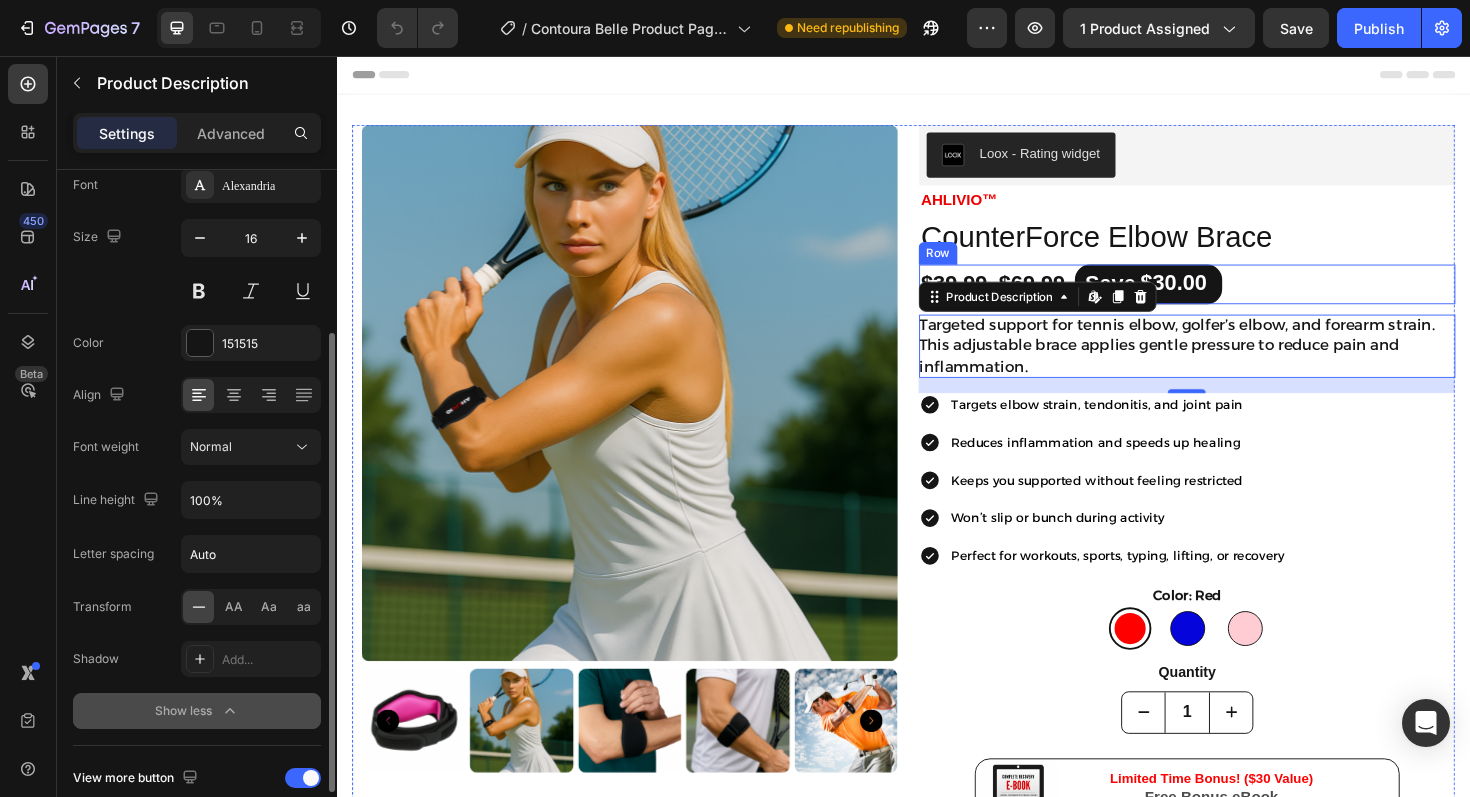 click on "$39.99 Product Price Product Price $69.99 Product Price Product Price Save $30.00 Discount Tag Row" at bounding box center [1237, 298] 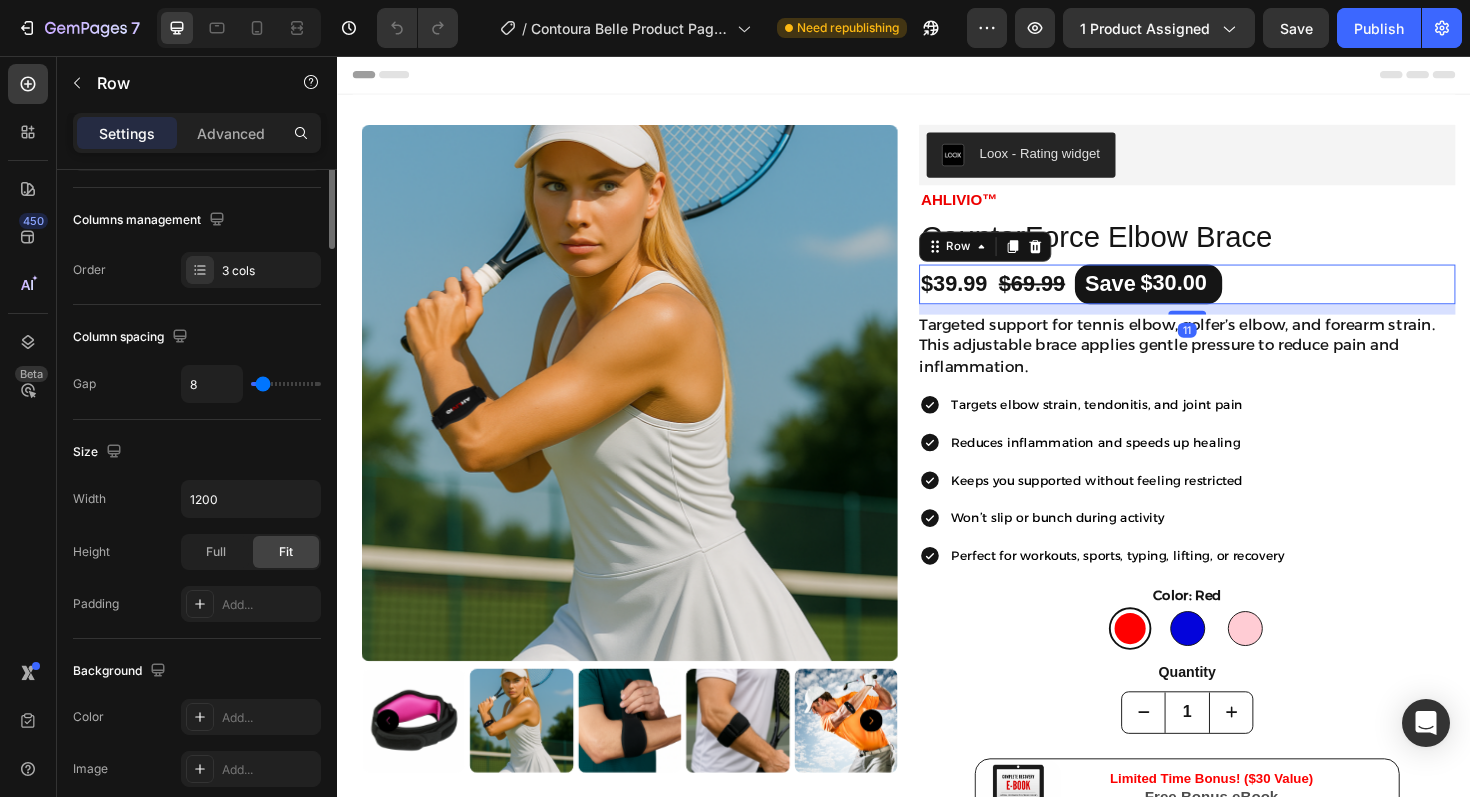 scroll, scrollTop: 0, scrollLeft: 0, axis: both 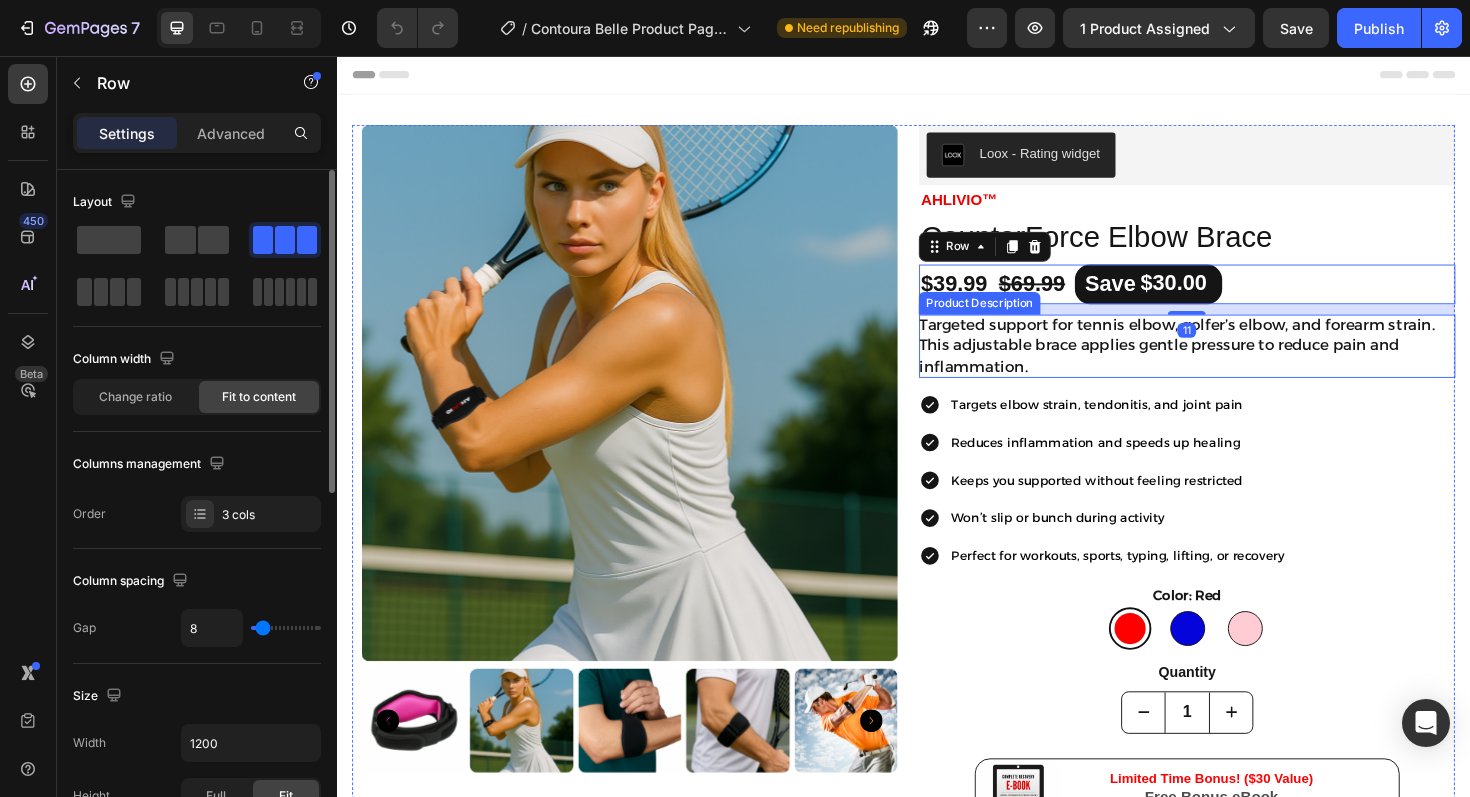 click on "Targeted support for tennis elbow, golfer’s elbow, and forearm strain. This adjustable brace applies gentle pressure to reduce pain and inflammation." at bounding box center (1226, 363) 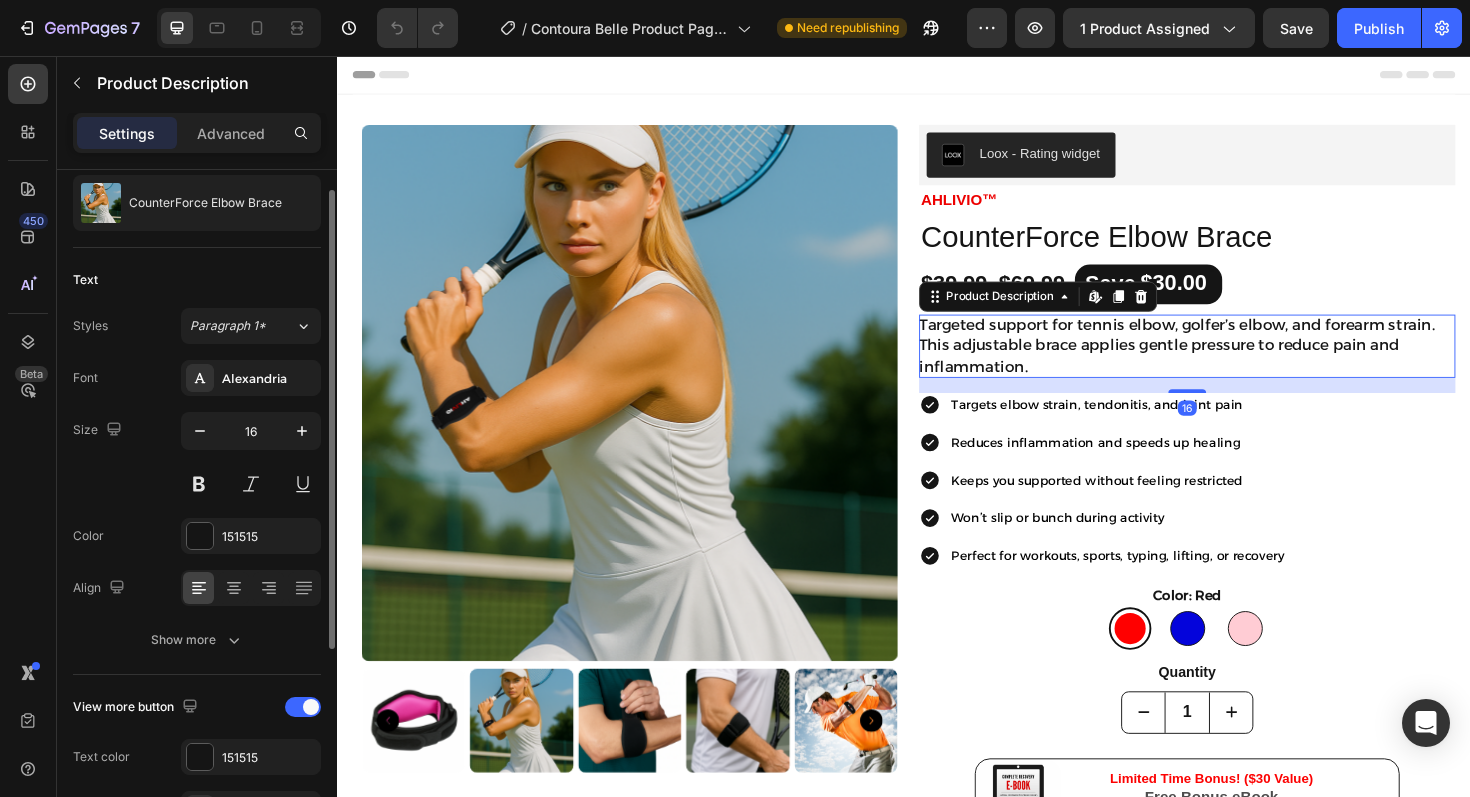 scroll, scrollTop: 70, scrollLeft: 0, axis: vertical 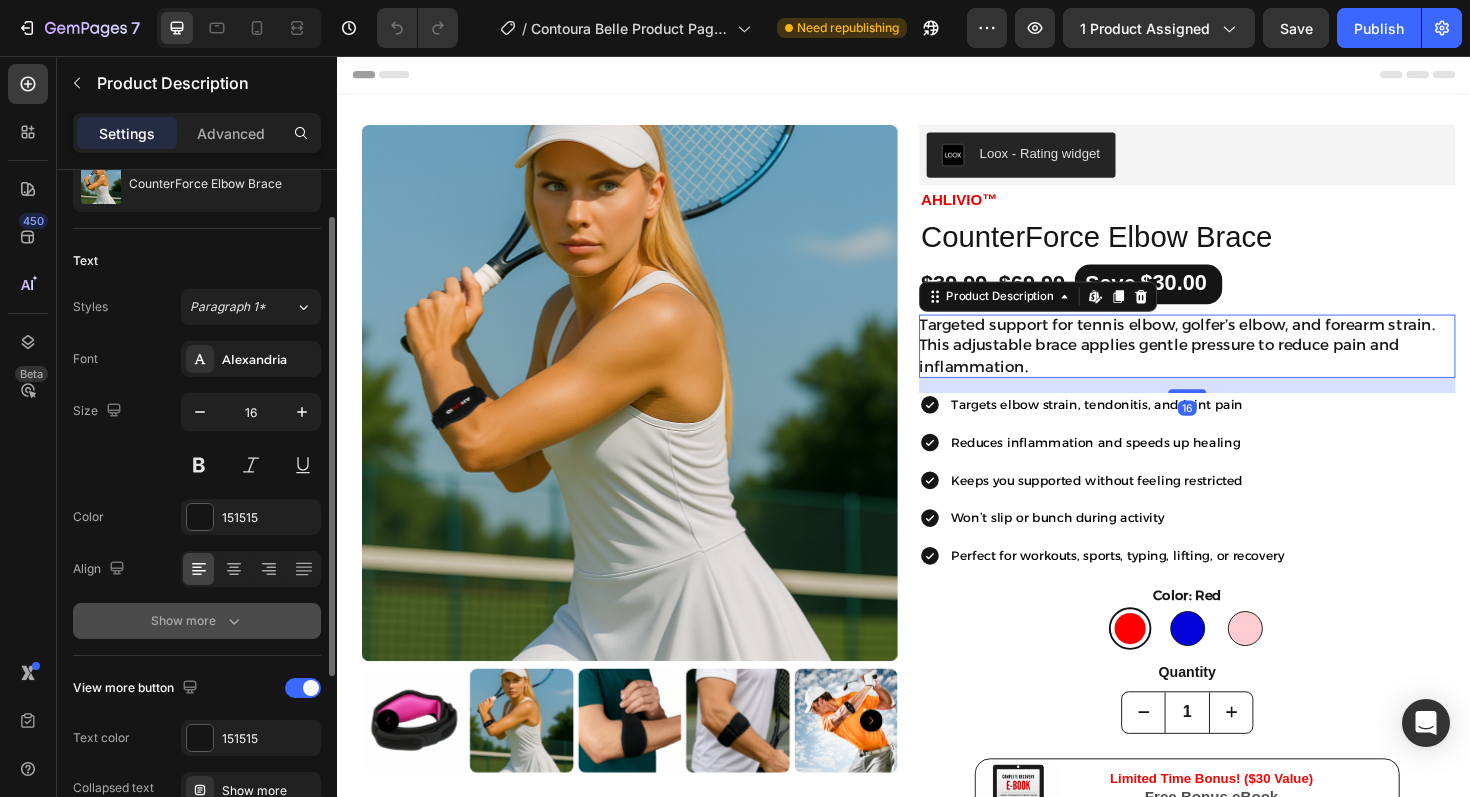 click on "Show more" at bounding box center (197, 621) 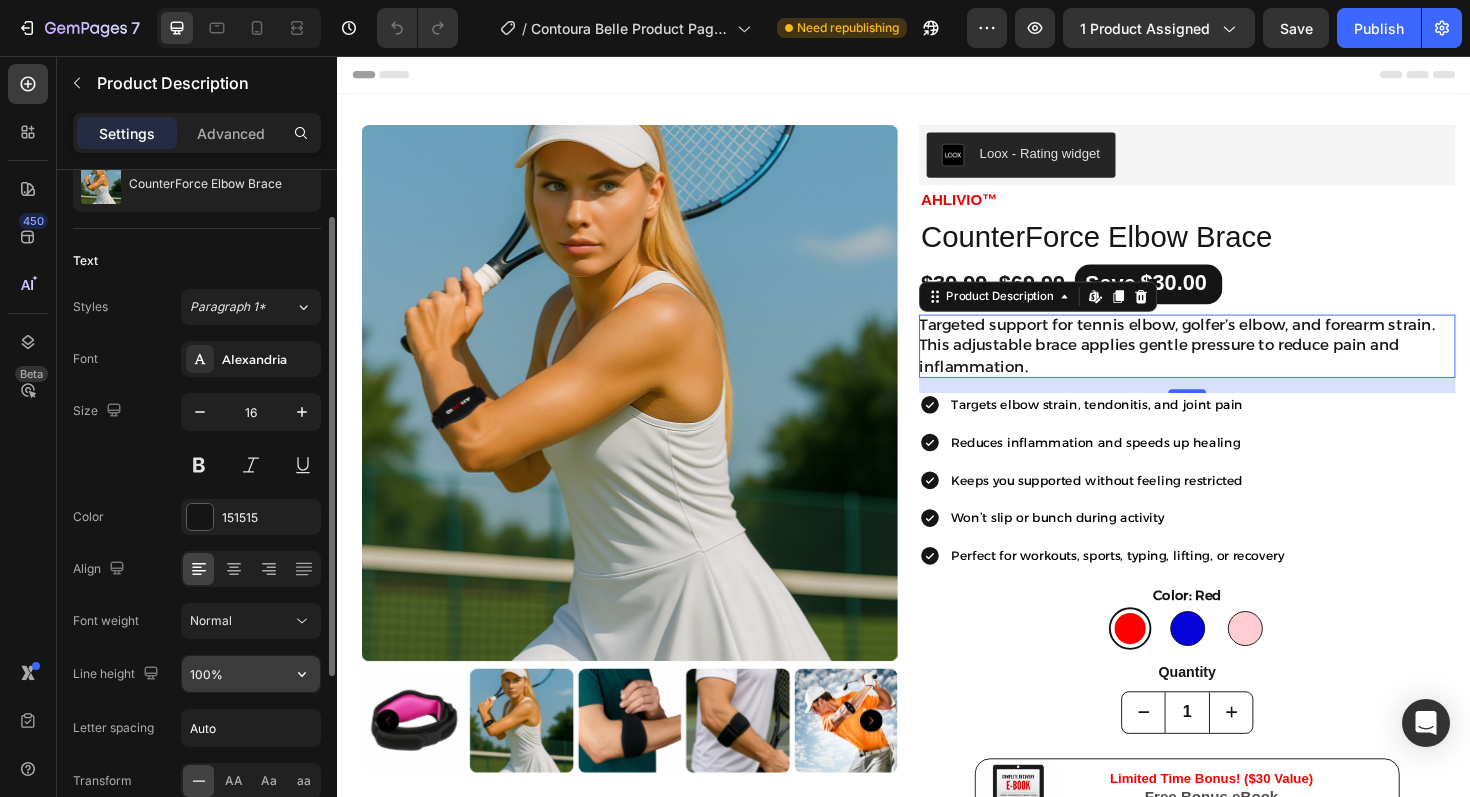scroll, scrollTop: 84, scrollLeft: 0, axis: vertical 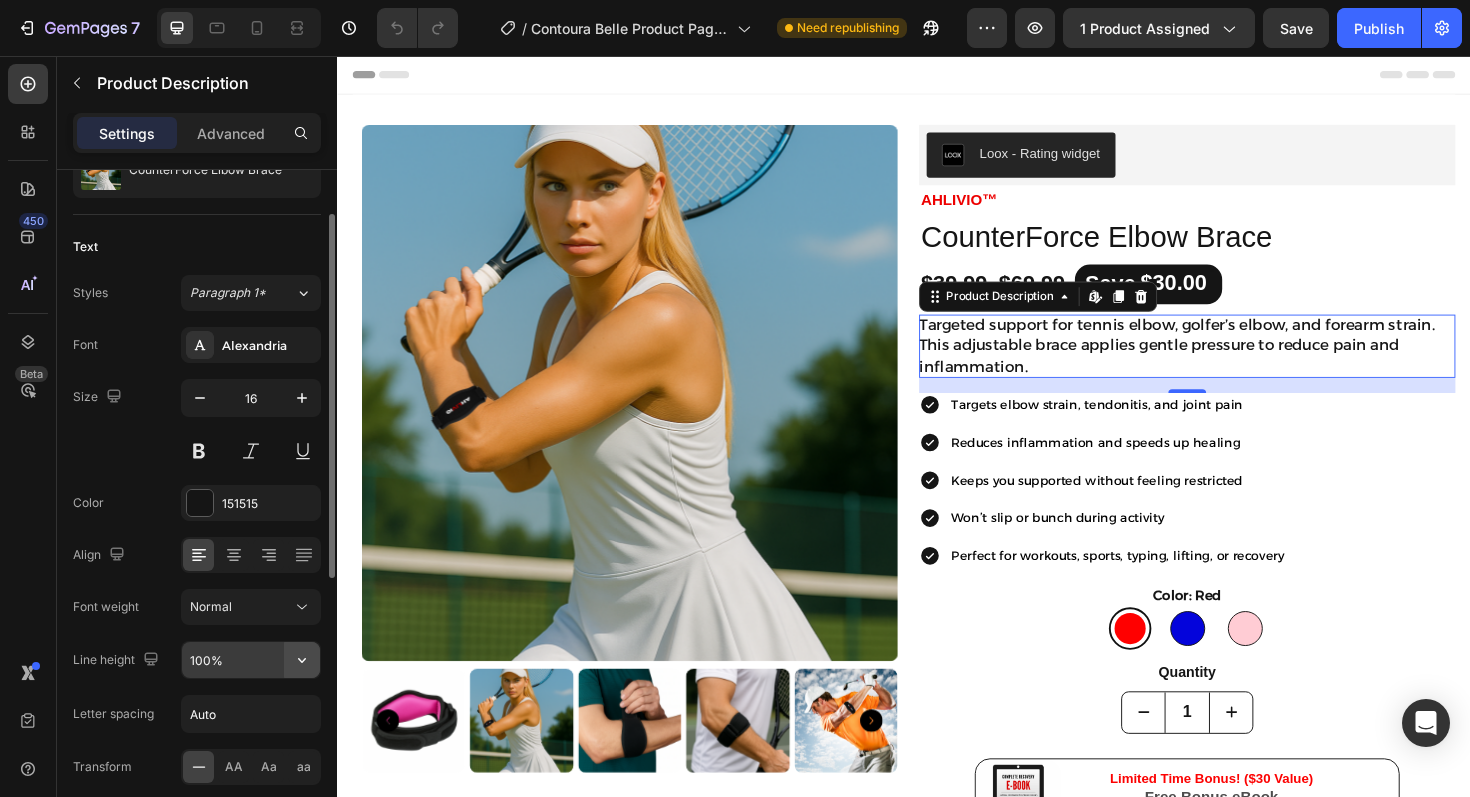 click 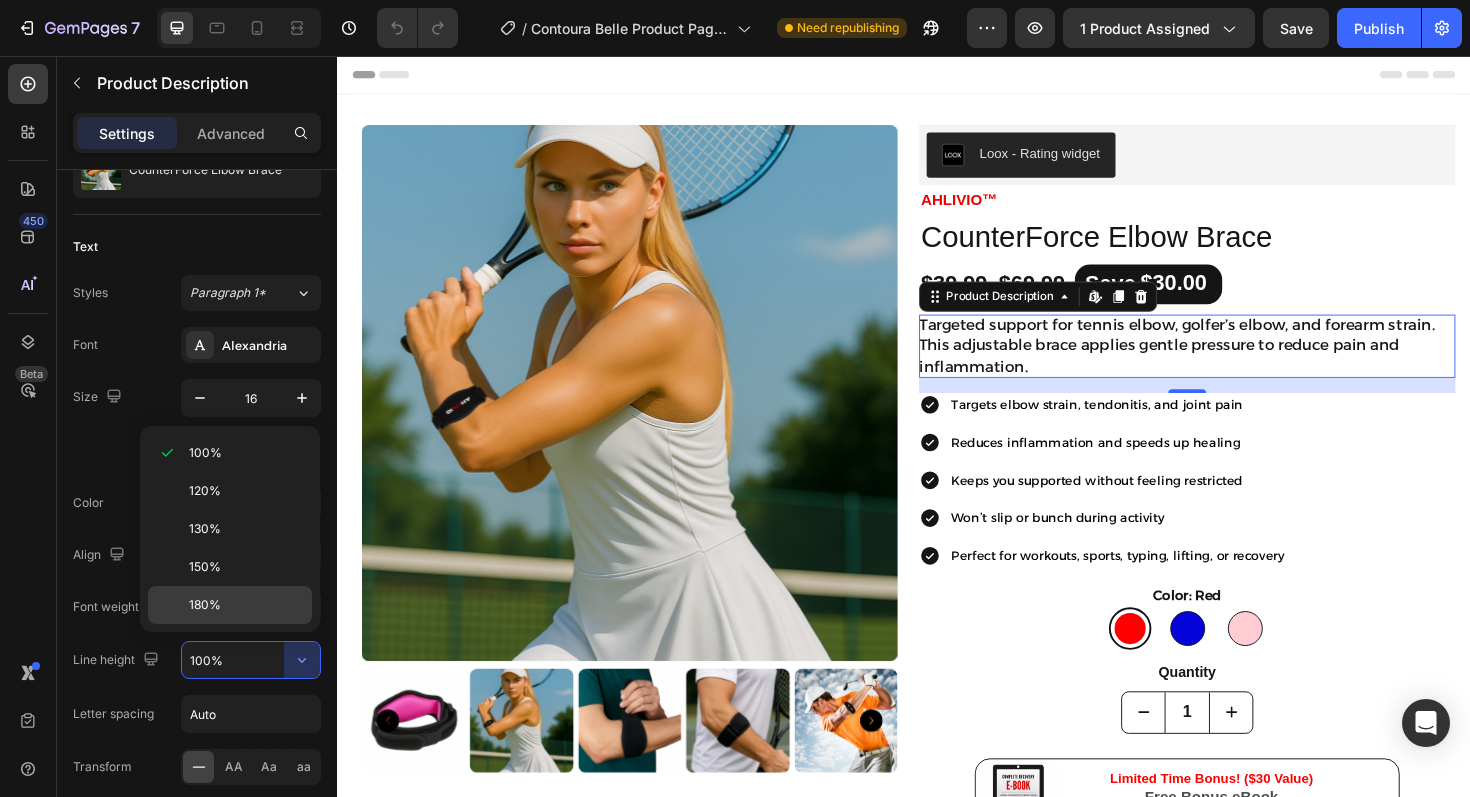 click on "180%" at bounding box center [246, 605] 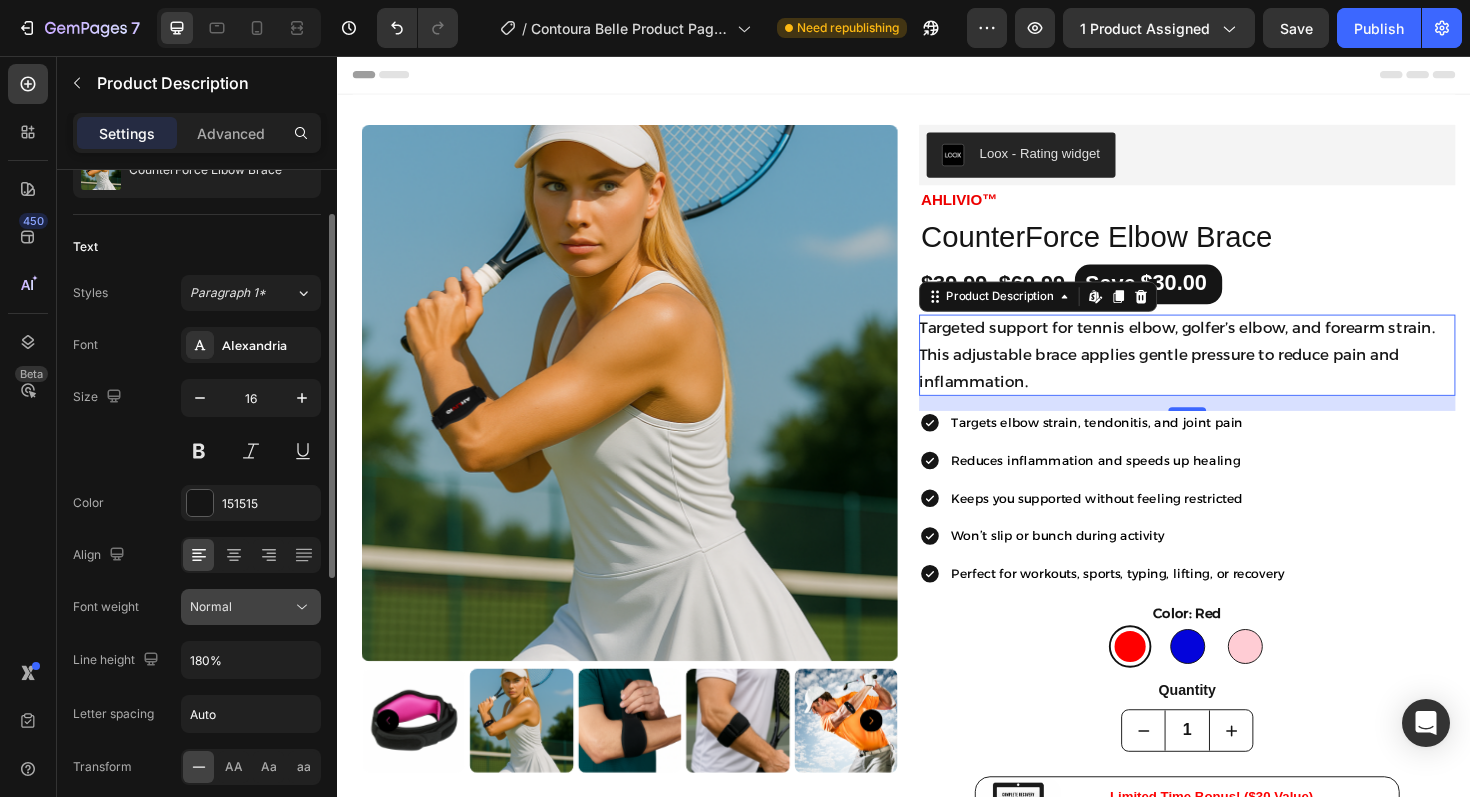click on "Normal" 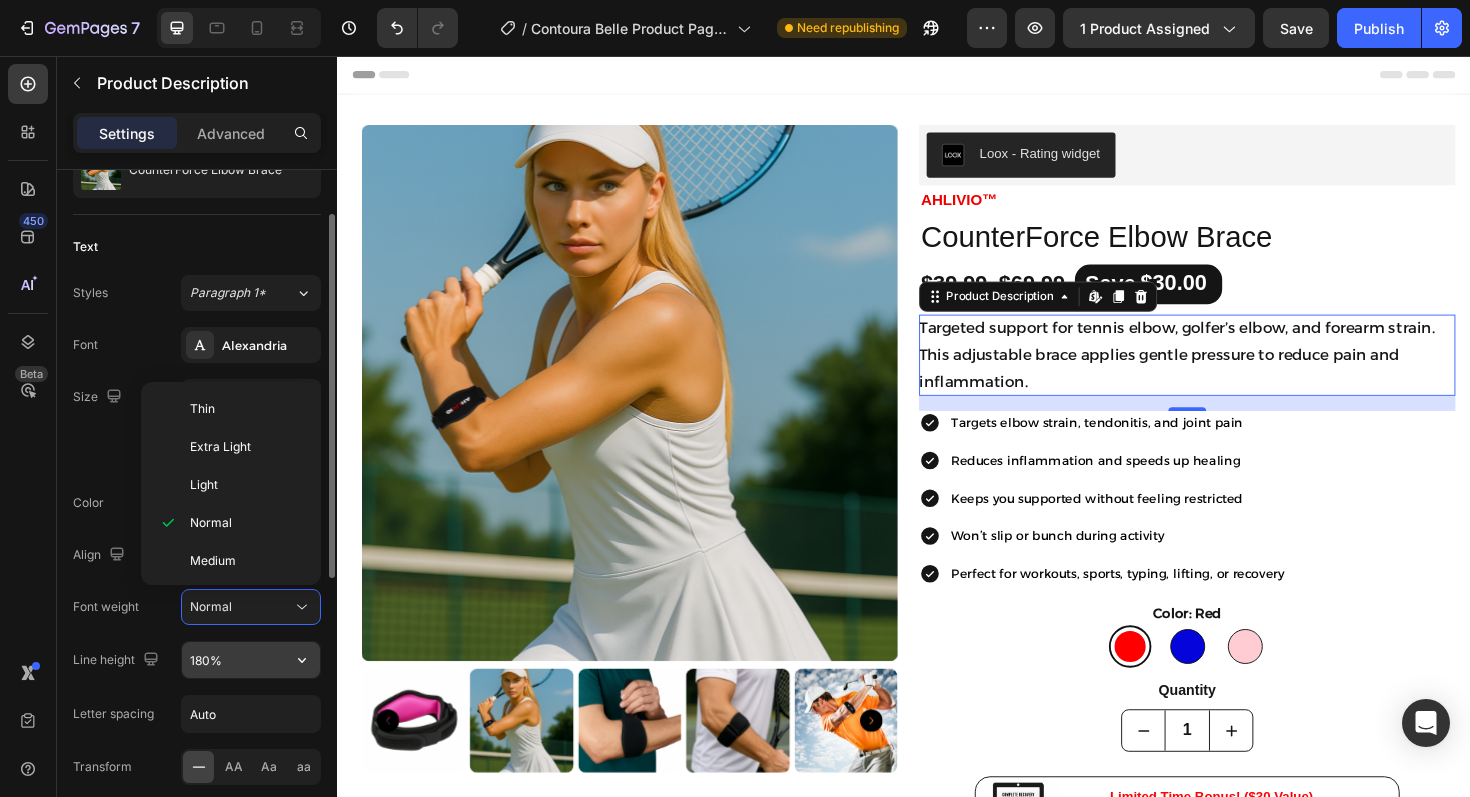 click on "180%" at bounding box center [251, 660] 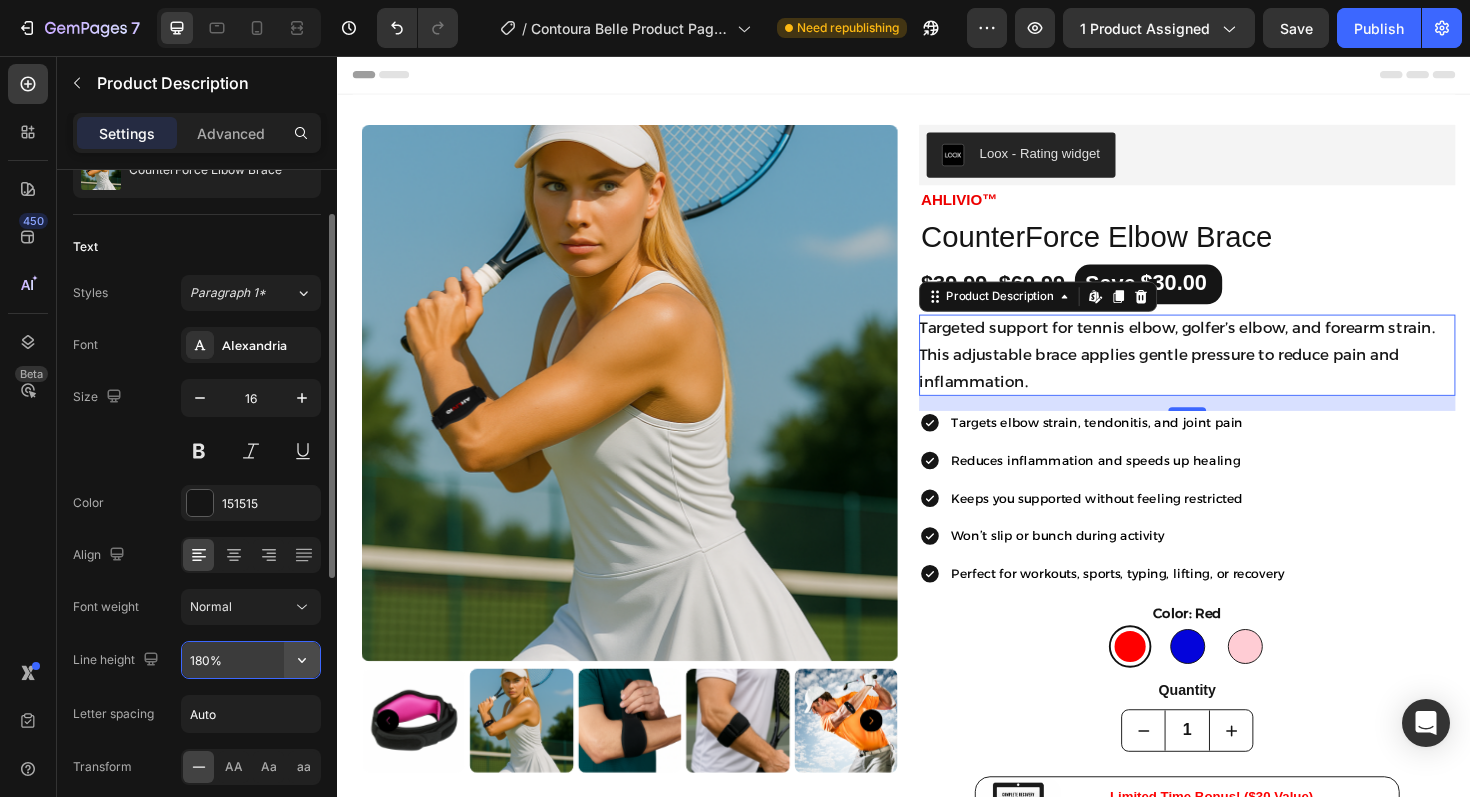 click 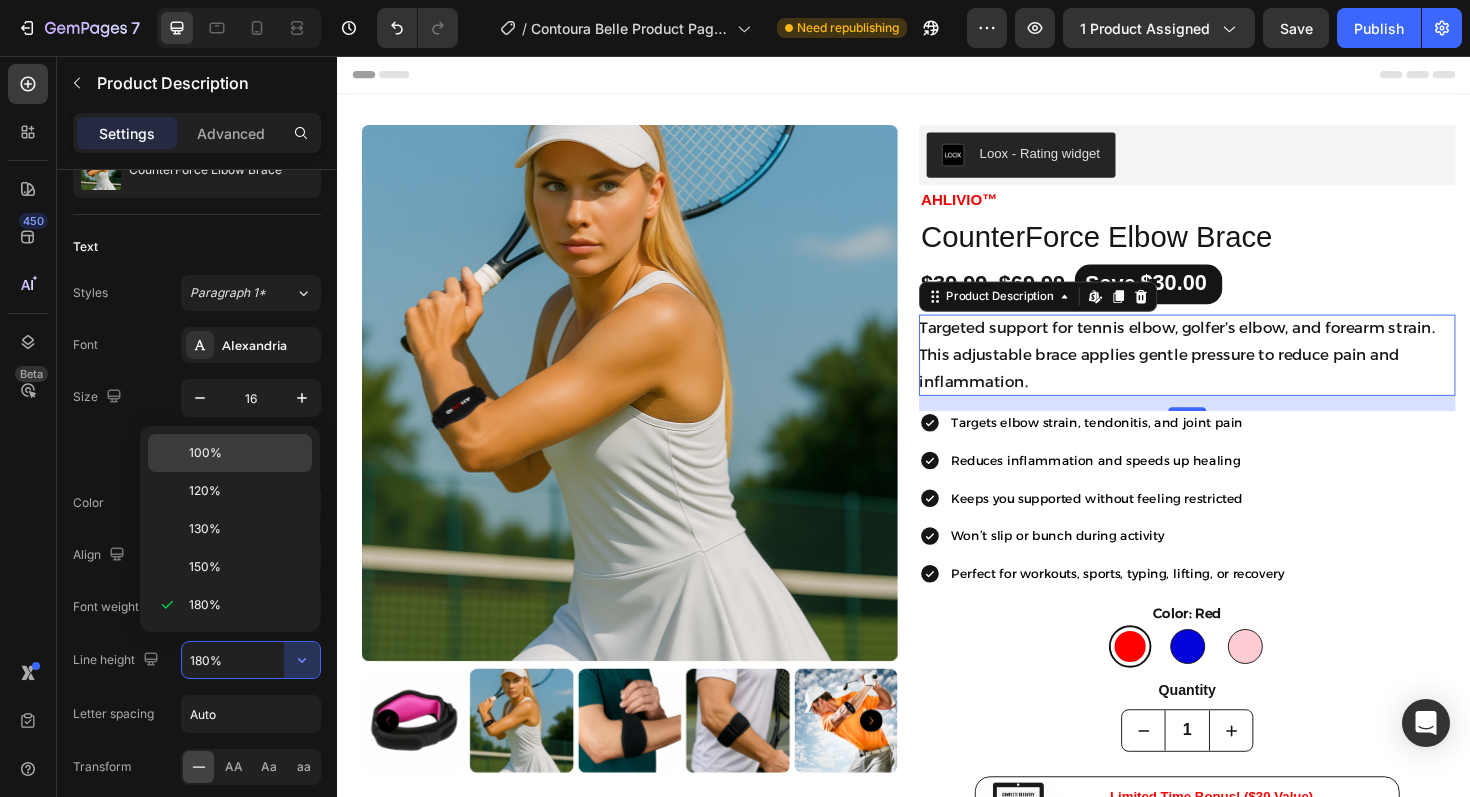 click on "100%" at bounding box center (246, 453) 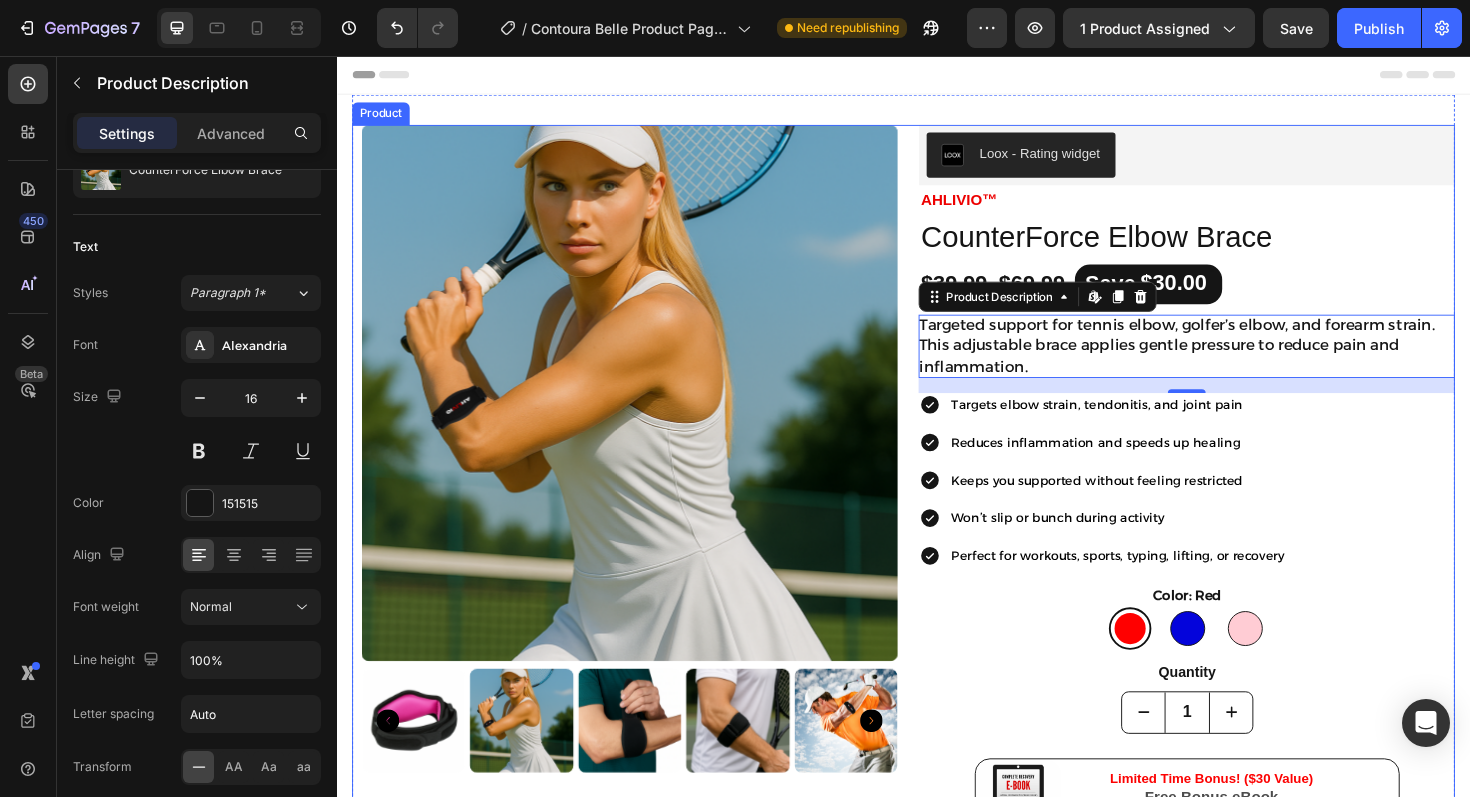 click on "Product Images Icon Icon Icon Icon Icon Icon List “ This brace made a huge difference in just a few days. Highly recommend!" Text Block Emily Text Block
Verified Buyer Item List Row Row Loox - Rating widget Loox AHLIVIO™ Text Block CounterForce Elbow Brace Product Title $39.99 Product Price Product Price $69.99 Product Price Product Price Save $30.00 Discount Tag Row Targeted support for tennis elbow, golfer’s elbow, and forearm strain. This adjustable brace applies gentle pressure to reduce pain and inflammation.   Product Description   Edit content in Shopify 16 Targets elbow strain, tendonitis, and joint pain Reduces inflammation and speeds up healing Keeps you supported without feeling restricted Won’t slip or bunch during activity Perfect for workouts, sports, typing, lifting, or recovery Item List color: red Red Red Blue Blue Pink Pink Product Variants & Swatches Quantity Text Block
1
Product Quantity Image Limited Time Bonus! ($30 Value)" at bounding box center (937, 634) 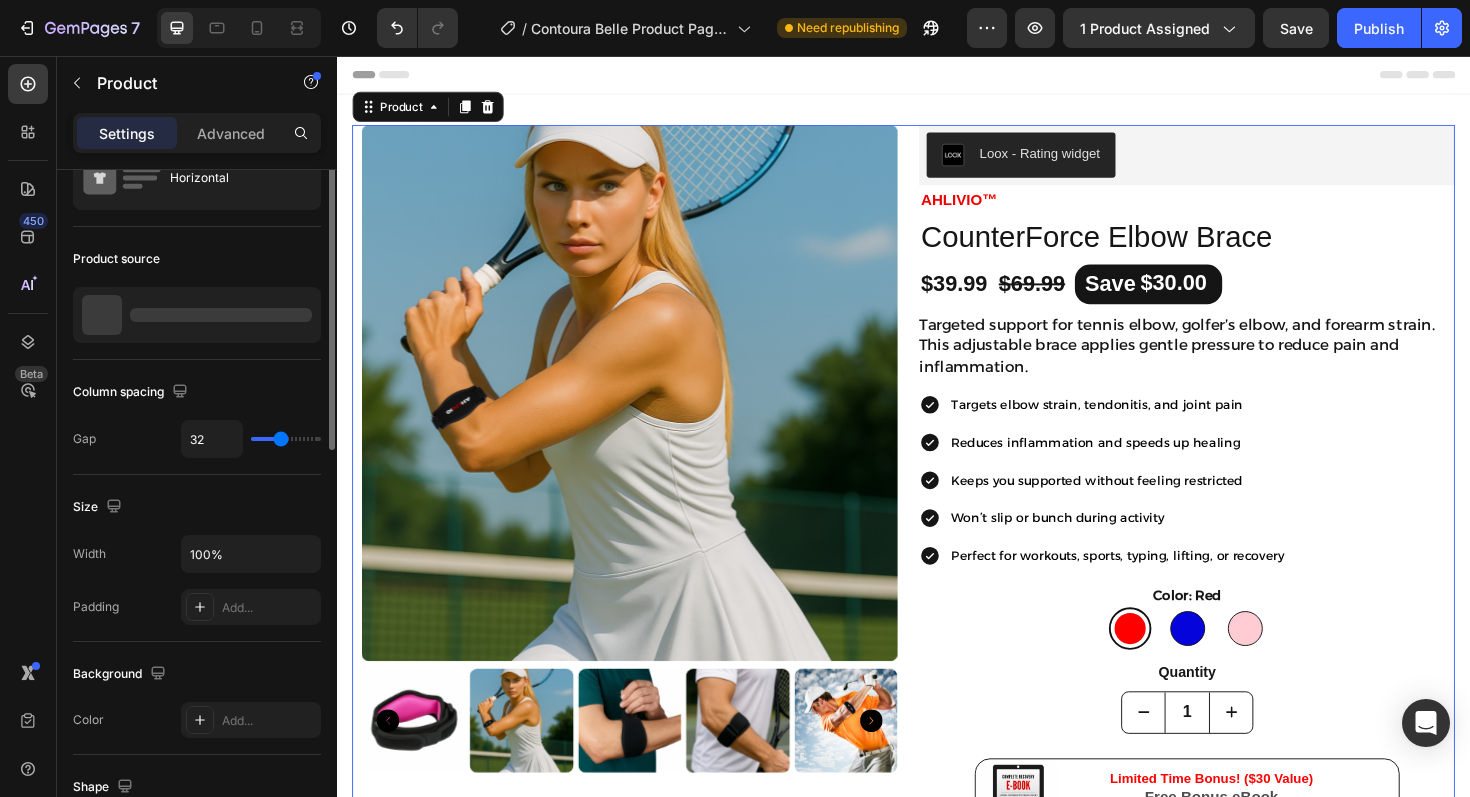 scroll, scrollTop: 0, scrollLeft: 0, axis: both 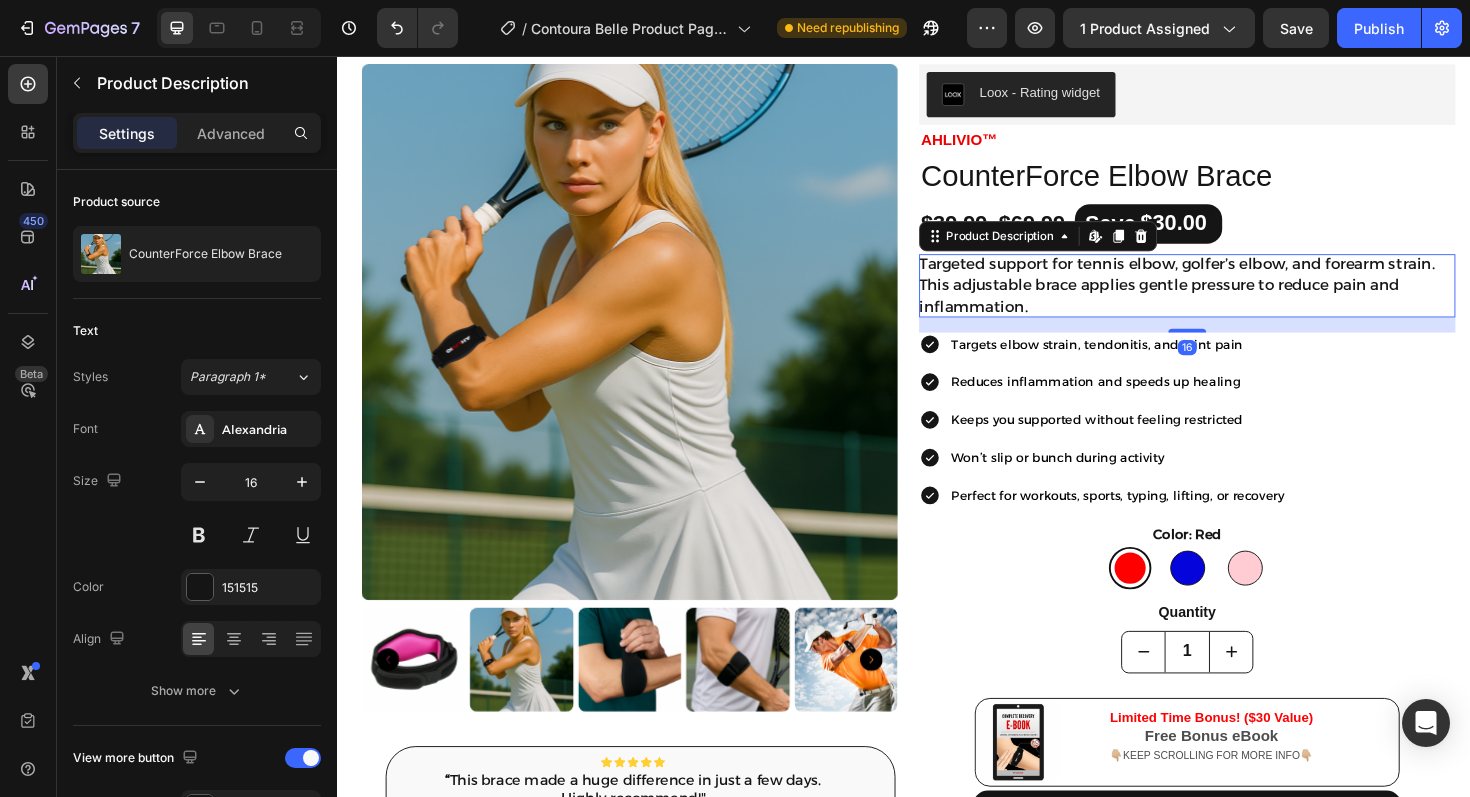 click on "Targeted support for tennis elbow, golfer’s elbow, and forearm strain. This adjustable brace applies gentle pressure to reduce pain and inflammation." at bounding box center (1226, 299) 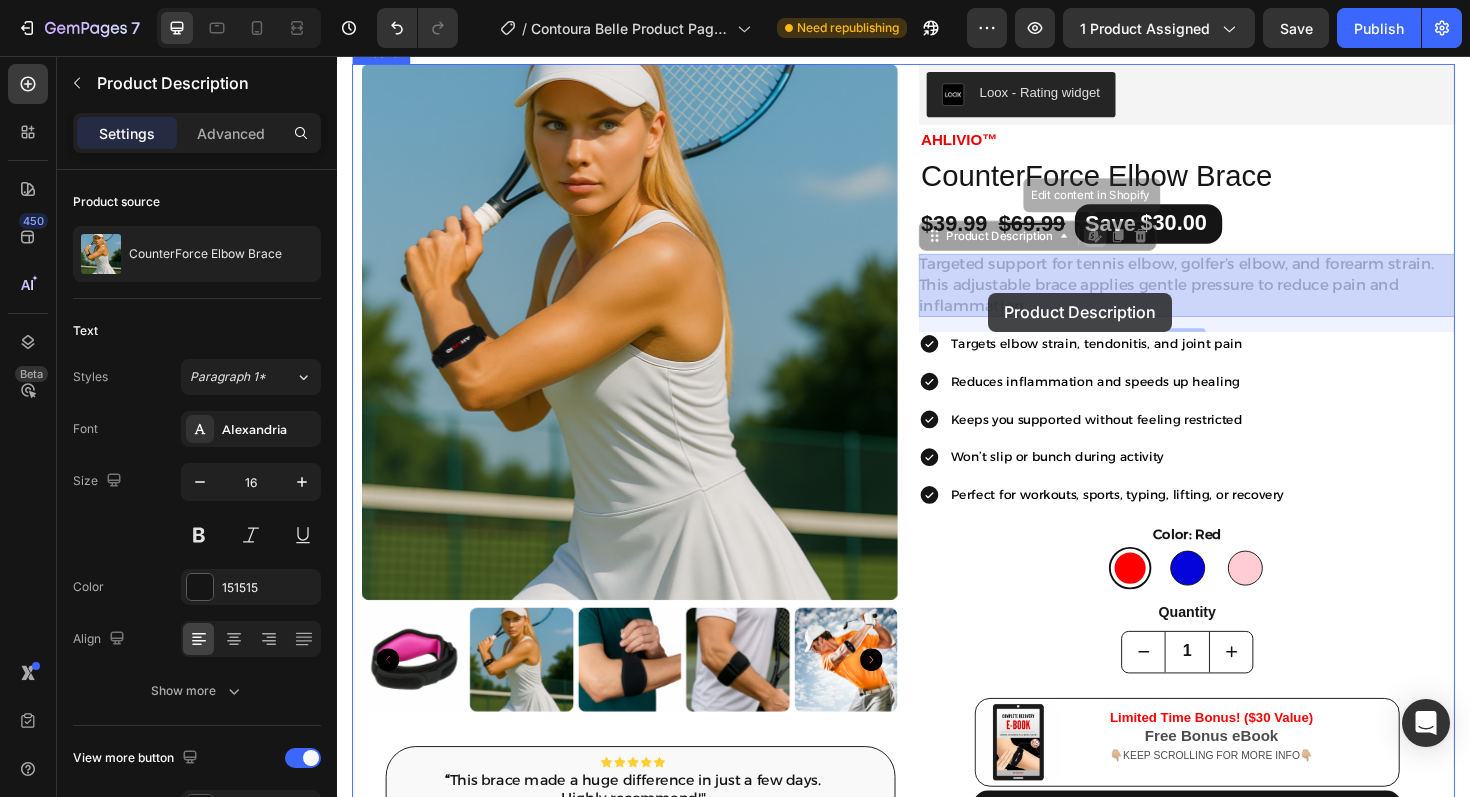 drag, startPoint x: 960, startPoint y: 276, endPoint x: 1014, endPoint y: 296, distance: 57.58472 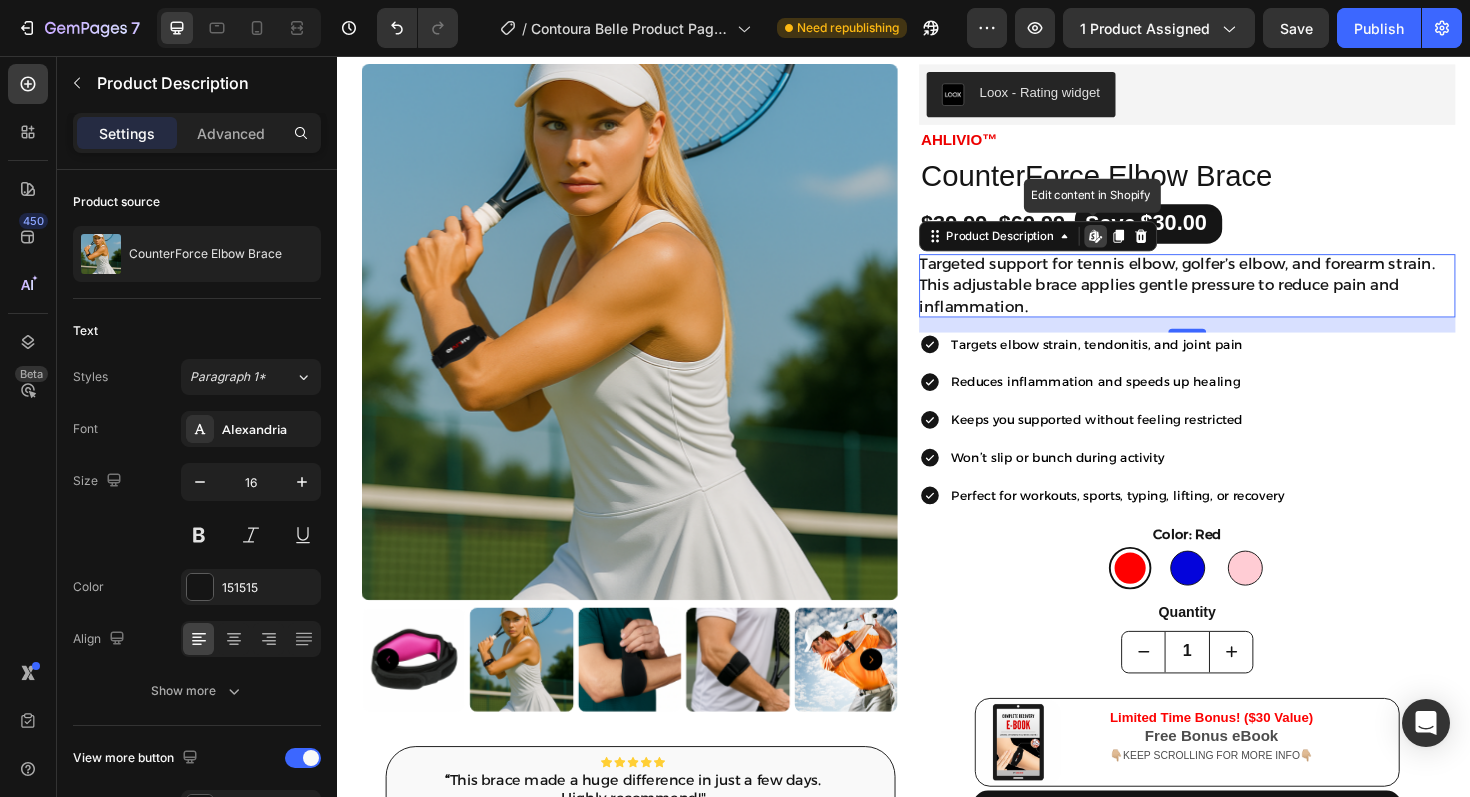 click on "Targeted support for tennis elbow, golfer’s elbow, and forearm strain. This adjustable brace applies gentle pressure to reduce pain and inflammation." at bounding box center [1226, 299] 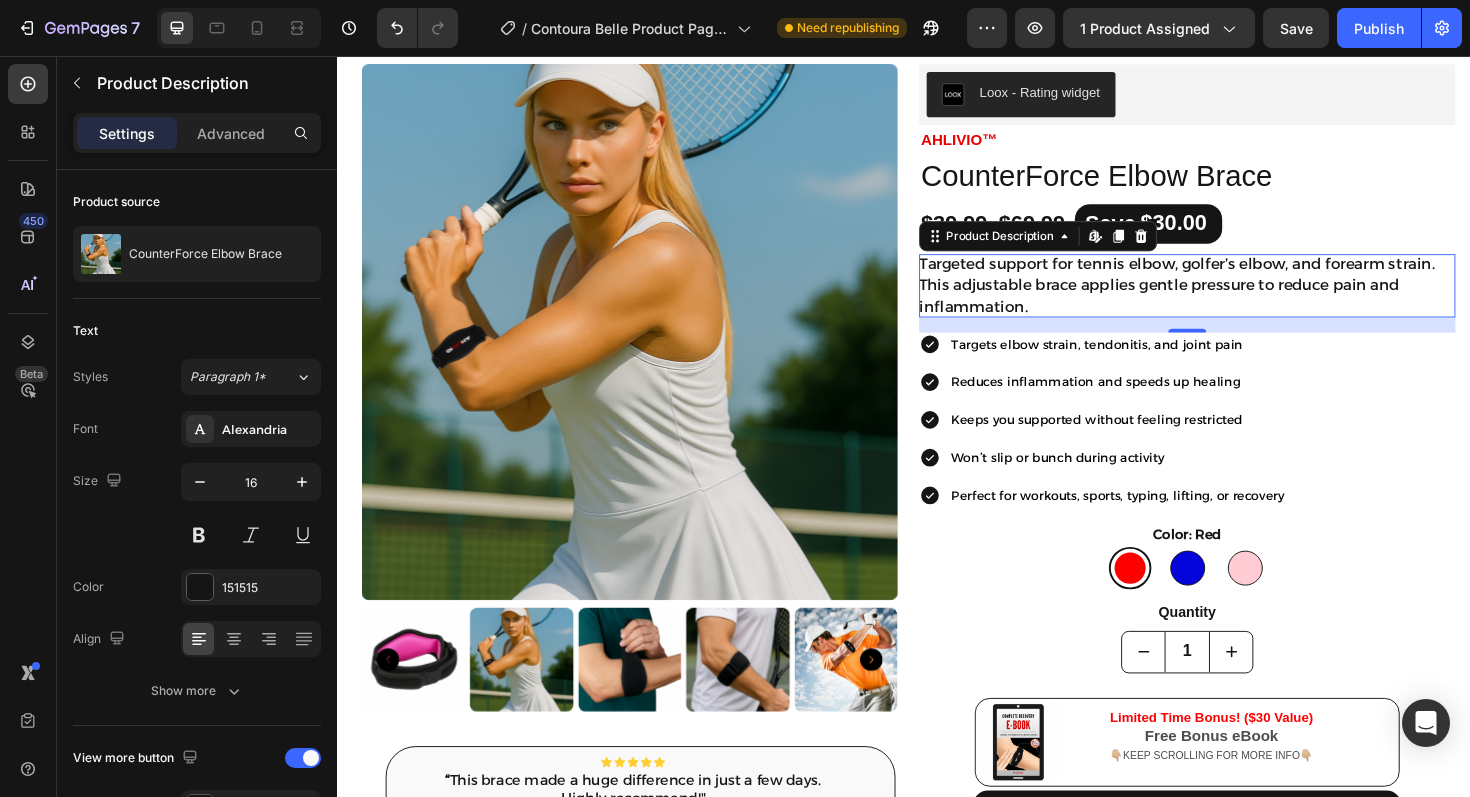 click on "Targeted support for tennis elbow, golfer’s elbow, and forearm strain. This adjustable brace applies gentle pressure to reduce pain and inflammation." at bounding box center (1237, 299) 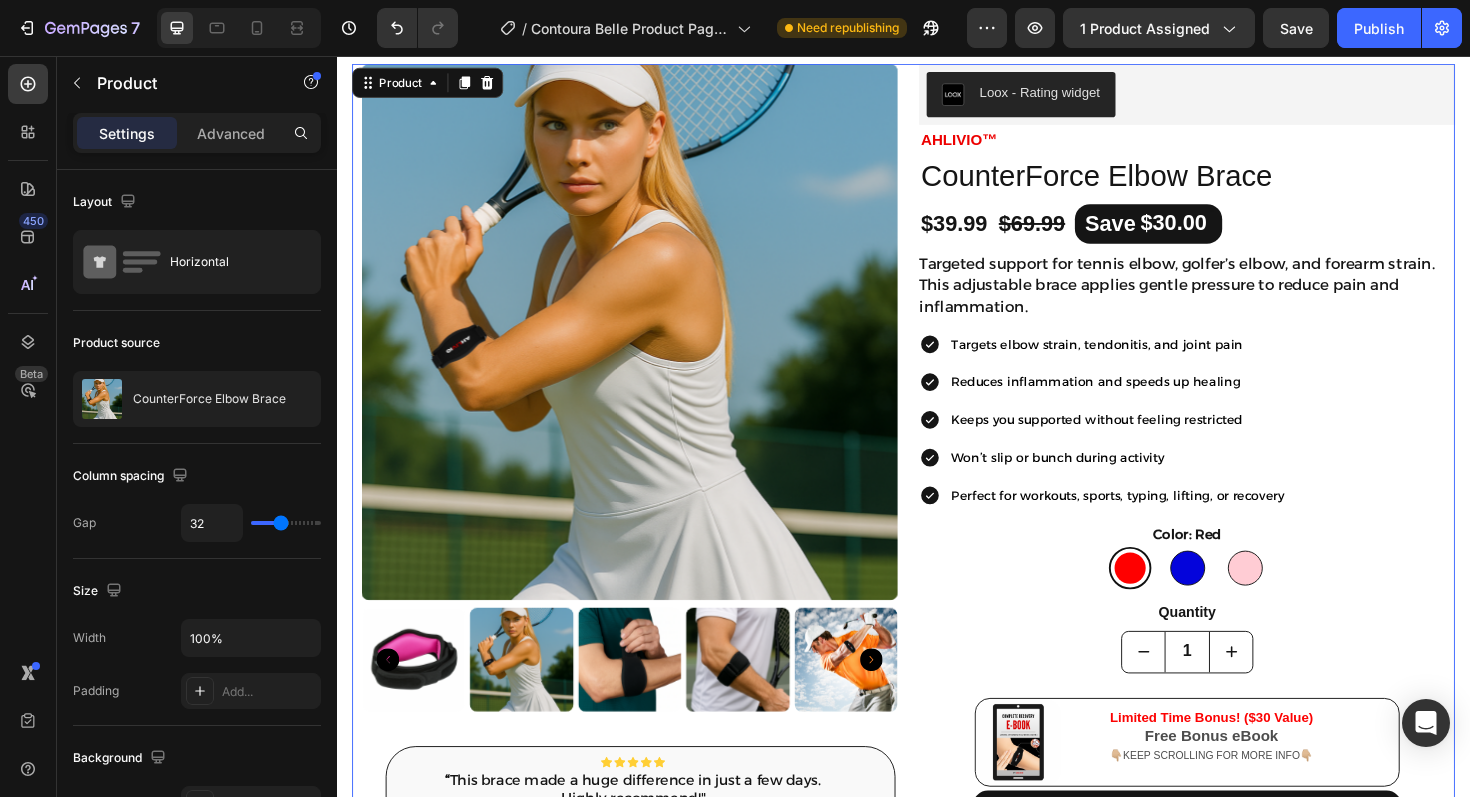 click on "Product Images Icon Icon Icon Icon Icon Icon List “ This brace made a huge difference in just a few days. Highly recommend!" Text Block Emily Text Block
Verified Buyer Item List Row Row Loox - Rating widget Loox AHLIVIO™ Text Block CounterForce Elbow Brace Product Title $39.99 Product Price Product Price $69.99 Product Price Product Price Save $30.00 Discount Tag Row Targeted support for tennis elbow, golfer’s elbow, and forearm strain. This adjustable brace applies gentle pressure to reduce pain and inflammation.   Product Description Targets elbow strain, tendonitis, and joint pain Reduces inflammation and speeds up healing Keeps you supported without feeling restricted Won’t slip or bunch during activity Perfect for workouts, sports, typing, lifting, or recovery Item List color: red Red Red Blue Blue Pink Pink Product Variants & Swatches Quantity Text Block
1
Product Quantity Image Limited Time Bonus! ($30 Value) Free Bonus eBook   Row Row" at bounding box center [937, 570] 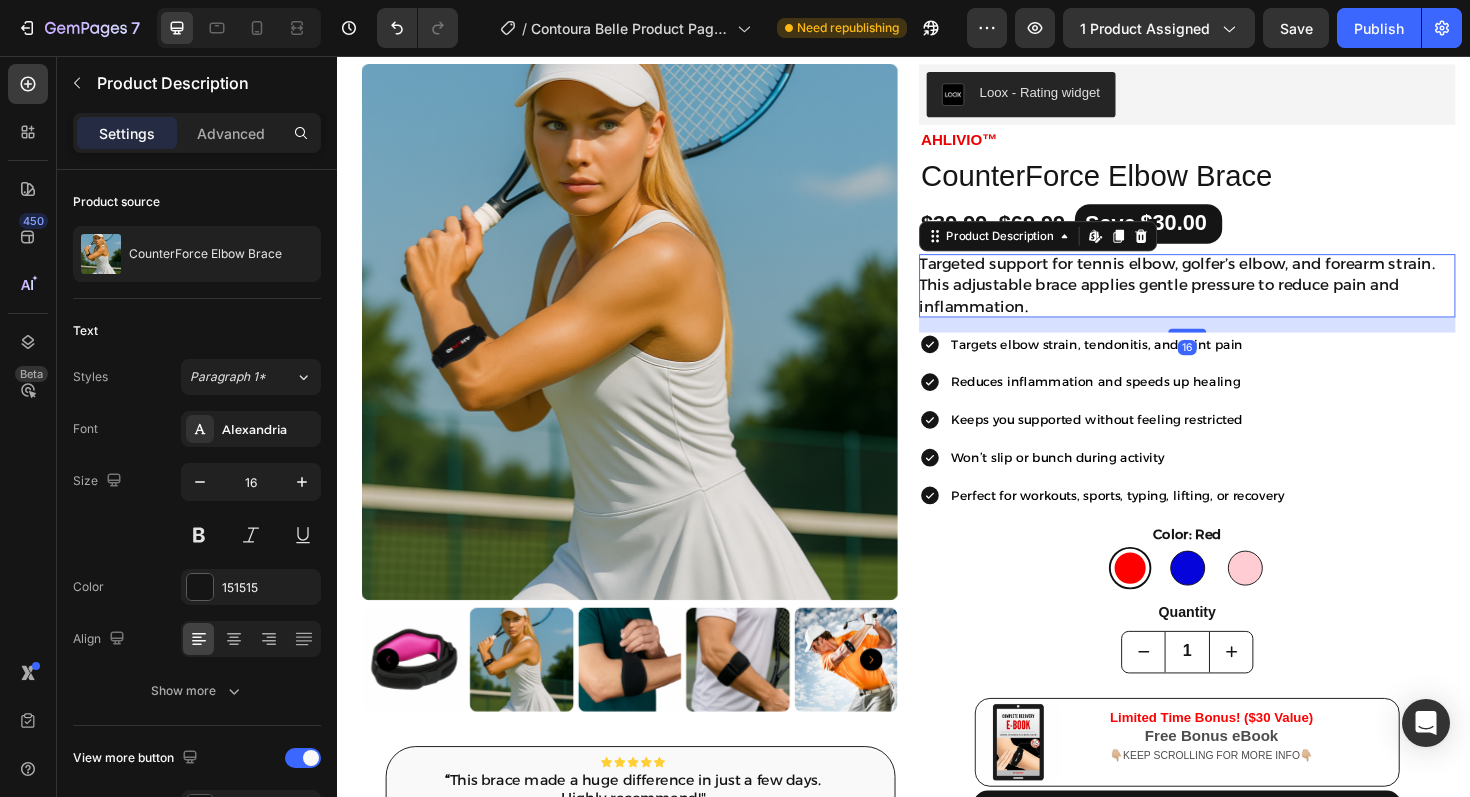 click on "Targeted support for tennis elbow, golfer’s elbow, and forearm strain. This adjustable brace applies gentle pressure to reduce pain and inflammation." at bounding box center [1237, 299] 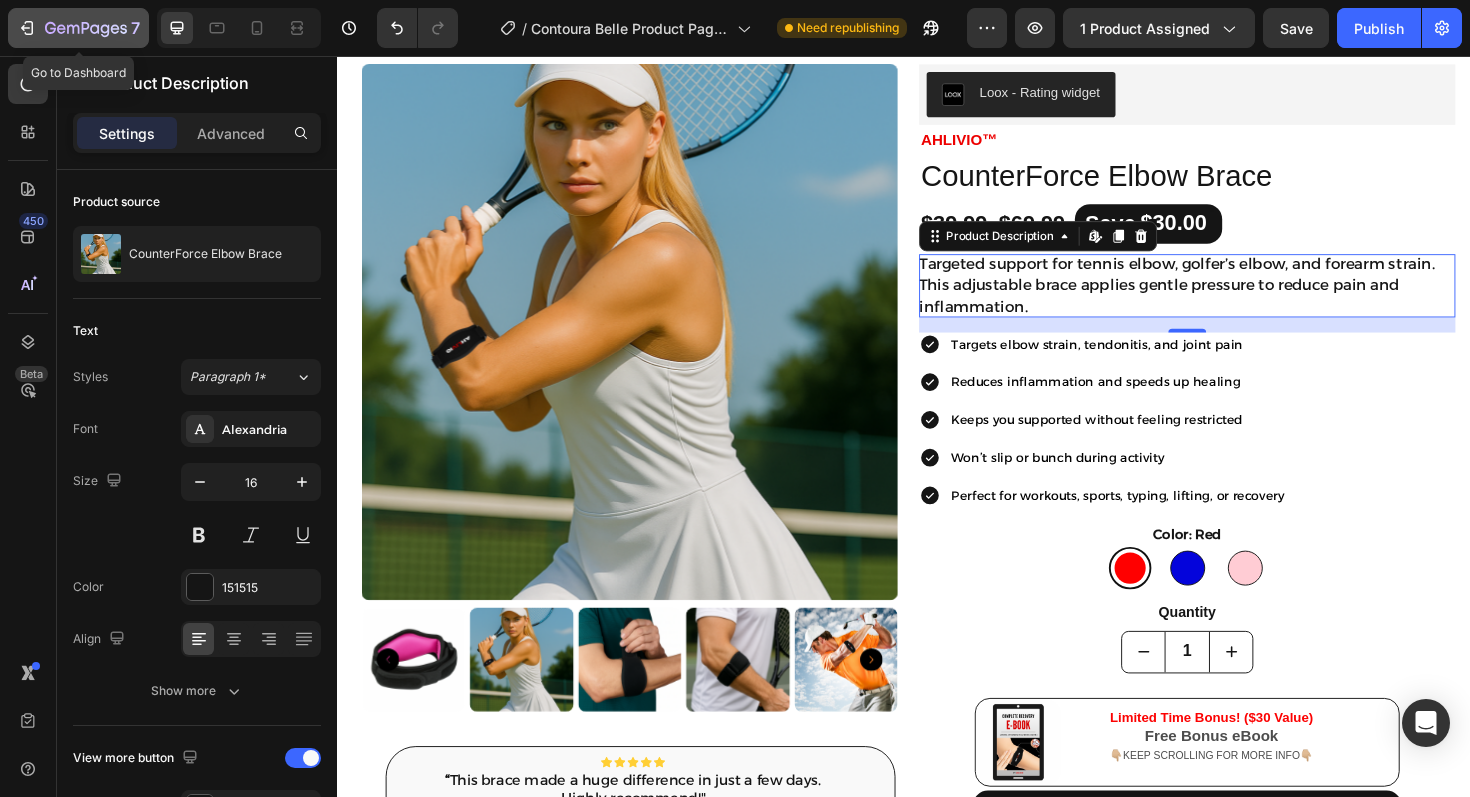 click 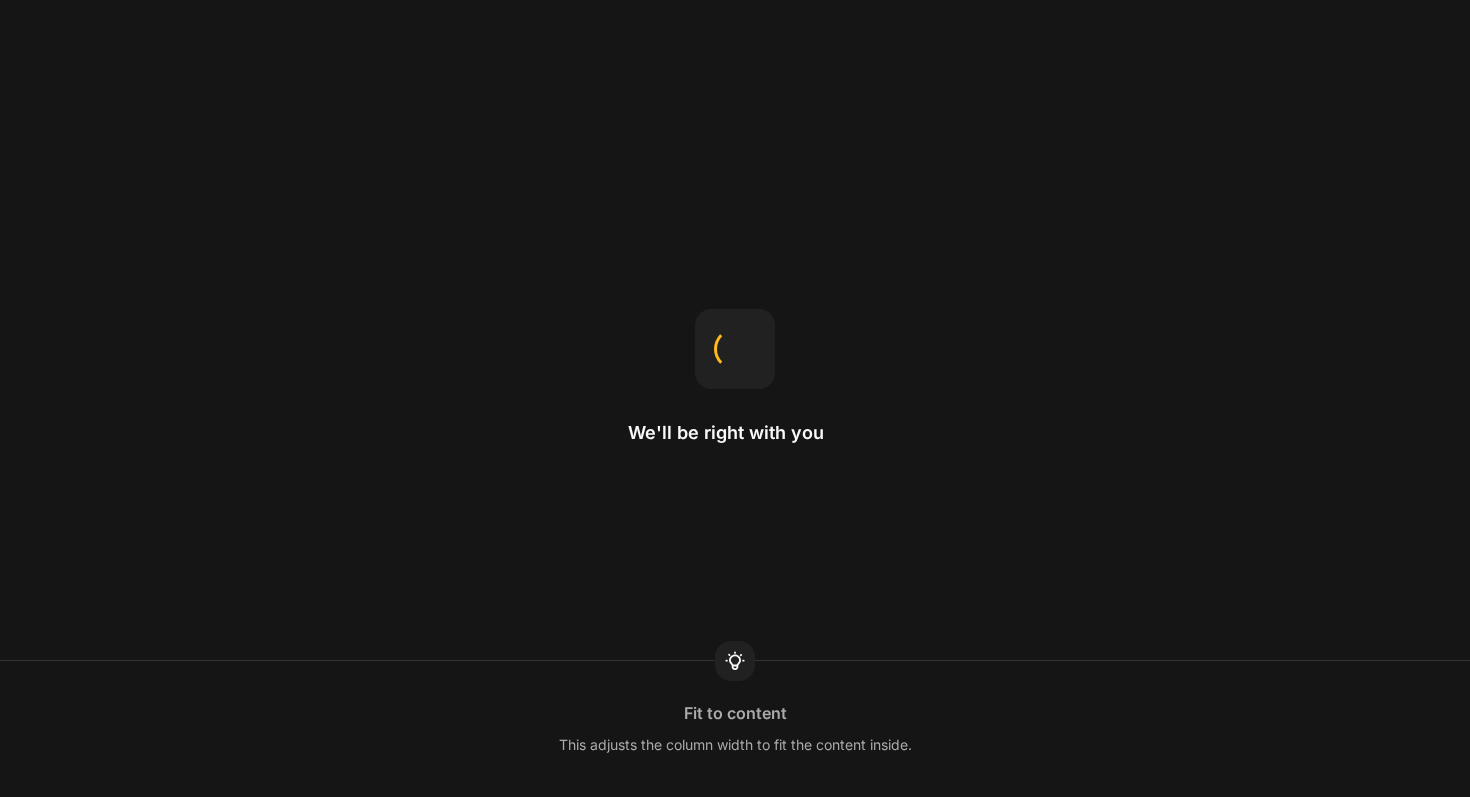 scroll, scrollTop: 0, scrollLeft: 0, axis: both 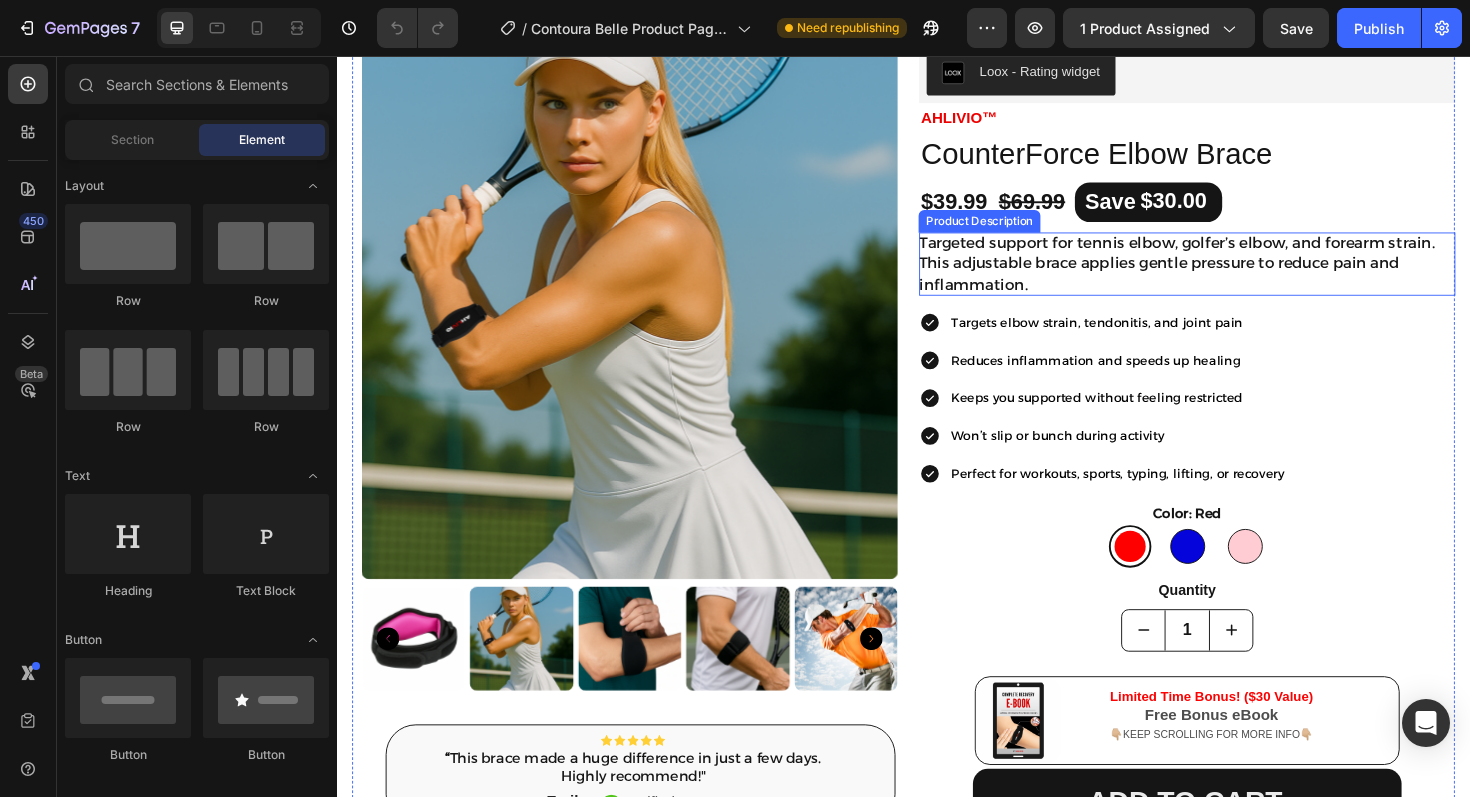 click on "Targeted support for tennis elbow, golfer’s elbow, and forearm strain. This adjustable brace applies gentle pressure to reduce pain and inflammation." at bounding box center [1237, 276] 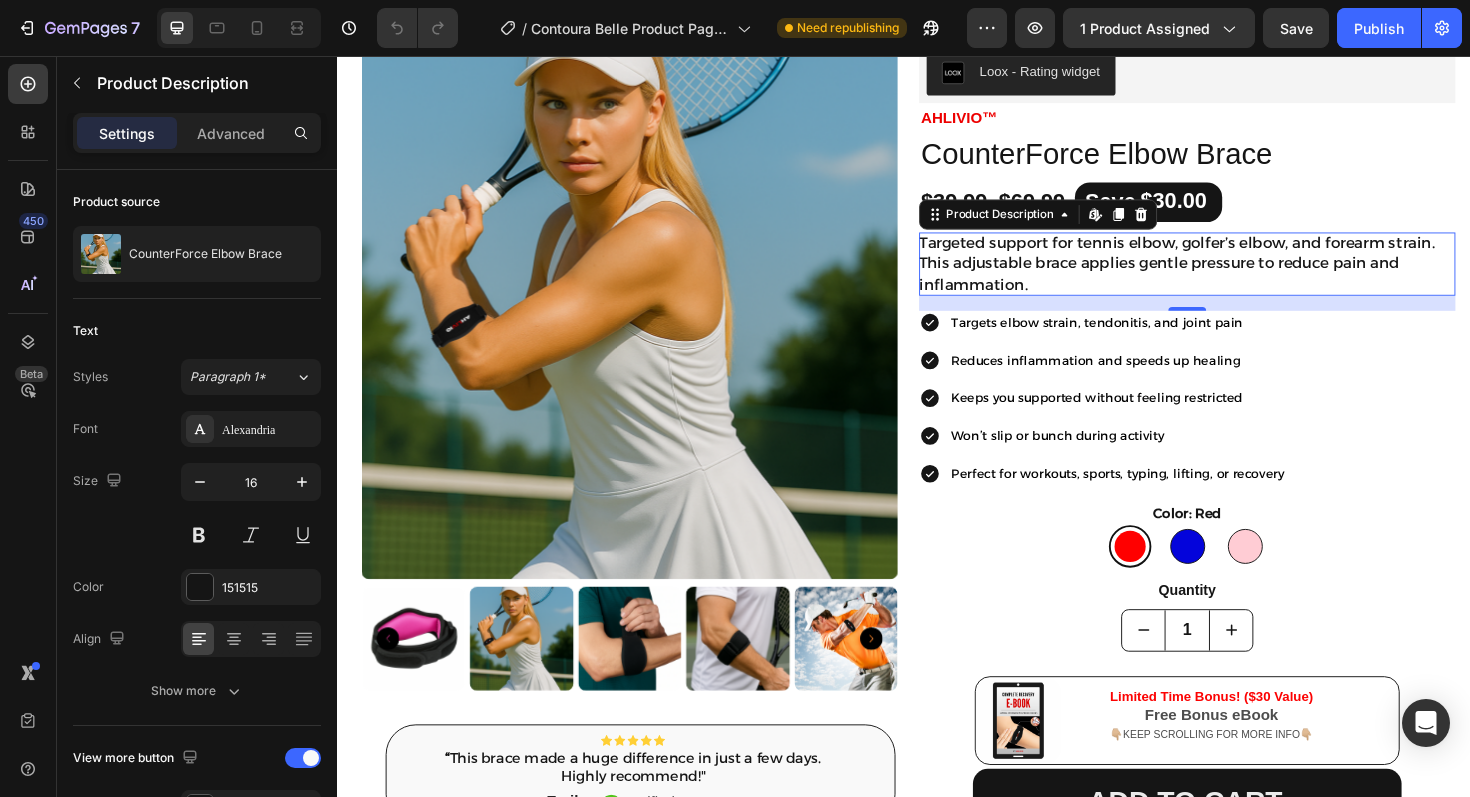 click on "Targeted support for tennis elbow, golfer’s elbow, and forearm strain. This adjustable brace applies gentle pressure to reduce pain and inflammation." at bounding box center (1226, 276) 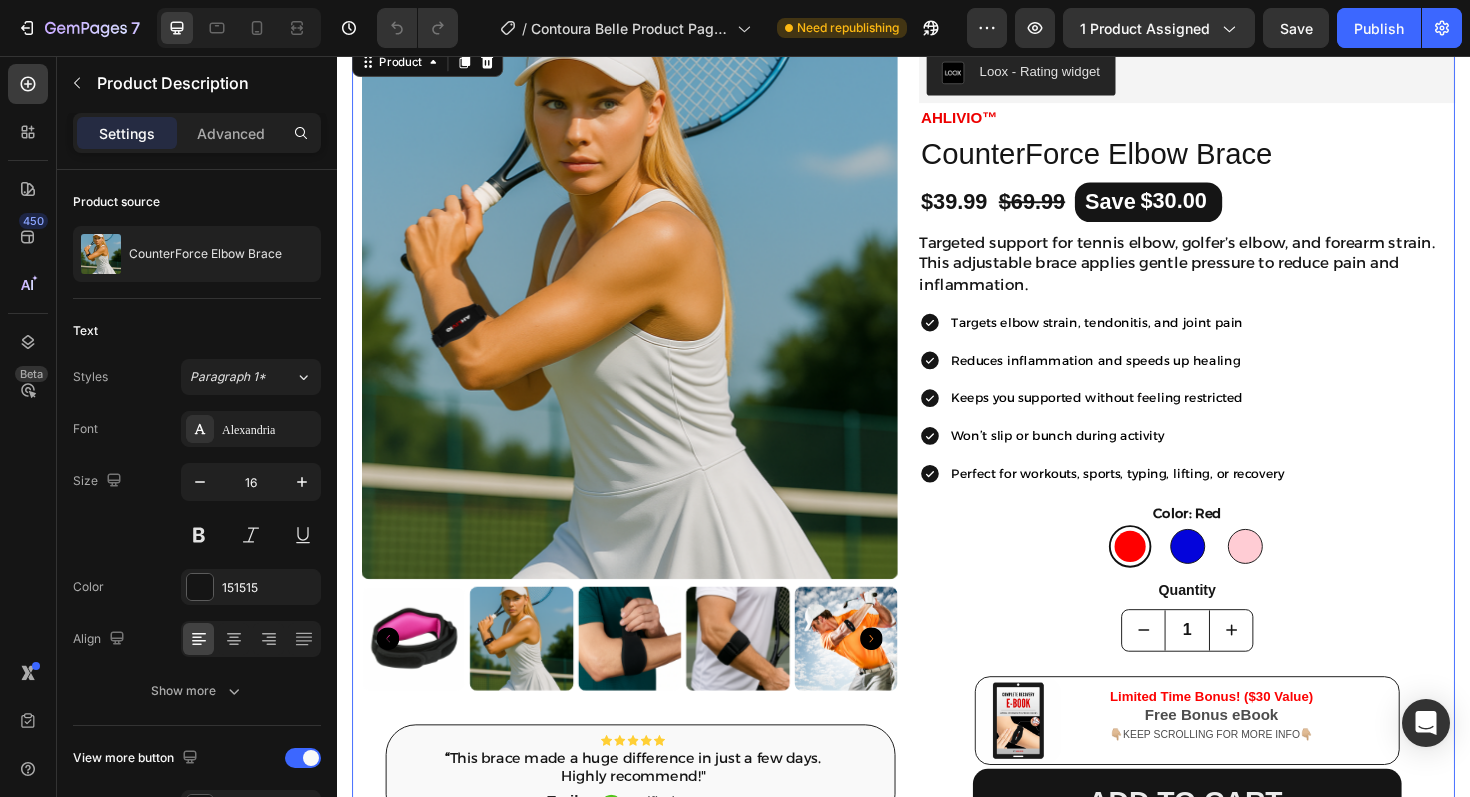 click on "Product Images Icon Icon Icon Icon Icon Icon List “ This brace made a huge difference in just a few days. Highly recommend!" Text Block Emily Text Block
Verified Buyer Item List Row Row Loox - Rating widget Loox AHLIVIO™ Text Block CounterForce Elbow Brace Product Title $39.99 Product Price Product Price $69.99 Product Price Product Price Save $30.00 Discount Tag Row Targeted support for tennis elbow, golfer’s elbow, and forearm strain. This adjustable brace applies gentle pressure to reduce pain and inflammation.   Product Description Targets elbow strain, tendonitis, and joint pain Reduces inflammation and speeds up healing Keeps you supported without feeling restricted Won’t slip or bunch during activity Perfect for workouts, sports, typing, lifting, or recovery Item List color: red Red Red Blue Blue Pink Pink Product Variants & Swatches Quantity Text Block
1
Product Quantity Image Limited Time Bonus! ($30 Value) Free Bonus eBook   Row Row" at bounding box center (937, 547) 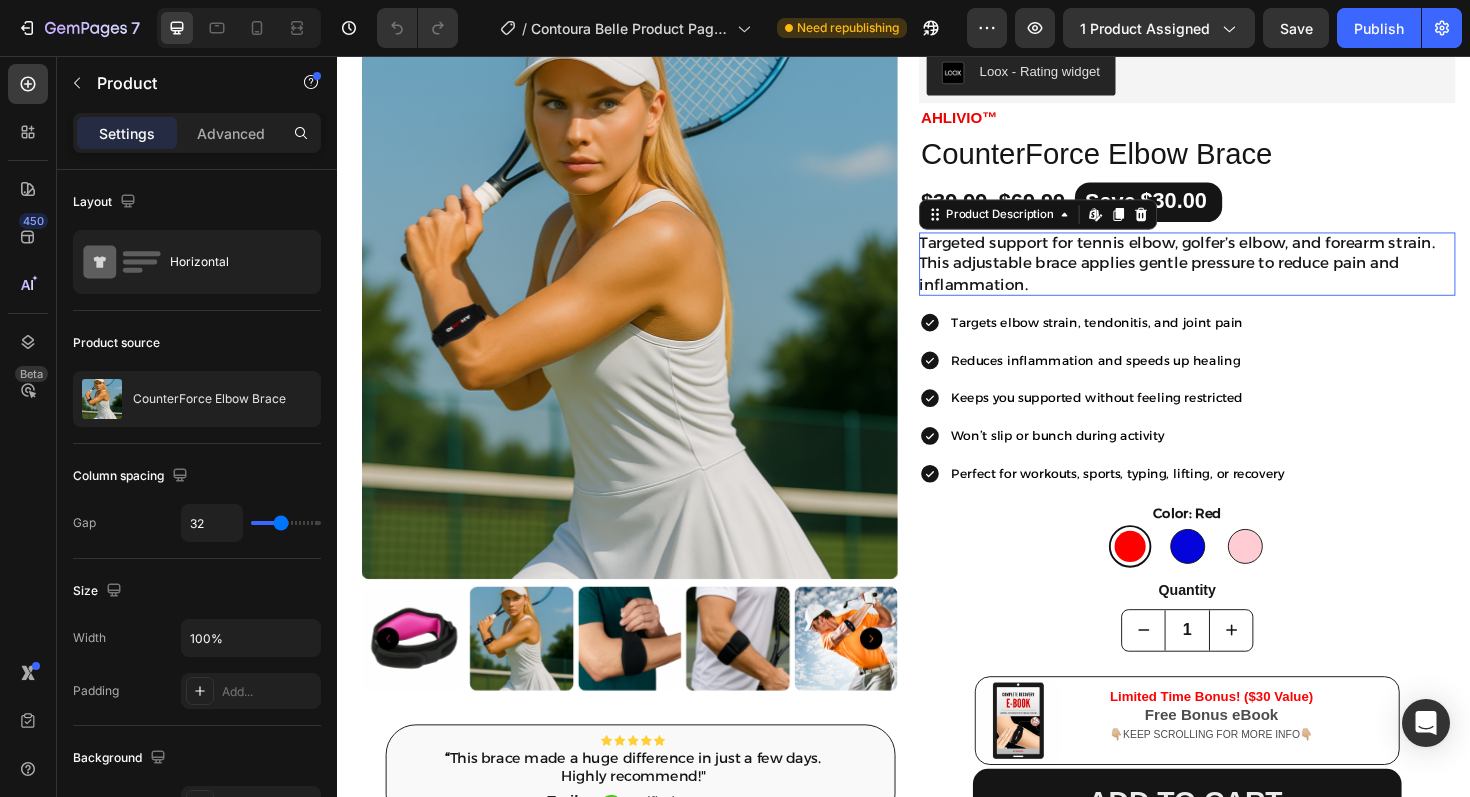 click on "Targeted support for tennis elbow, golfer’s elbow, and forearm strain. This adjustable brace applies gentle pressure to reduce pain and inflammation." at bounding box center [1226, 276] 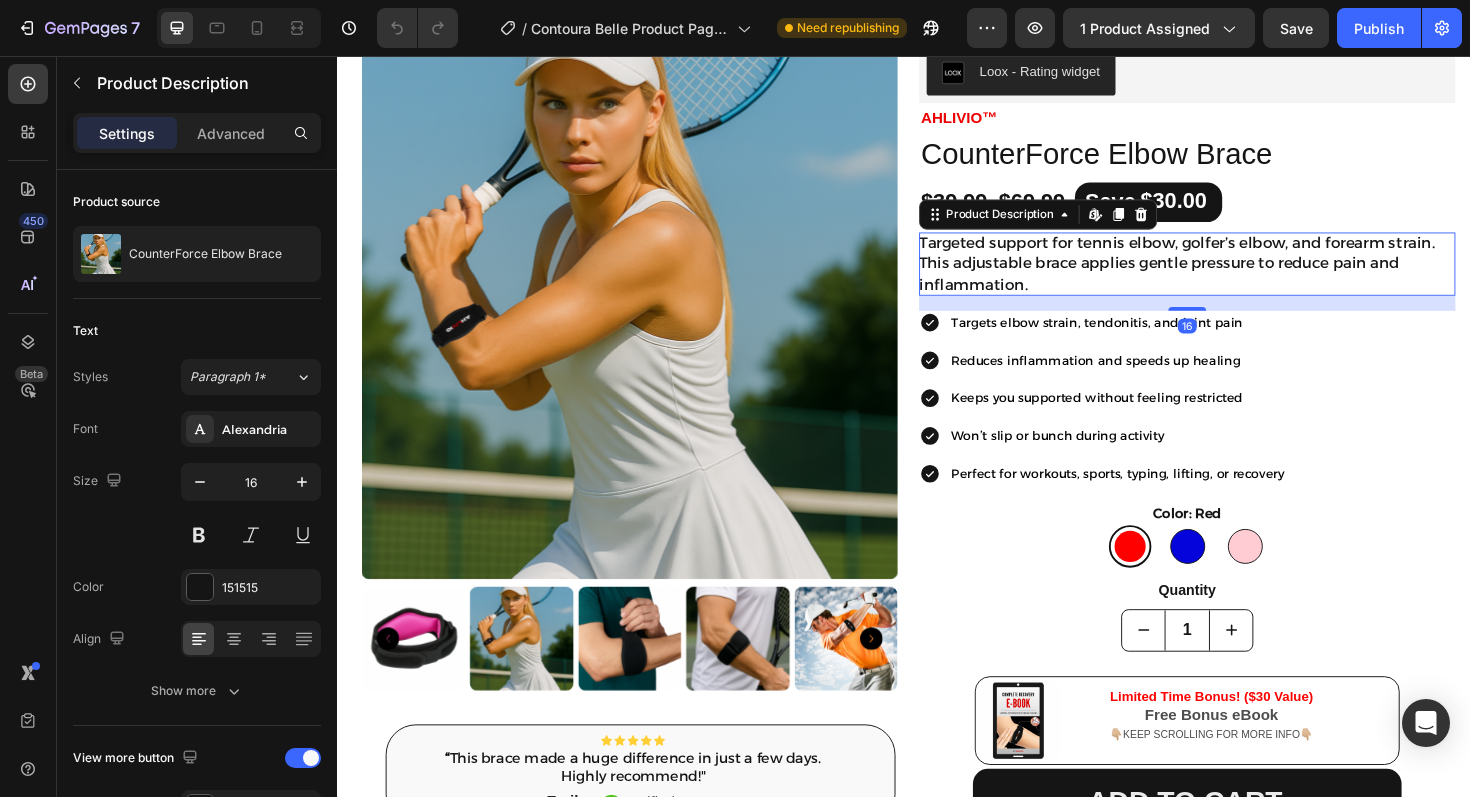 click on "Targeted support for tennis elbow, golfer’s elbow, and forearm strain. This adjustable brace applies gentle pressure to reduce pain and inflammation." at bounding box center (1226, 276) 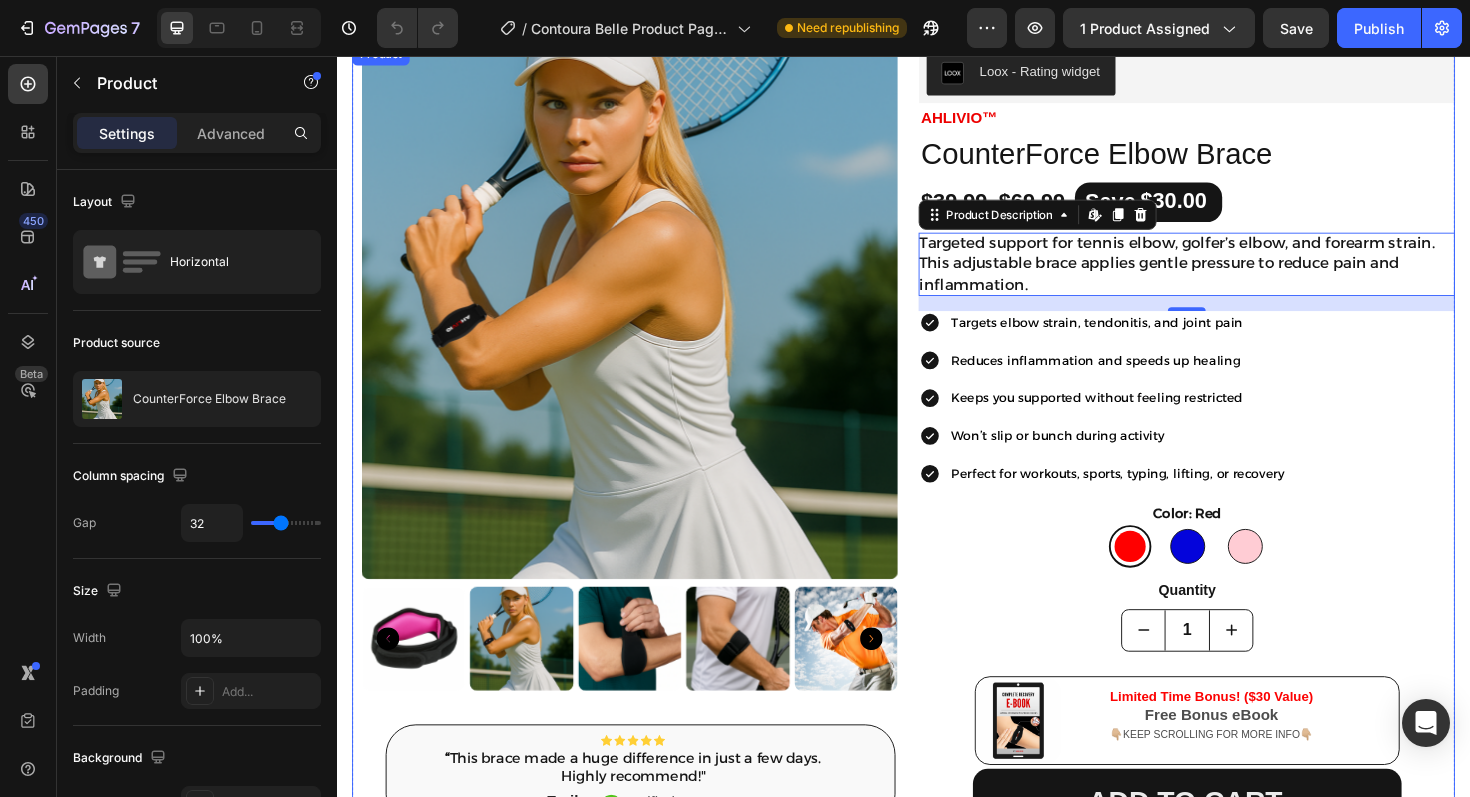 click on "Product Images Icon Icon Icon Icon Icon Icon List “ This brace made a huge difference in just a few days. Highly recommend!" Text Block Emily Text Block
Verified Buyer Item List Row Row Loox - Rating widget Loox AHLIVIO™ Text Block CounterForce Elbow Brace Product Title $39.99 Product Price Product Price $69.99 Product Price Product Price Save $30.00 Discount Tag Row Targeted support for tennis elbow, golfer’s elbow, and forearm strain. This adjustable brace applies gentle pressure to reduce pain and inflammation.   Product Description   Edit content in Shopify 16 Targets elbow strain, tendonitis, and joint pain Reduces inflammation and speeds up healing Keeps you supported without feeling restricted Won’t slip or bunch during activity Perfect for workouts, sports, typing, lifting, or recovery Item List color: red Red Red Blue Blue Pink Pink Product Variants & Swatches Quantity Text Block
1
Product Quantity Image Limited Time Bonus! ($30 Value)" at bounding box center [937, 547] 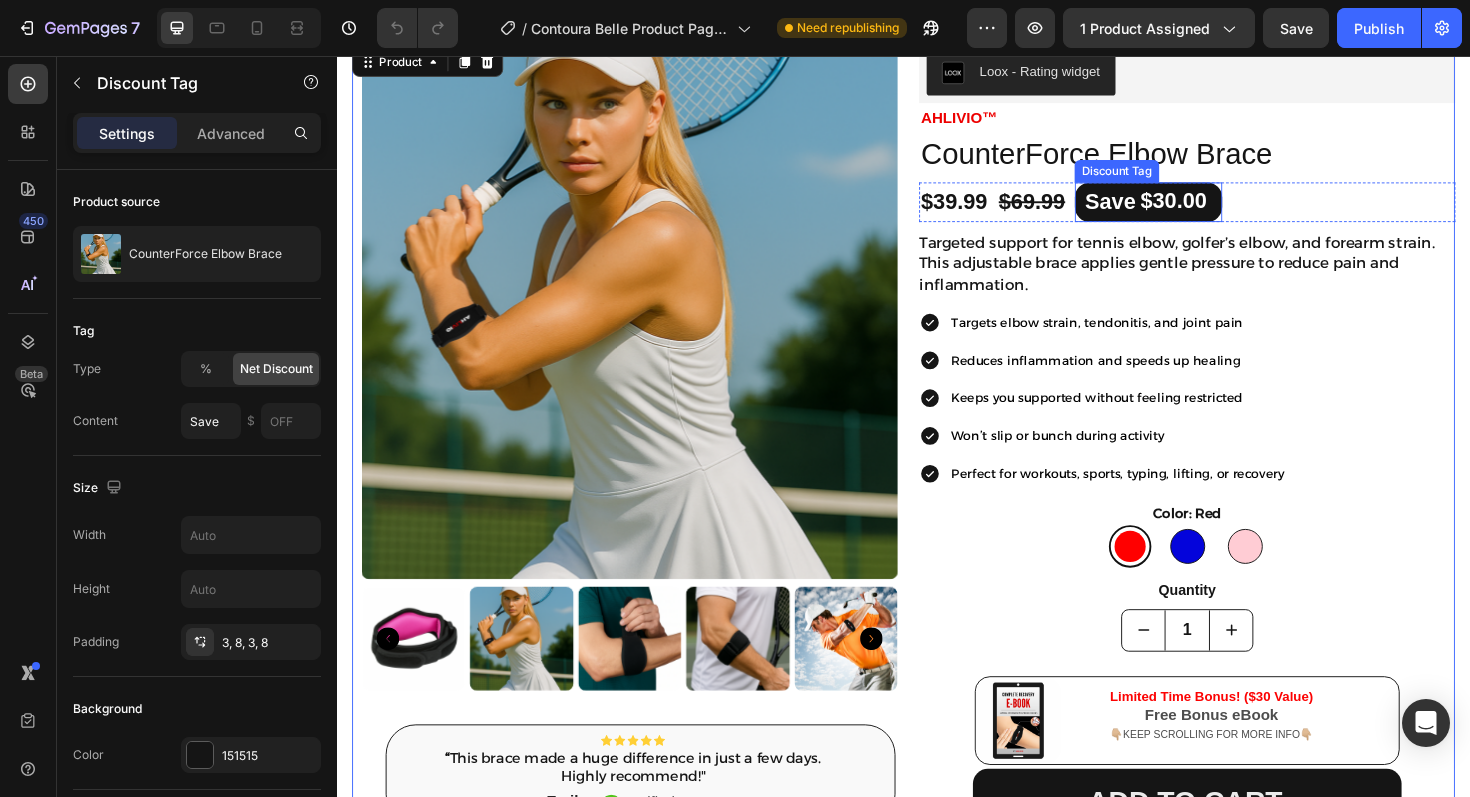 click on "$30.00" at bounding box center (1222, 210) 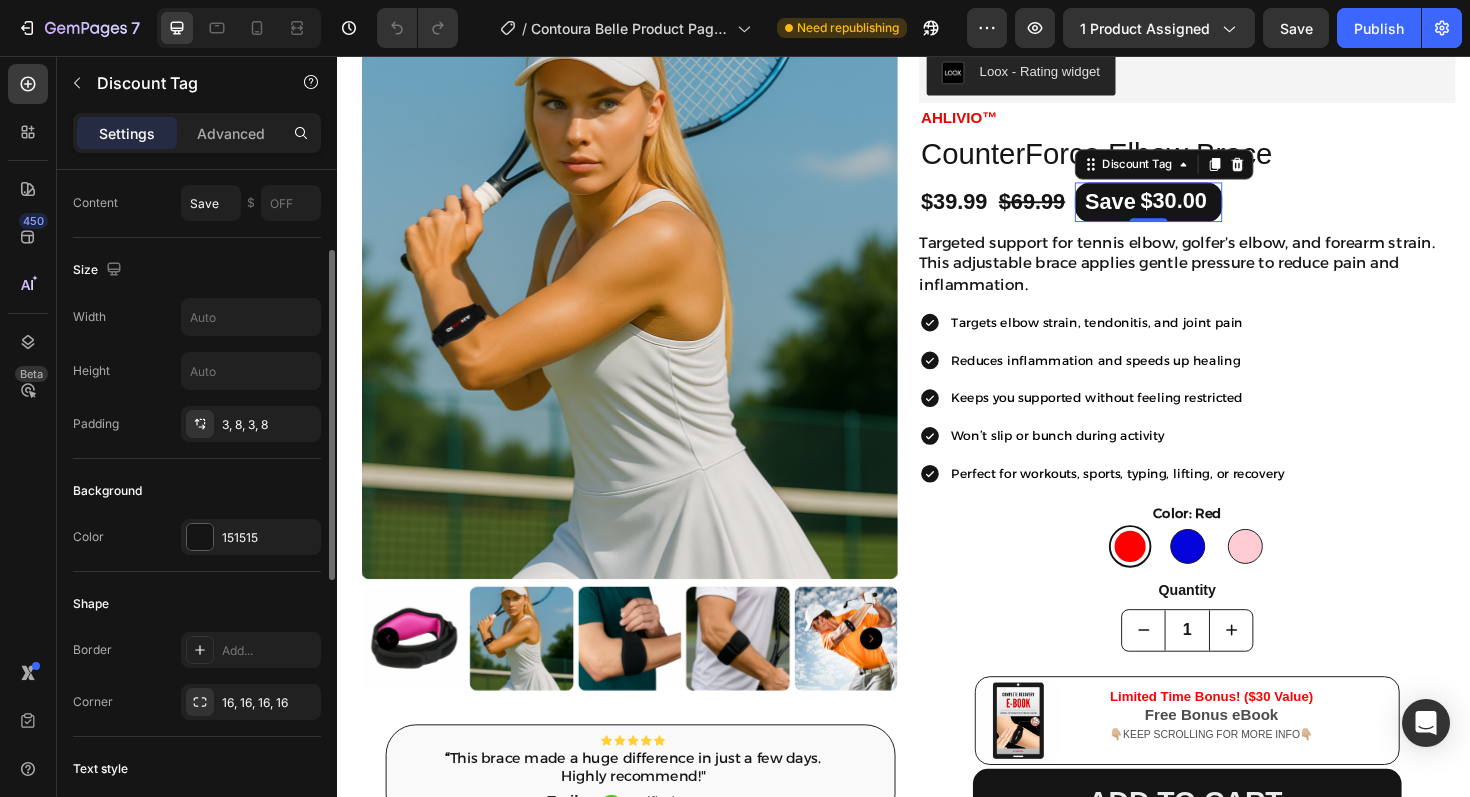 scroll, scrollTop: 0, scrollLeft: 0, axis: both 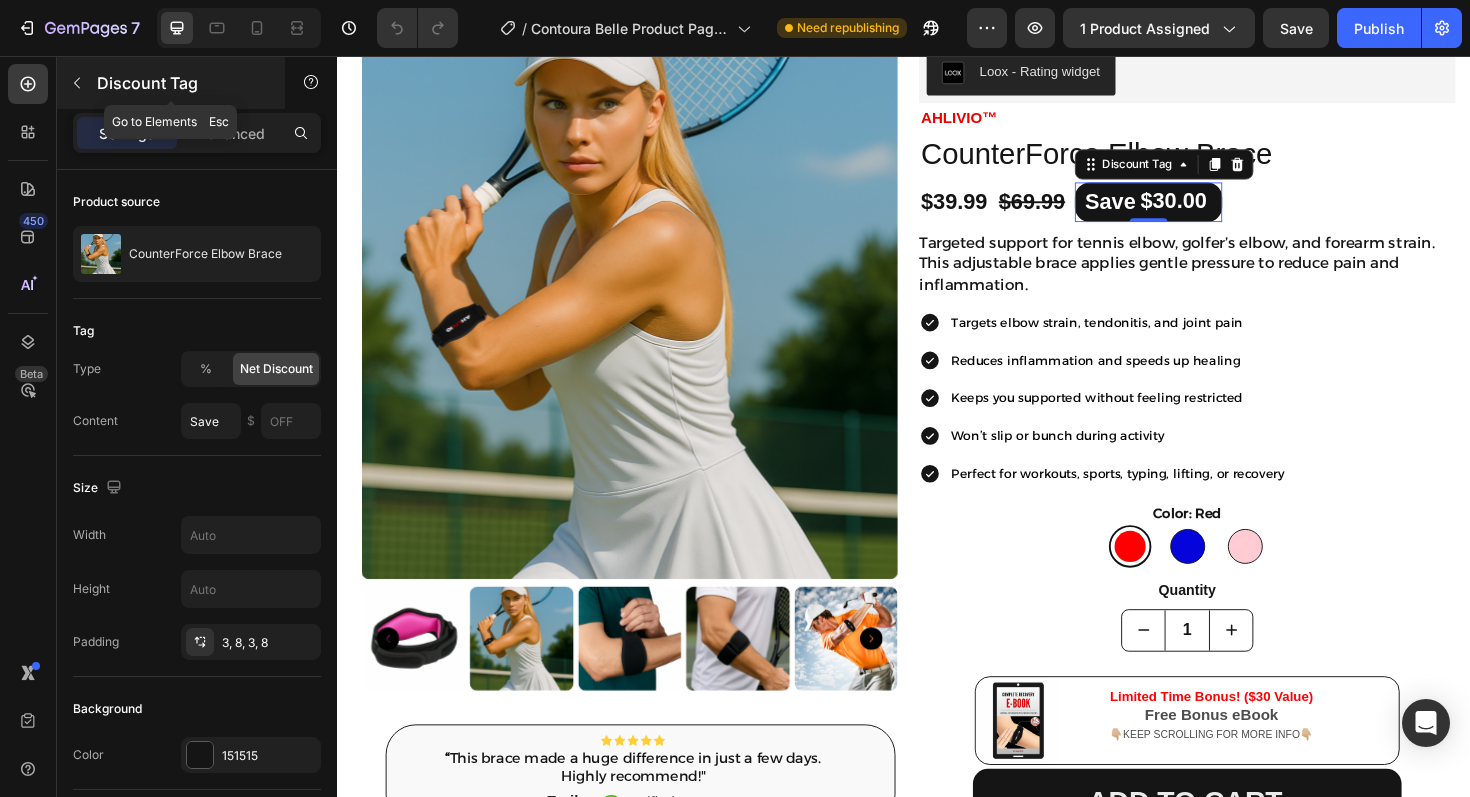 click 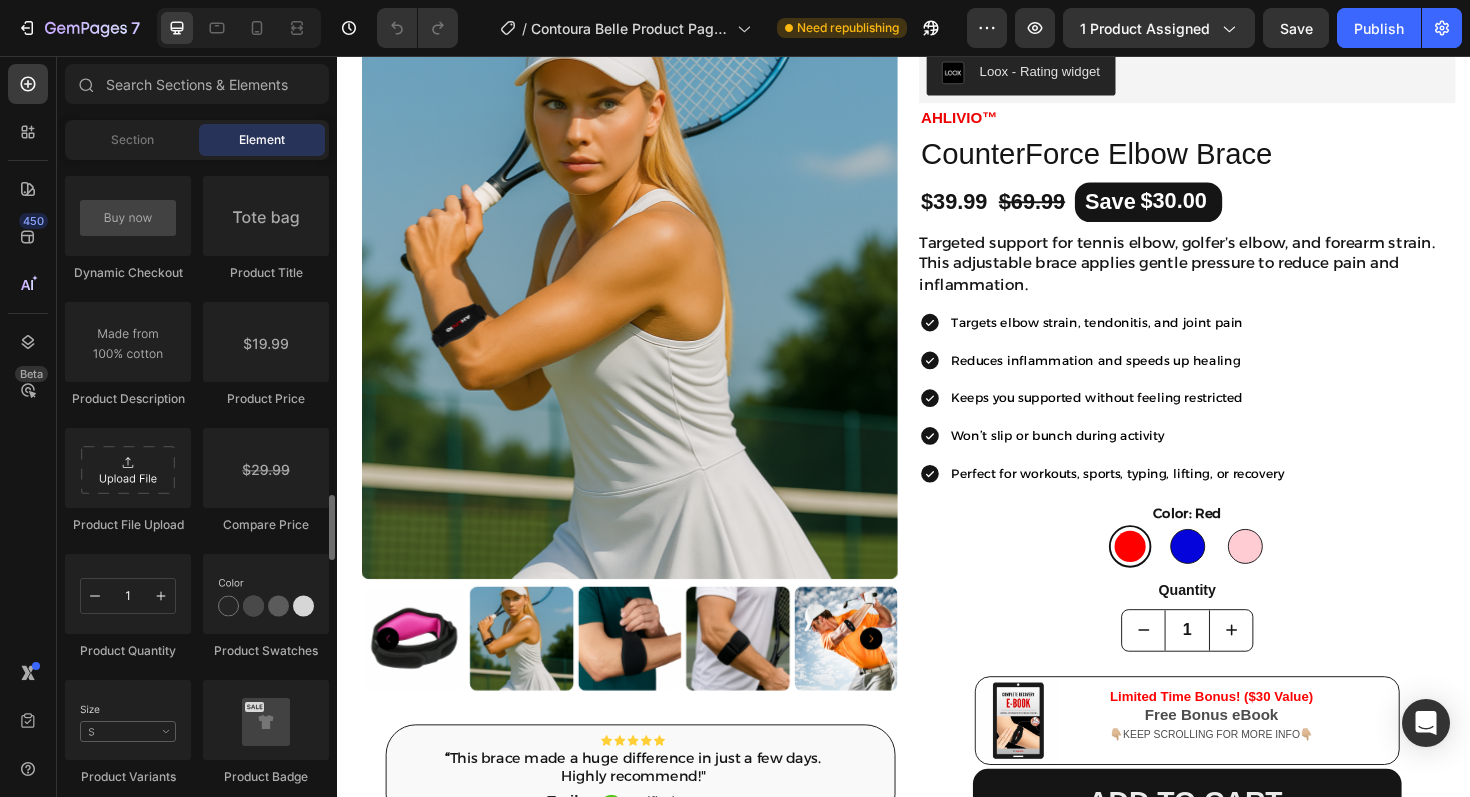 scroll, scrollTop: 3208, scrollLeft: 0, axis: vertical 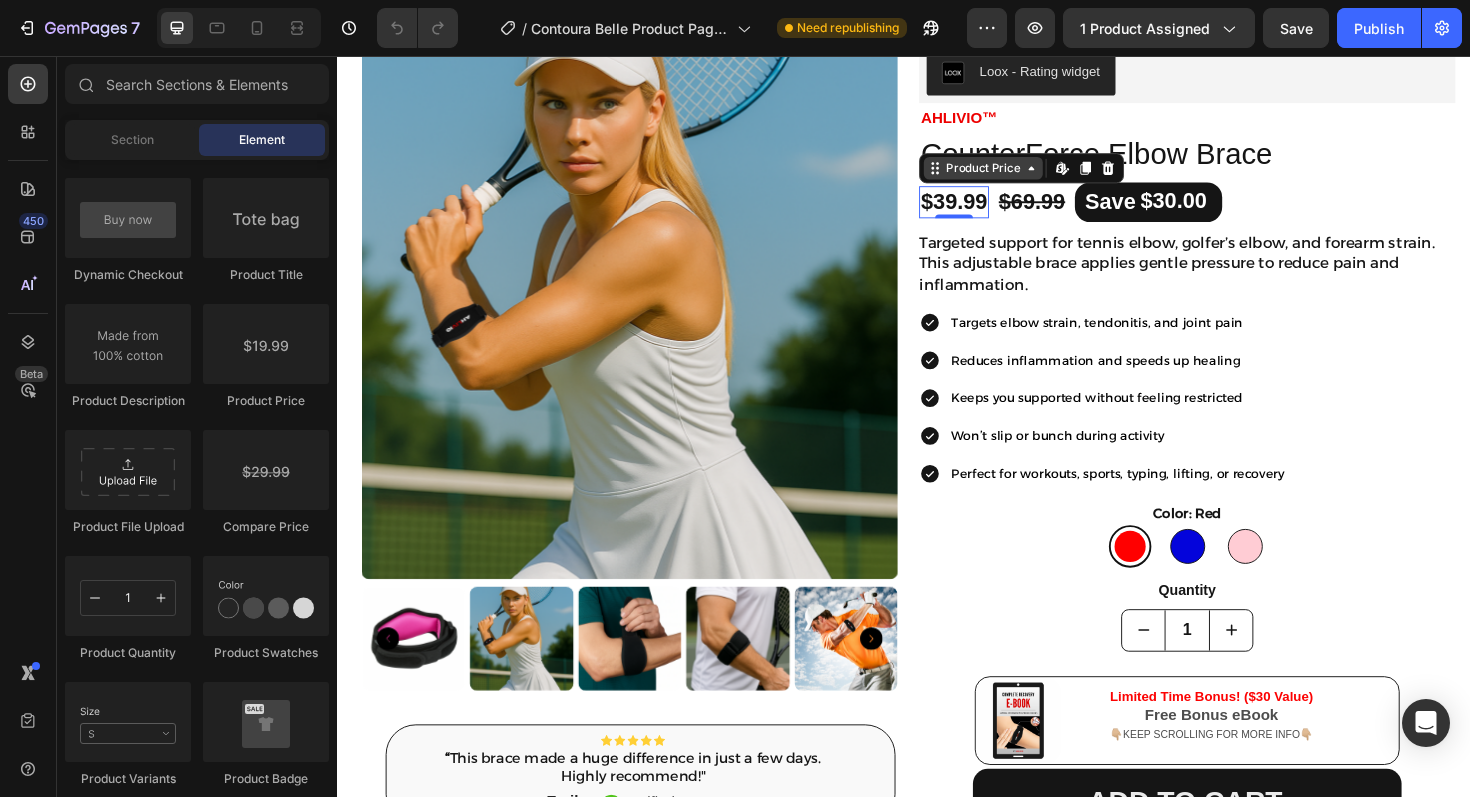 click on "Product Price" at bounding box center [1021, 175] 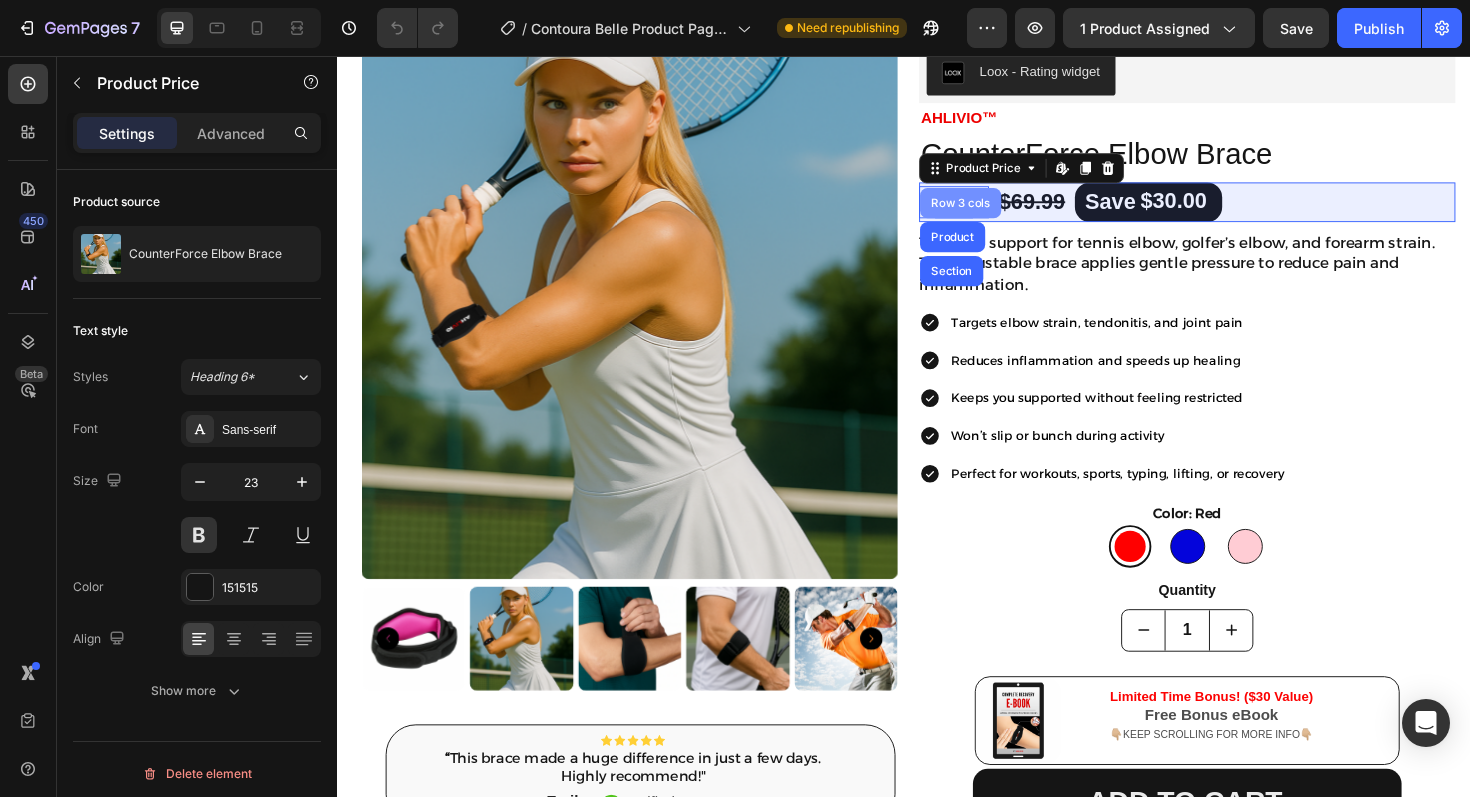 click on "Row 3 cols" at bounding box center [997, 212] 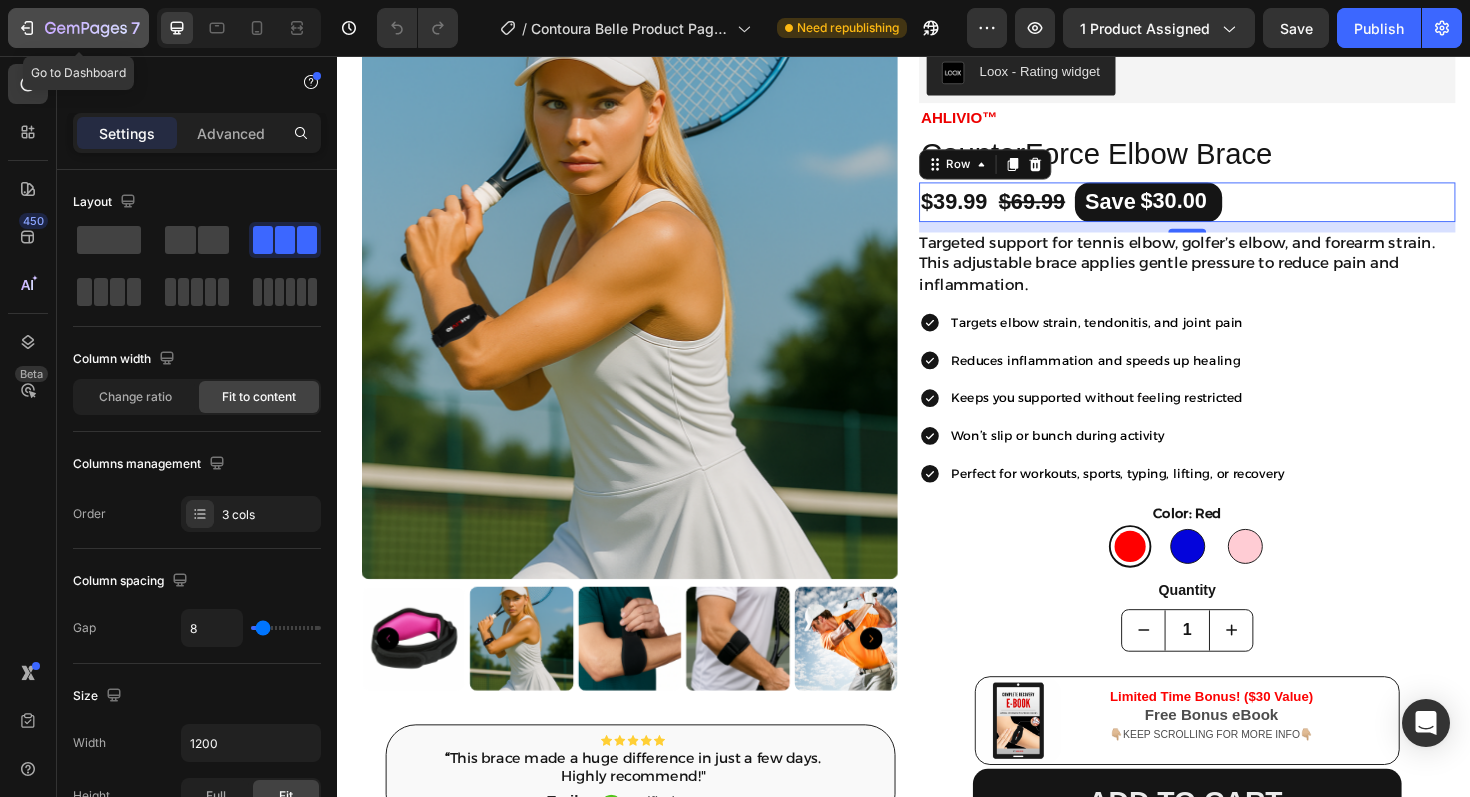 click 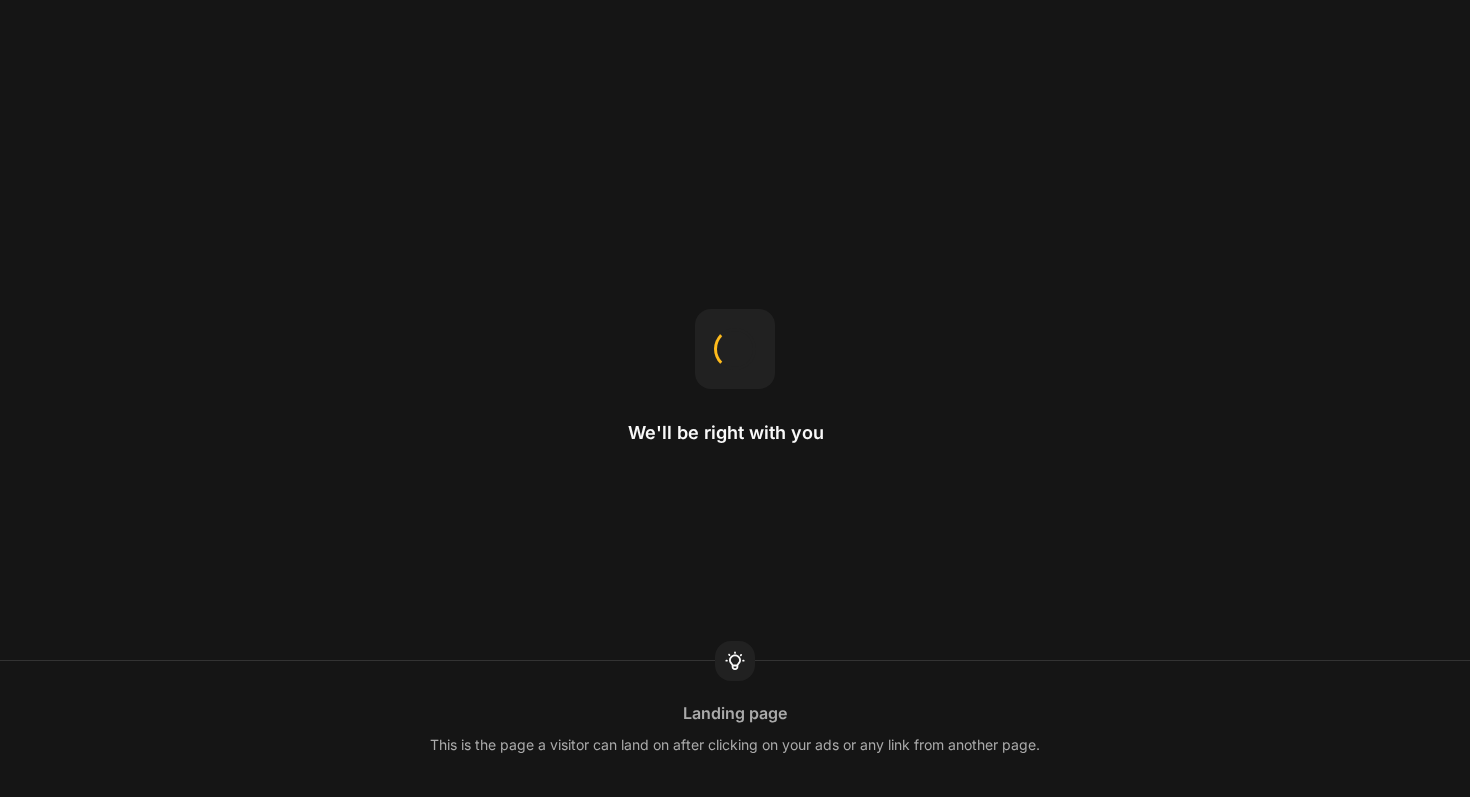 scroll, scrollTop: 0, scrollLeft: 0, axis: both 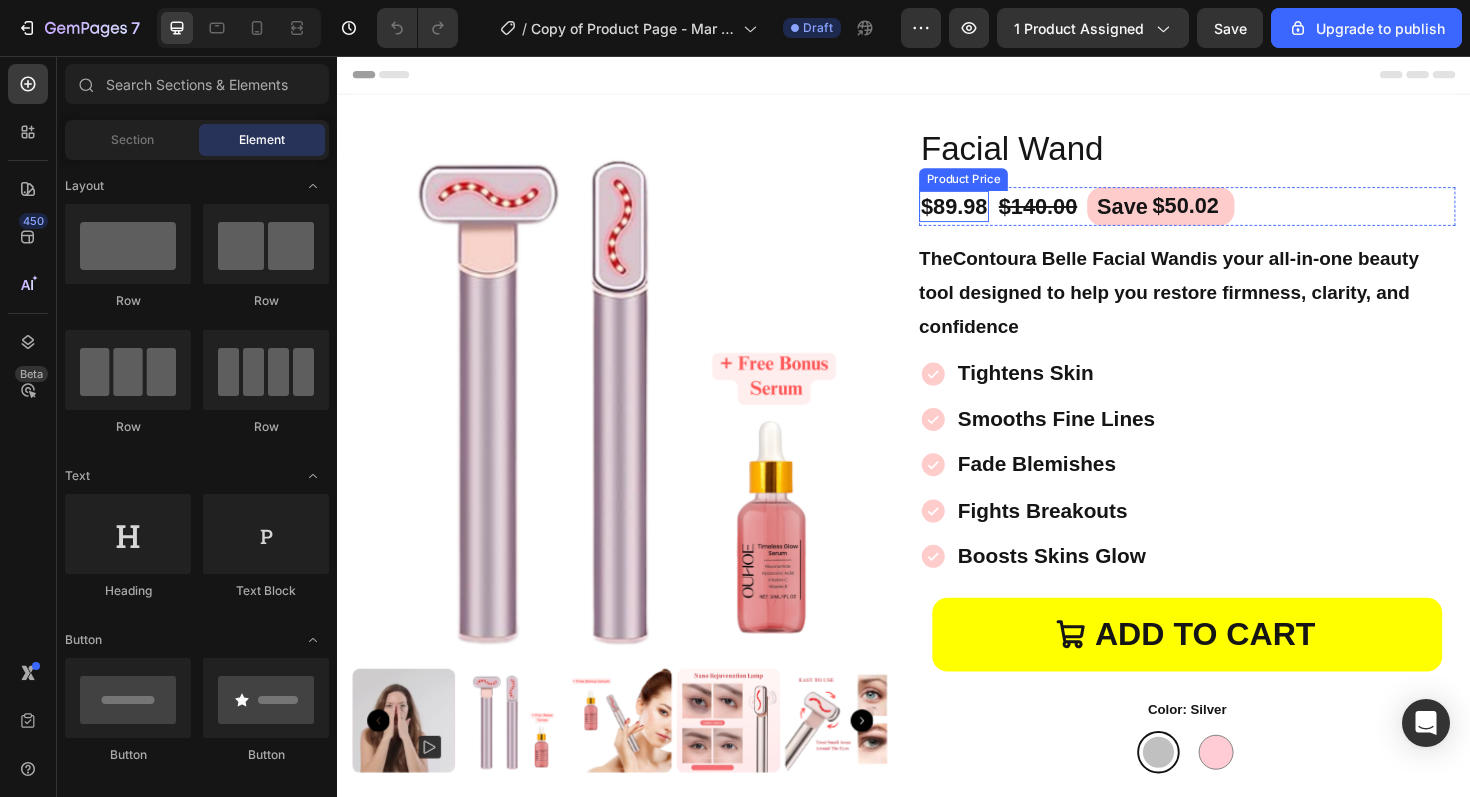 click on "Product Price" at bounding box center (1000, 187) 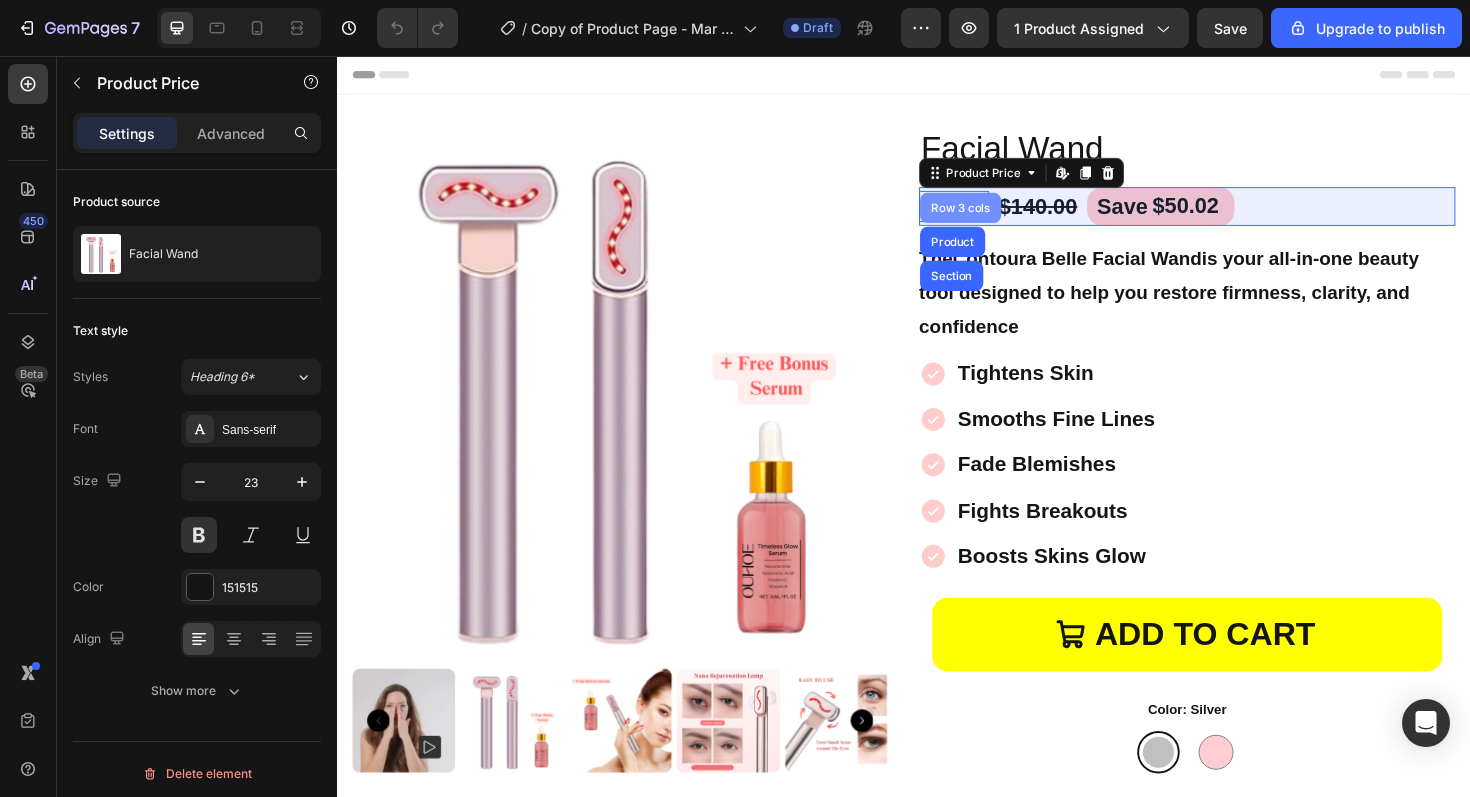click on "Row 3 cols" at bounding box center (997, 217) 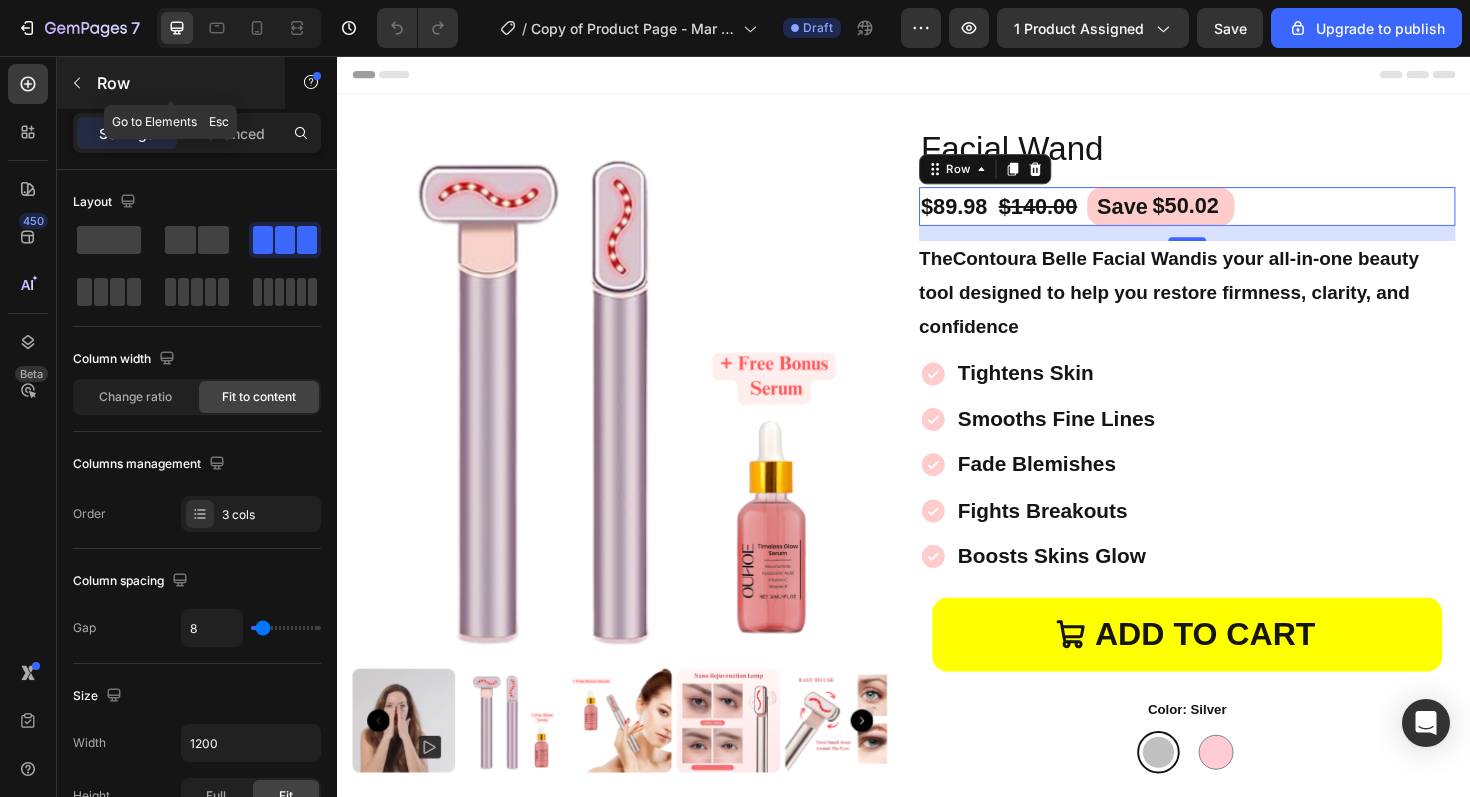 click at bounding box center [77, 83] 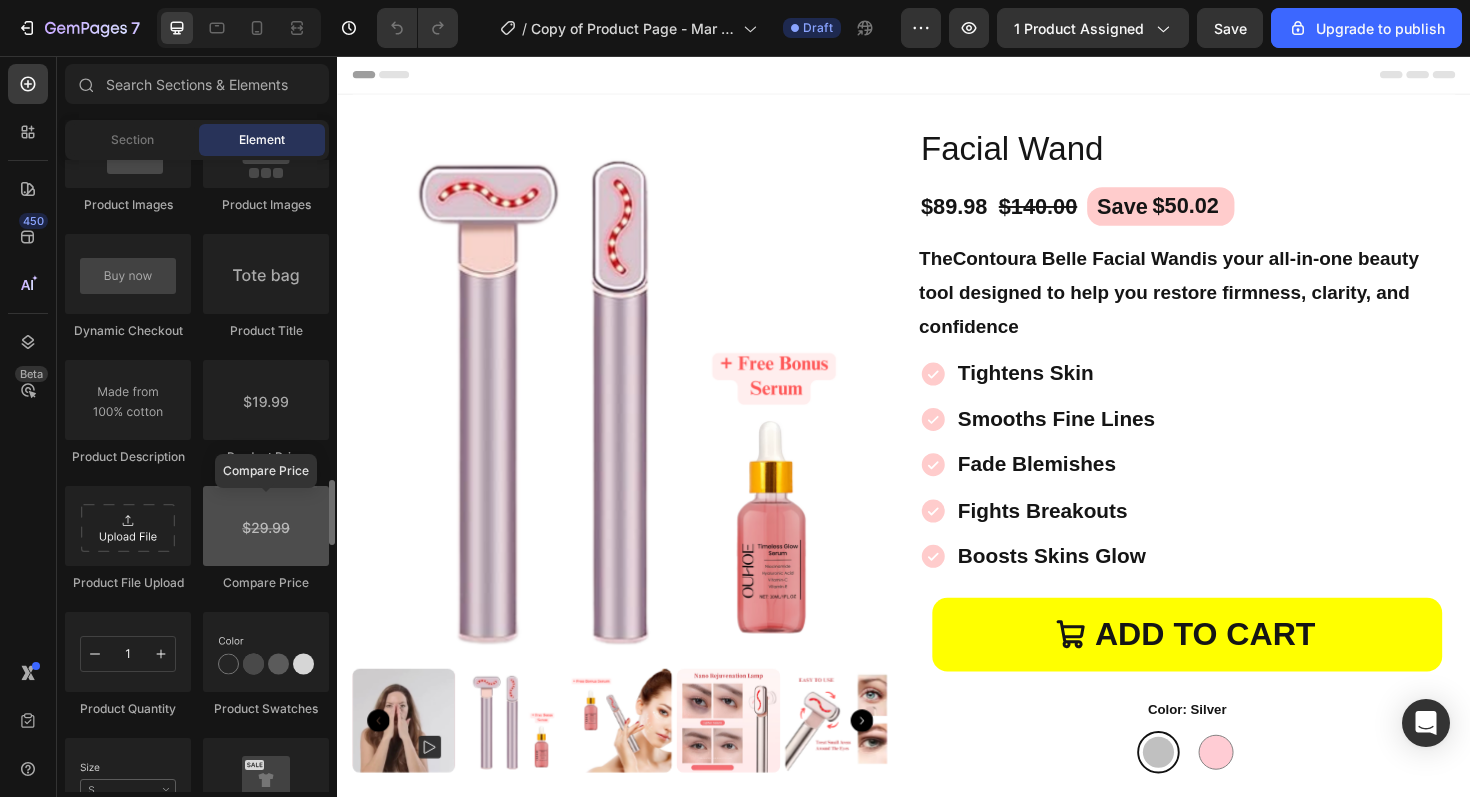scroll, scrollTop: 3143, scrollLeft: 0, axis: vertical 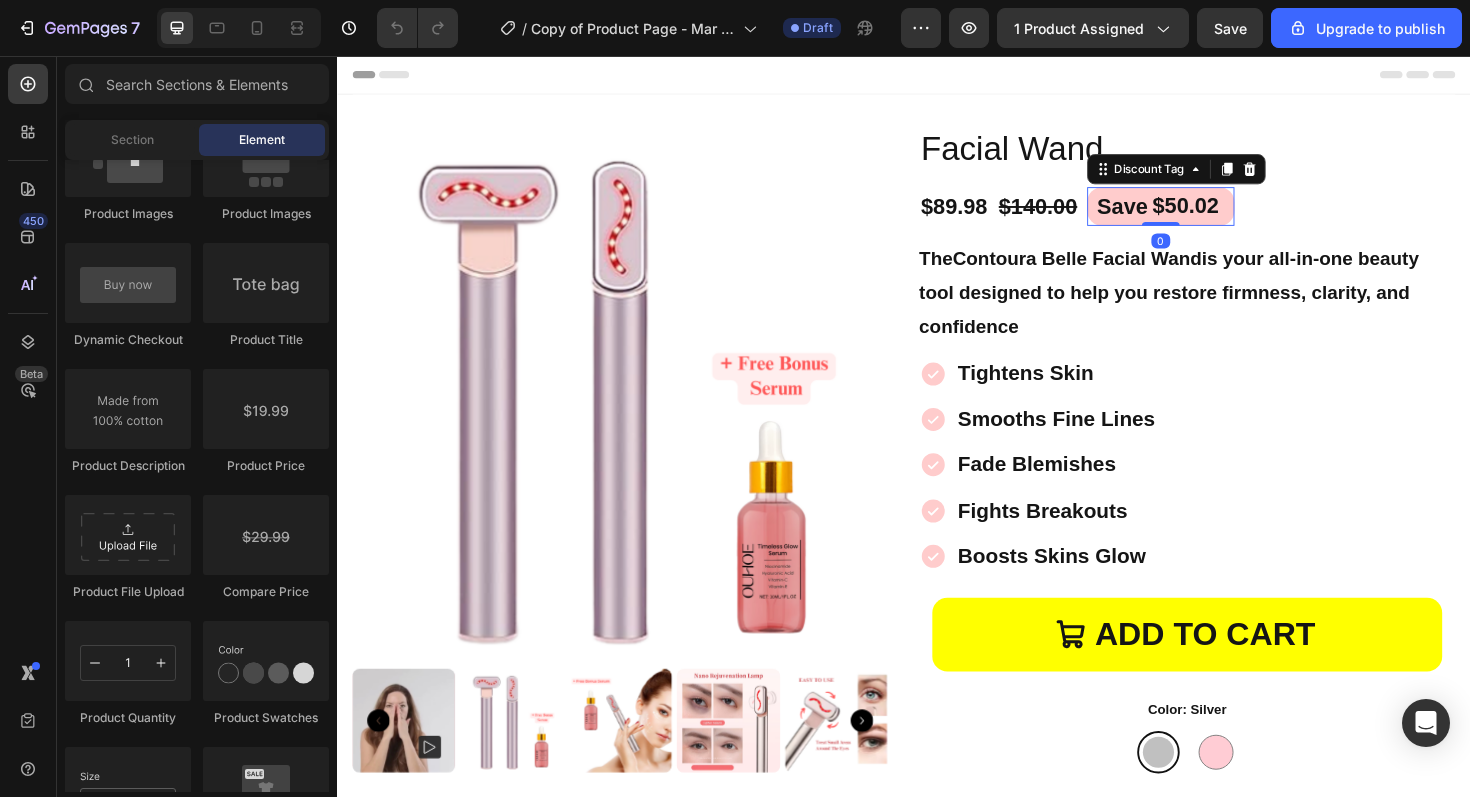 click on "$50.02" at bounding box center (1235, 215) 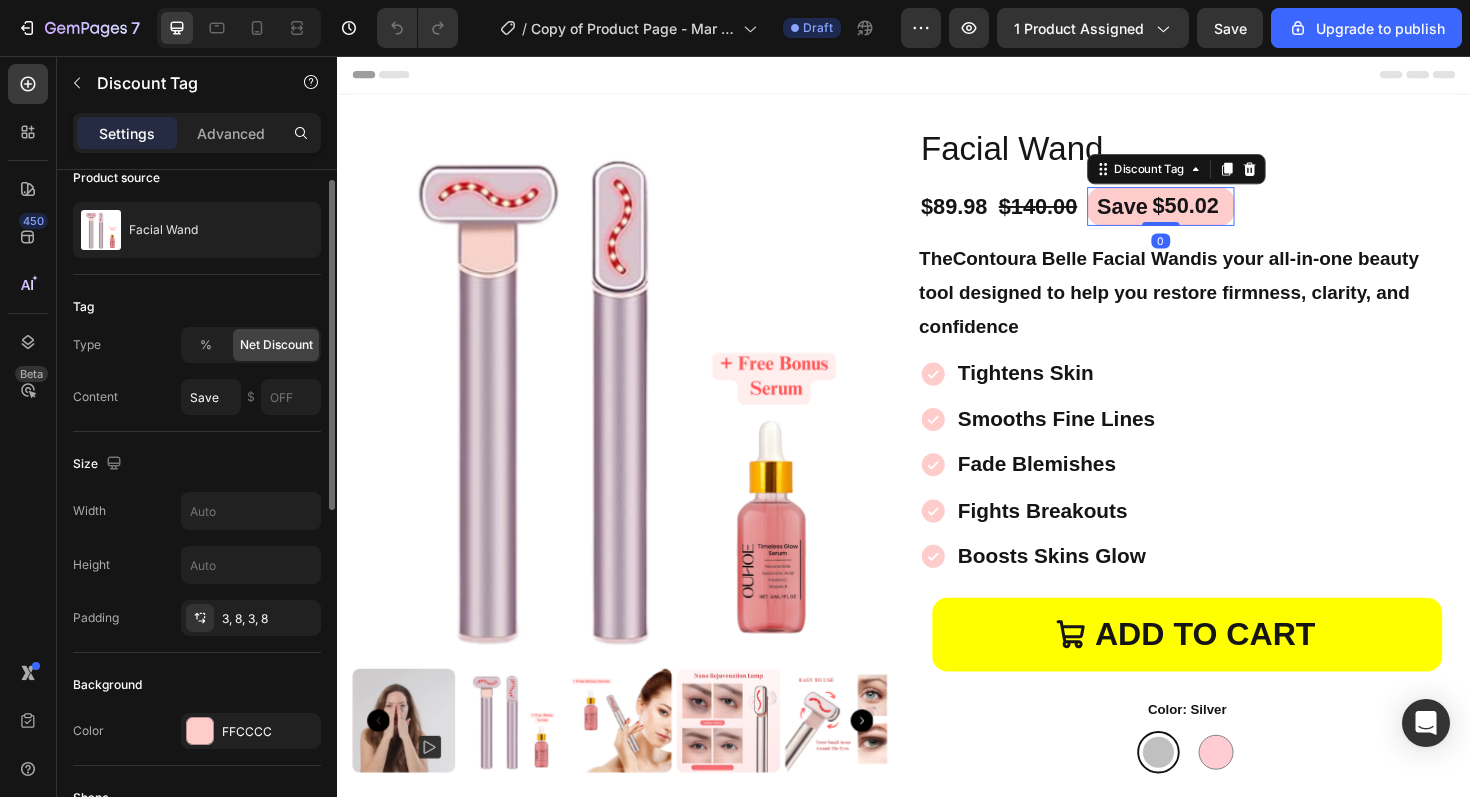scroll, scrollTop: 16, scrollLeft: 0, axis: vertical 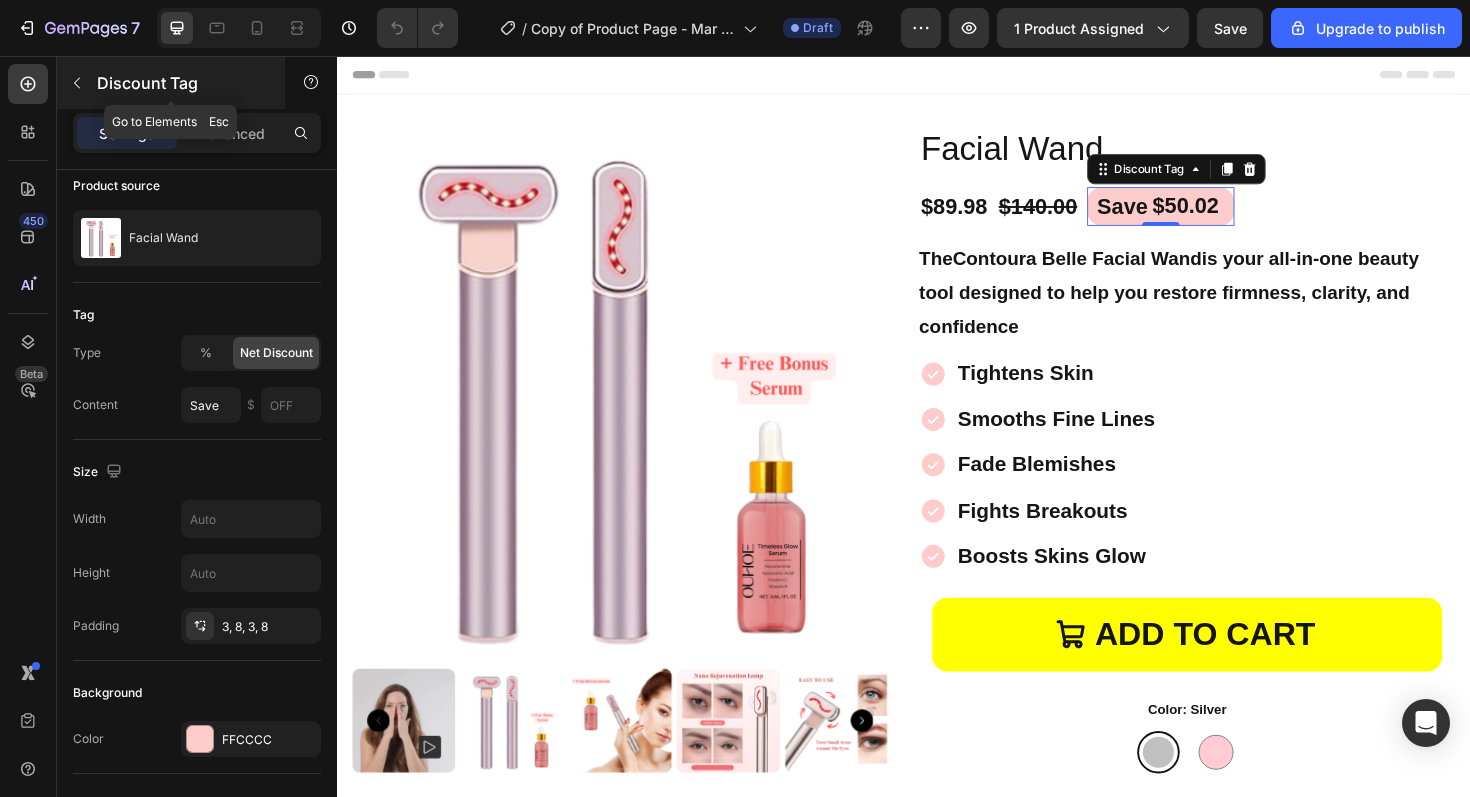 click at bounding box center [77, 83] 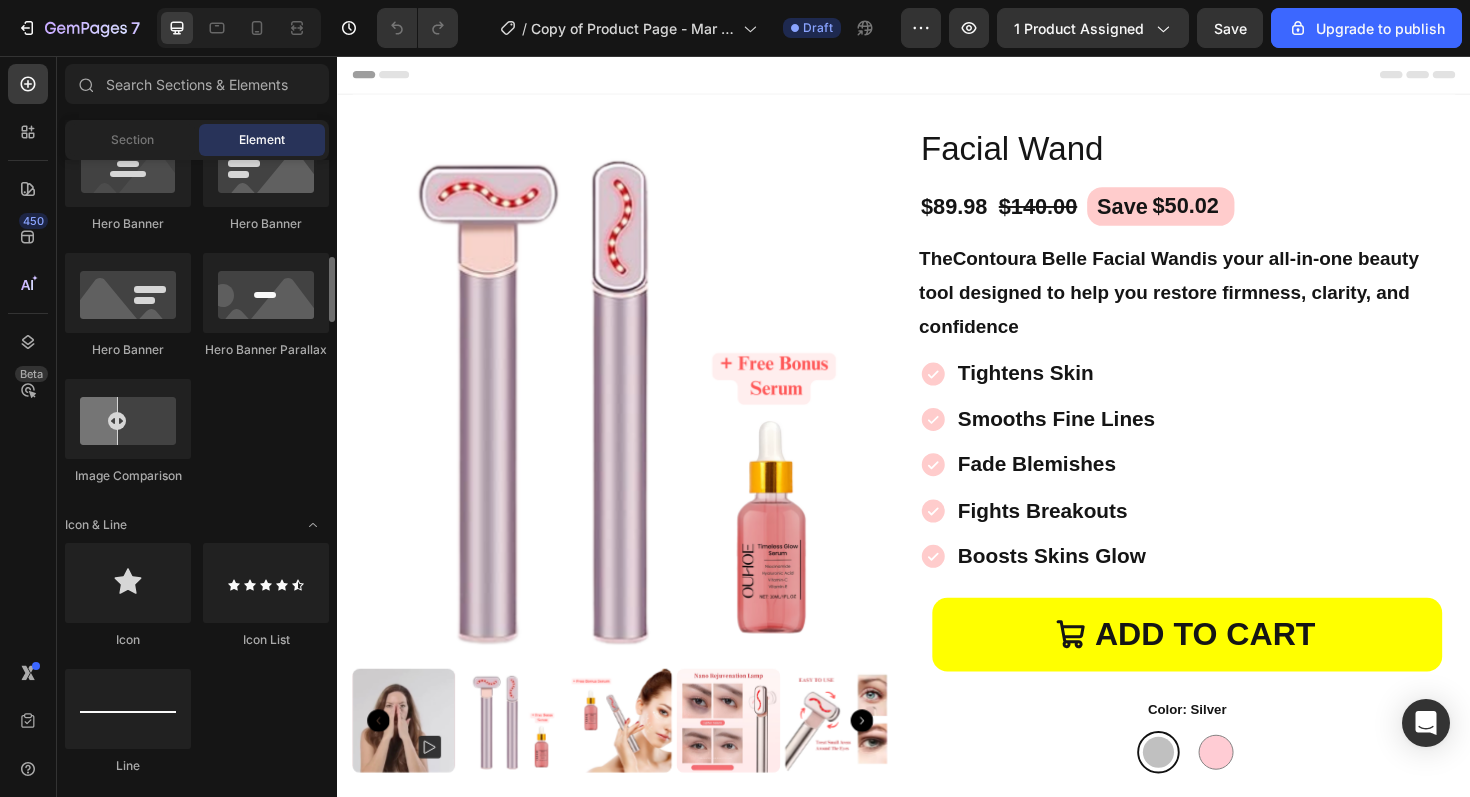 scroll, scrollTop: 991, scrollLeft: 0, axis: vertical 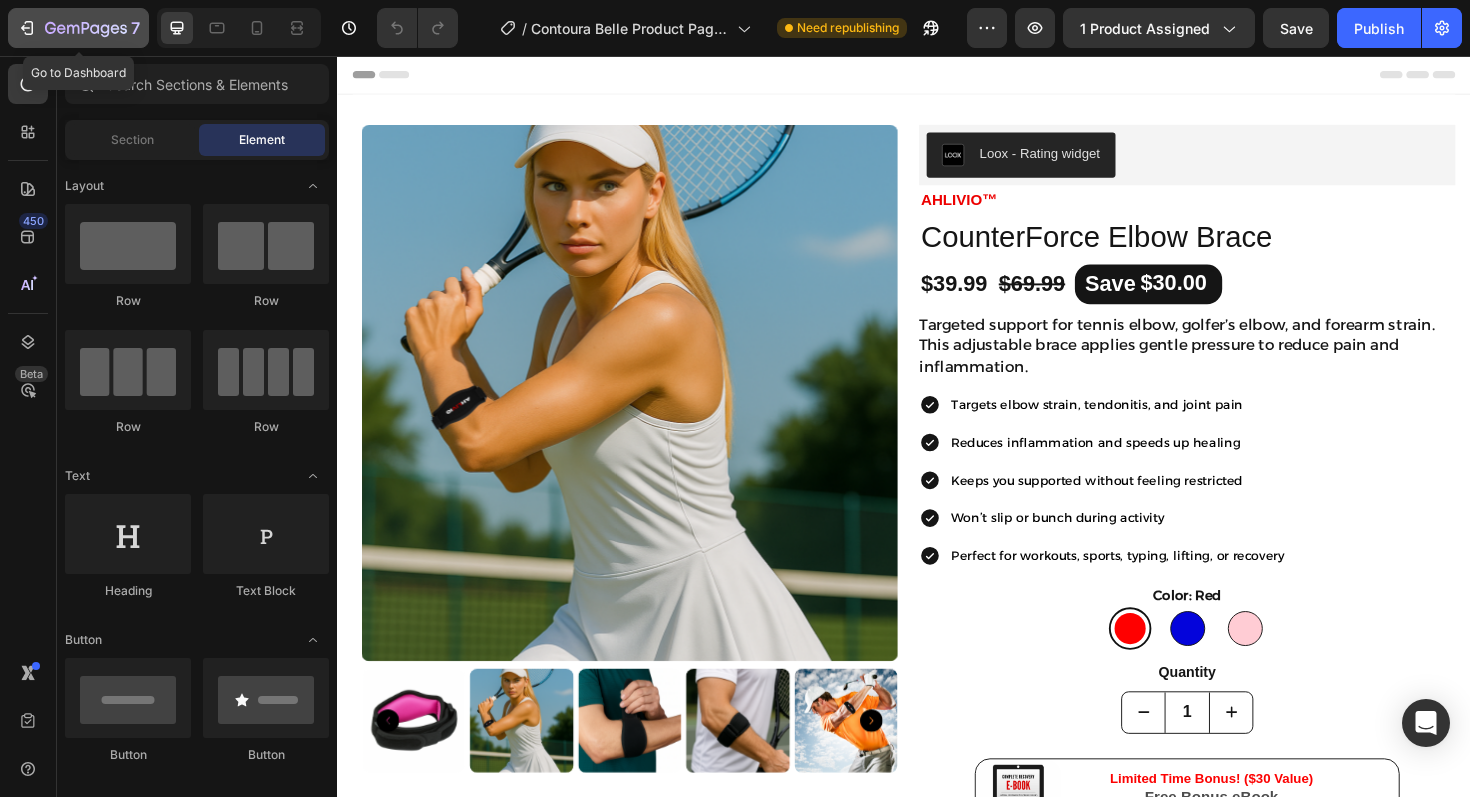 click on "7" 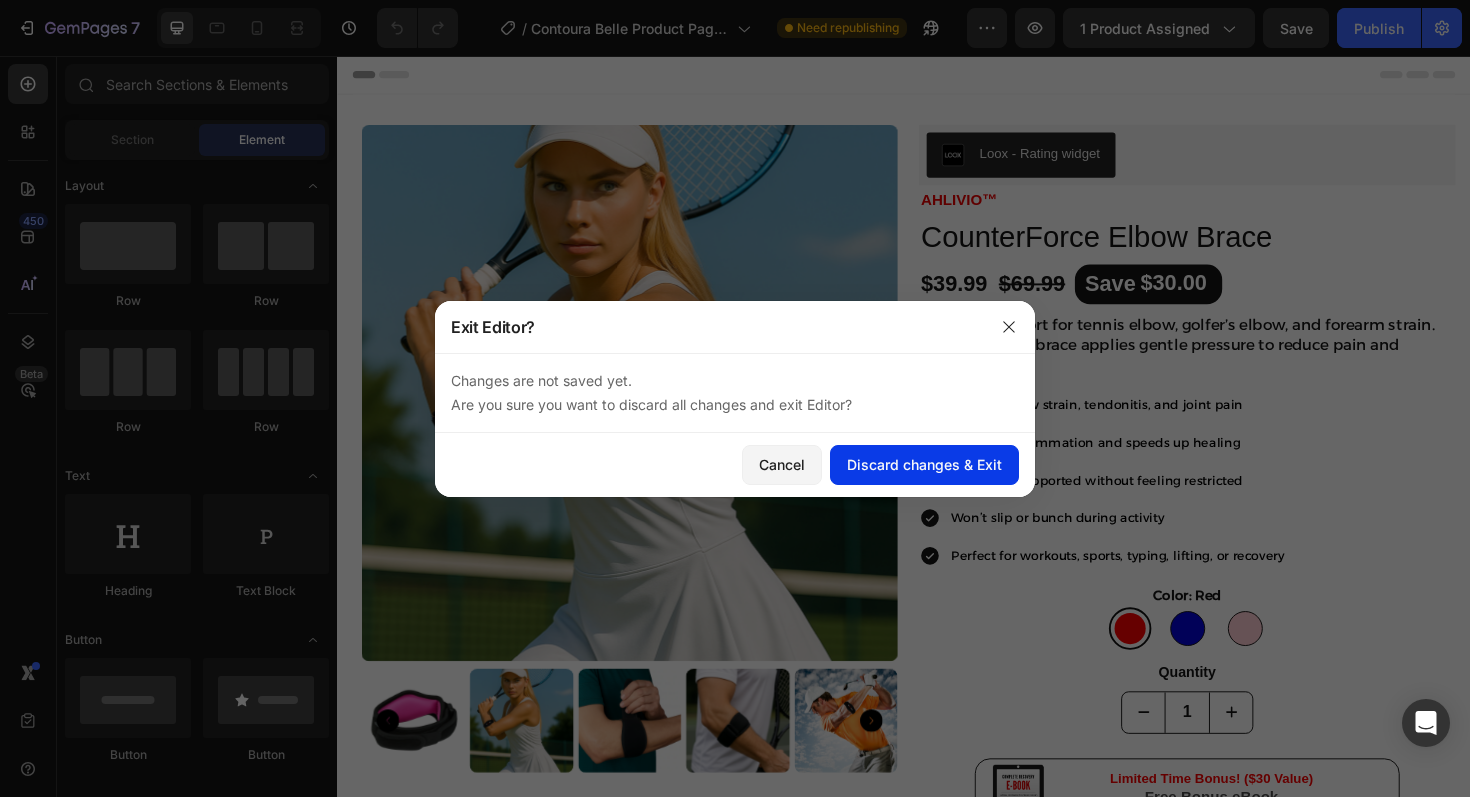click on "Discard changes & Exit" at bounding box center [924, 464] 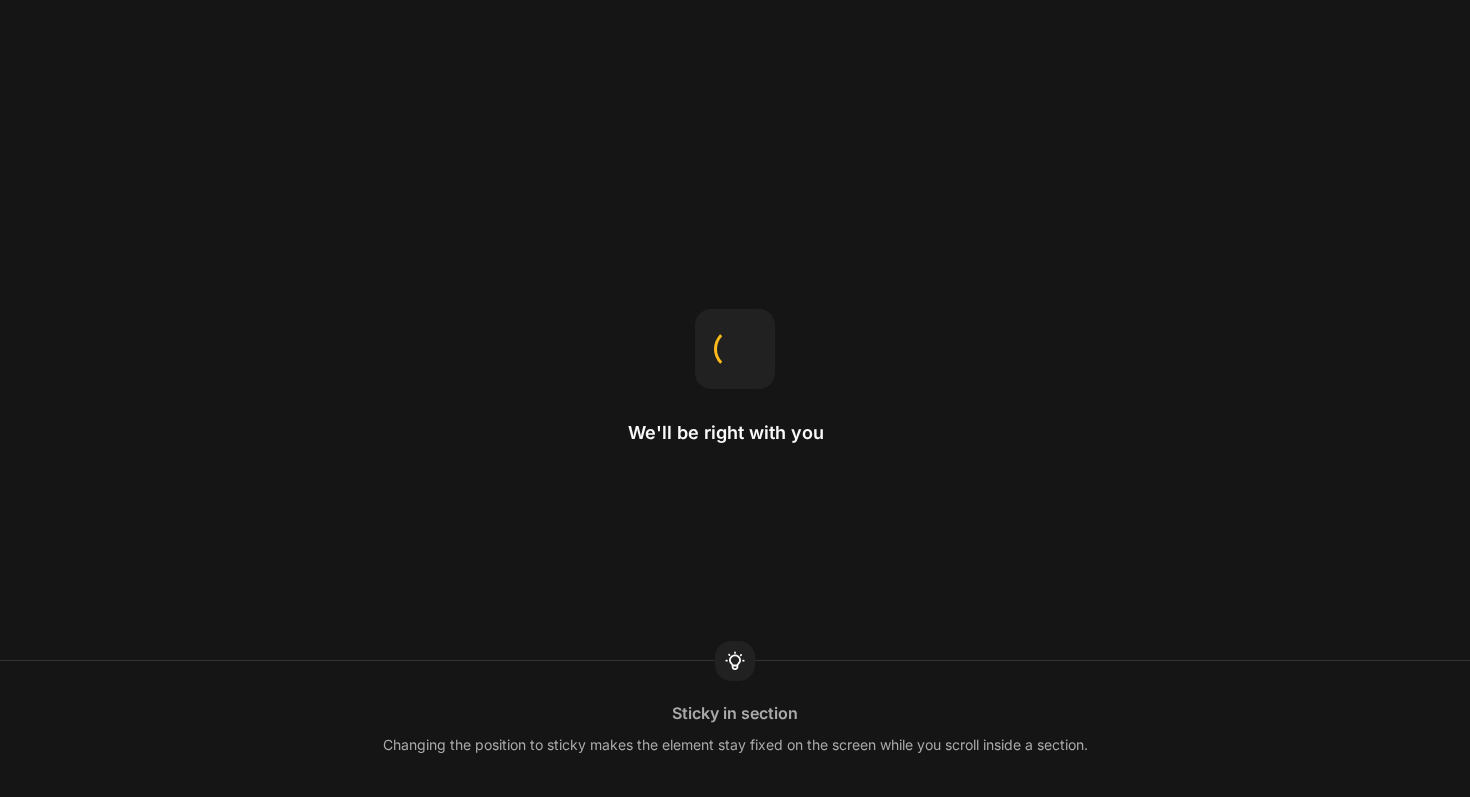 scroll, scrollTop: 0, scrollLeft: 0, axis: both 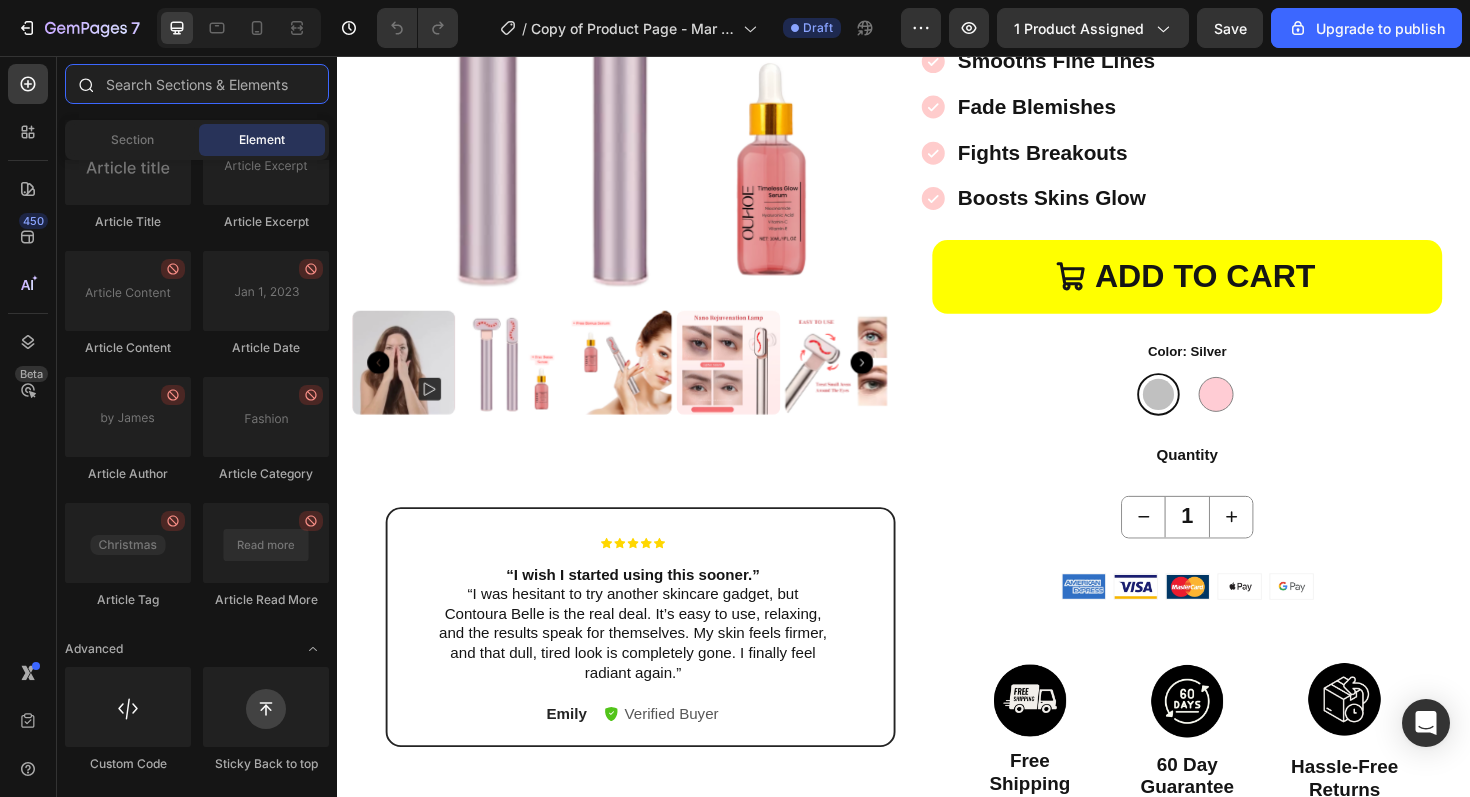 click at bounding box center (197, 84) 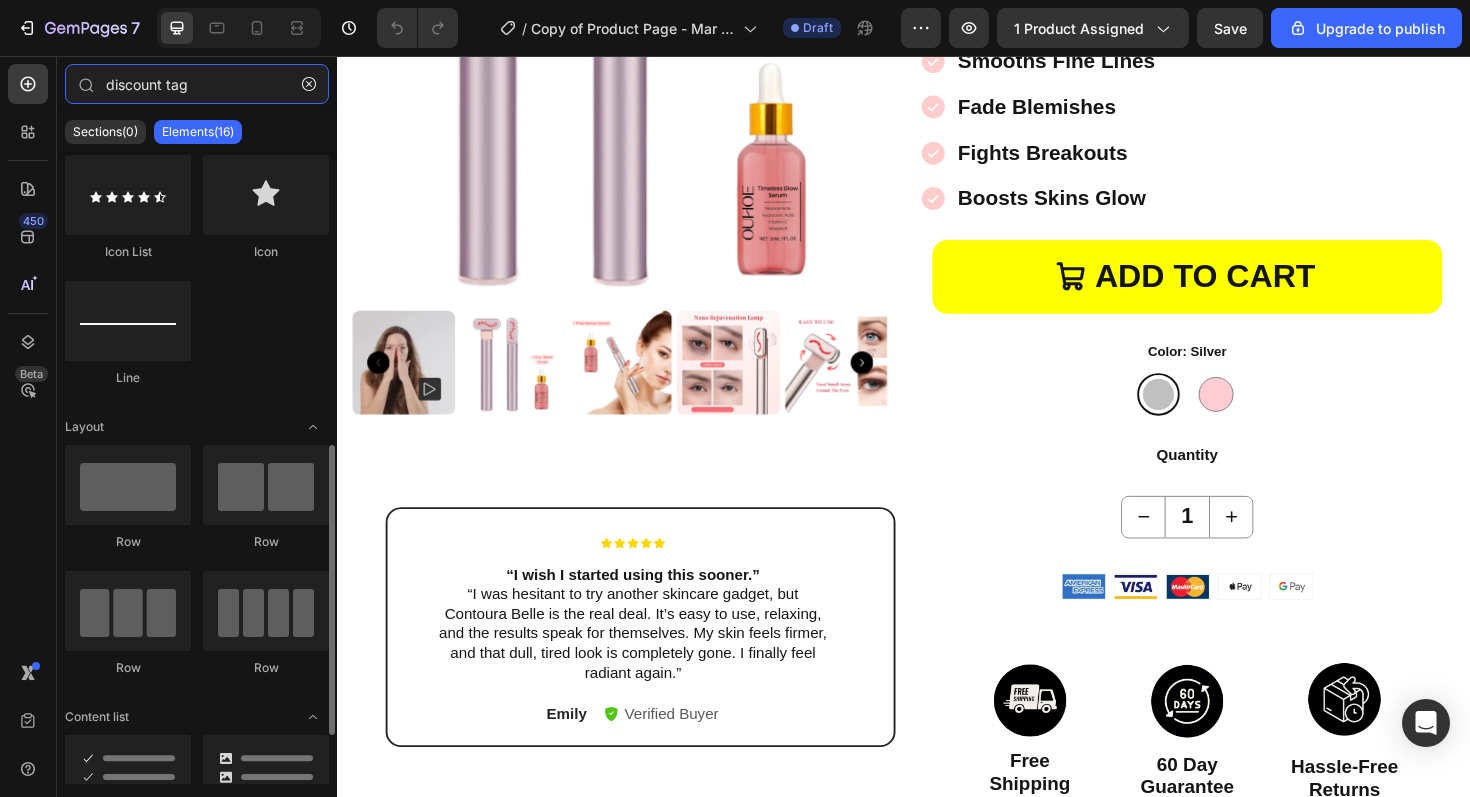 scroll, scrollTop: 643, scrollLeft: 0, axis: vertical 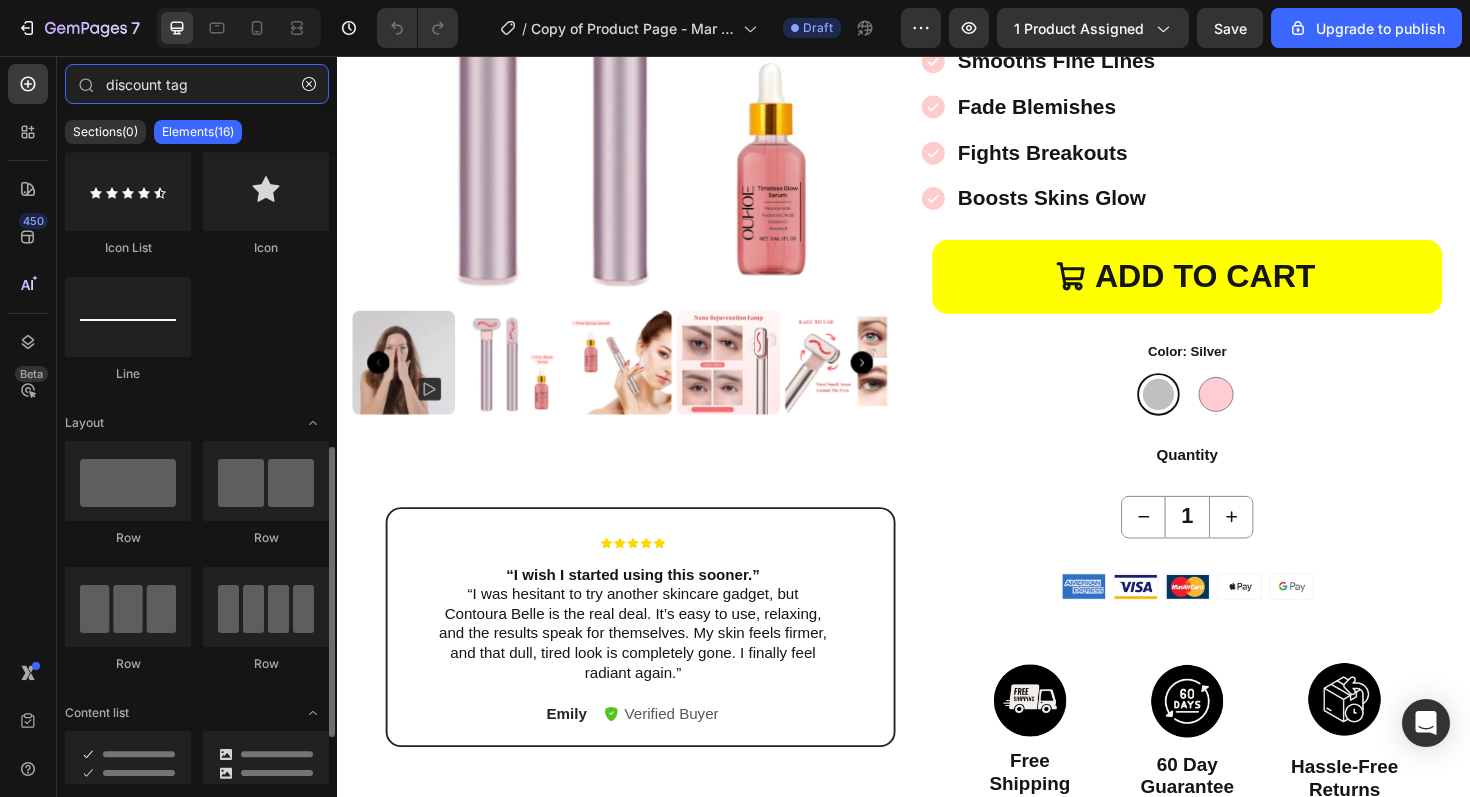 type on "discount tag" 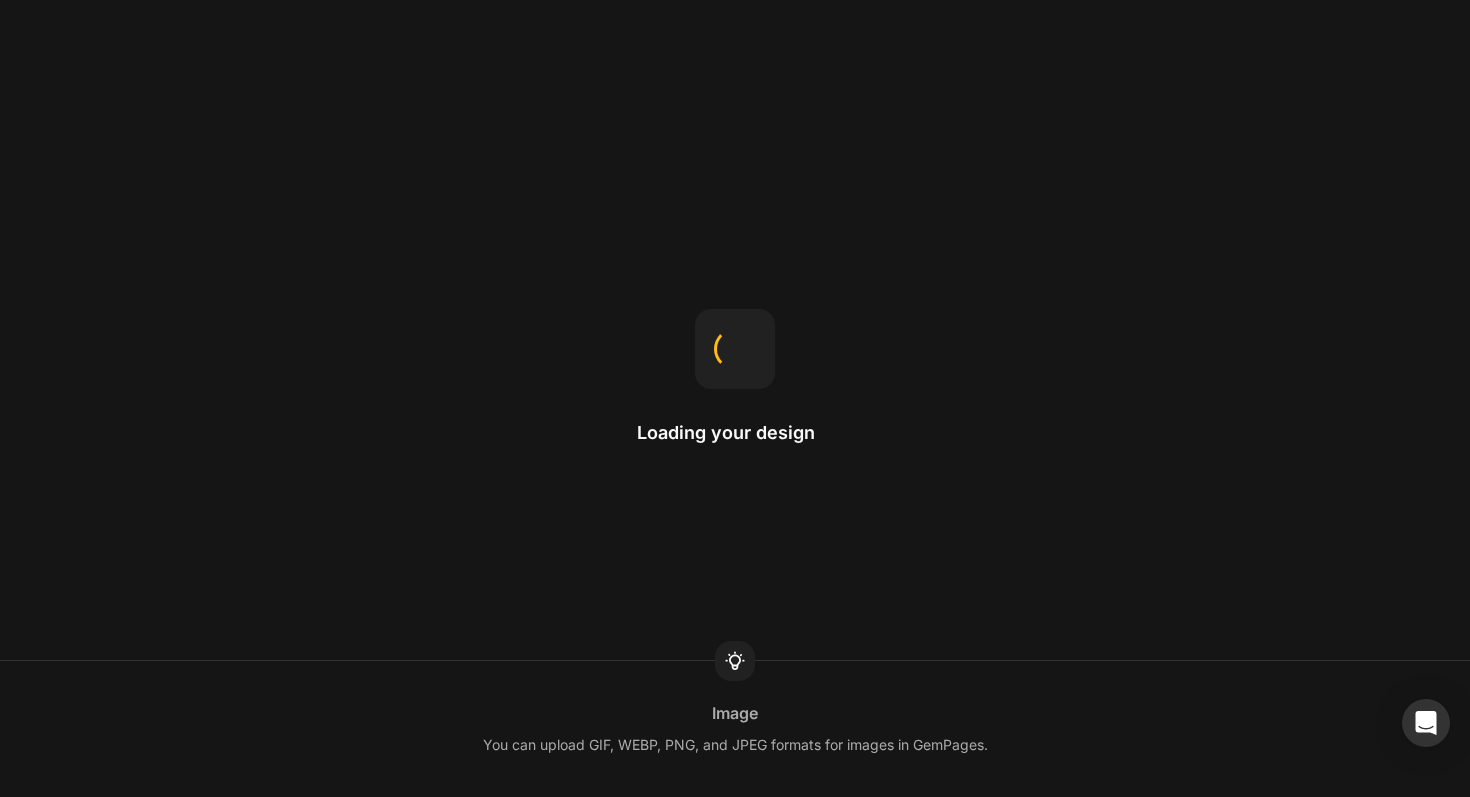 scroll, scrollTop: 0, scrollLeft: 0, axis: both 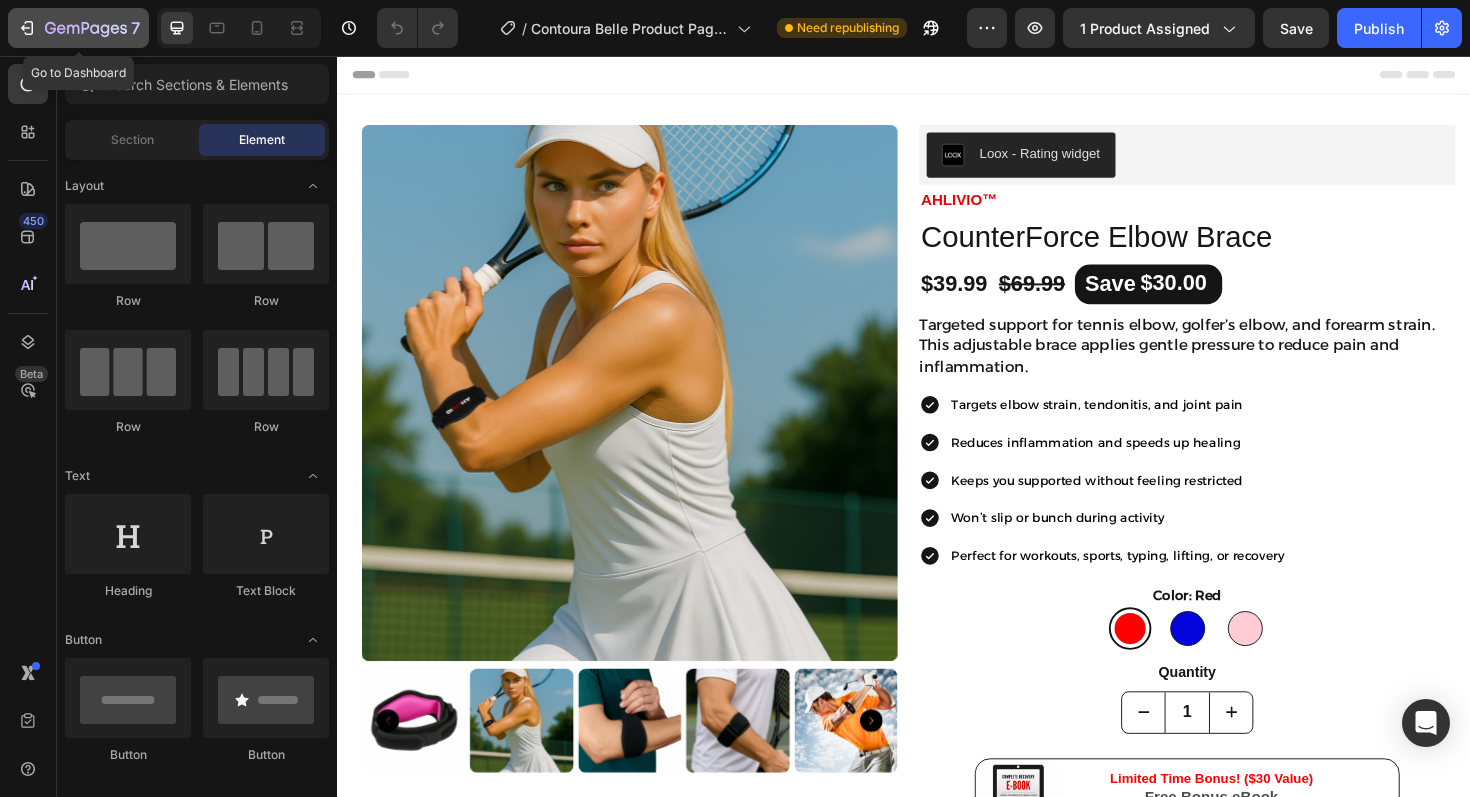 click 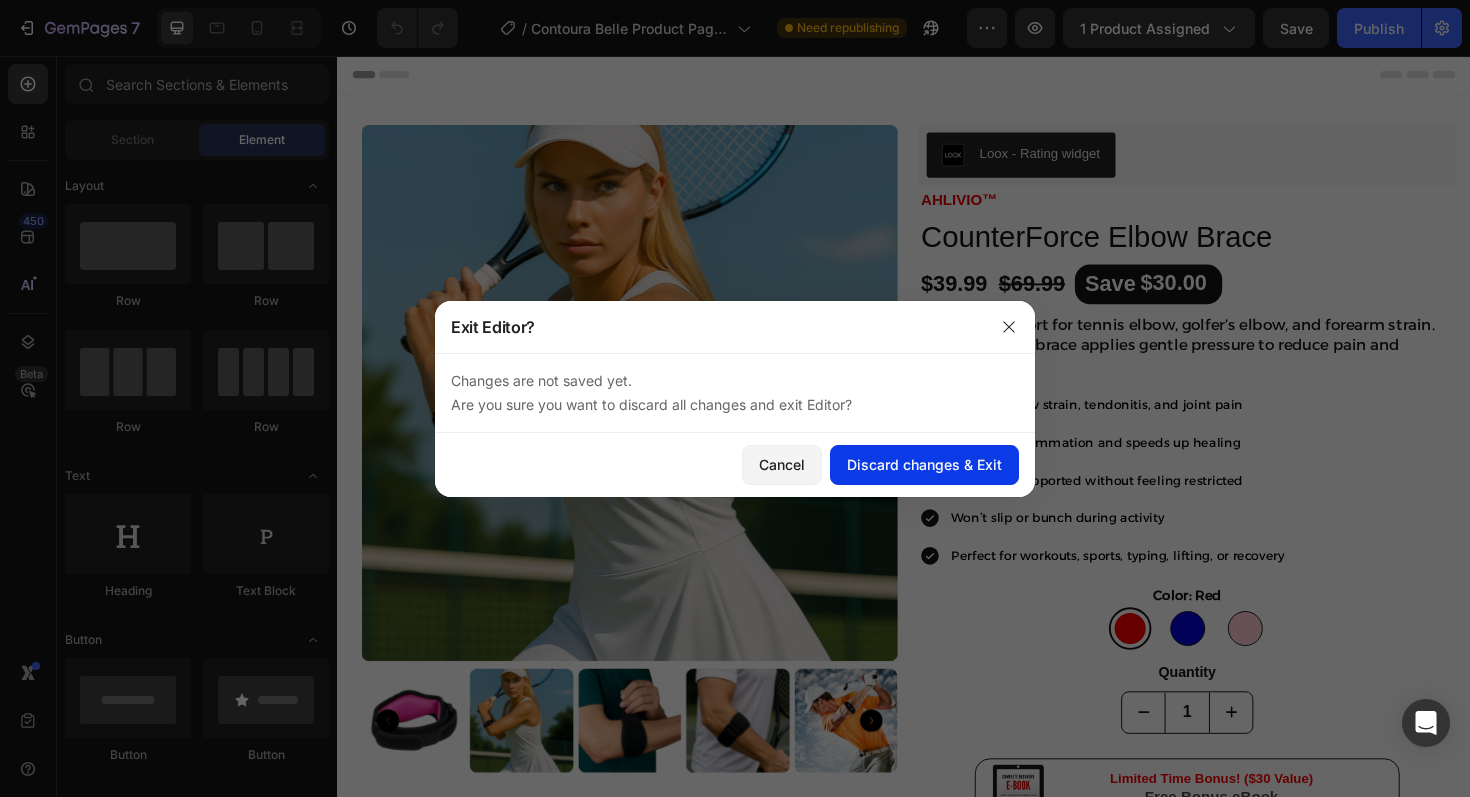 click on "Discard changes & Exit" at bounding box center [924, 464] 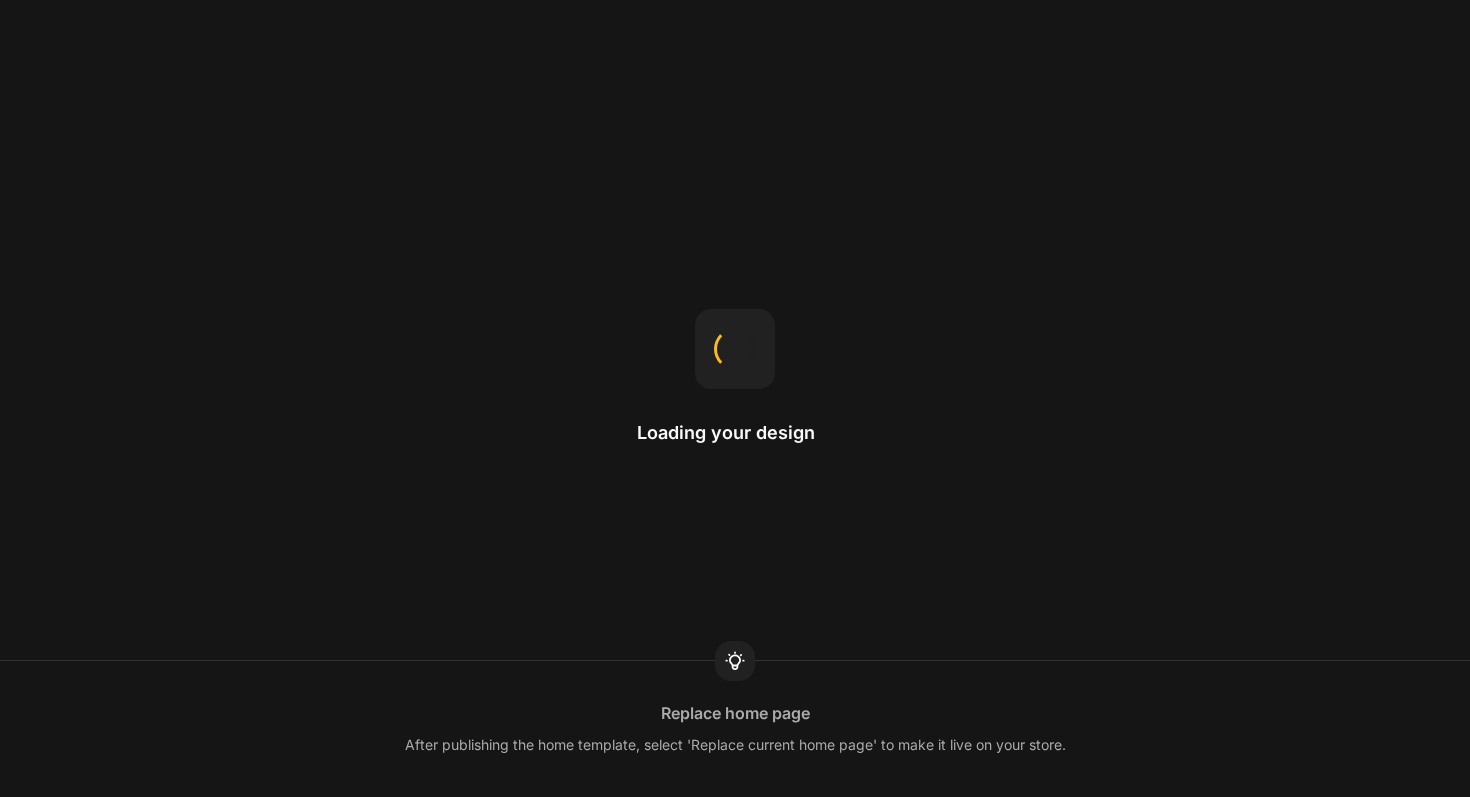 scroll, scrollTop: 0, scrollLeft: 0, axis: both 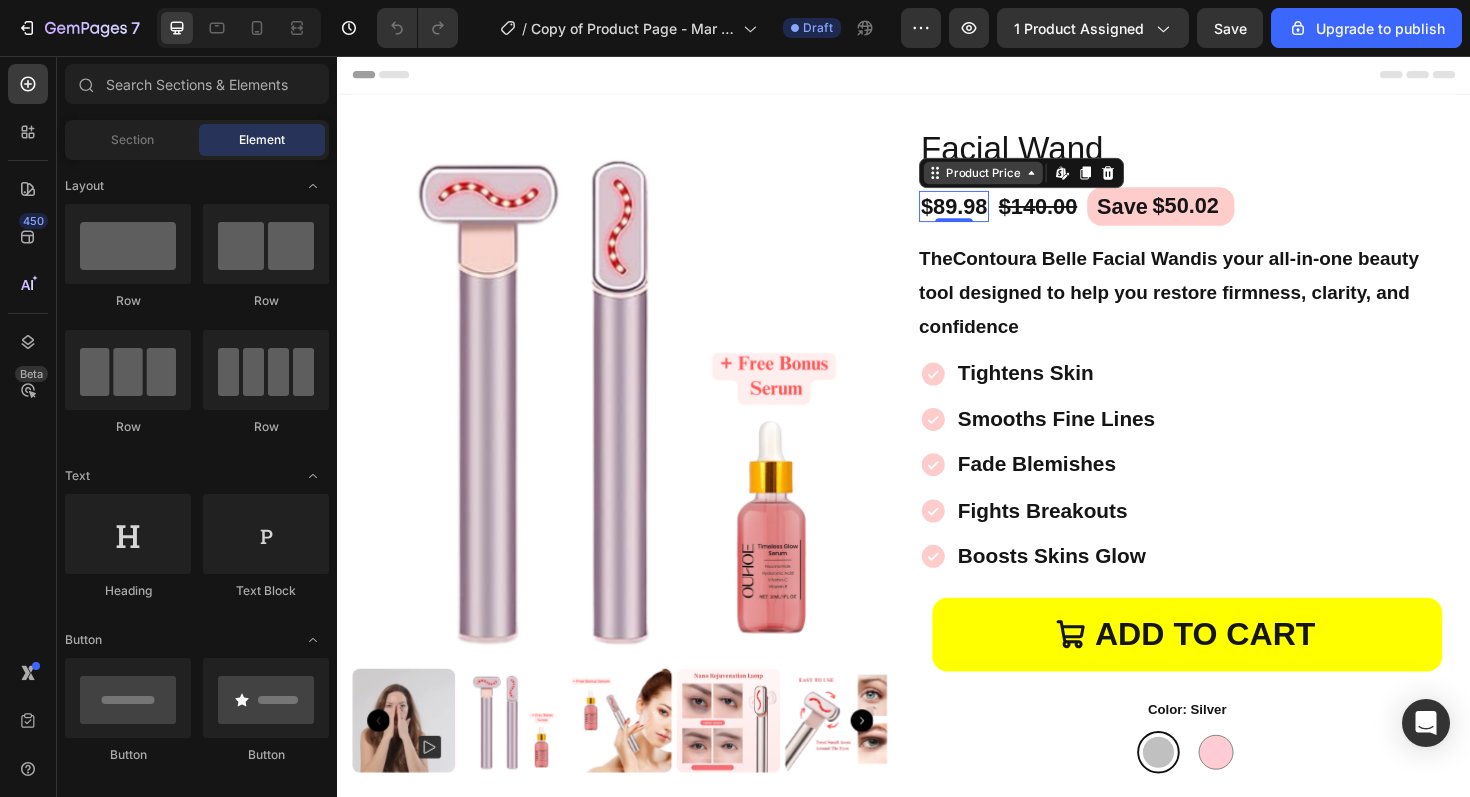 click on "Product Price   Edit content in Shopify" at bounding box center [1061, 180] 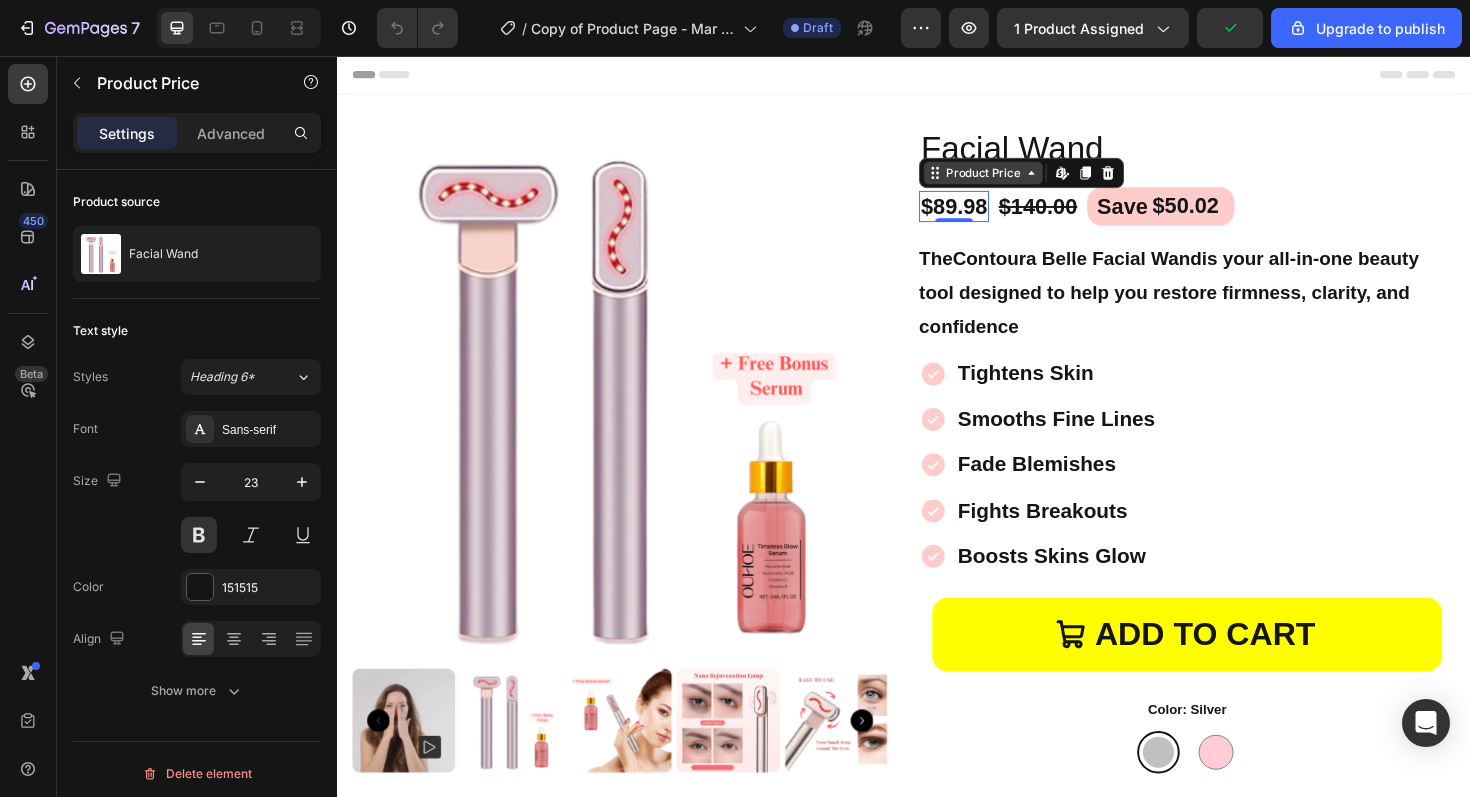 click on "Product Price" at bounding box center [1021, 180] 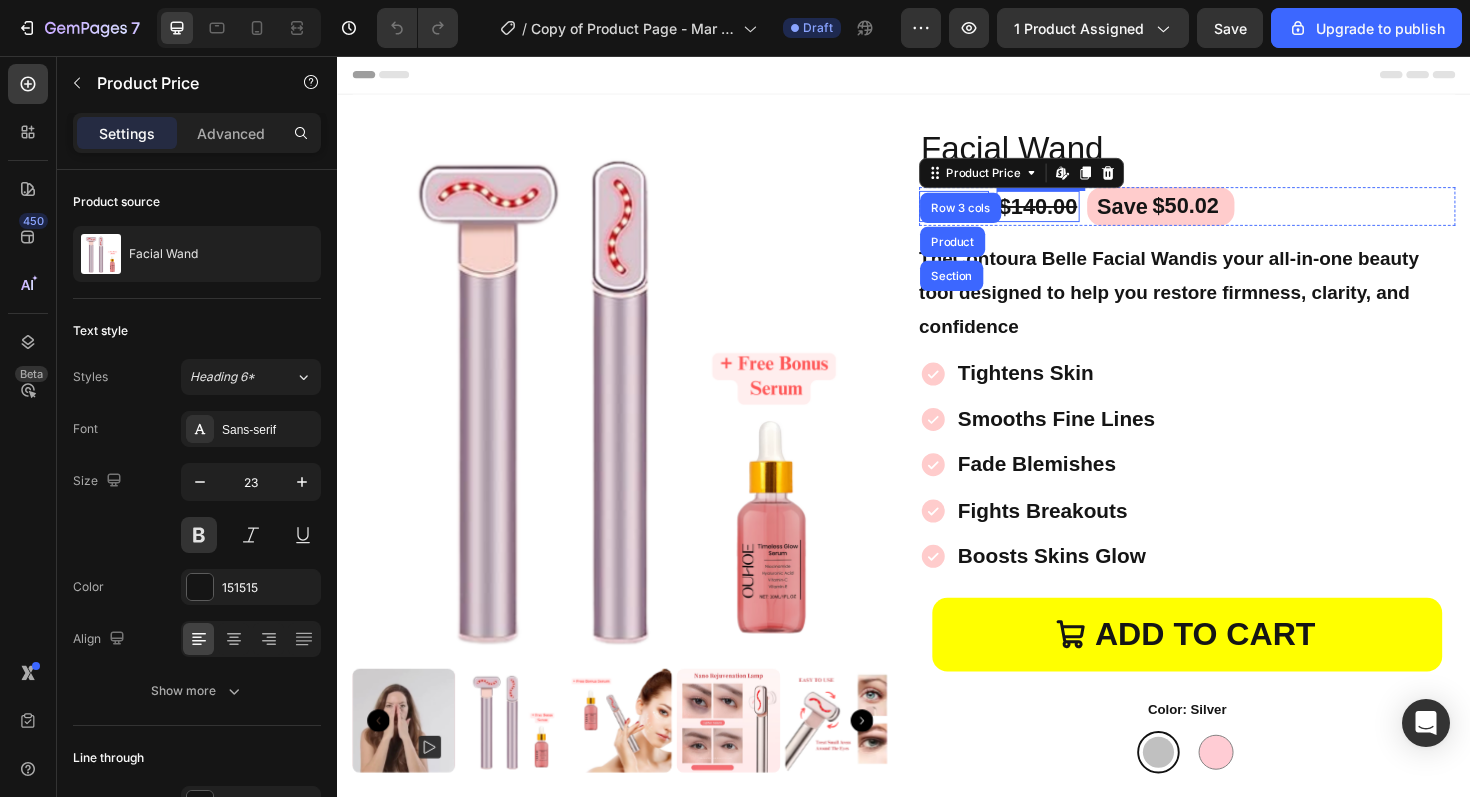 click on "$140.00" at bounding box center [1078, 216] 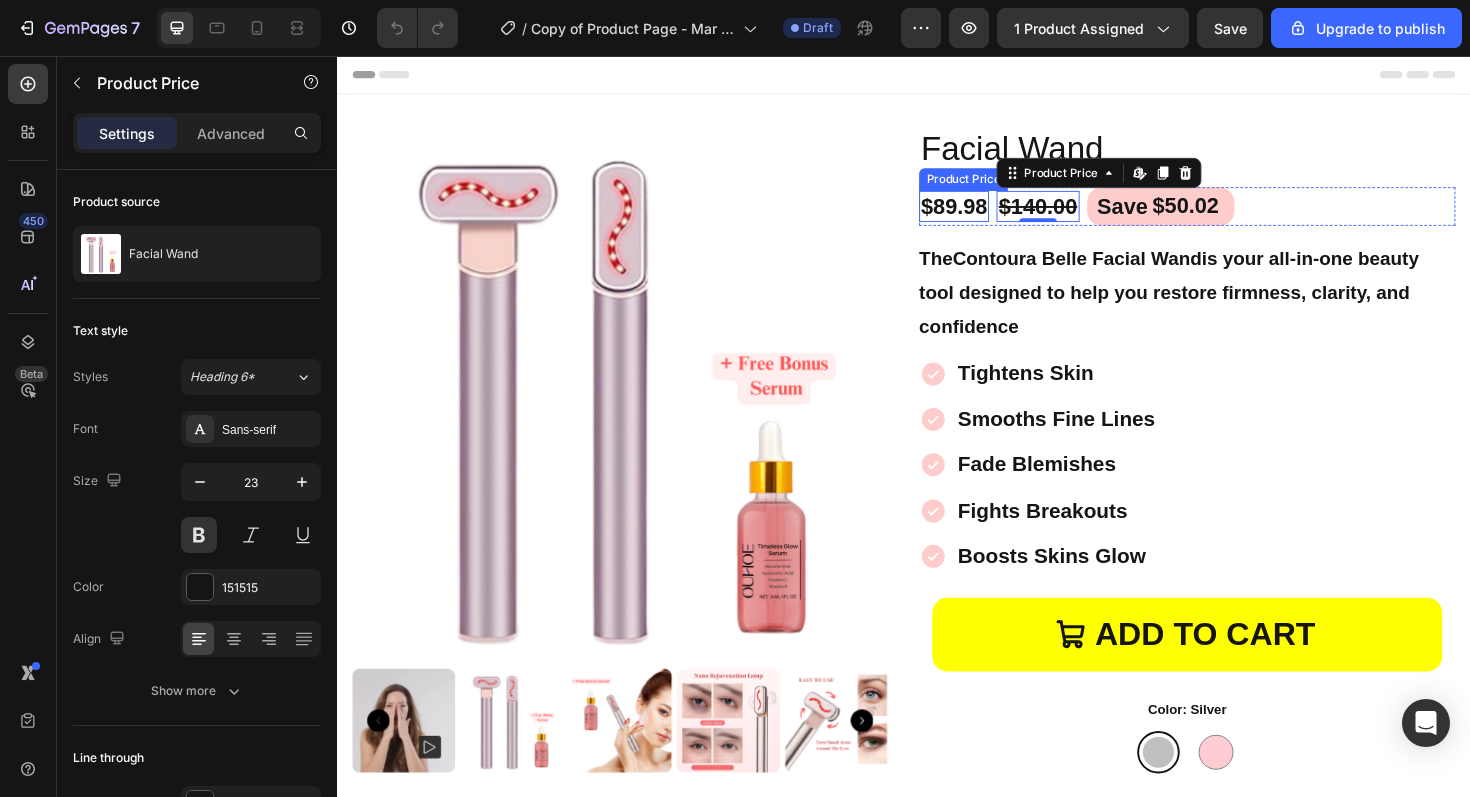 click on "Product Price" at bounding box center (1000, 187) 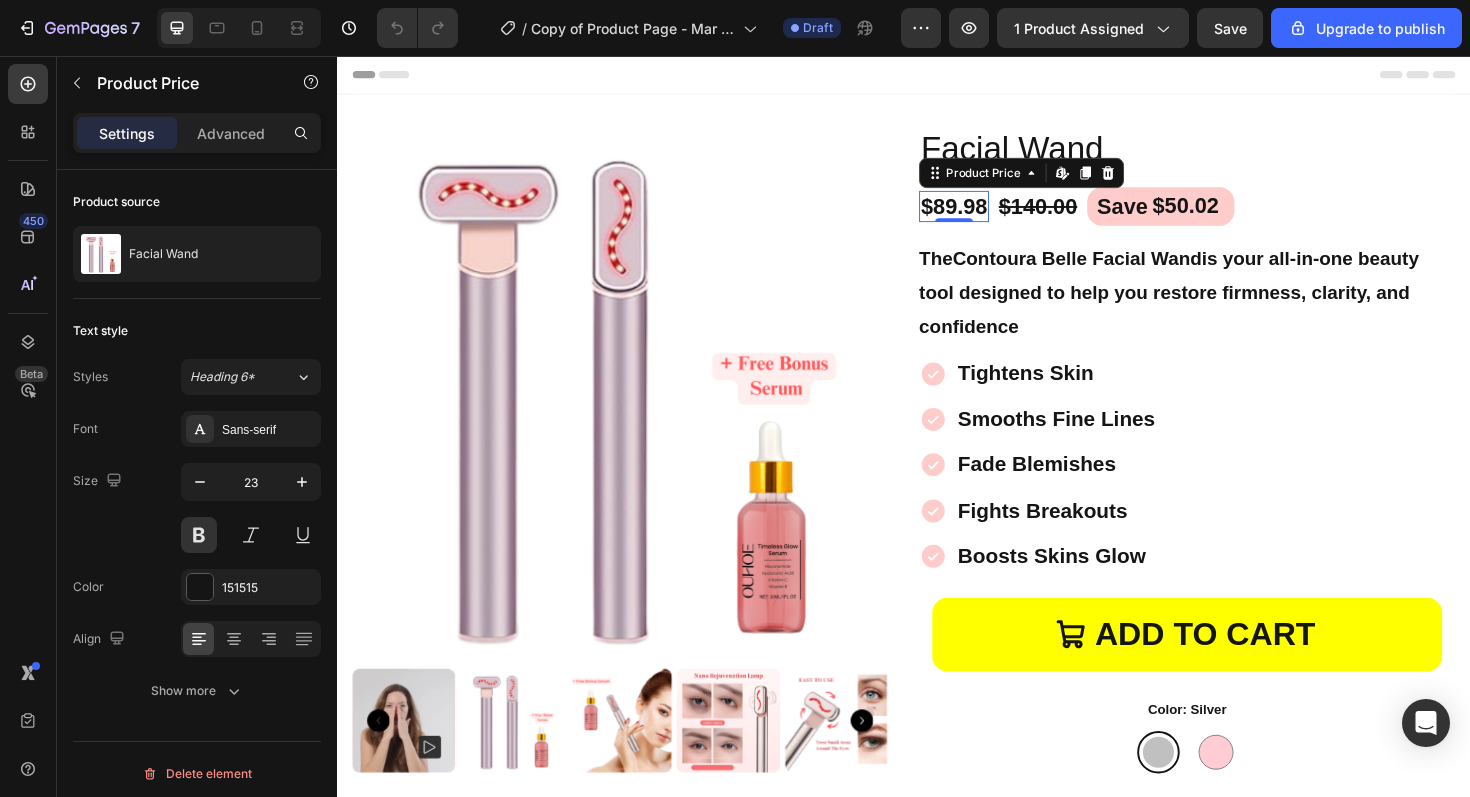 click on "Product Price   Edit content in Shopify" at bounding box center (1061, 180) 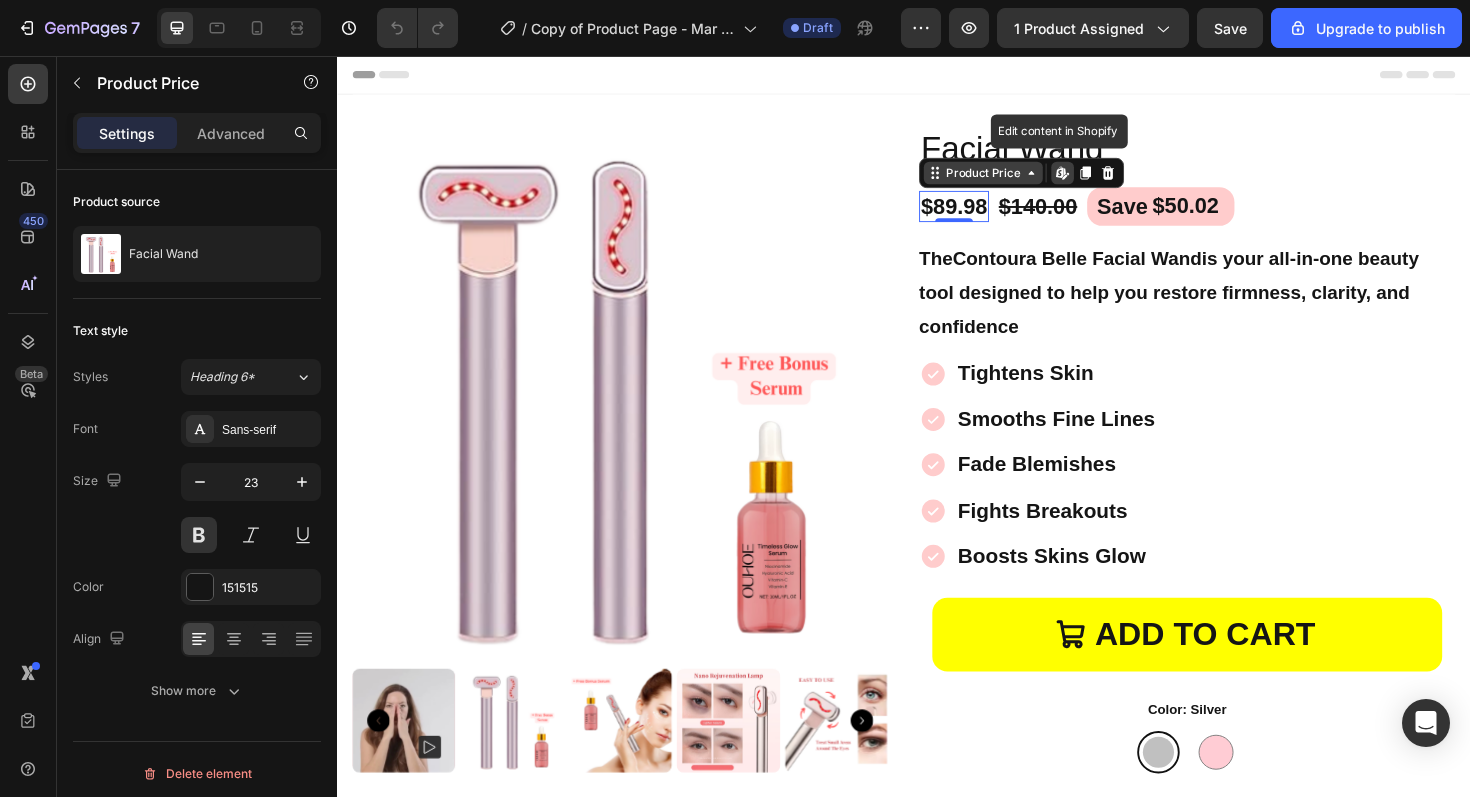 click on "Product Price" at bounding box center [1021, 180] 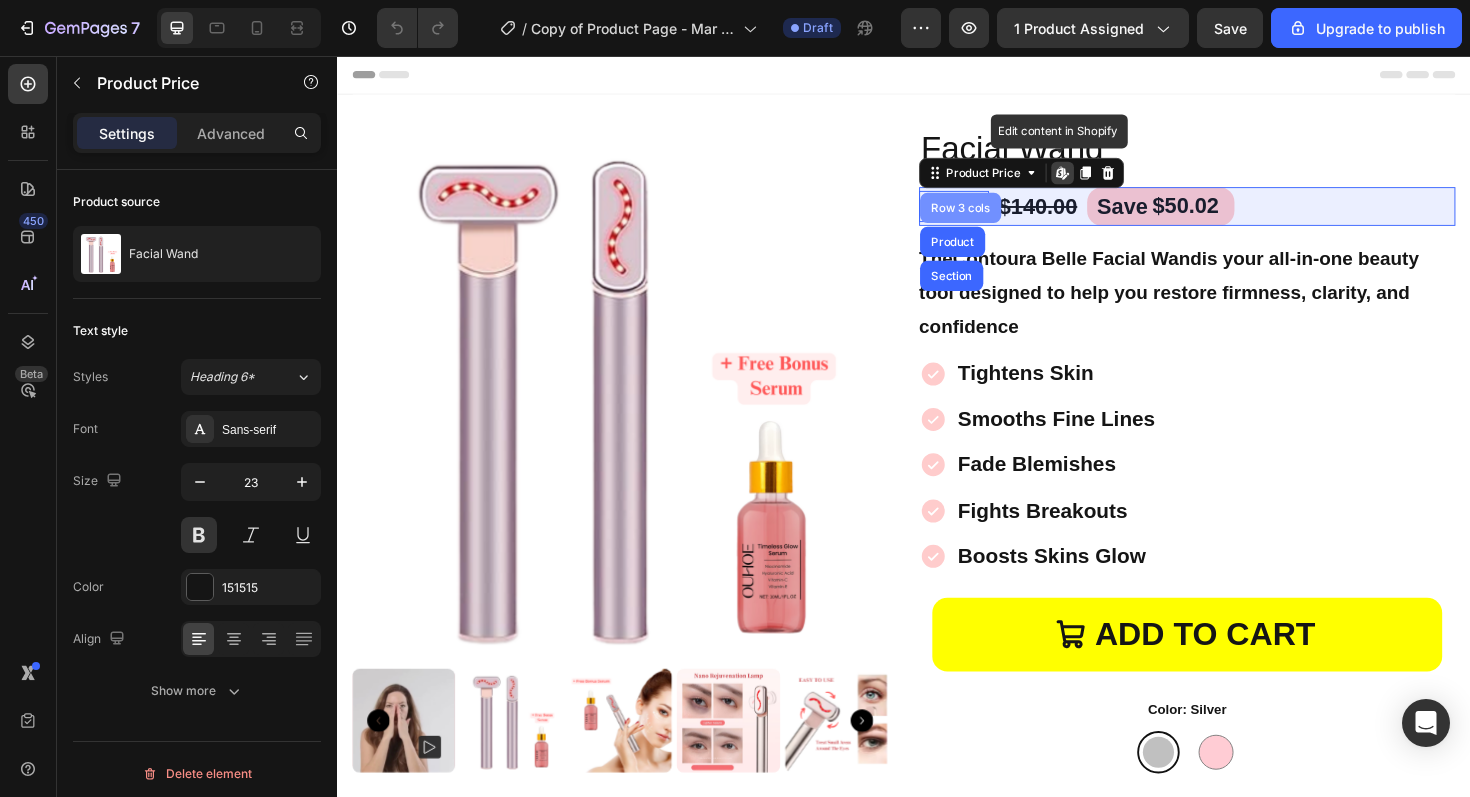 click on "Row 3 cols" at bounding box center (997, 217) 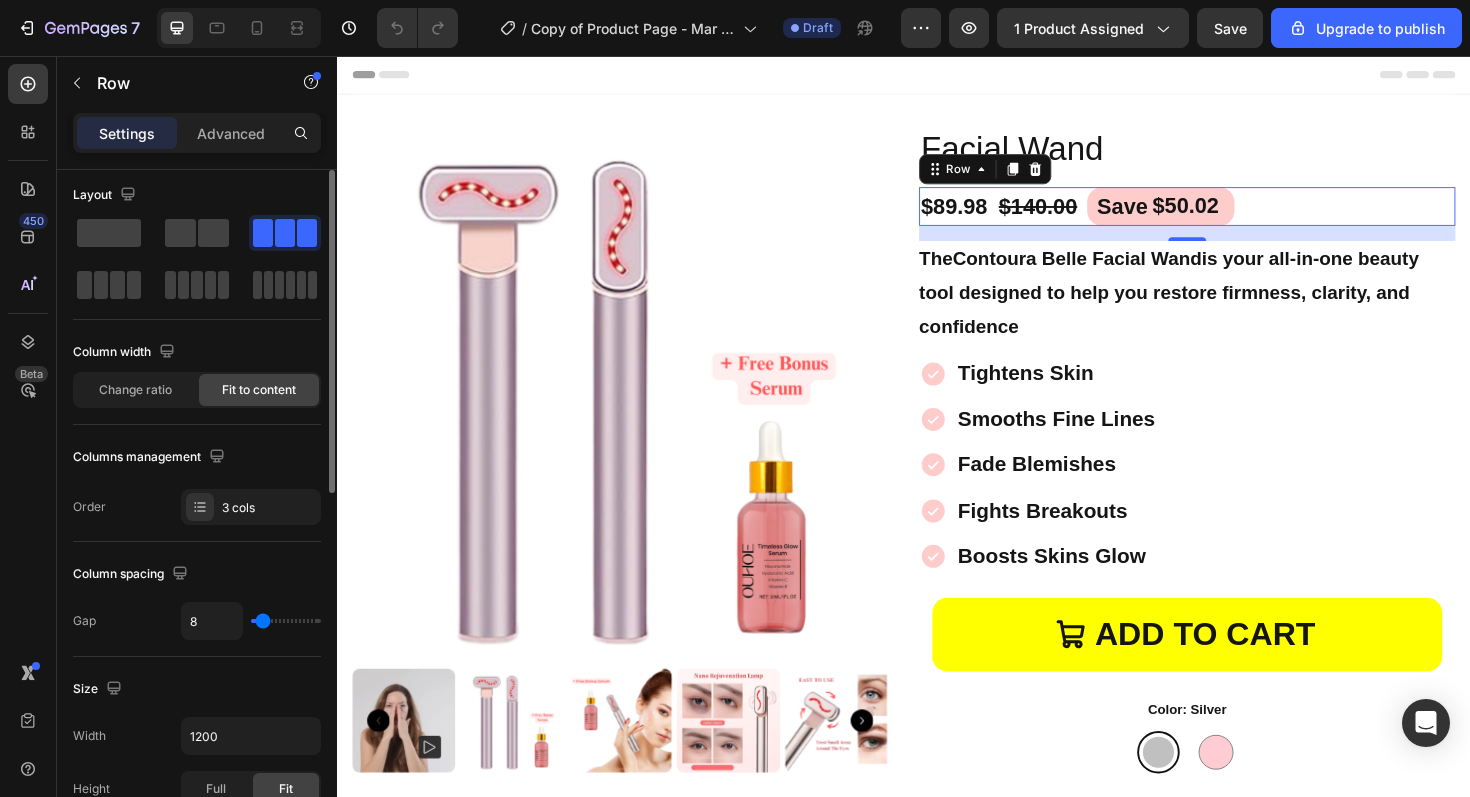 scroll, scrollTop: 0, scrollLeft: 0, axis: both 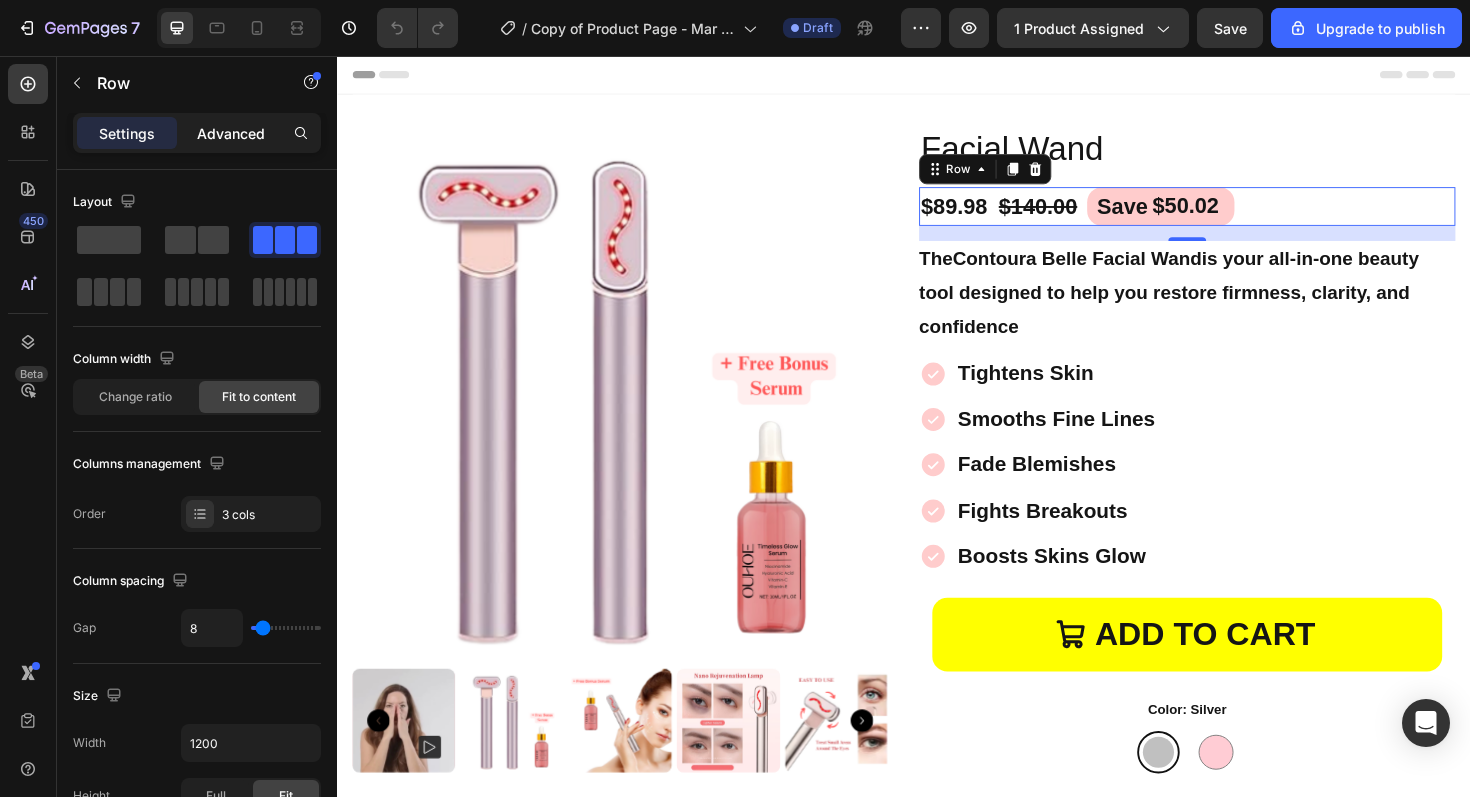click on "Advanced" at bounding box center (231, 133) 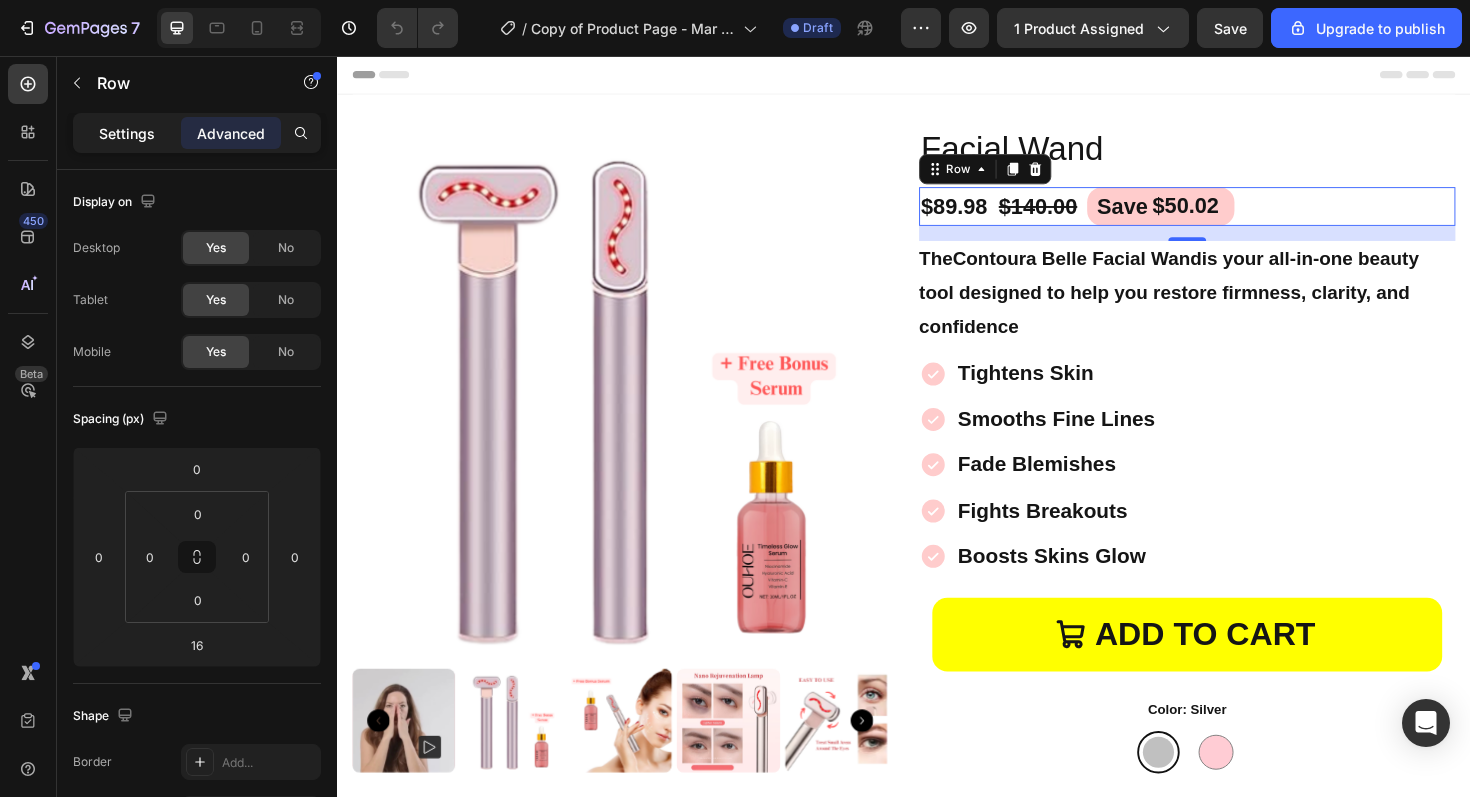 click on "Settings" at bounding box center [127, 133] 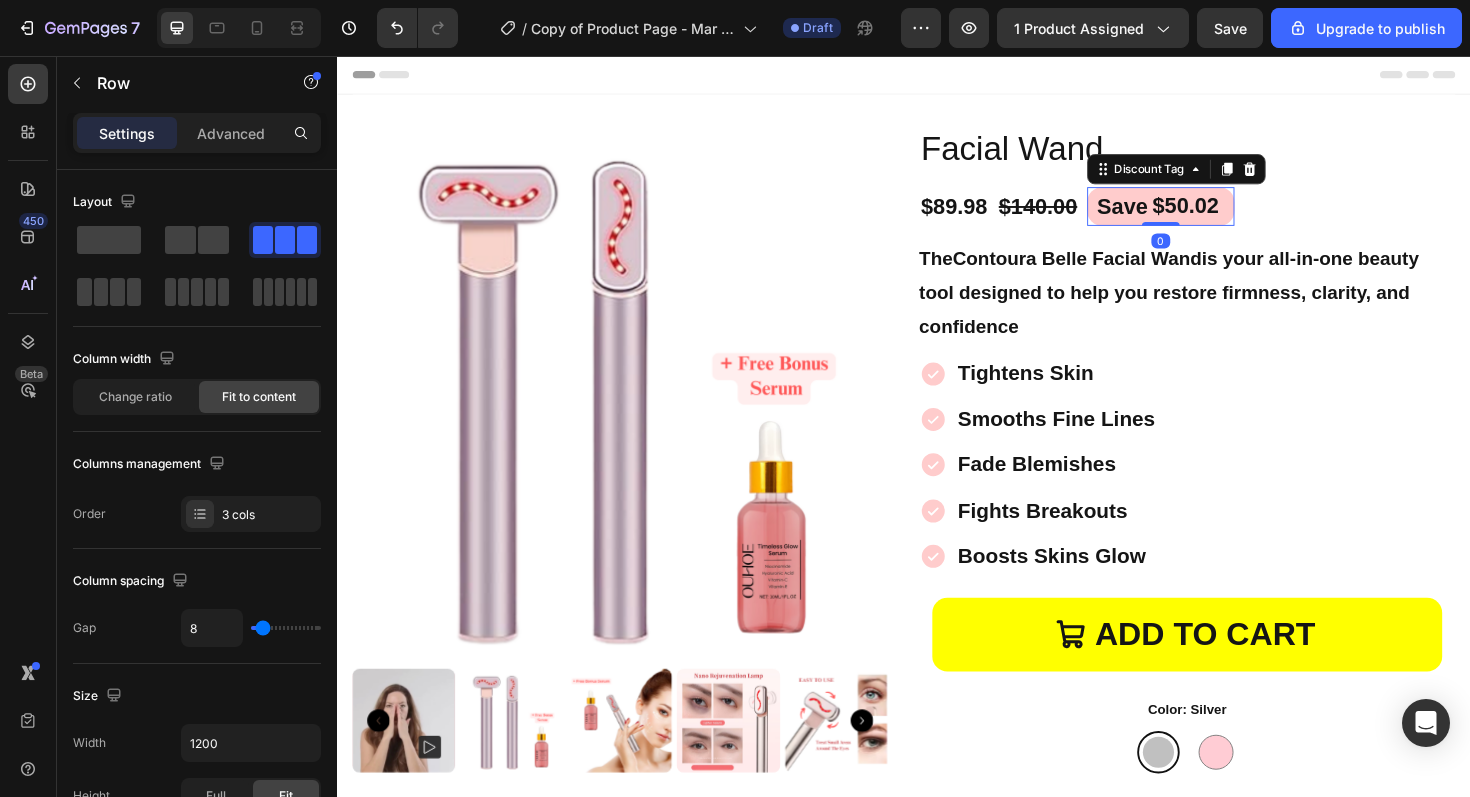 click on "Save" at bounding box center [1169, 216] 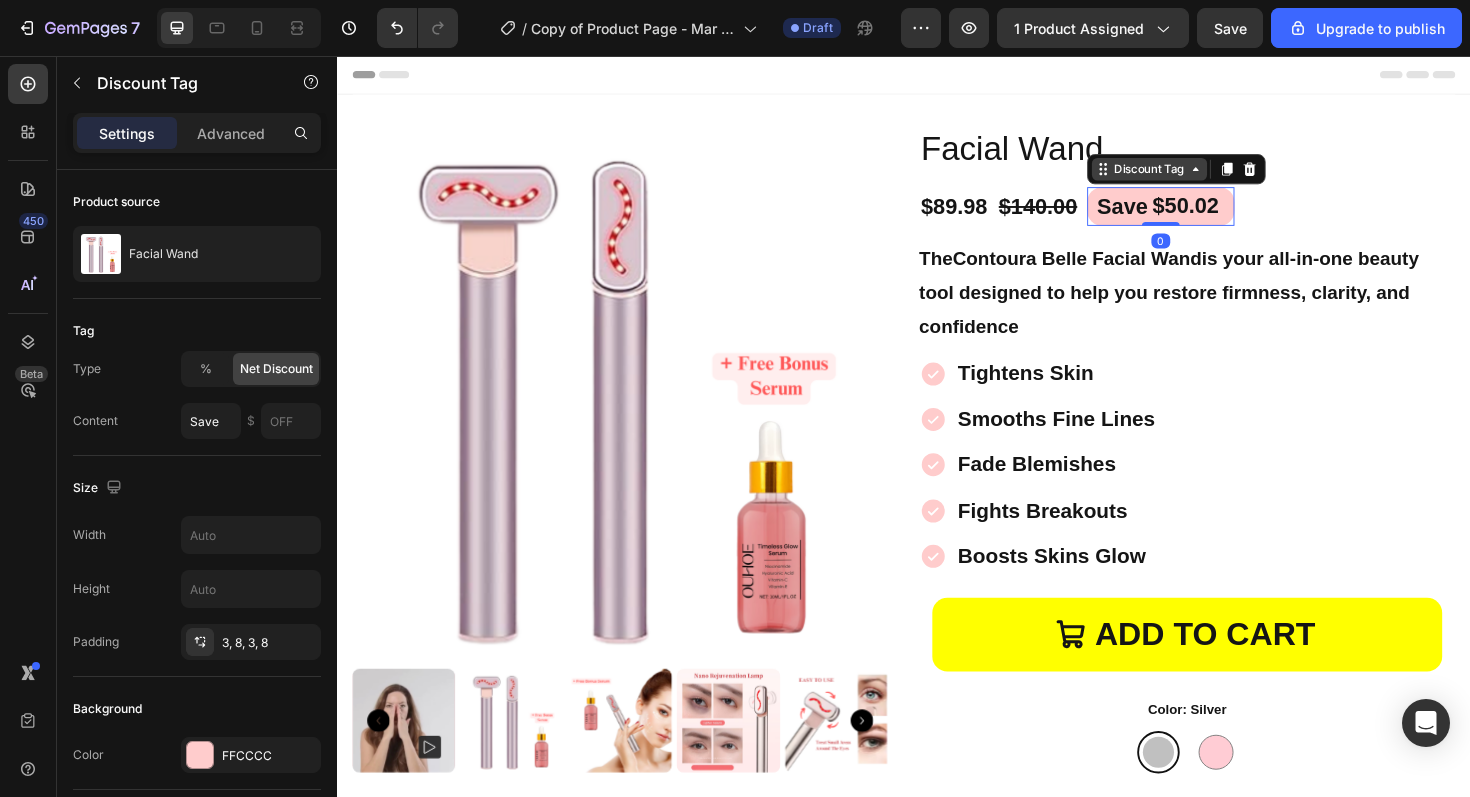 click on "Discount Tag" at bounding box center (1197, 176) 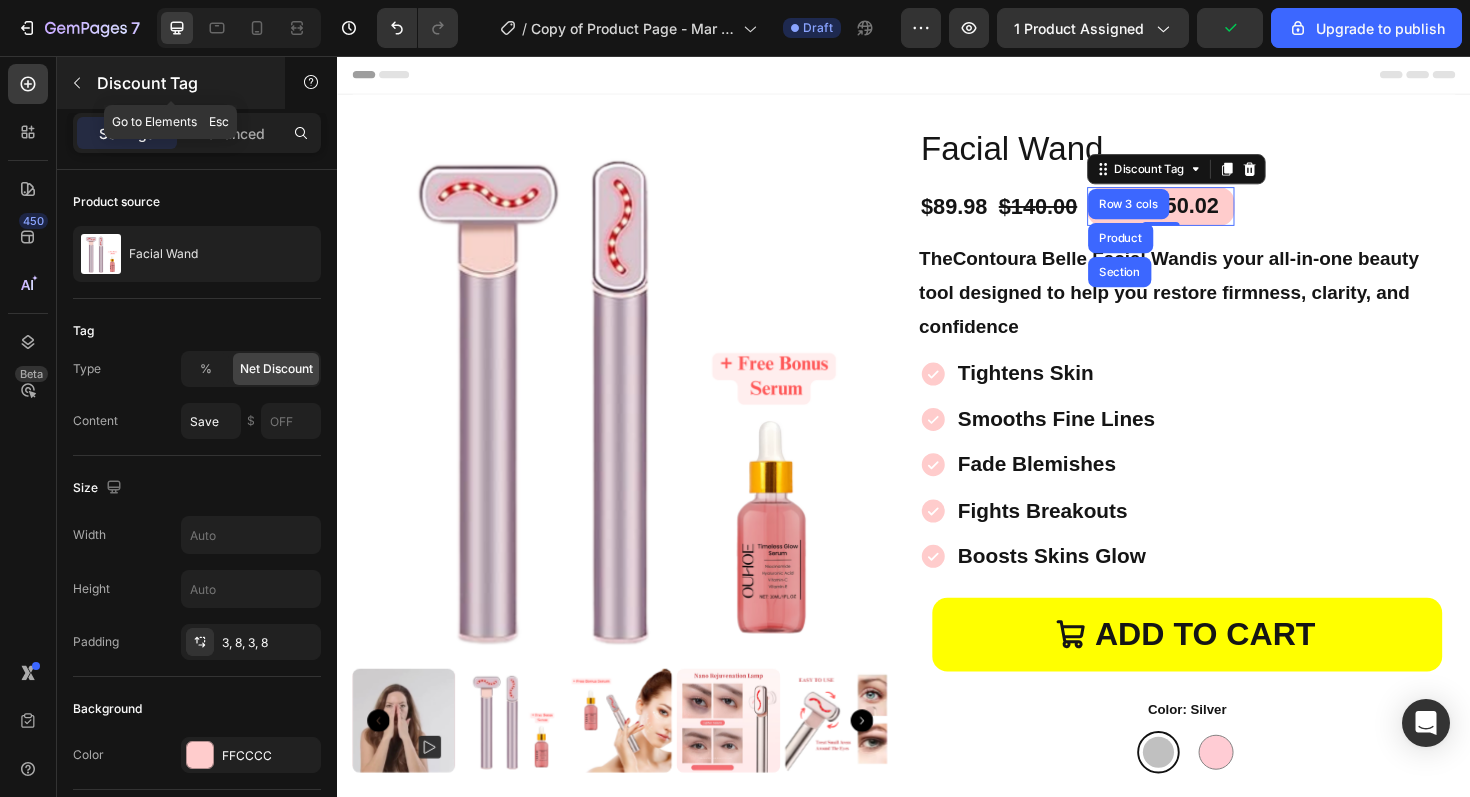 click at bounding box center [77, 83] 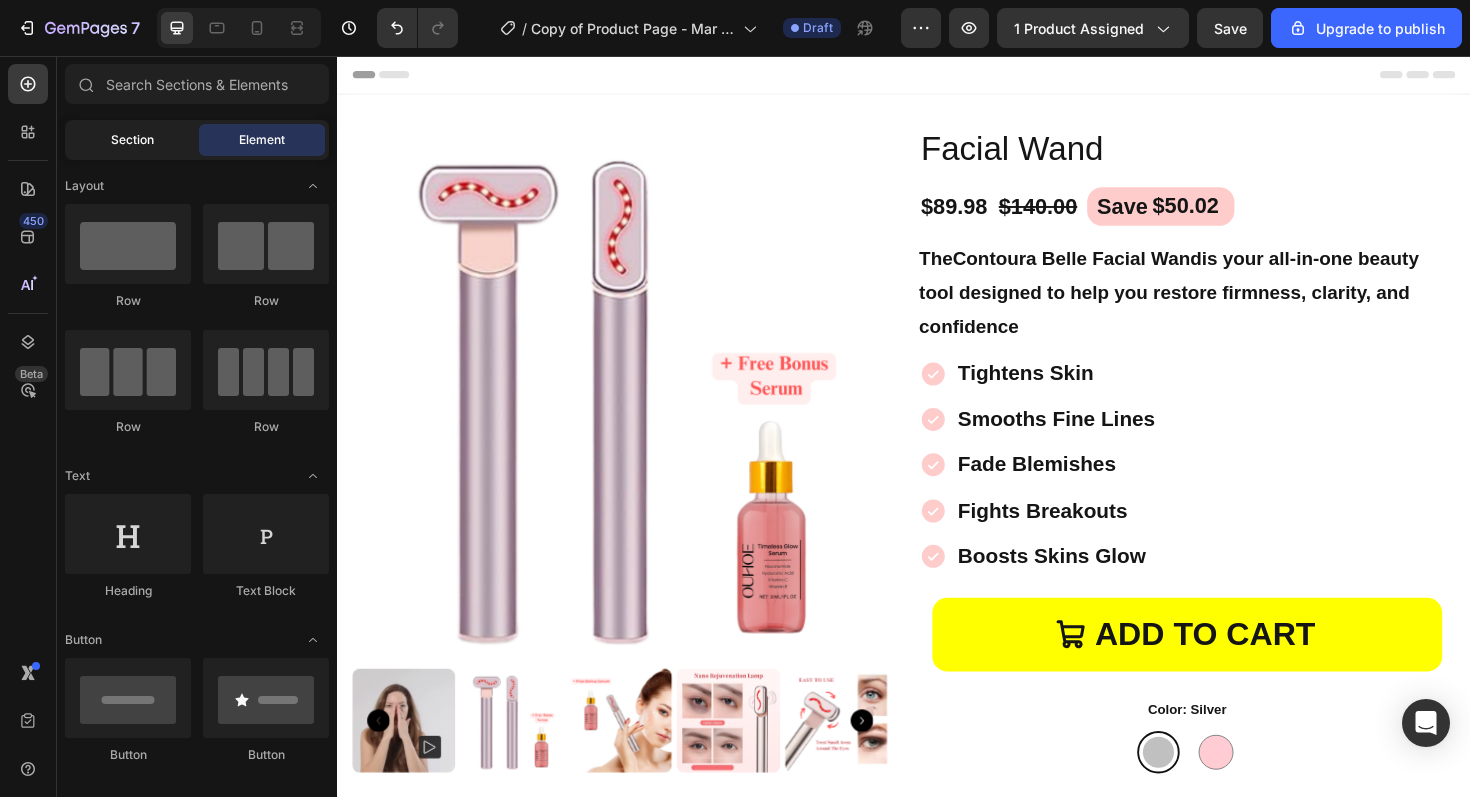click on "Section" at bounding box center (132, 140) 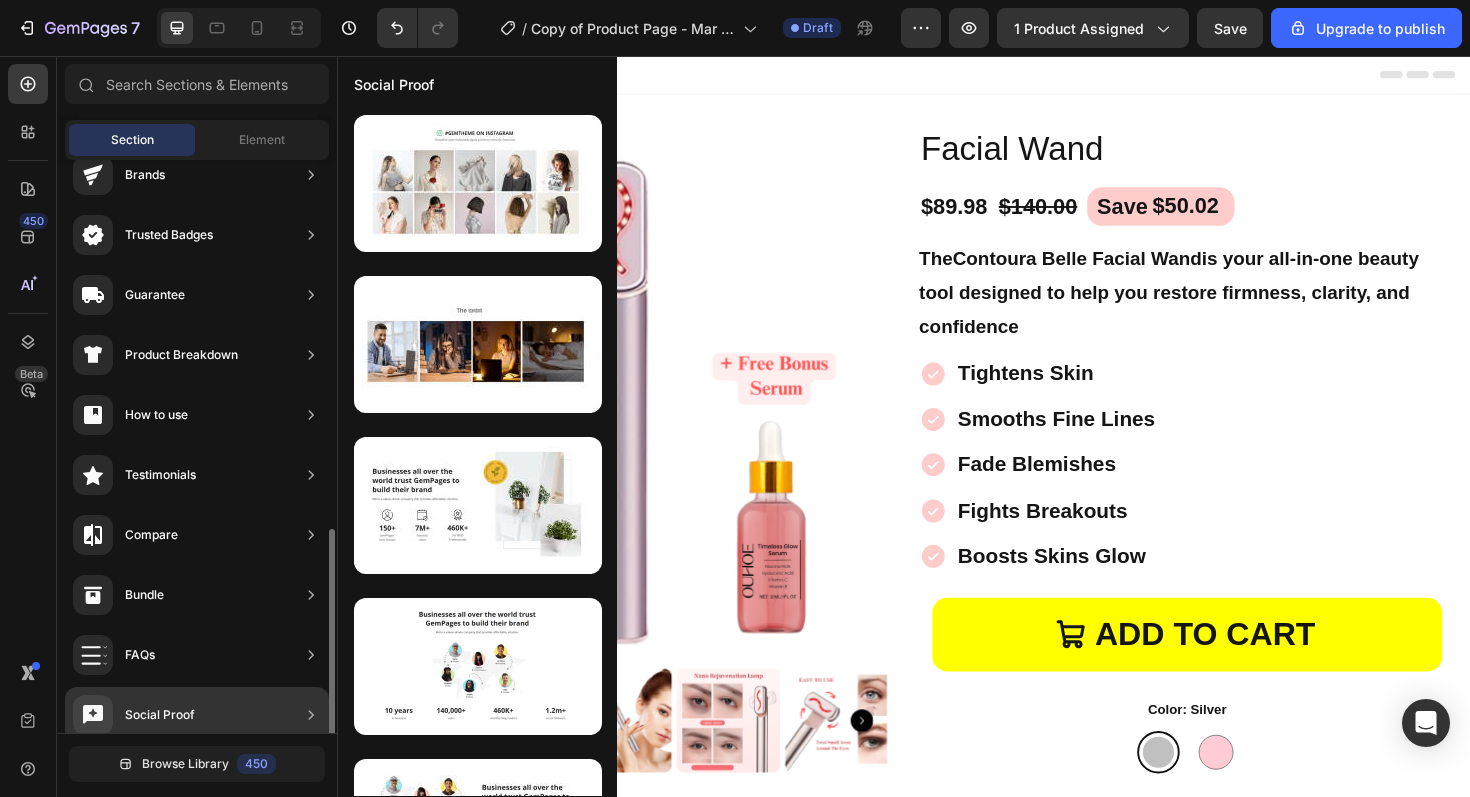 scroll, scrollTop: 0, scrollLeft: 0, axis: both 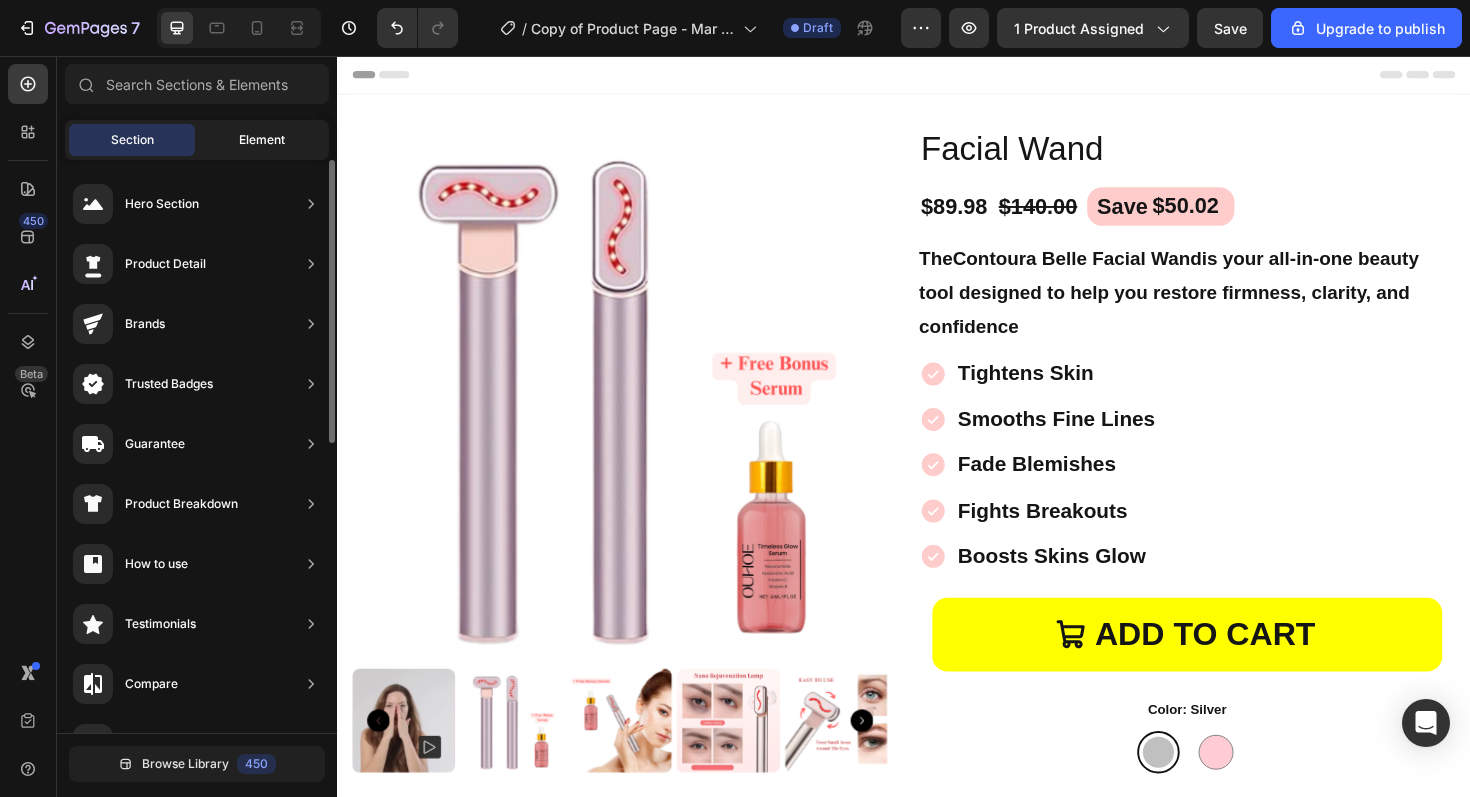 click on "Element" at bounding box center [262, 140] 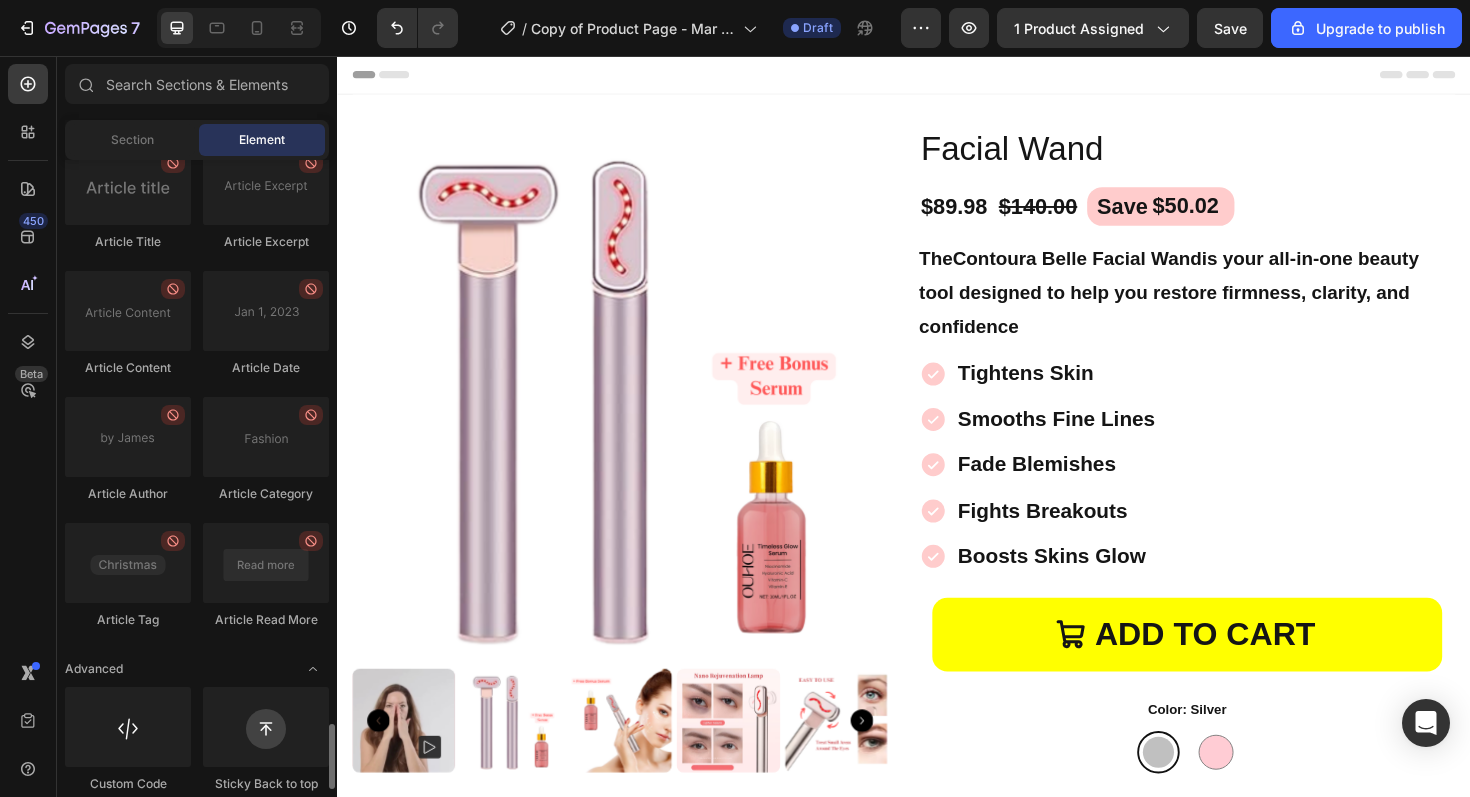 scroll, scrollTop: 5427, scrollLeft: 0, axis: vertical 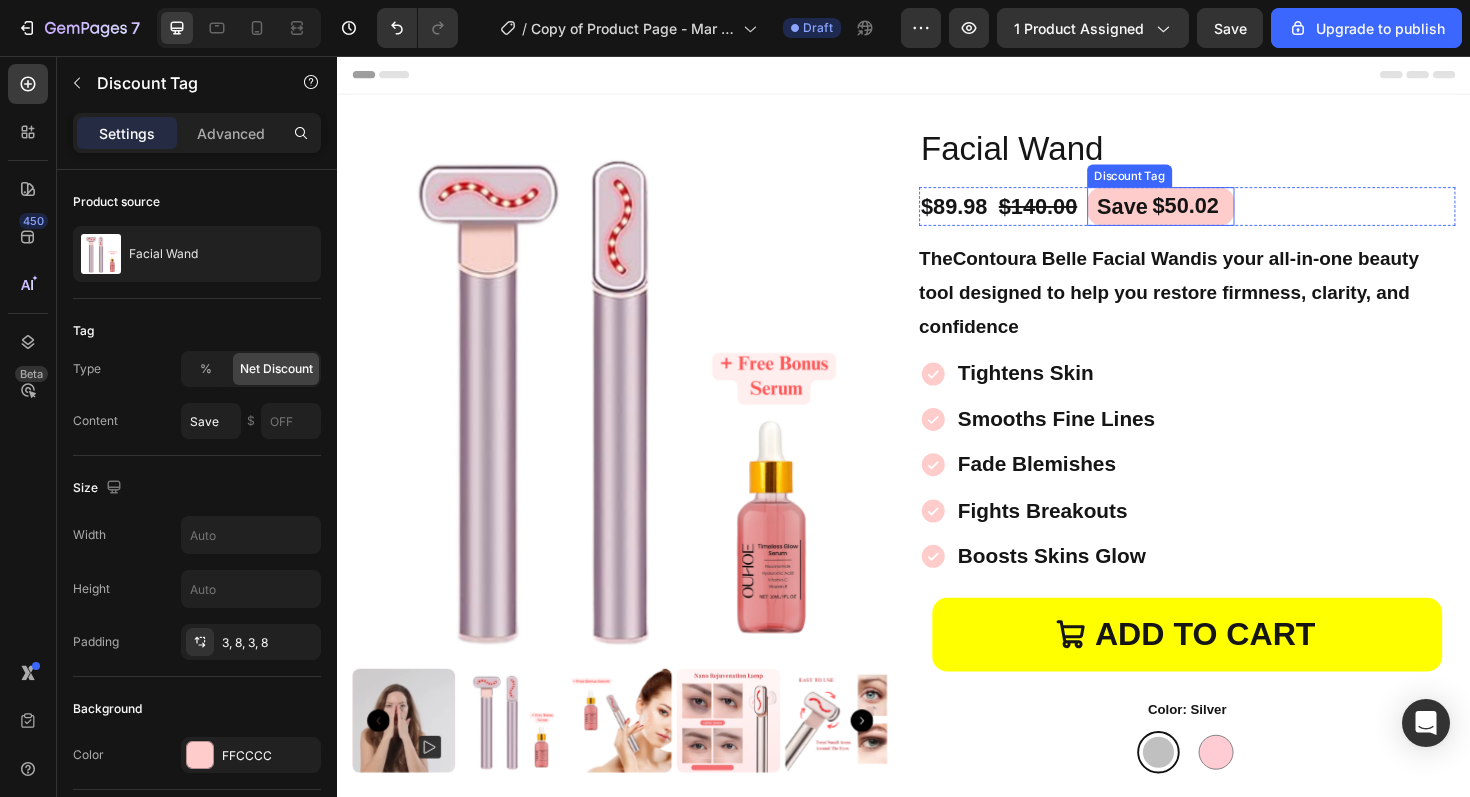 click on "Facial Wand Product Title $89.98 Product Price Product Price $140.00 Product Price Product Price Save $50.02 Discount Tag Row The  Contoura Belle Facial Wand  is your all-in-one beauty tool designed to help you restore firmness, clarity, and confidence   Product Description Tightens Skin Smooths Fine Lines Fade Blemishes Fights Breakouts Boosts Skins Glow Item List
ADD TO CART Add to Cart Color: Silver Silver Silver Pink Pink Product Variants & Swatches Quantity Text Block
1
Product Quantity Image Image Image Image Image Row Image Free Shipping Text Block Image 60 Day  Guarantee Text Block Image Hassle-Free Returns Text Block Row" at bounding box center [1237, 698] 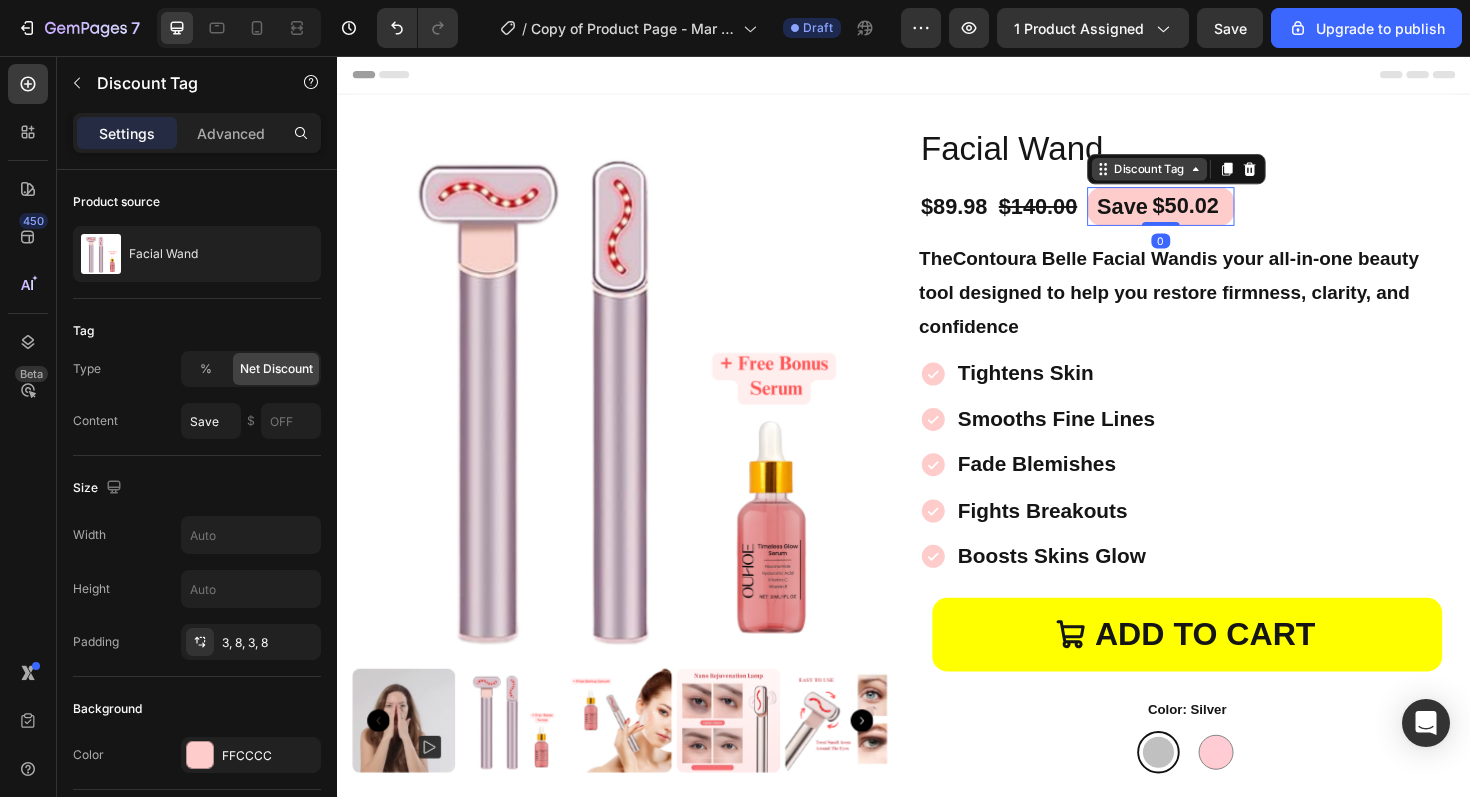 click on "Discount Tag" at bounding box center [1197, 176] 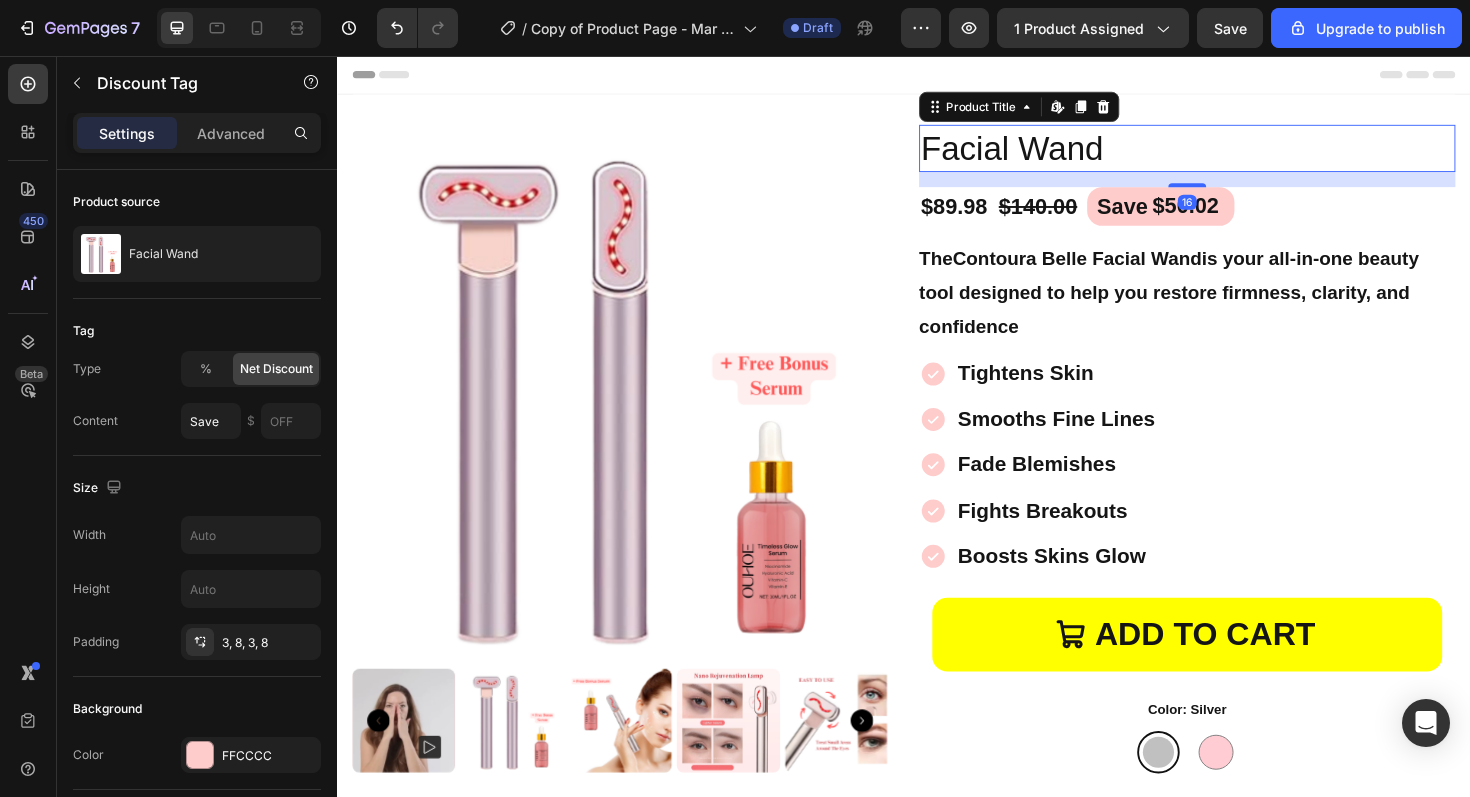 click on "Facial Wand" at bounding box center [1237, 154] 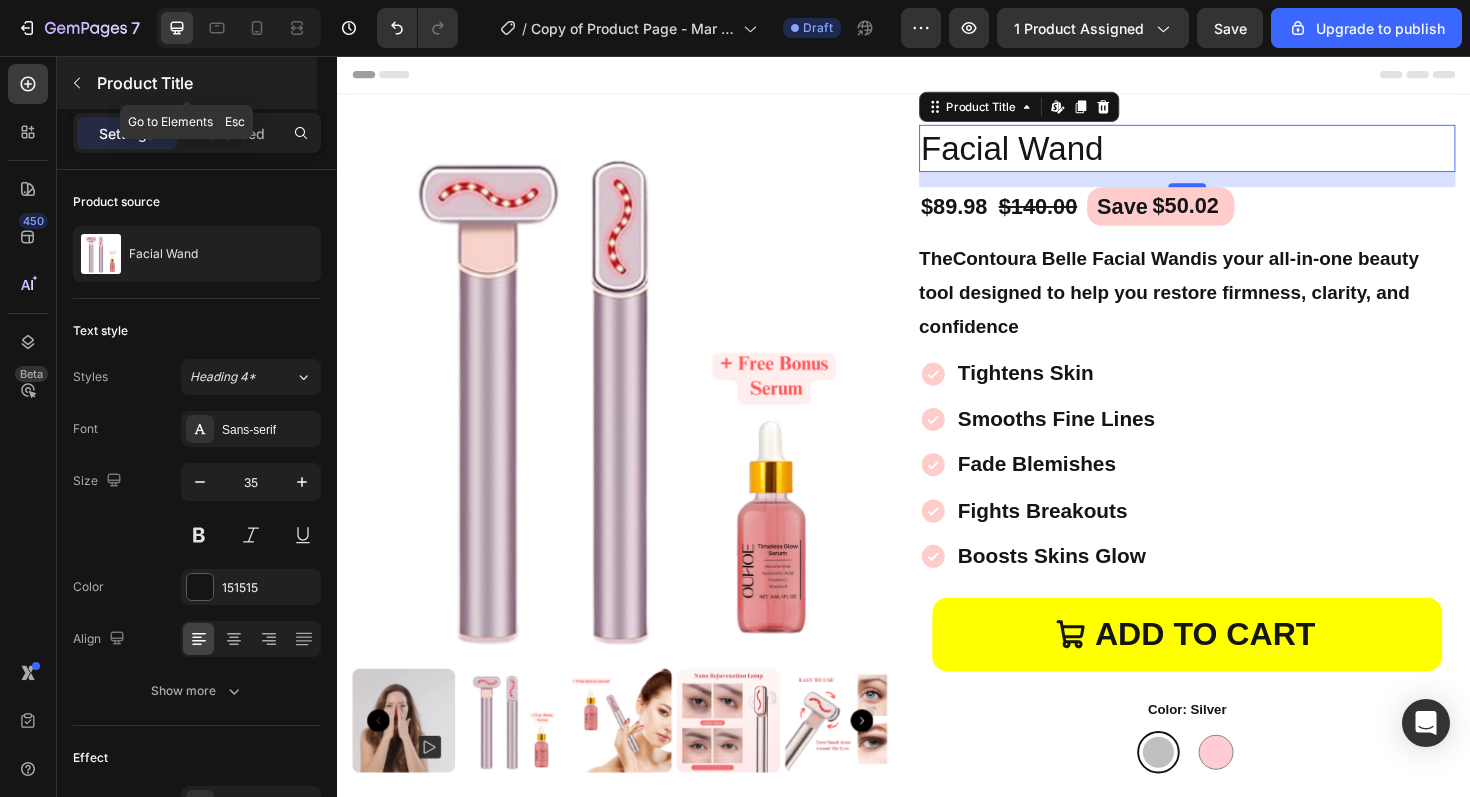 click 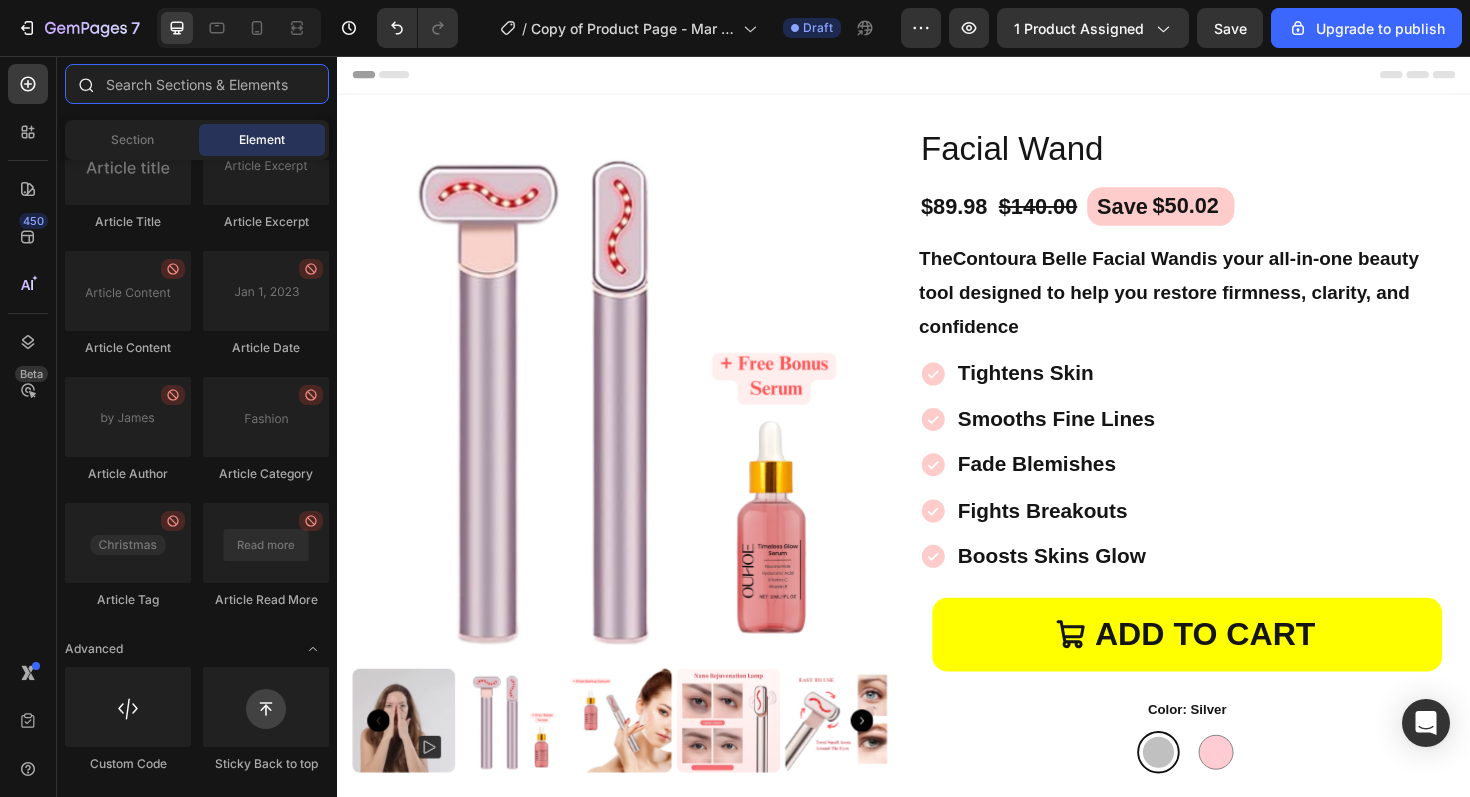click at bounding box center (197, 84) 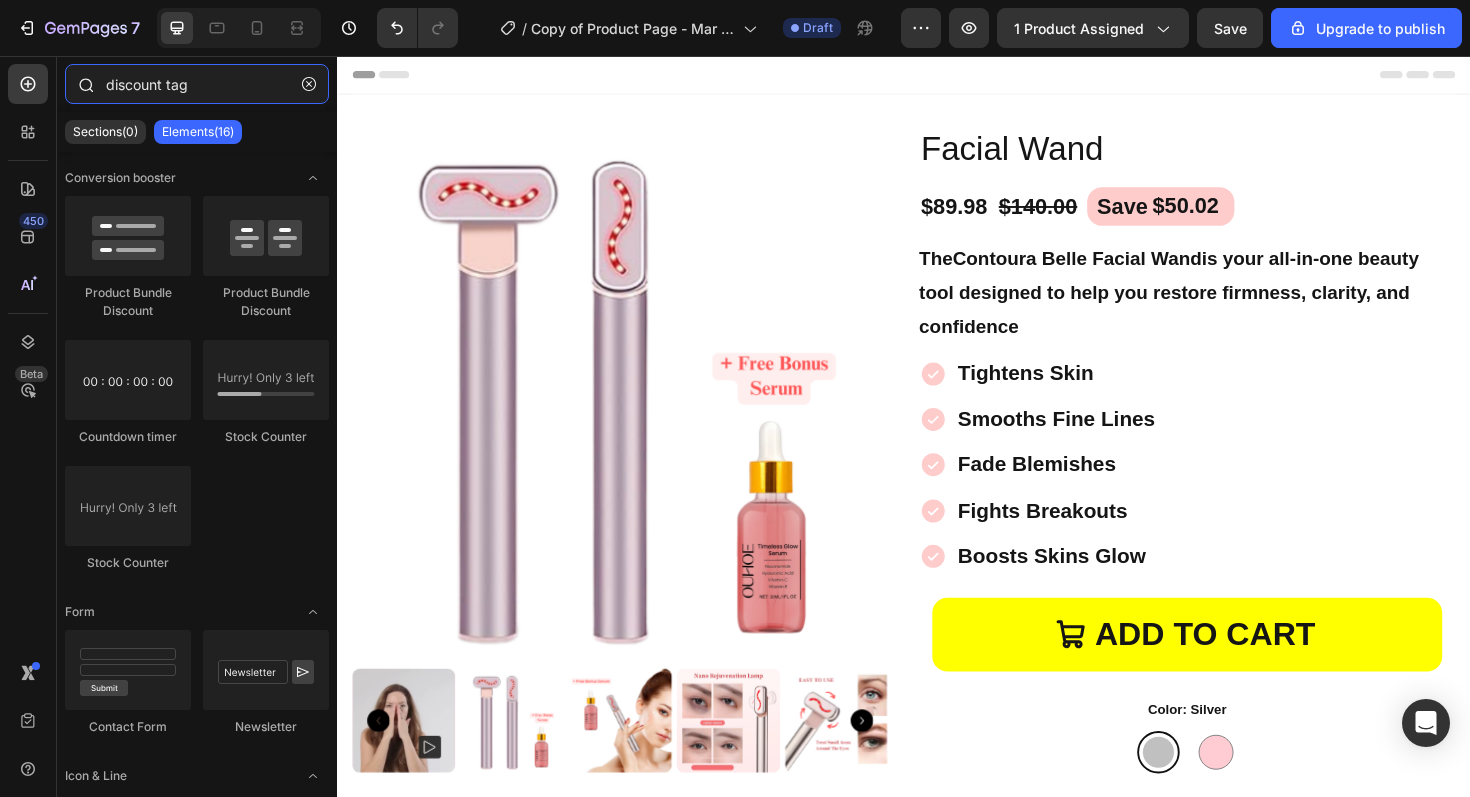 type on "discount tag" 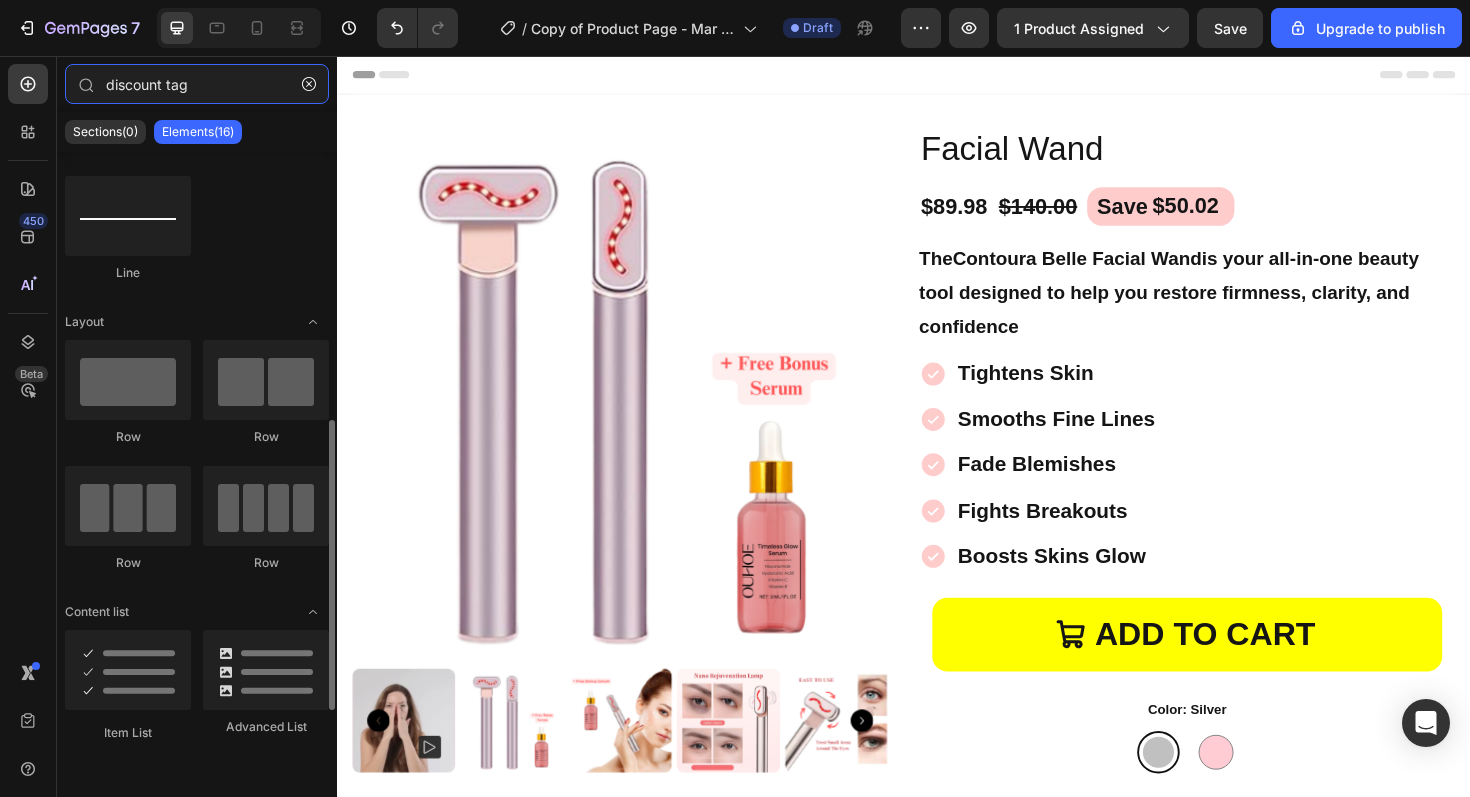 scroll, scrollTop: 0, scrollLeft: 0, axis: both 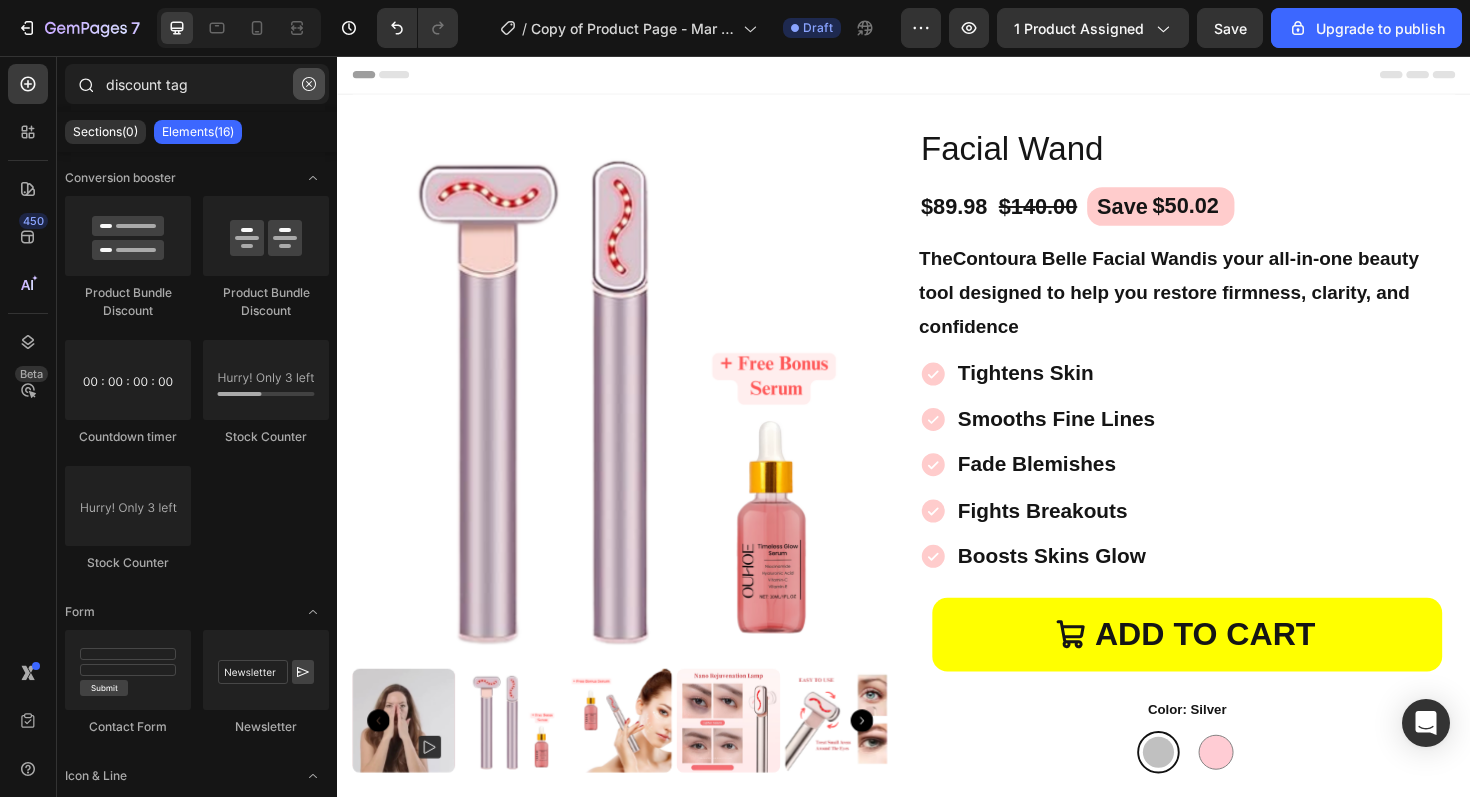 click 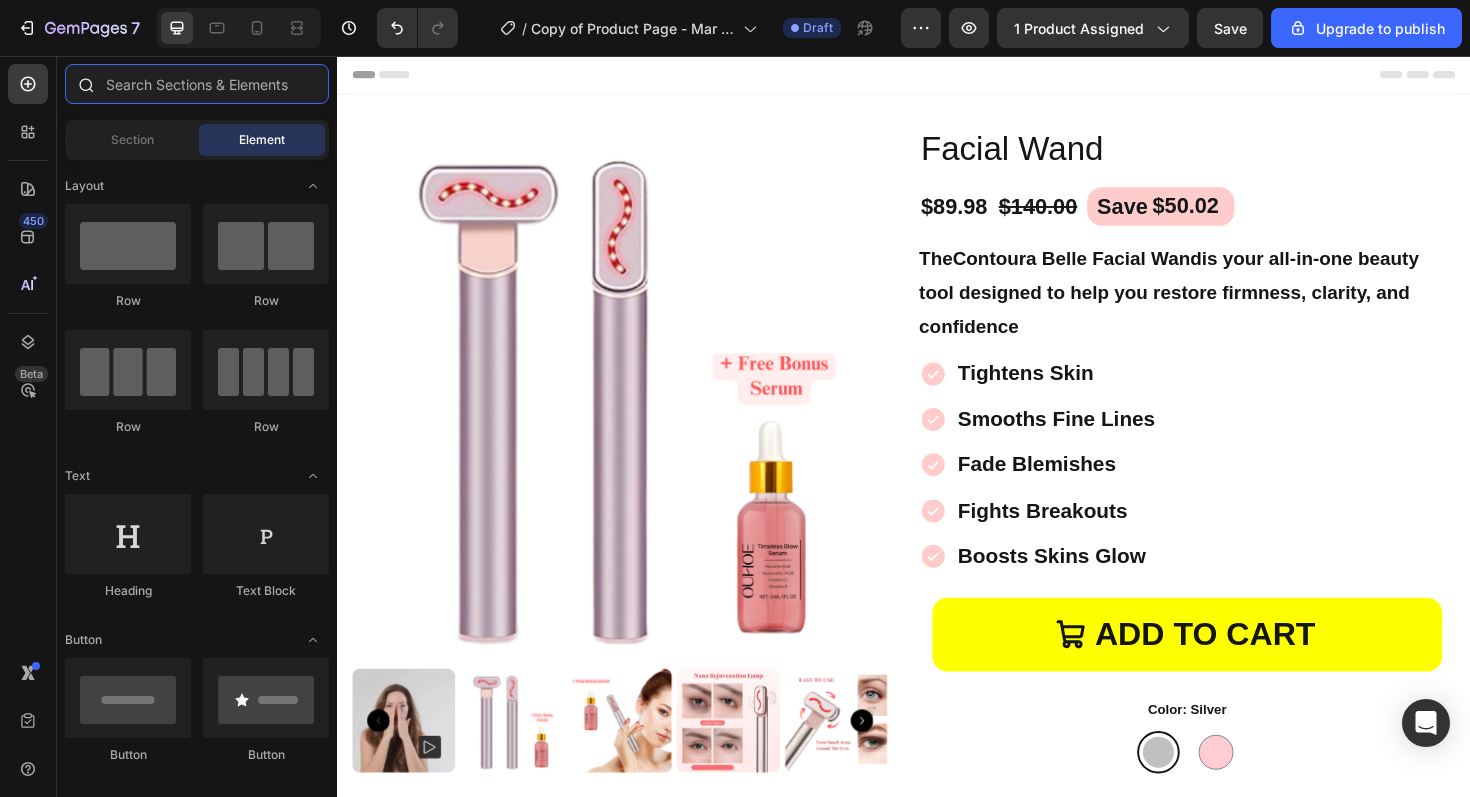 click at bounding box center [197, 84] 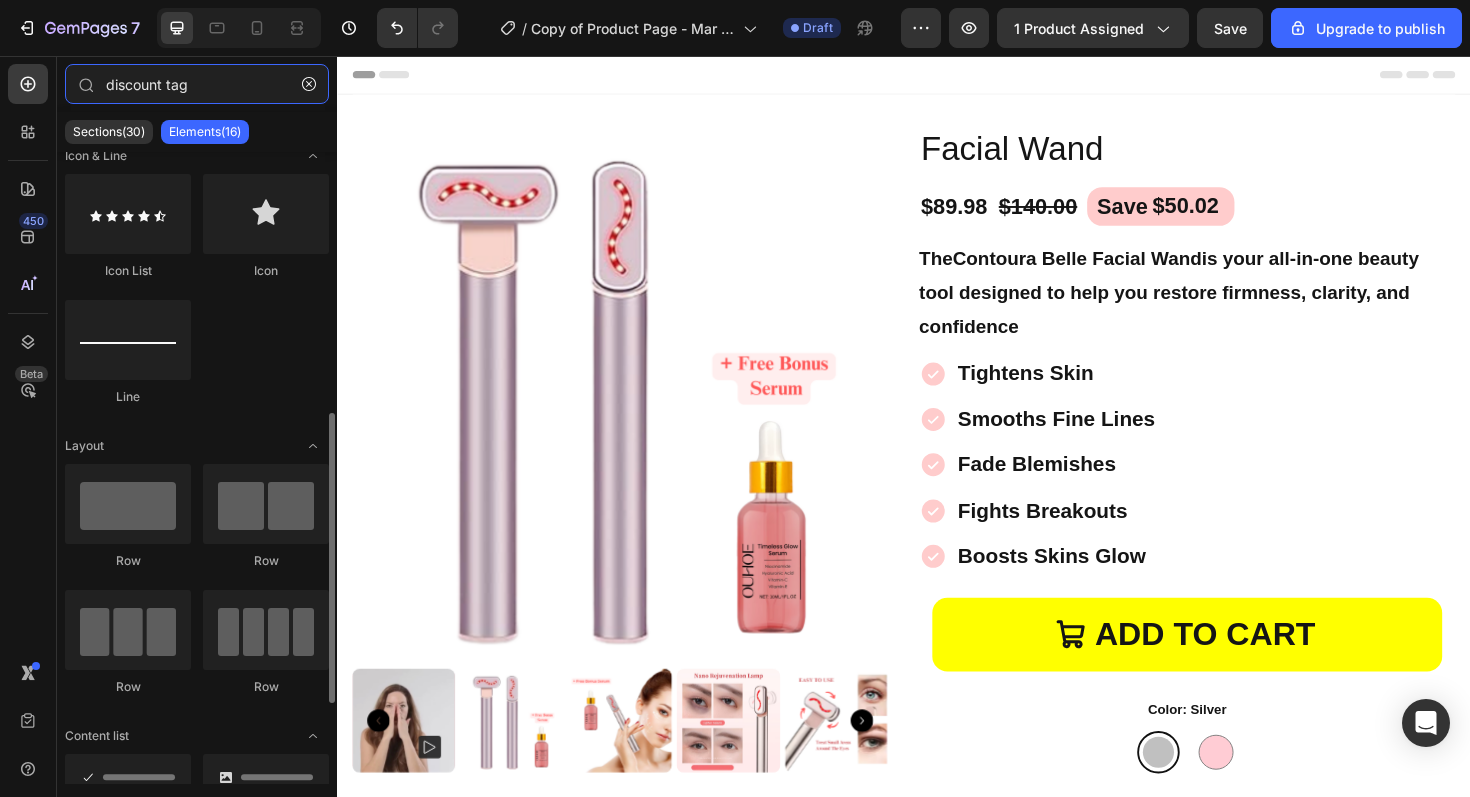 scroll, scrollTop: 744, scrollLeft: 0, axis: vertical 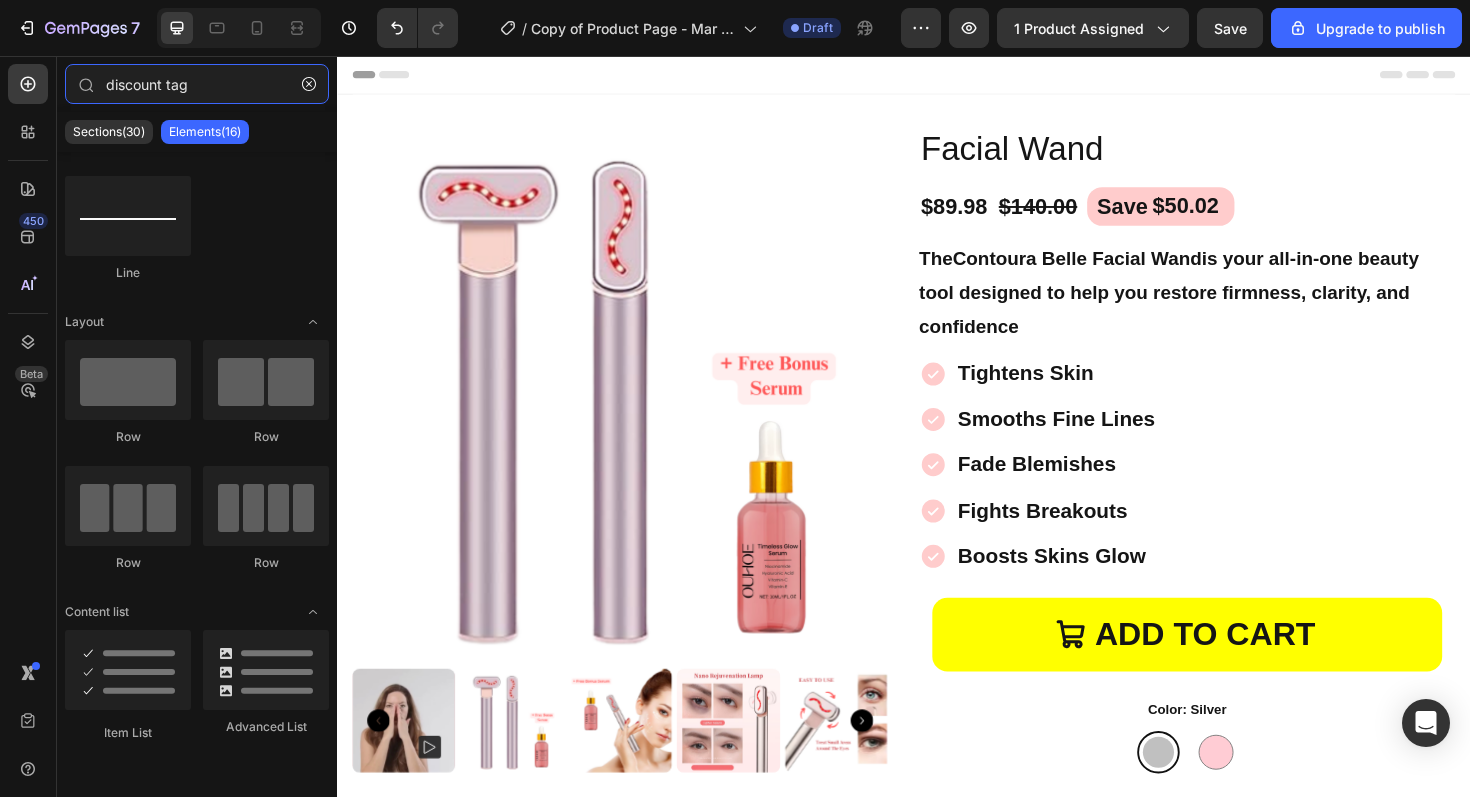 type on "discount tag" 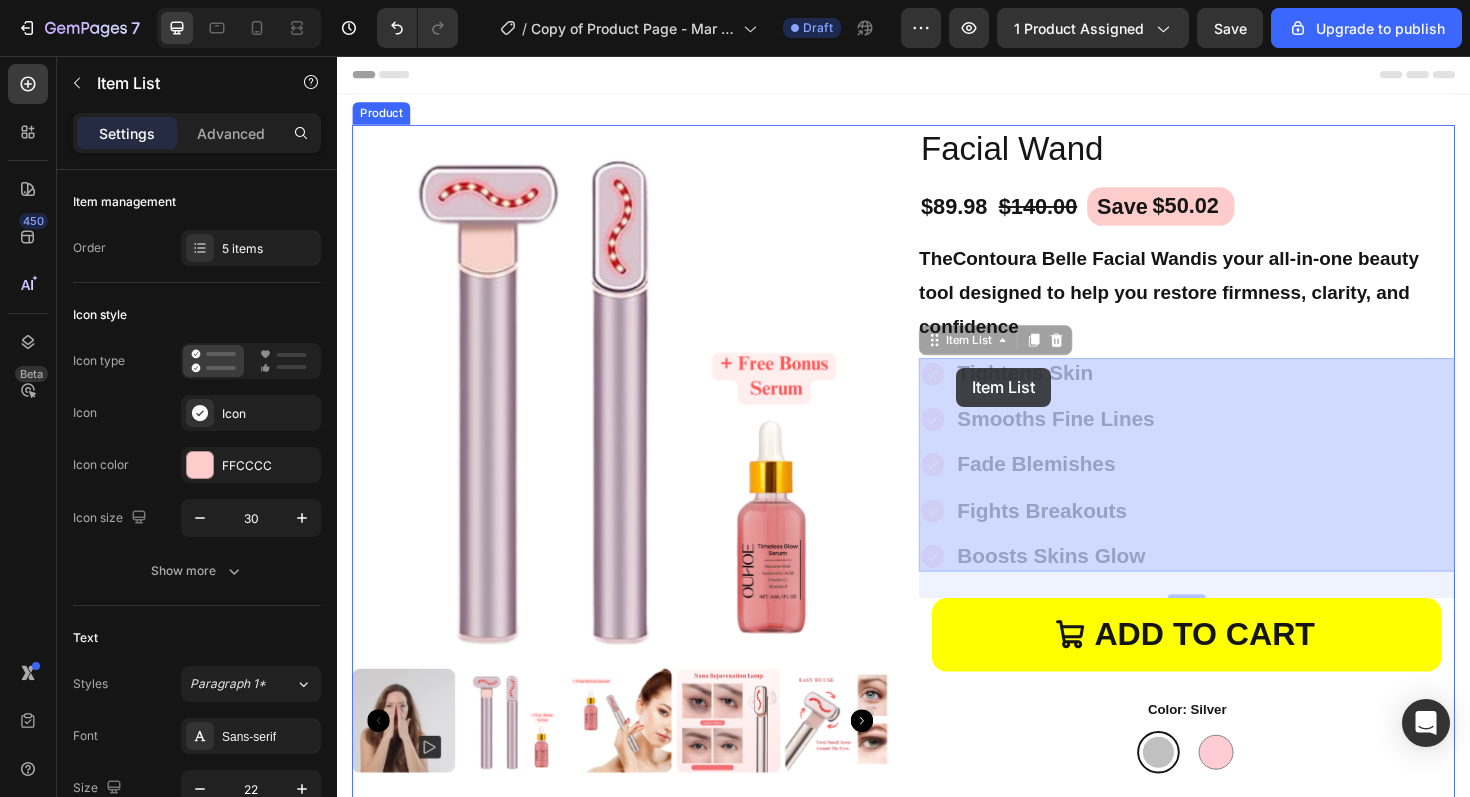 drag, startPoint x: 980, startPoint y: 371, endPoint x: 994, endPoint y: 386, distance: 20.518284 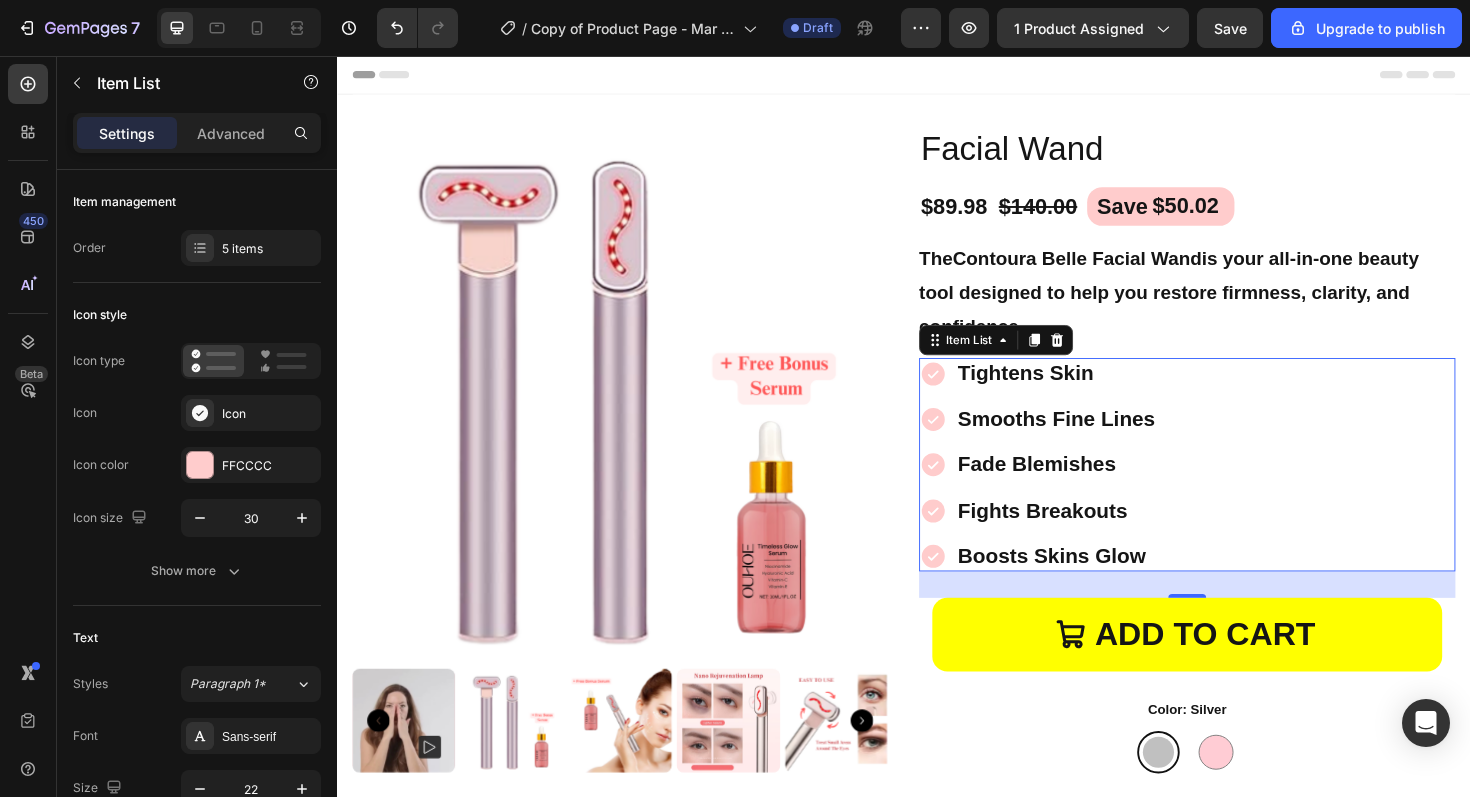 click on "Item List" at bounding box center [1034, 357] 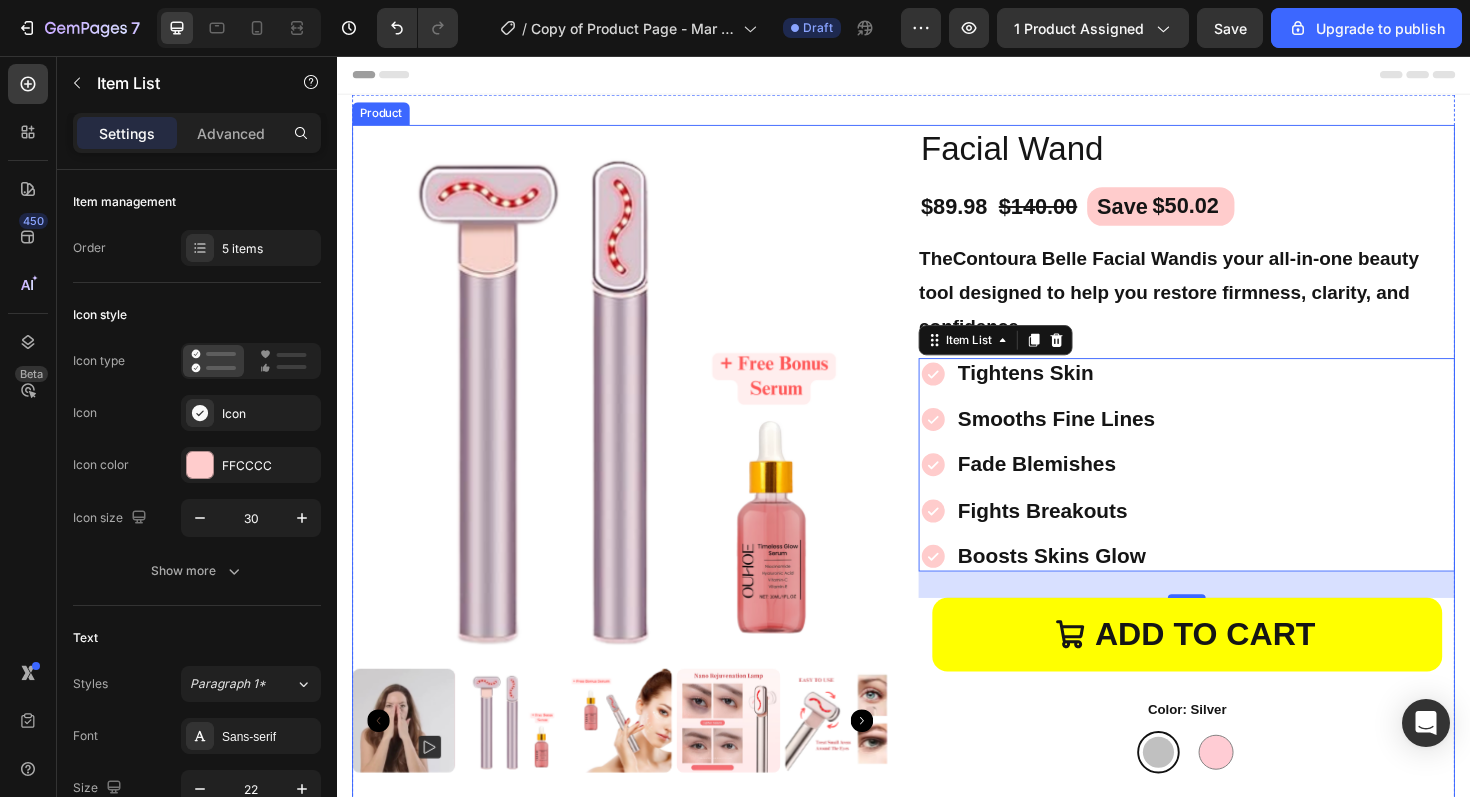 click on "Product Images Icon Icon Icon Icon Icon Icon List “I wish I started using this sooner.” “I was hesitant to try another skincare gadget, but Contoura Belle is the real deal. It’s easy to use, relaxing, and the results speak for themselves. My skin feels firmer, and that dull, tired look is completely gone. I finally feel radiant again.” Text Block Emily Text Block
Verified Buyer Item List Row Row Facial Wand Product Title $89.98 Product Price Product Price $140.00 Product Price Product Price Save $50.02 Discount Tag Row The  Contoura Belle Facial Wand  is your all-in-one beauty tool designed to help you restore firmness, clarity, and confidence   Product Description Tightens Skin Smooths Fine Lines Fade Blemishes Fights Breakouts Boosts Skins Glow Item List   28
ADD TO CART Add to Cart Color: Silver Silver Silver Pink Pink Product Variants & Swatches Quantity Text Block
1
Product Quantity Image Image Image Image Image Row Image" at bounding box center (937, 698) 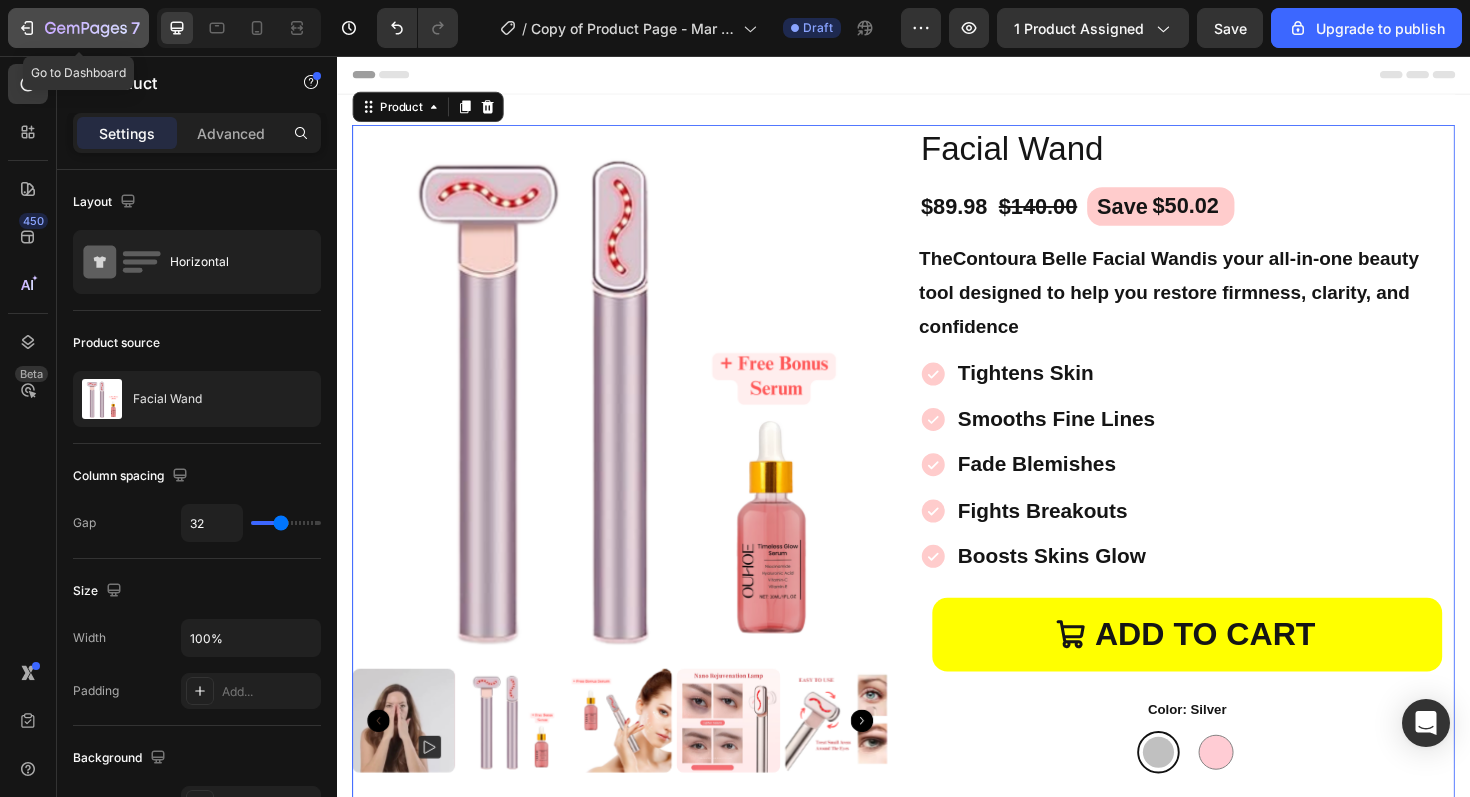 click 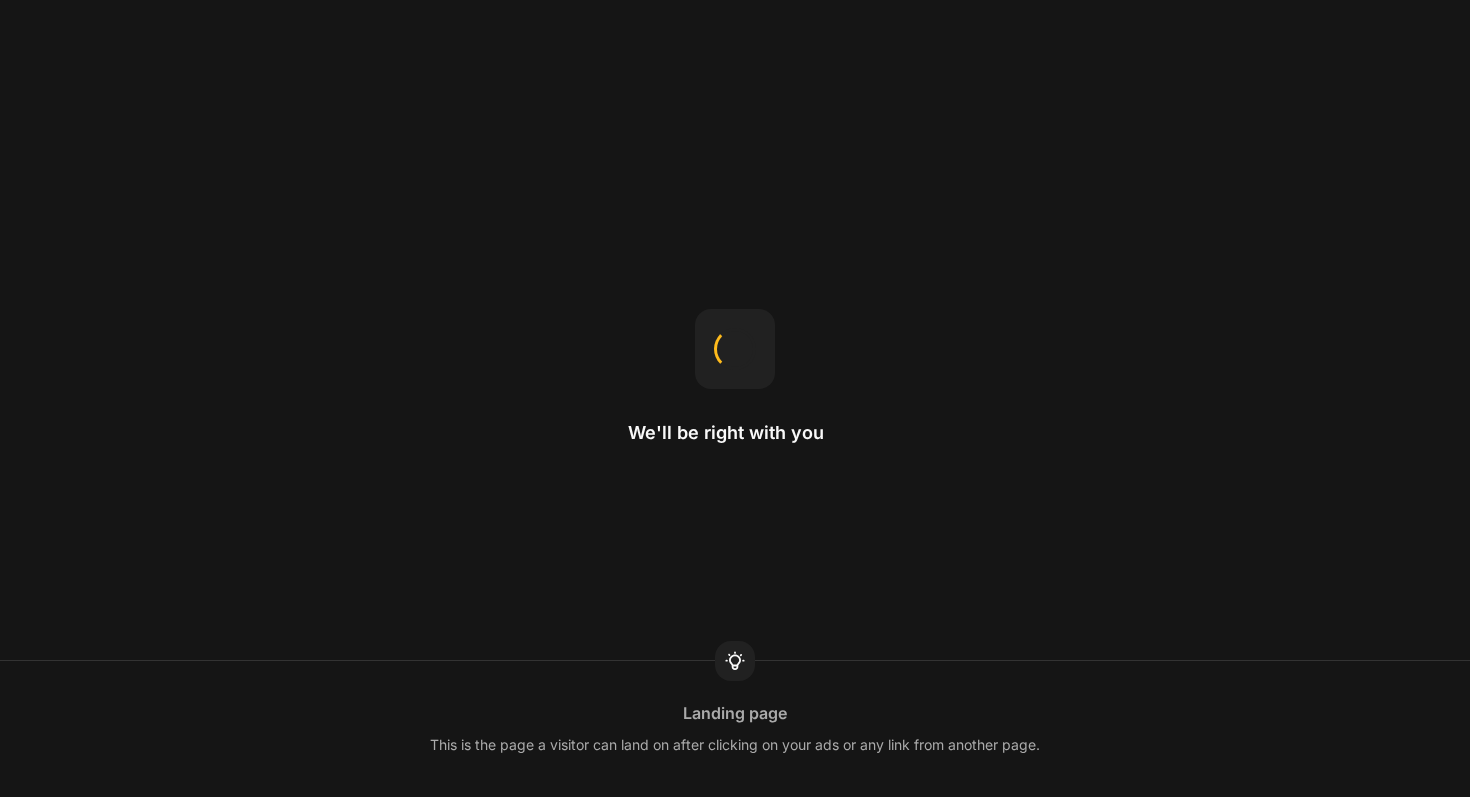 scroll, scrollTop: 0, scrollLeft: 0, axis: both 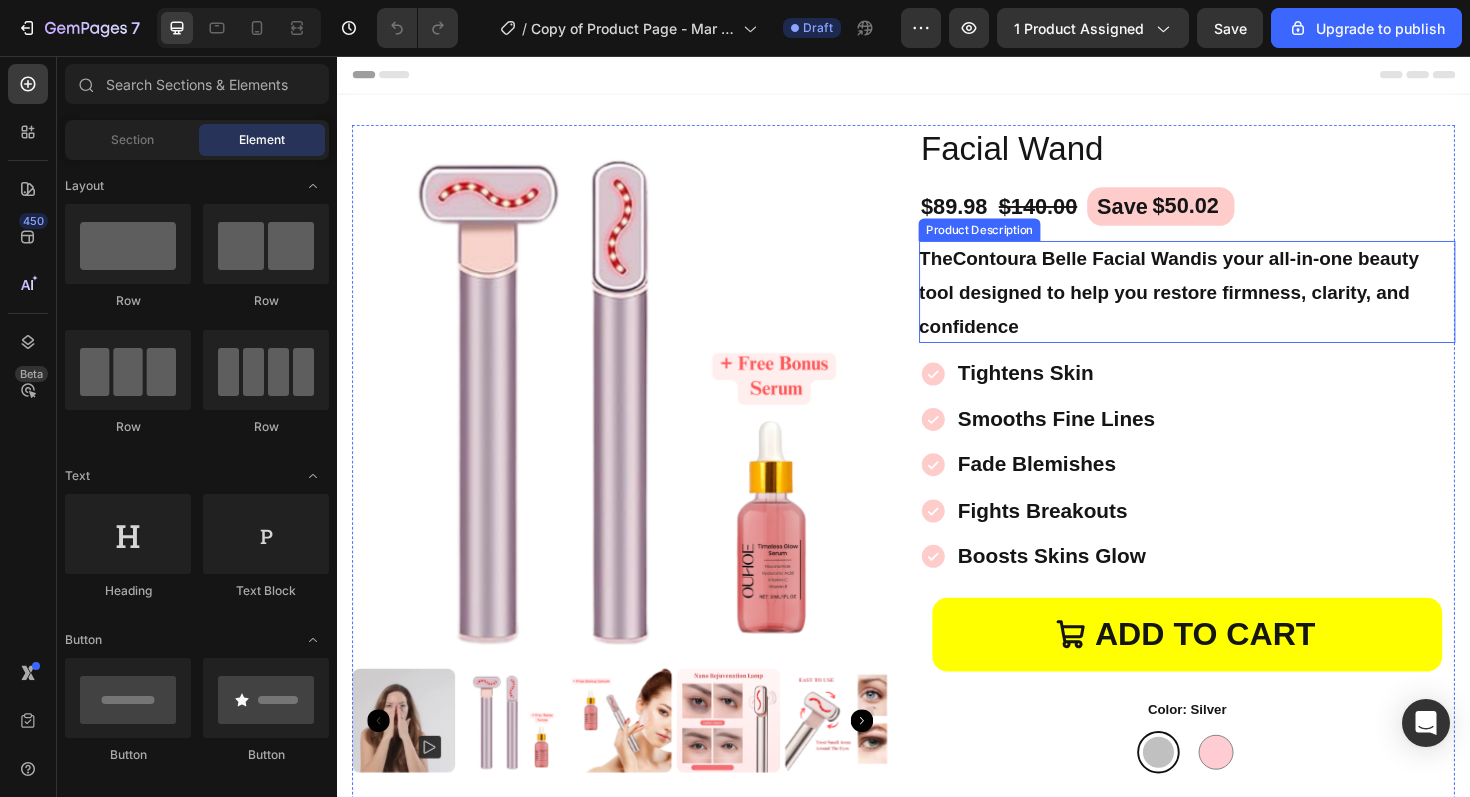 click on "The  Contoura Belle Facial Wand  is your all-in-one beauty tool designed to help you restore firmness, clarity, and confidence" at bounding box center (1237, 306) 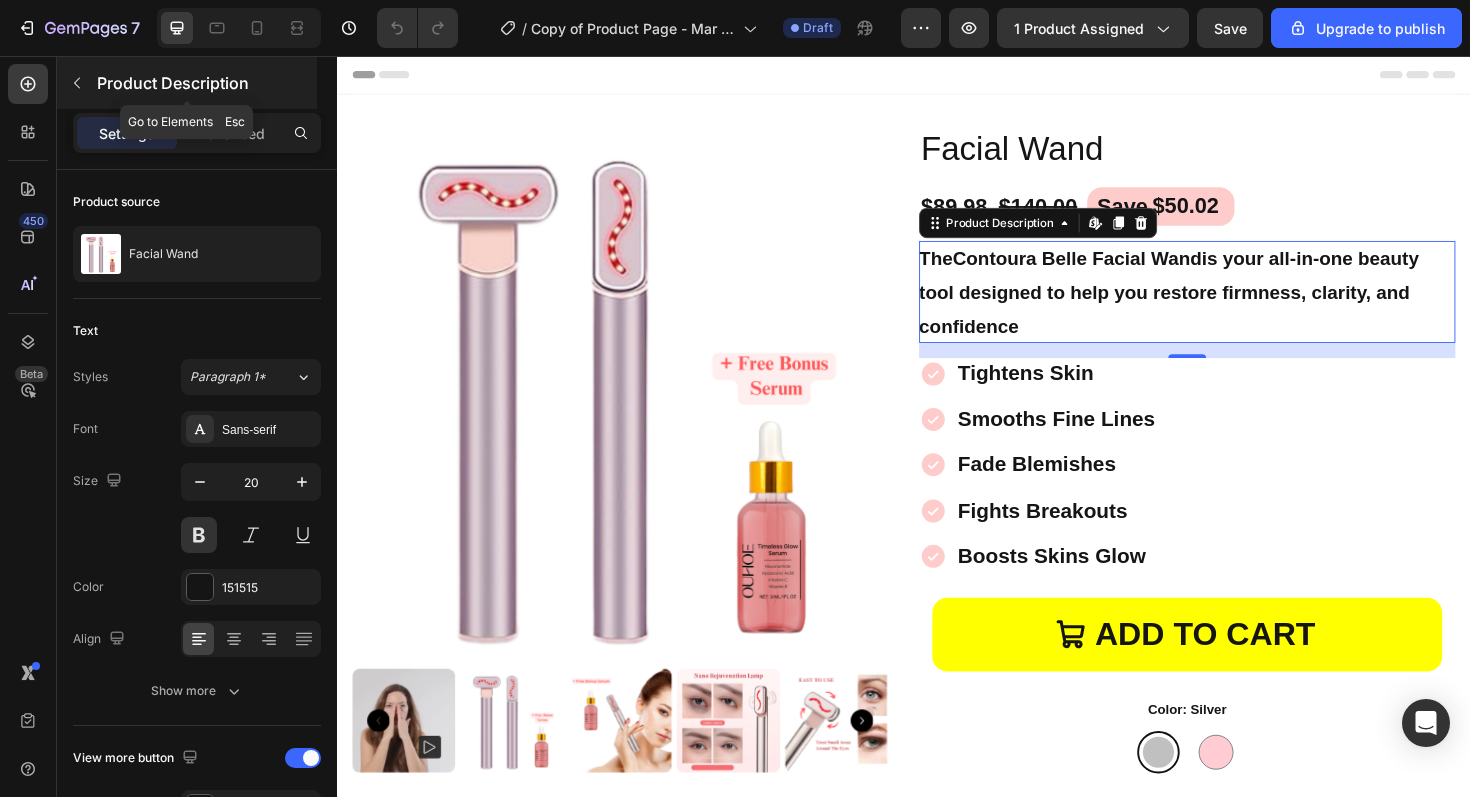 click at bounding box center [77, 83] 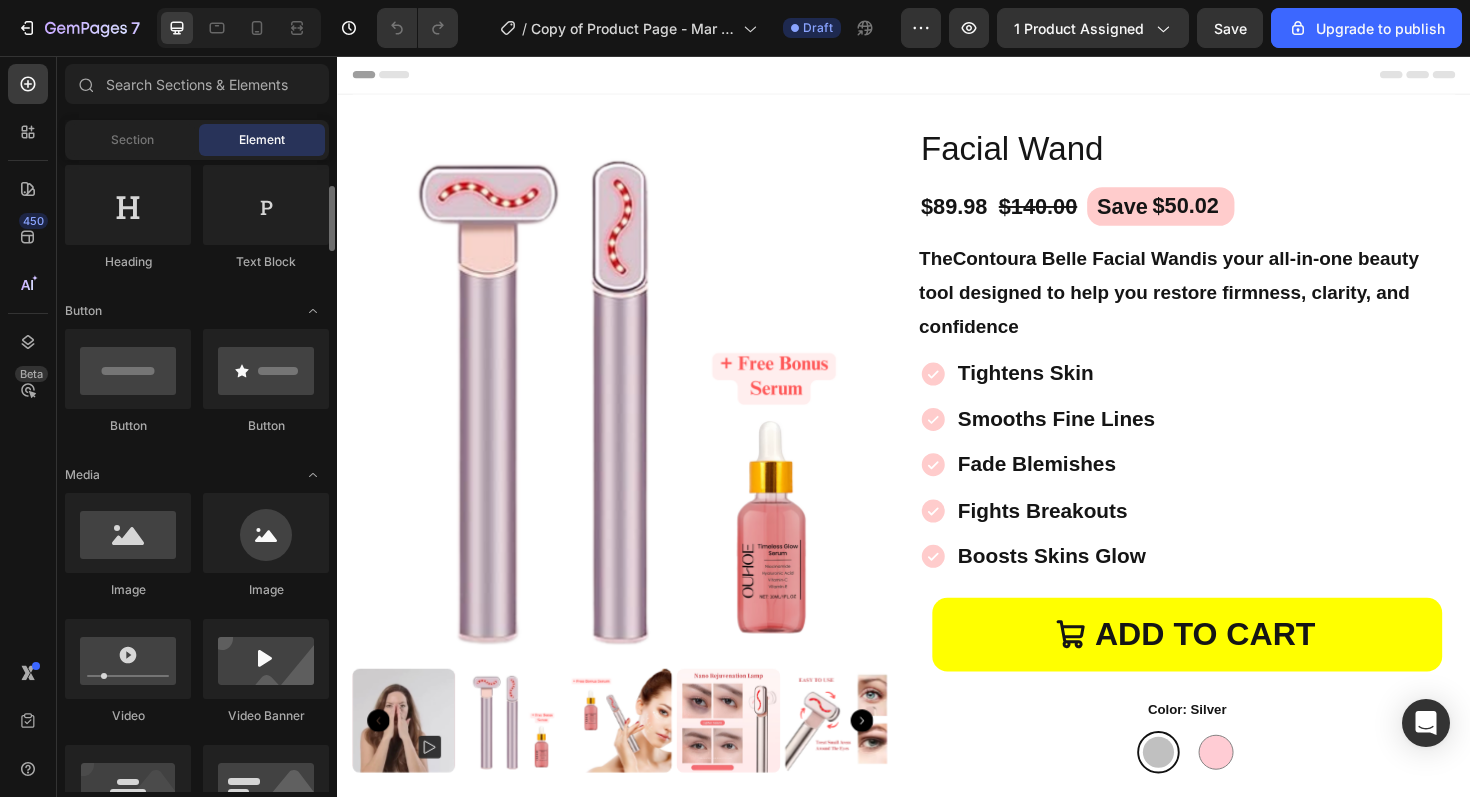 scroll, scrollTop: 351, scrollLeft: 0, axis: vertical 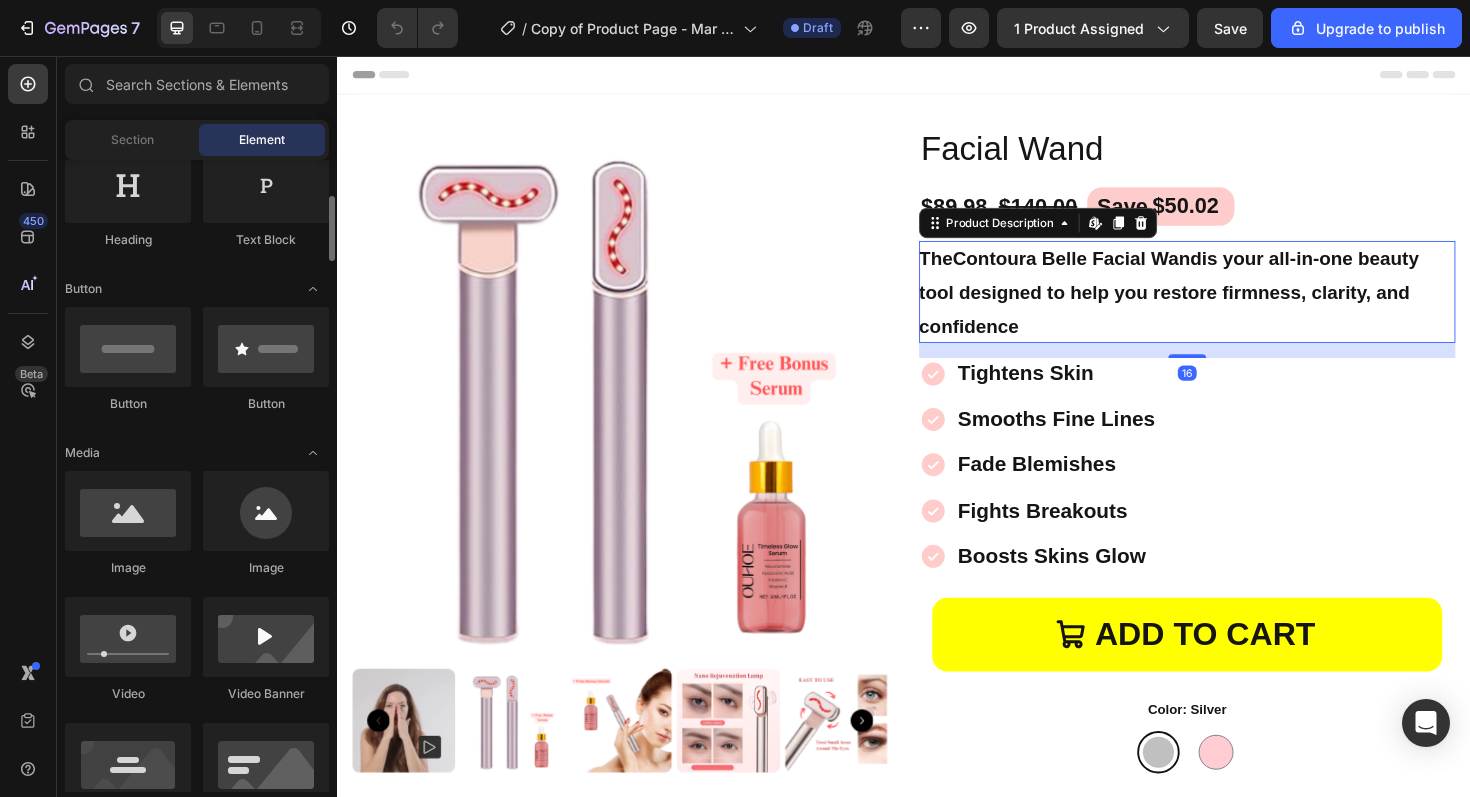 click on "The  Contoura Belle Facial Wand  is your all-in-one beauty tool designed to help you restore firmness, clarity, and confidence" at bounding box center [1237, 306] 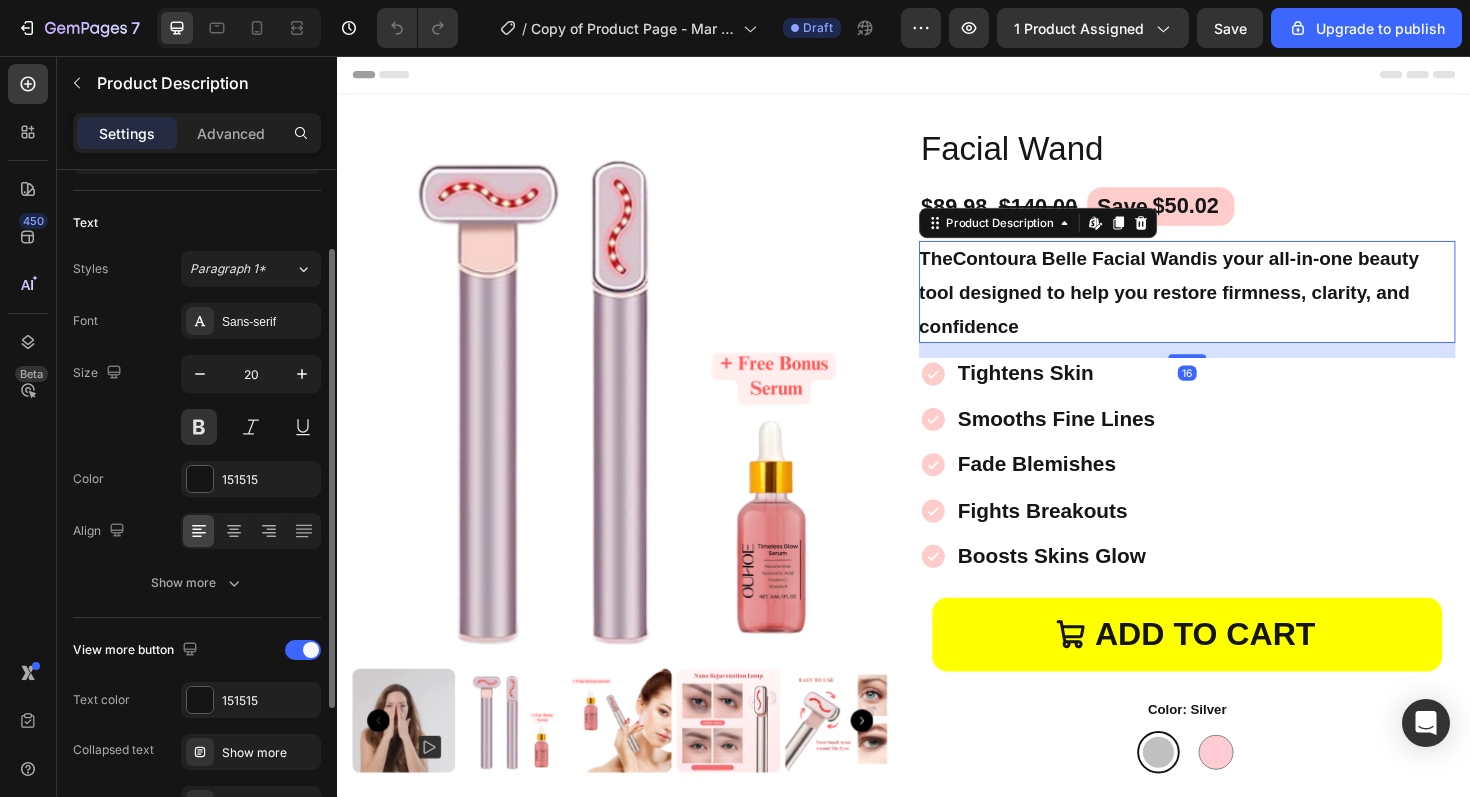 scroll, scrollTop: 112, scrollLeft: 0, axis: vertical 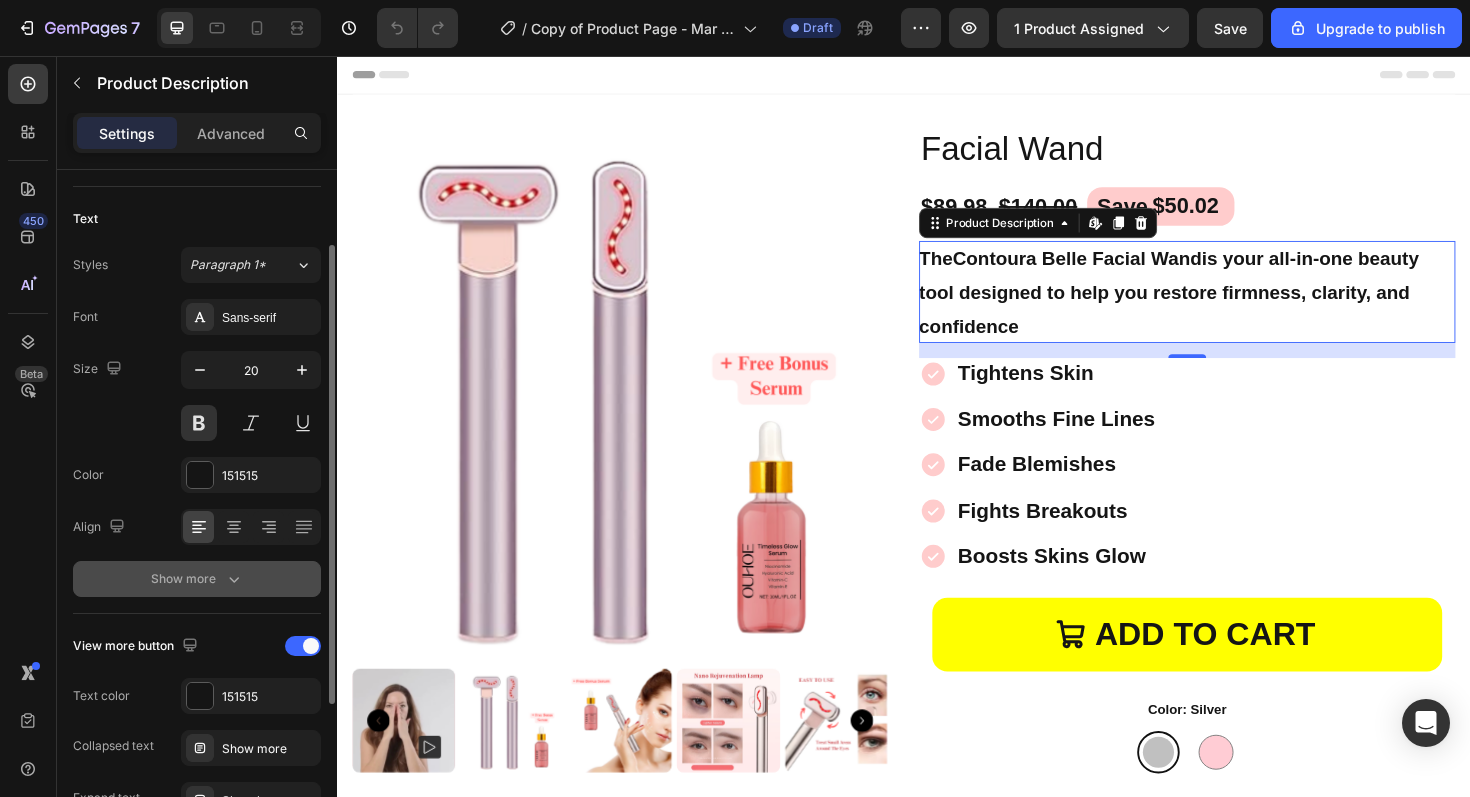 click 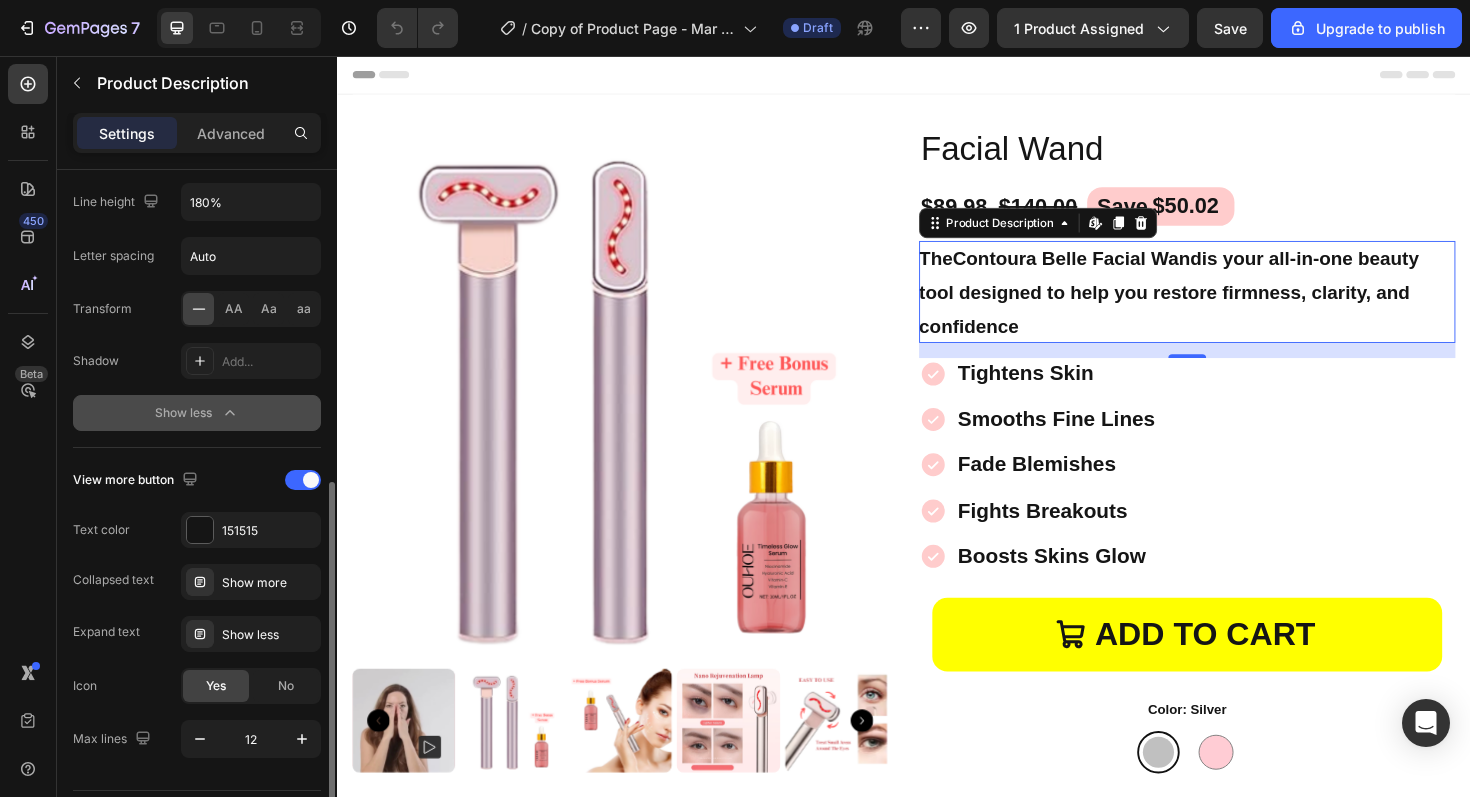 scroll, scrollTop: 599, scrollLeft: 0, axis: vertical 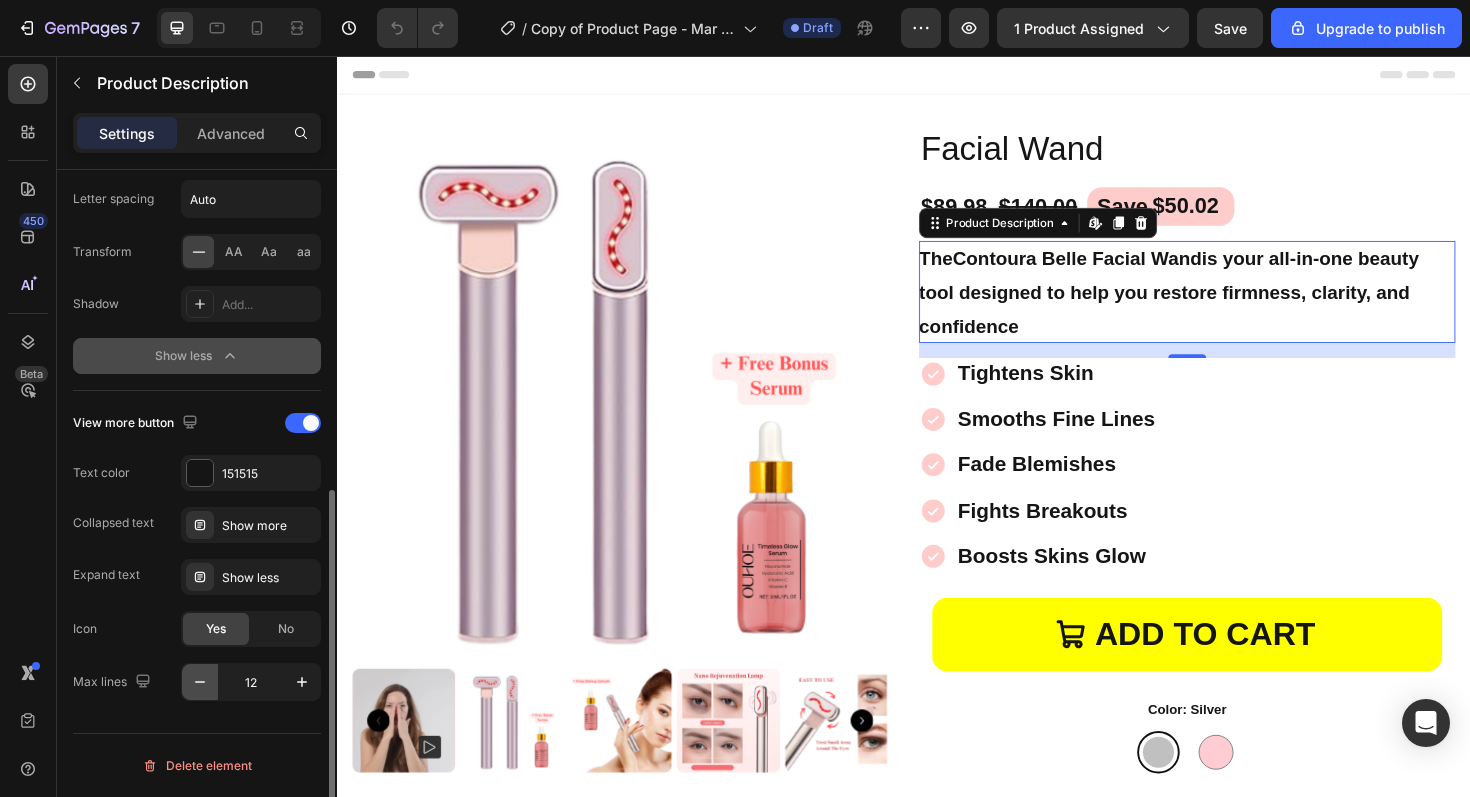 click 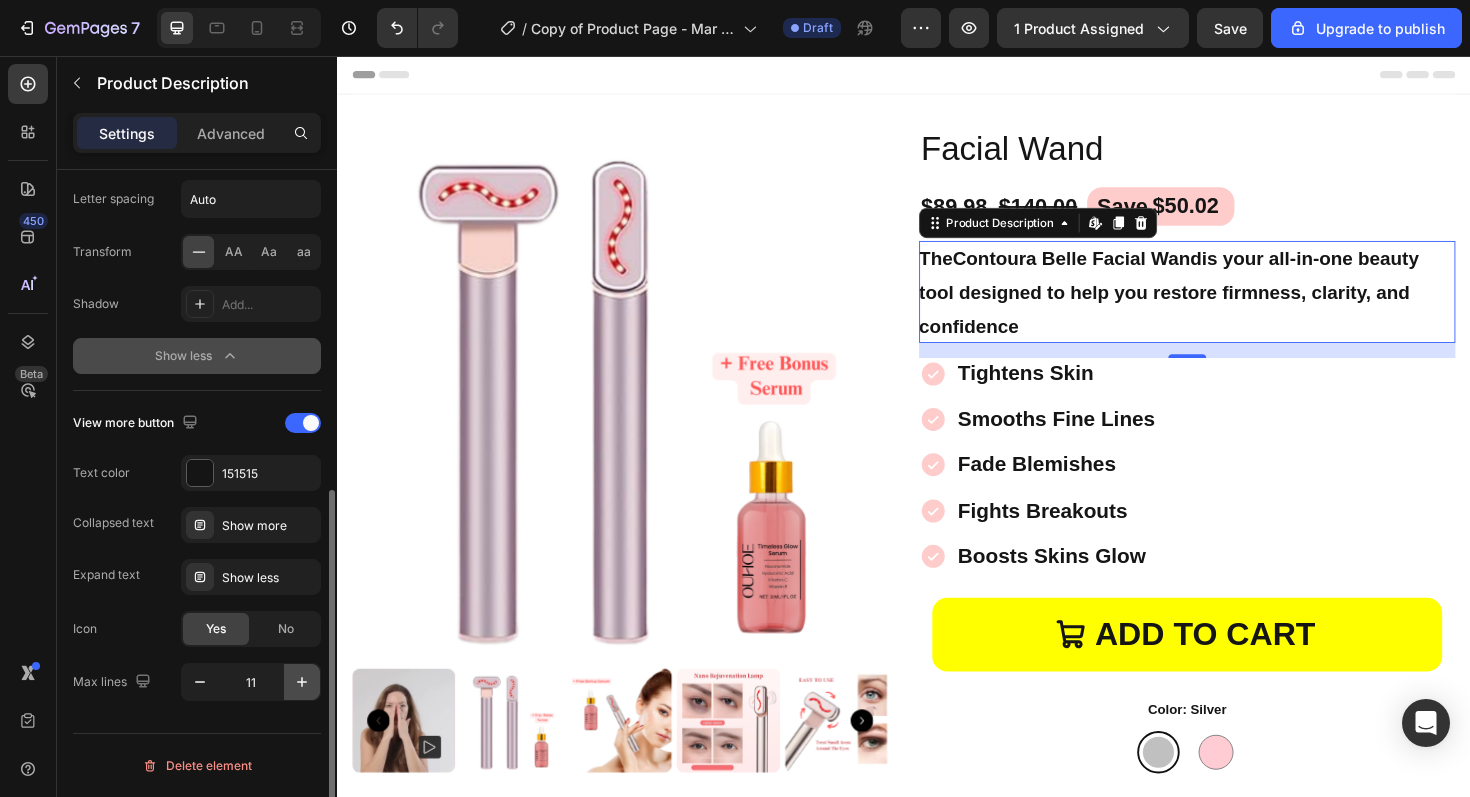 click 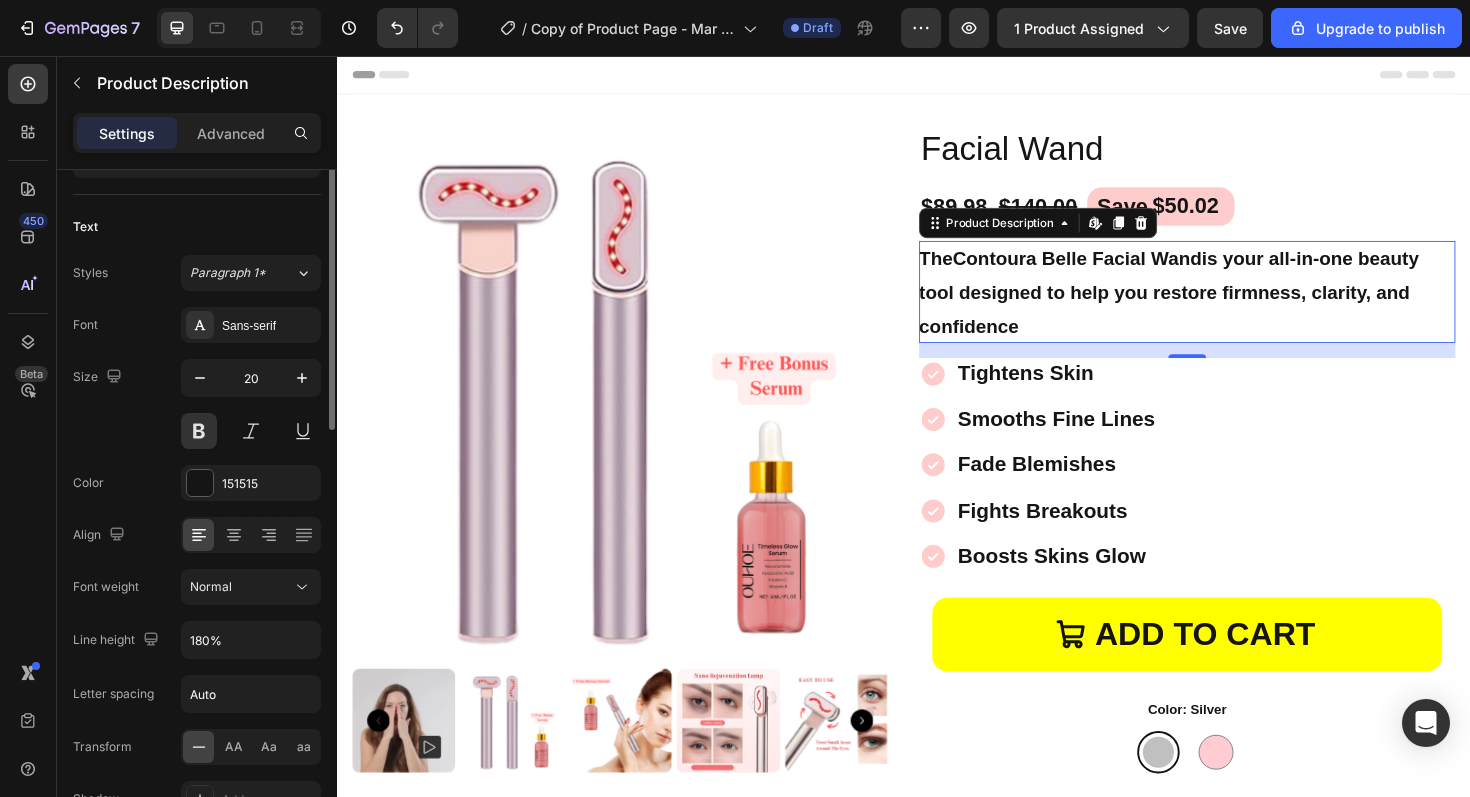 scroll, scrollTop: 0, scrollLeft: 0, axis: both 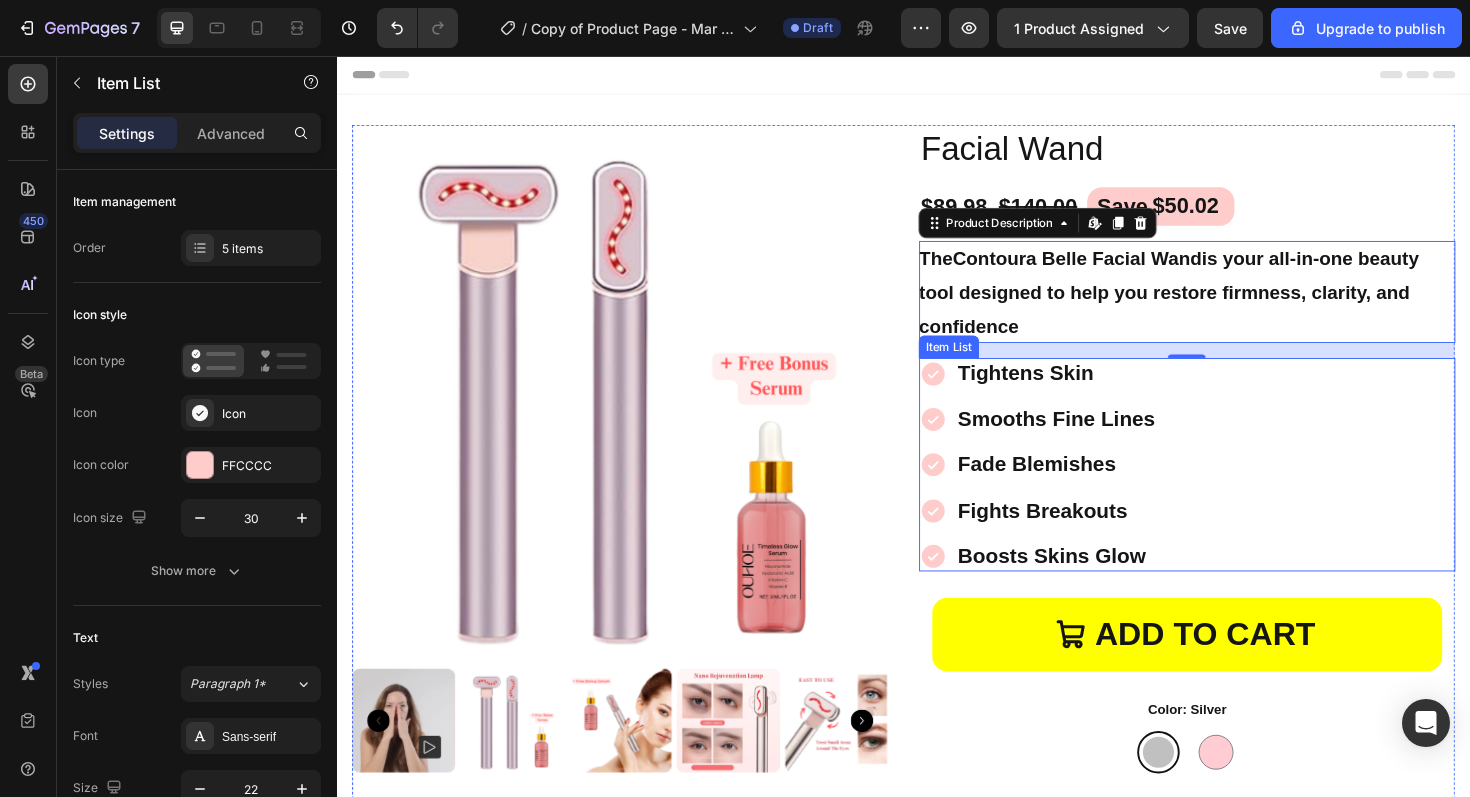 click on "Tightens Skin Smooths Fine Lines Fade Blemishes Fights Breakouts Boosts Skins Glow" at bounding box center (1237, 489) 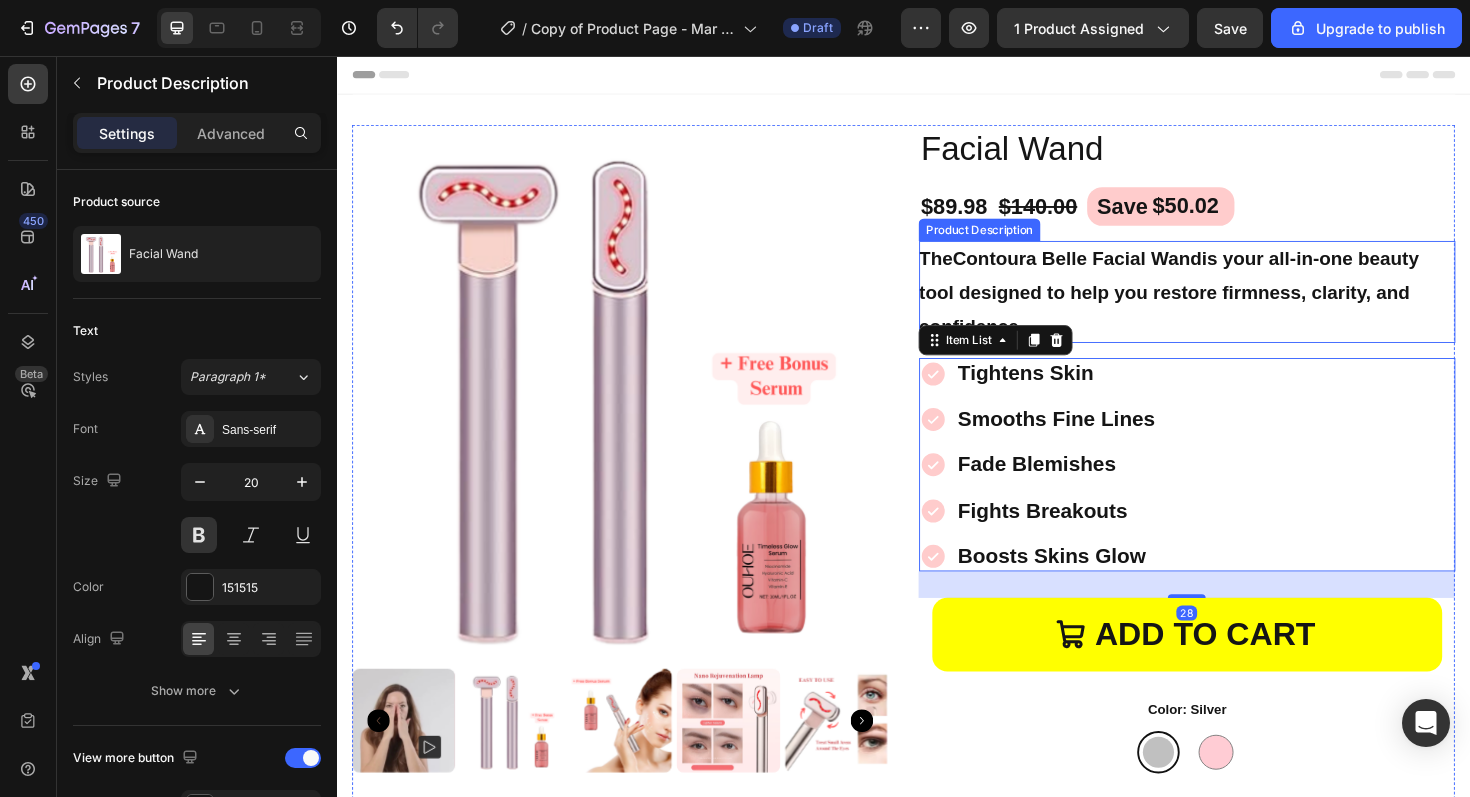 click on "The  Contoura Belle Facial Wand  is your all-in-one beauty tool designed to help you restore firmness, clarity, and confidence" at bounding box center [1237, 306] 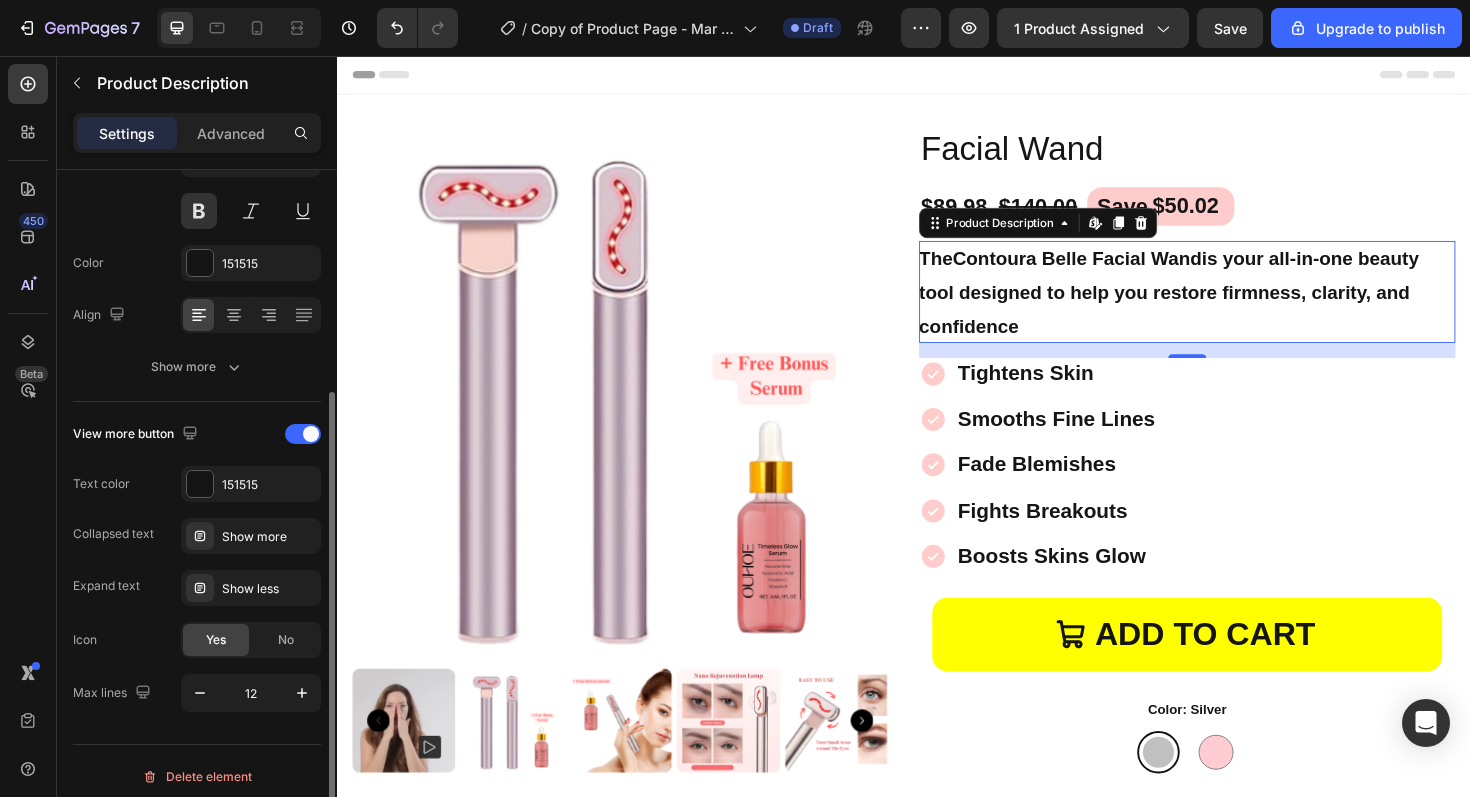 scroll, scrollTop: 335, scrollLeft: 0, axis: vertical 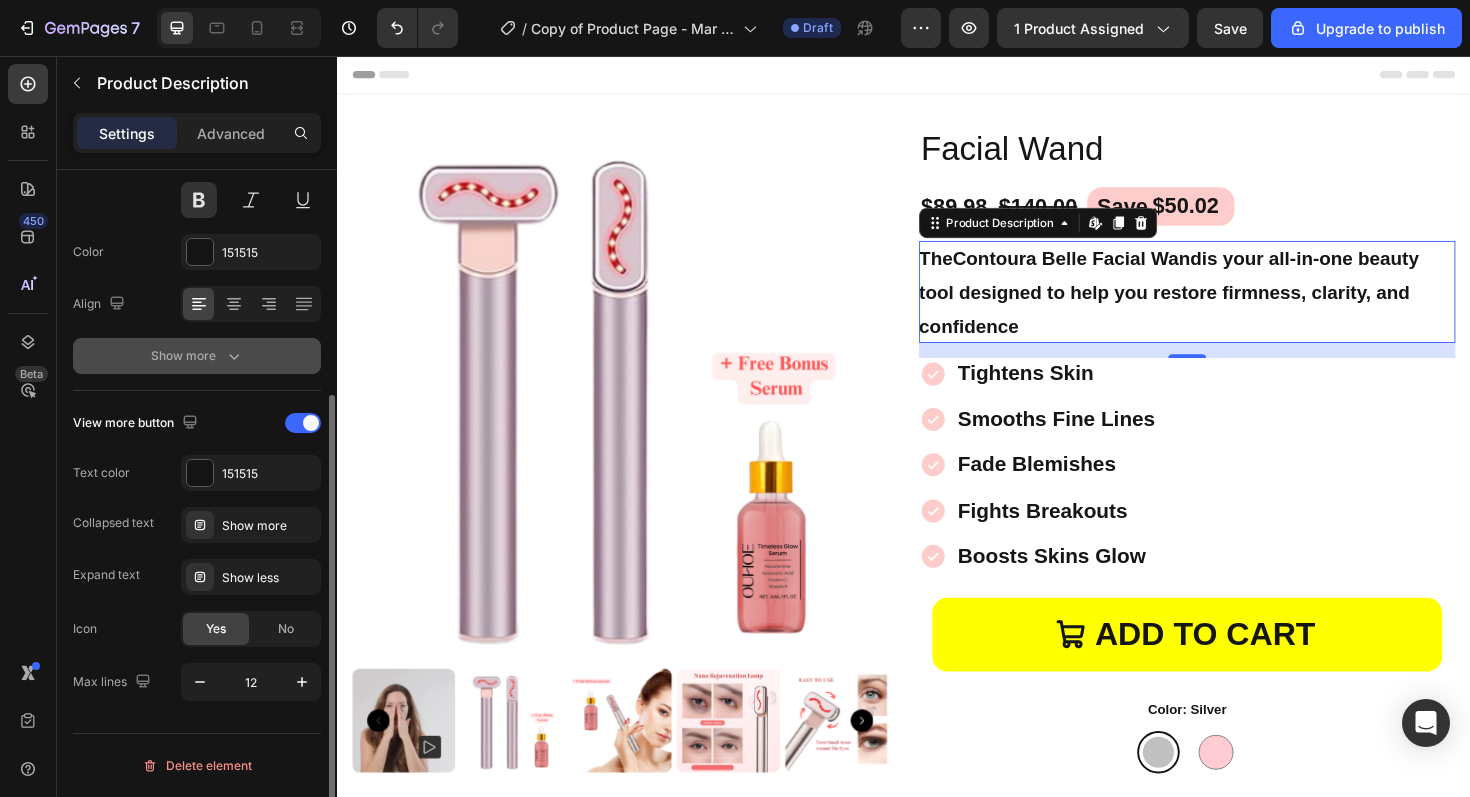 click on "Show more" at bounding box center (197, 356) 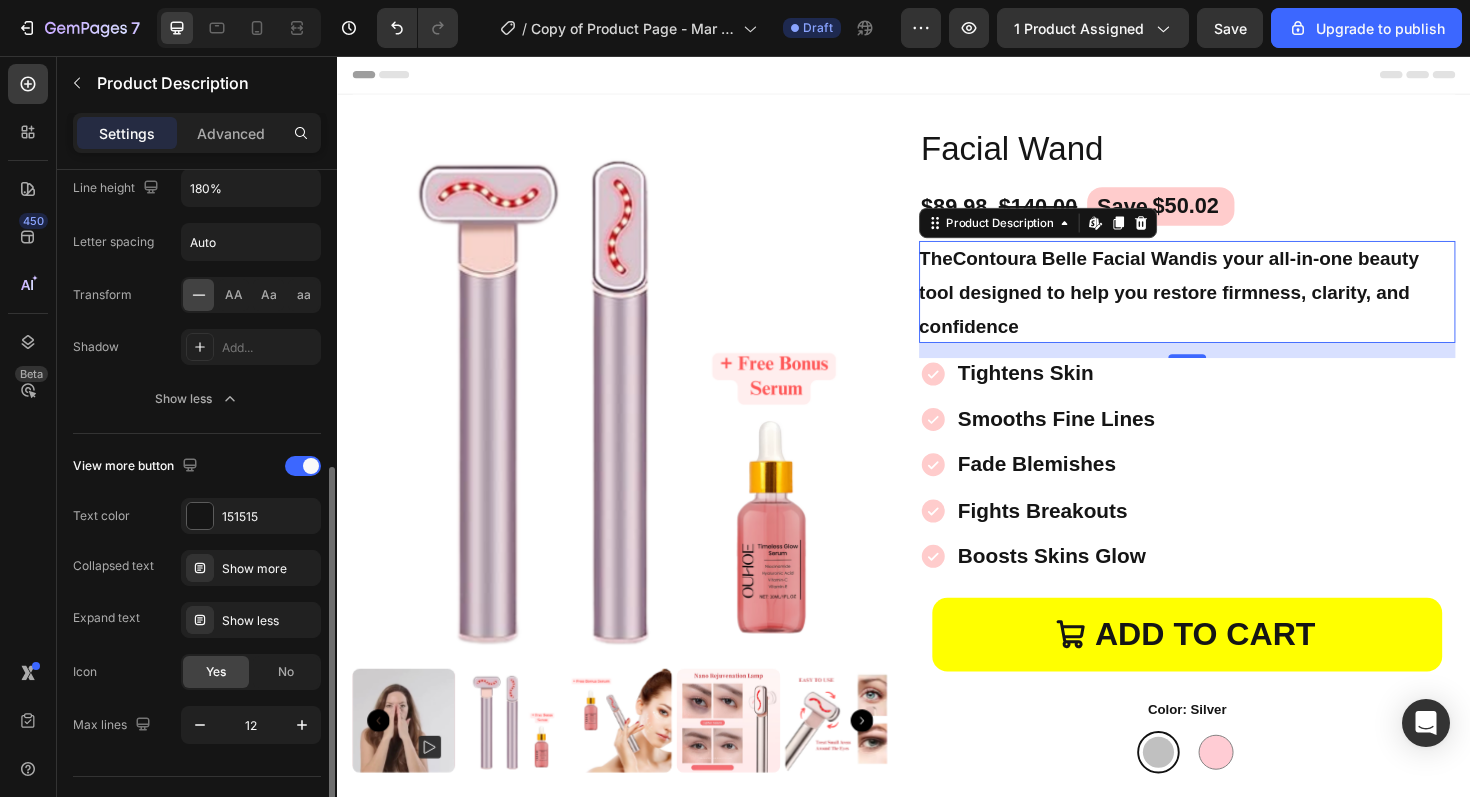 scroll, scrollTop: 557, scrollLeft: 0, axis: vertical 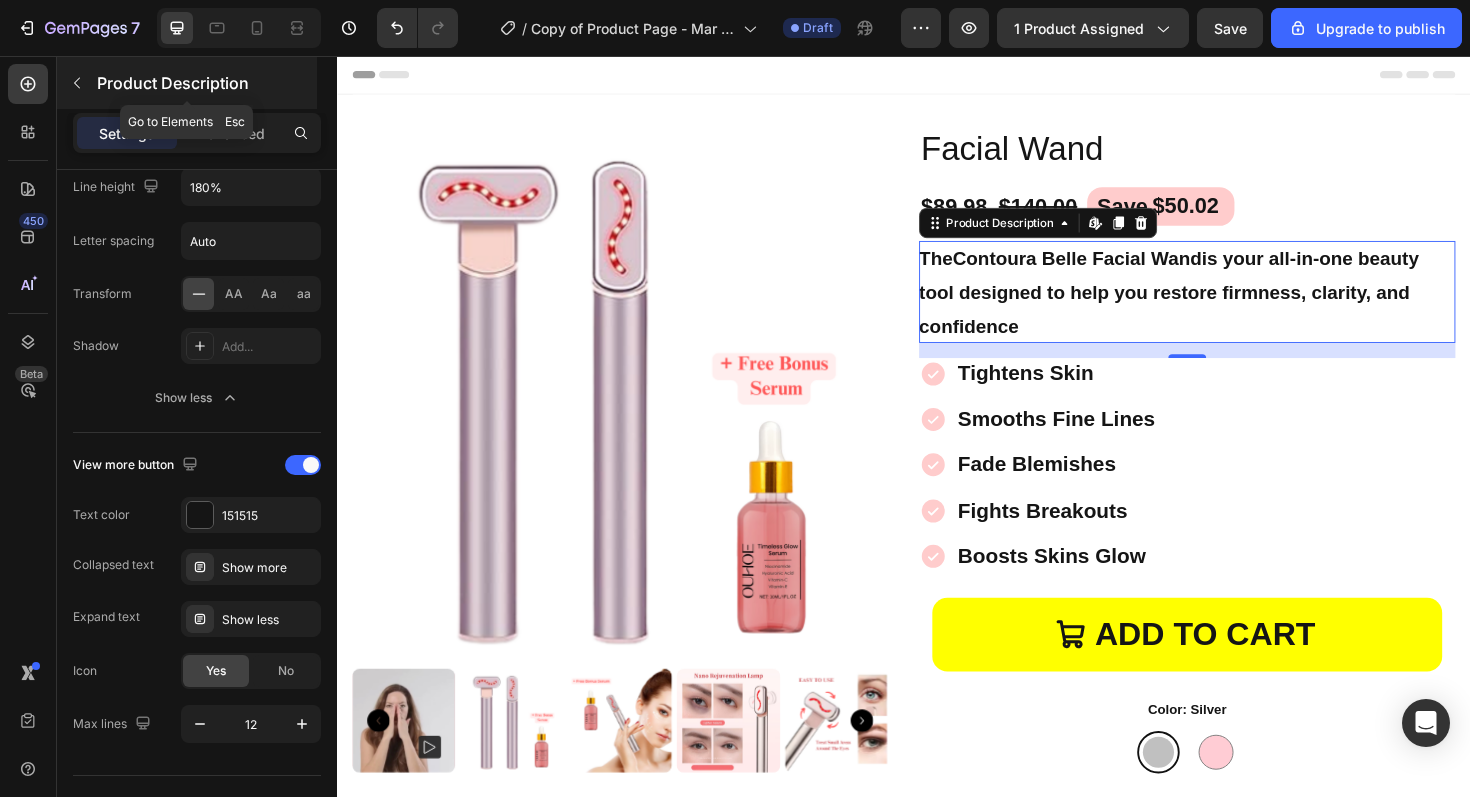 click 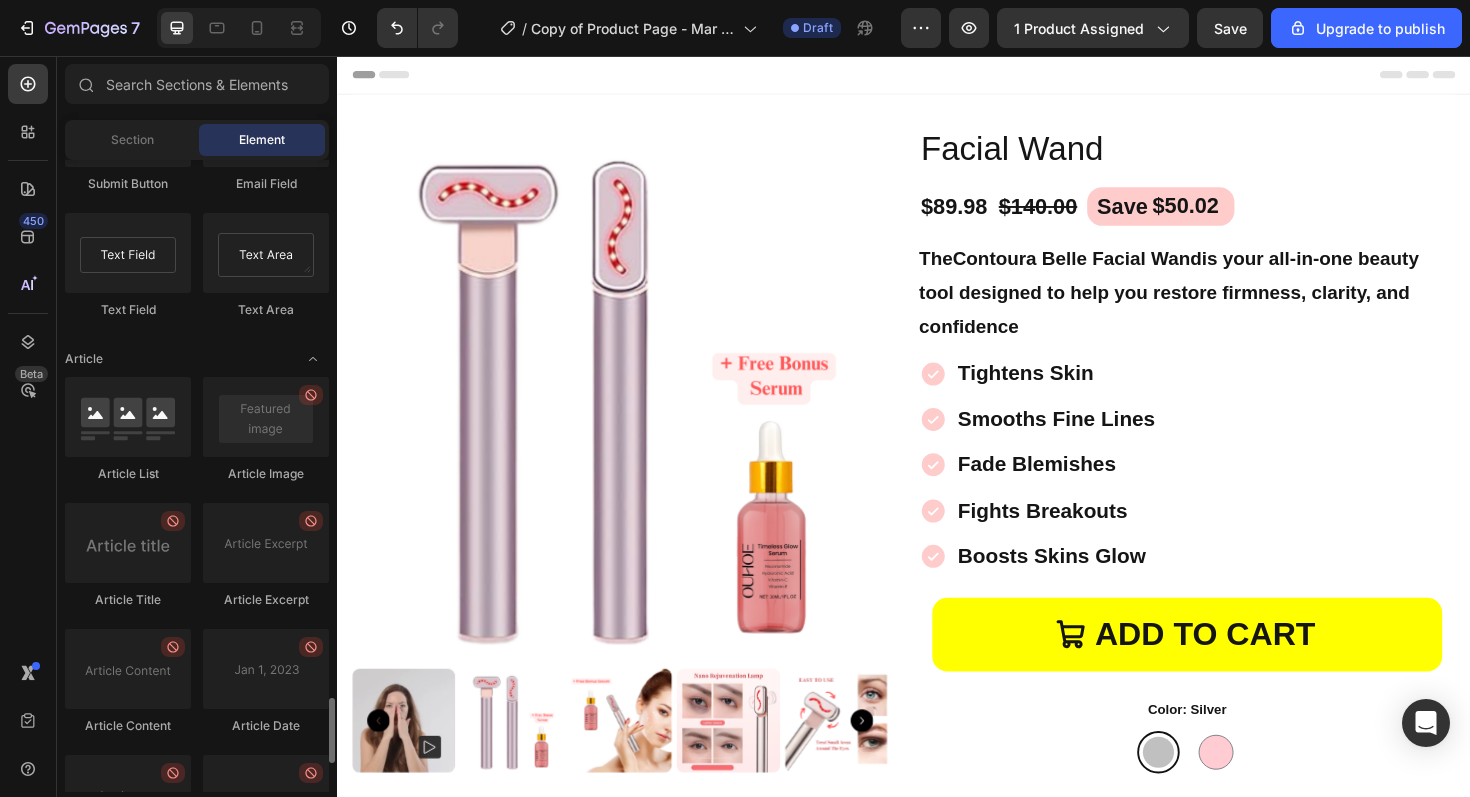 scroll, scrollTop: 5065, scrollLeft: 0, axis: vertical 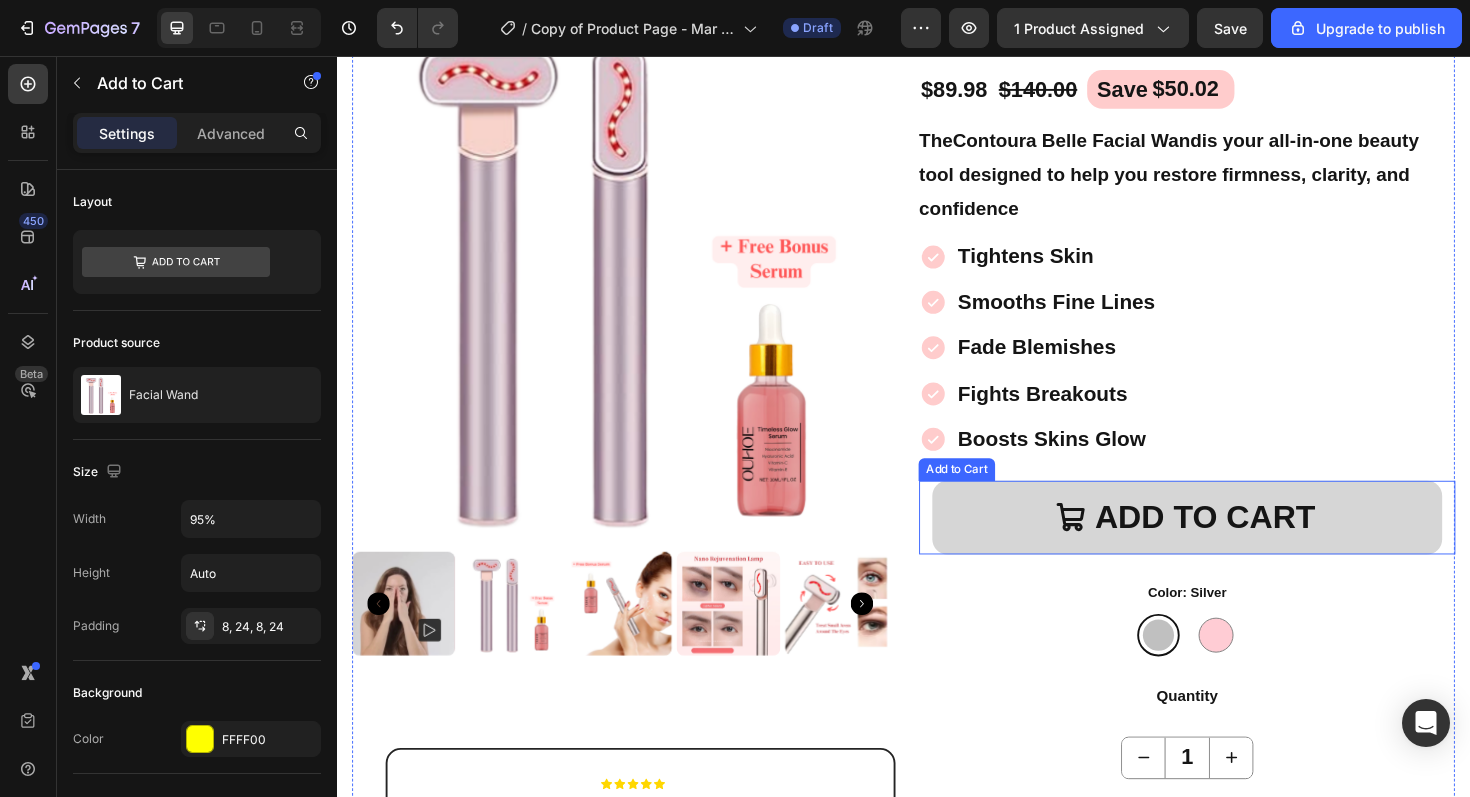 click on "ADD TO CART" at bounding box center (1237, 544) 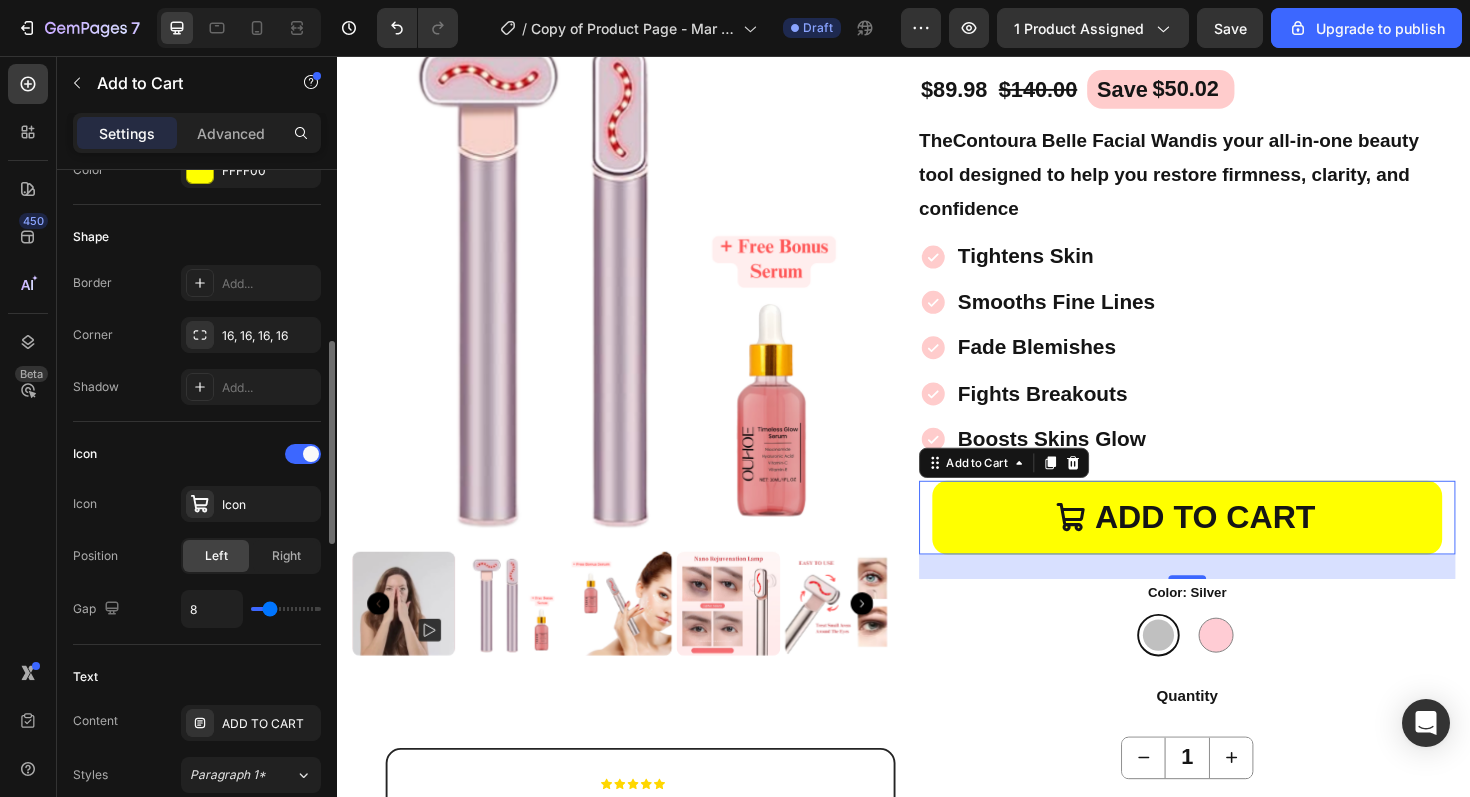 scroll, scrollTop: 589, scrollLeft: 0, axis: vertical 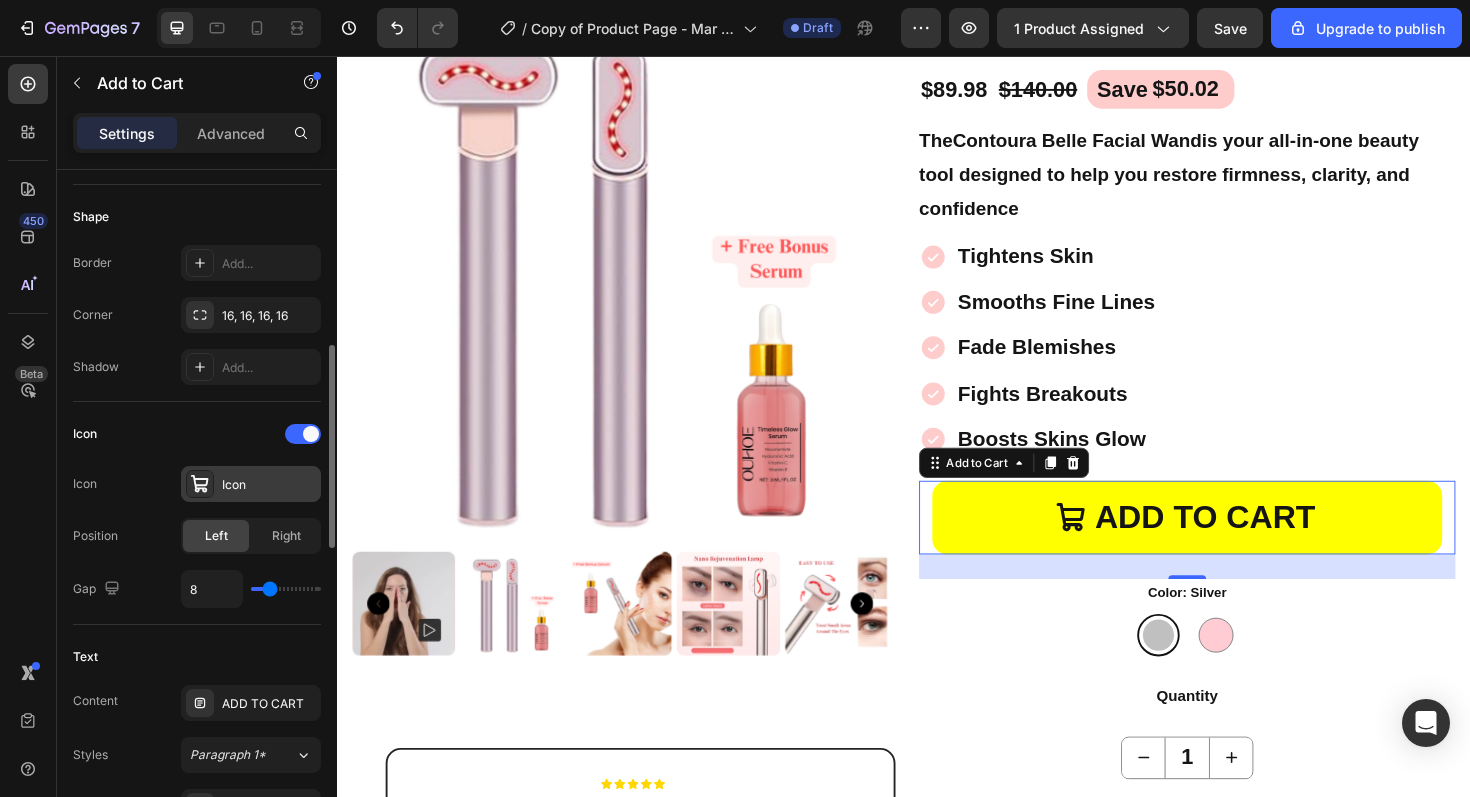 click on "Icon" at bounding box center [251, 484] 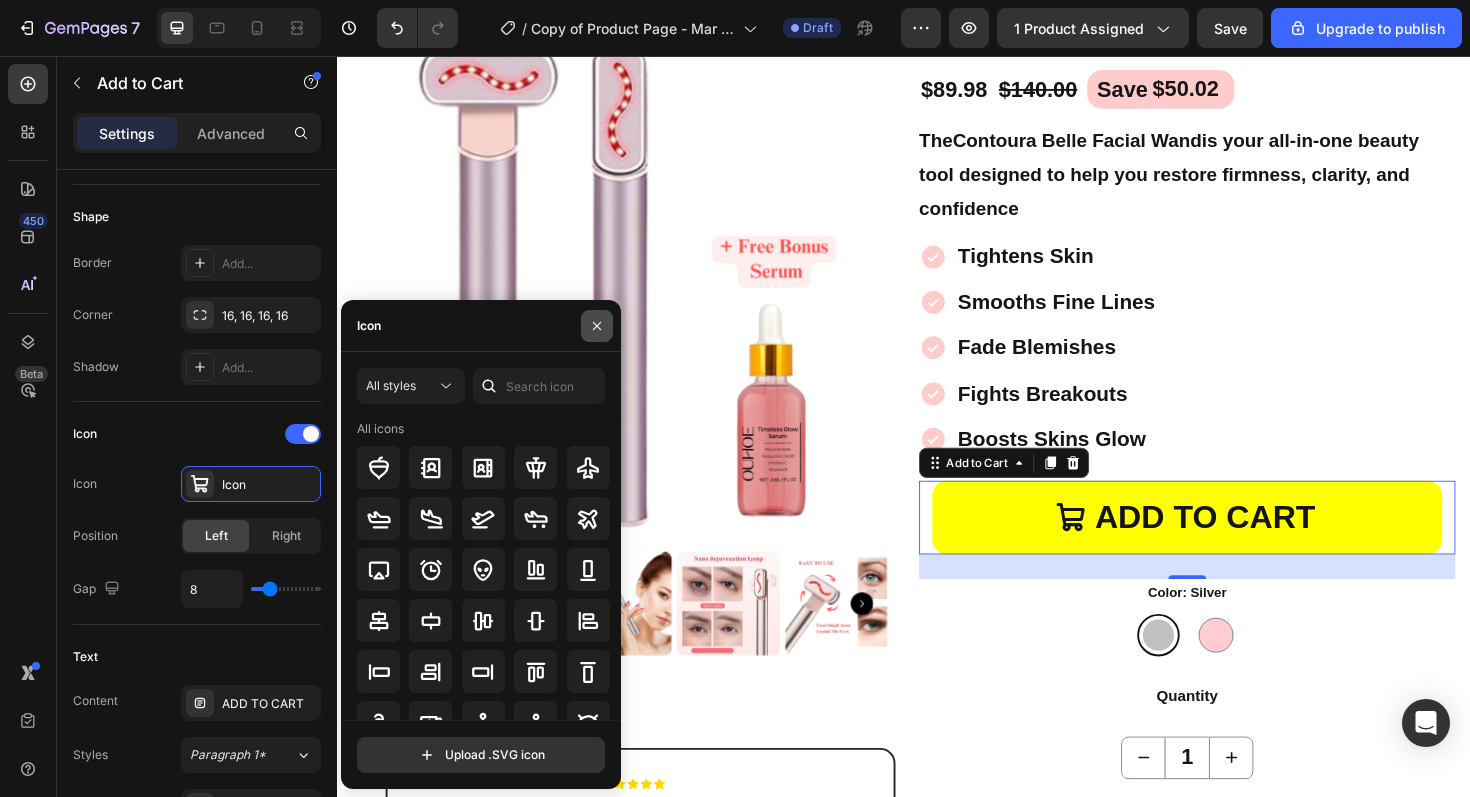 click at bounding box center (597, 326) 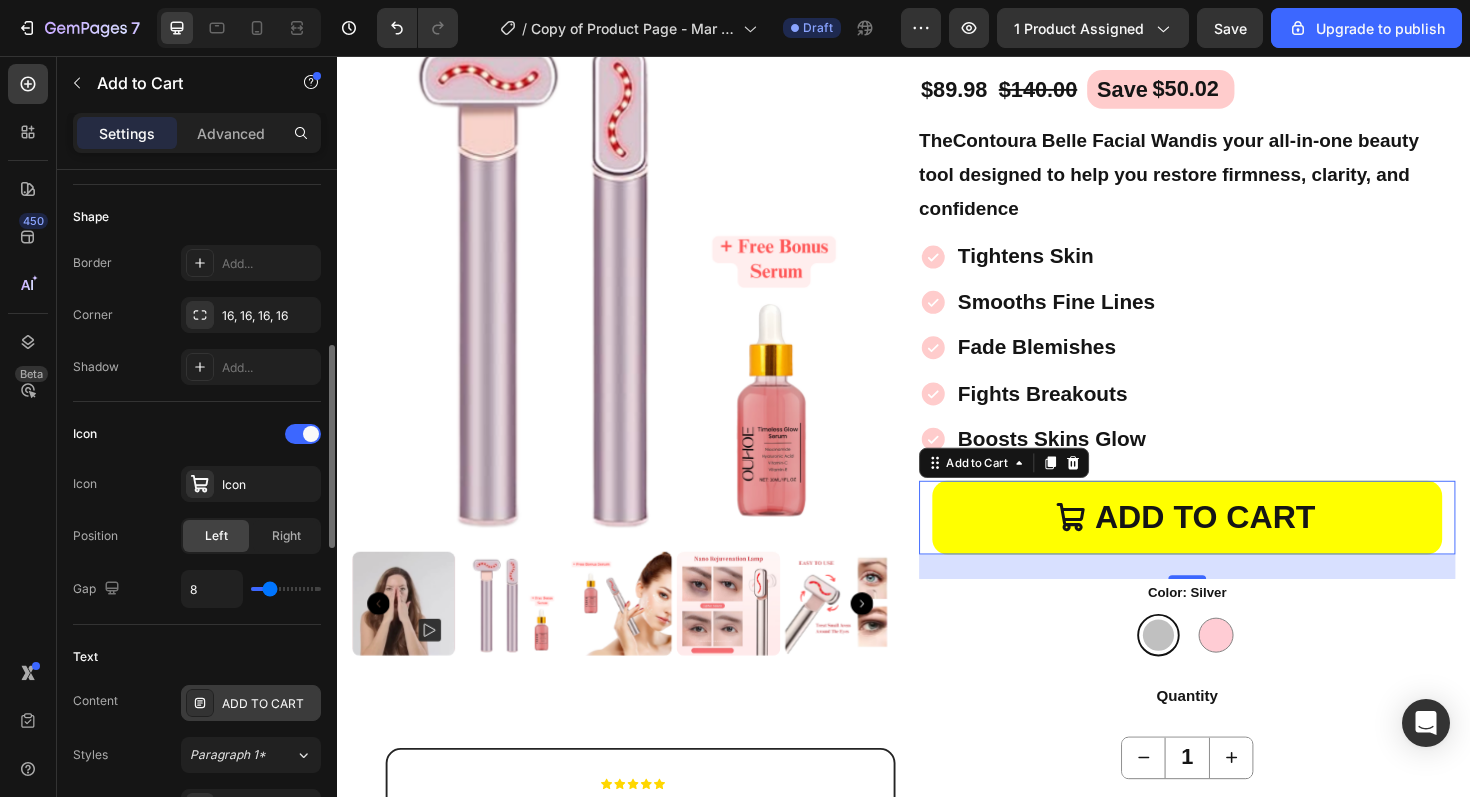 click on "ADD TO CART" at bounding box center [269, 704] 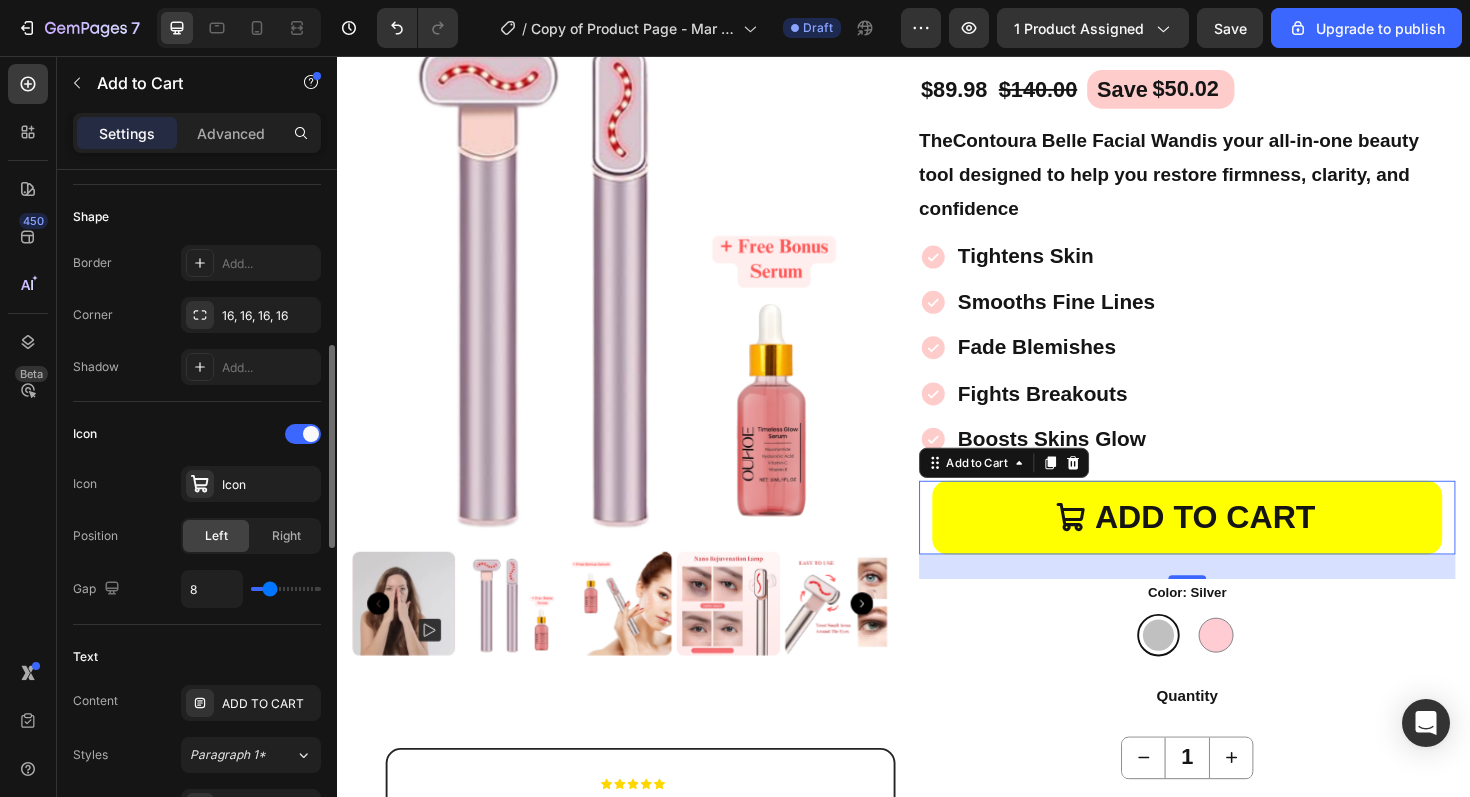 click on "Text" at bounding box center (197, 657) 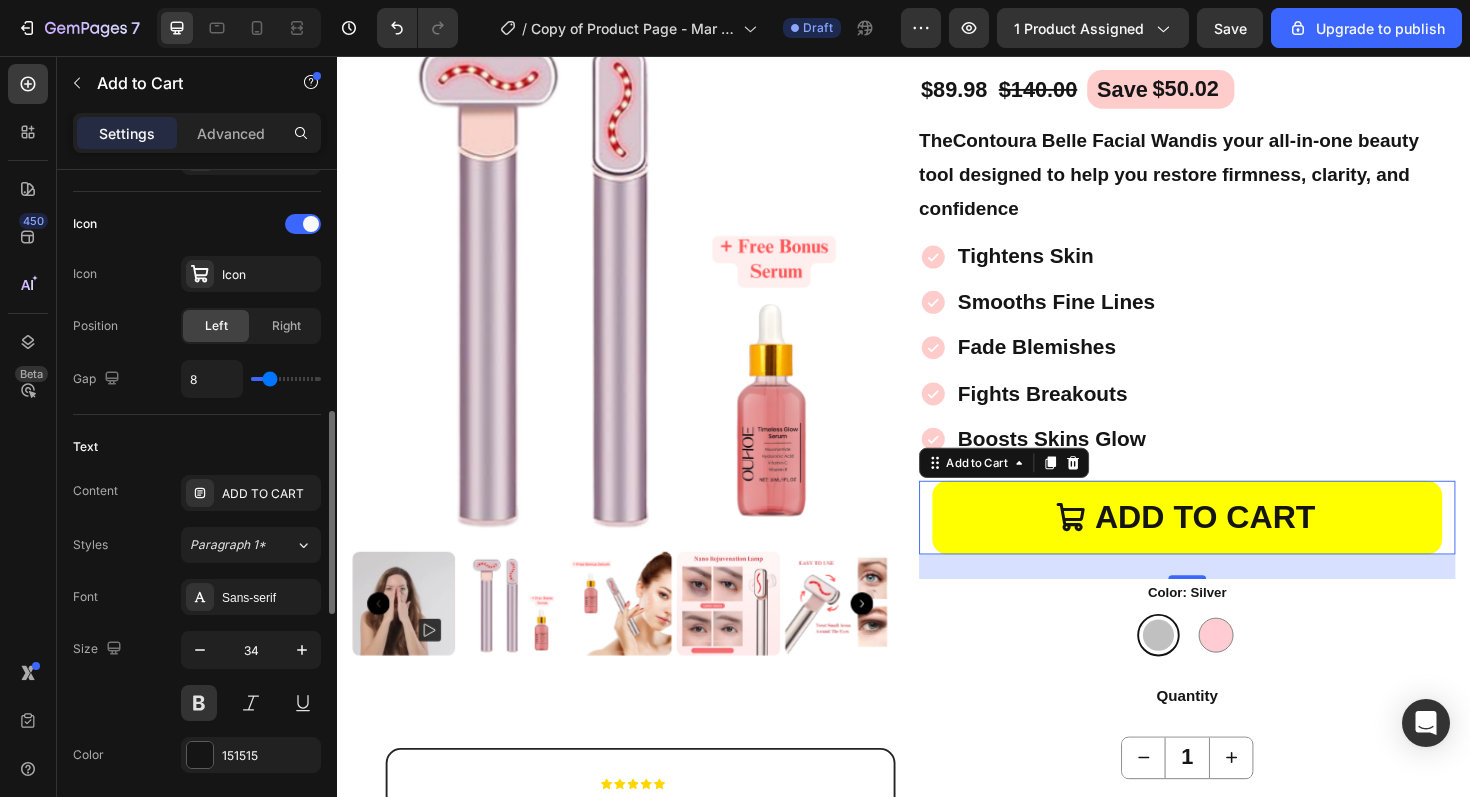 scroll, scrollTop: 802, scrollLeft: 0, axis: vertical 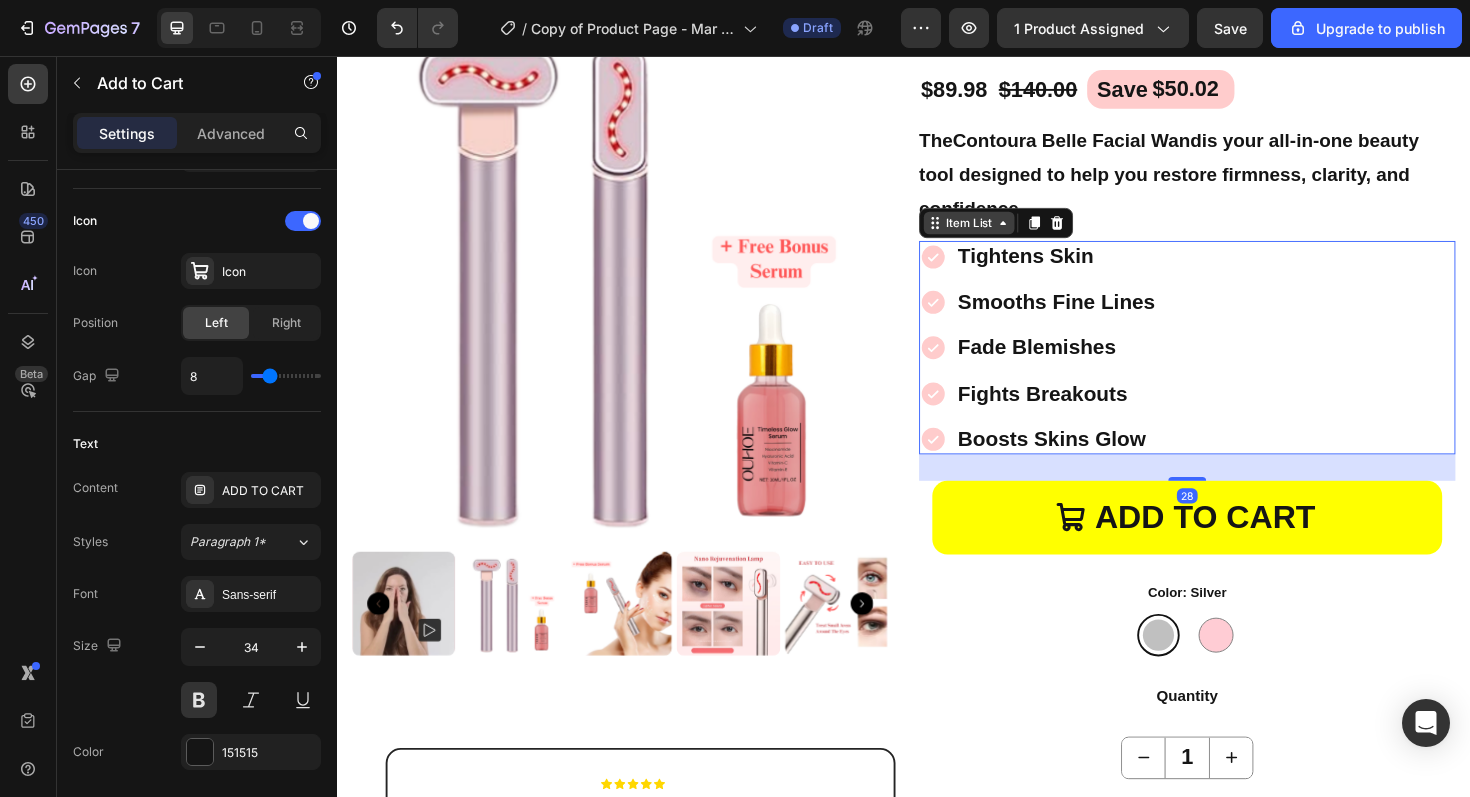 click on "Item List" at bounding box center [1006, 233] 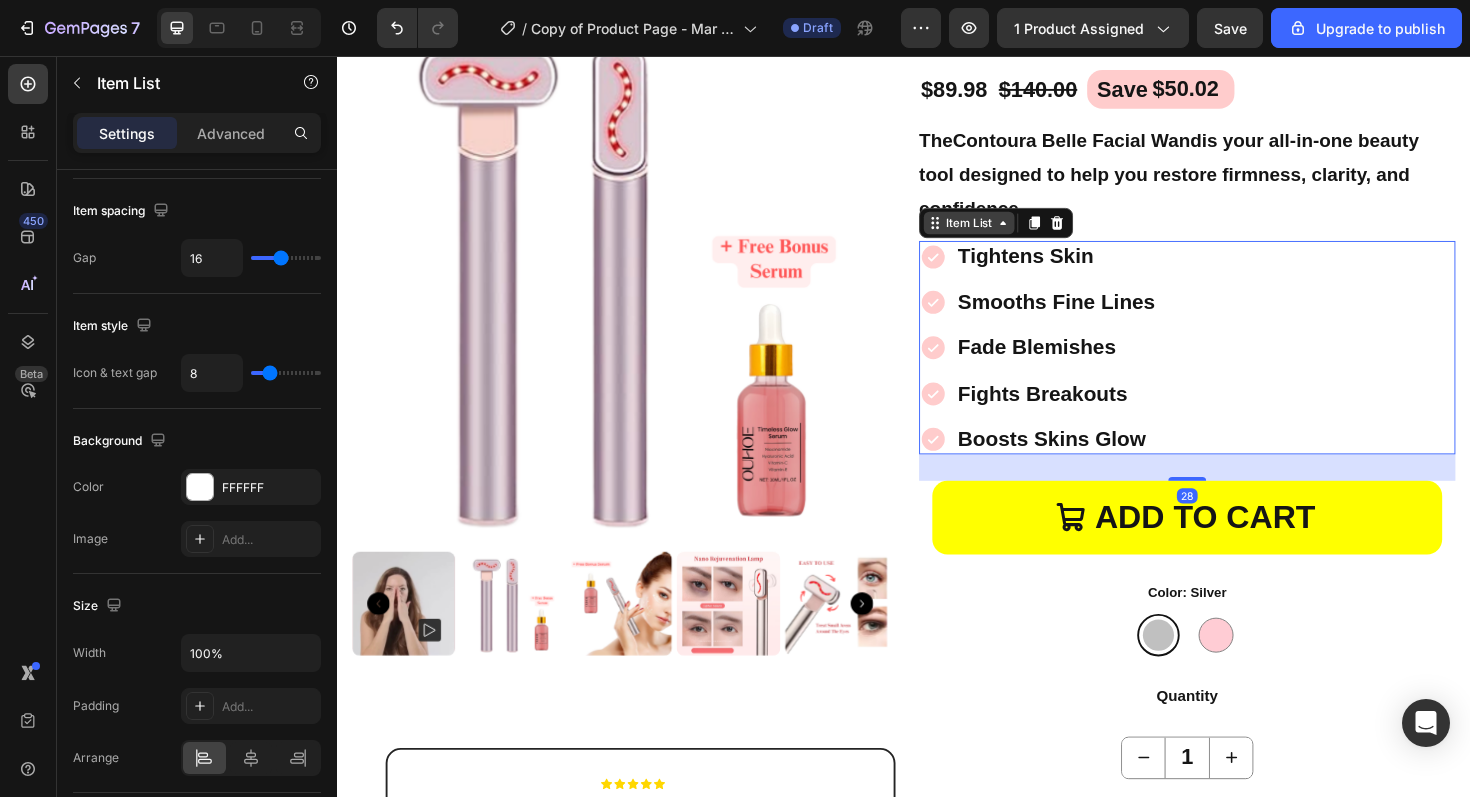 scroll, scrollTop: 0, scrollLeft: 0, axis: both 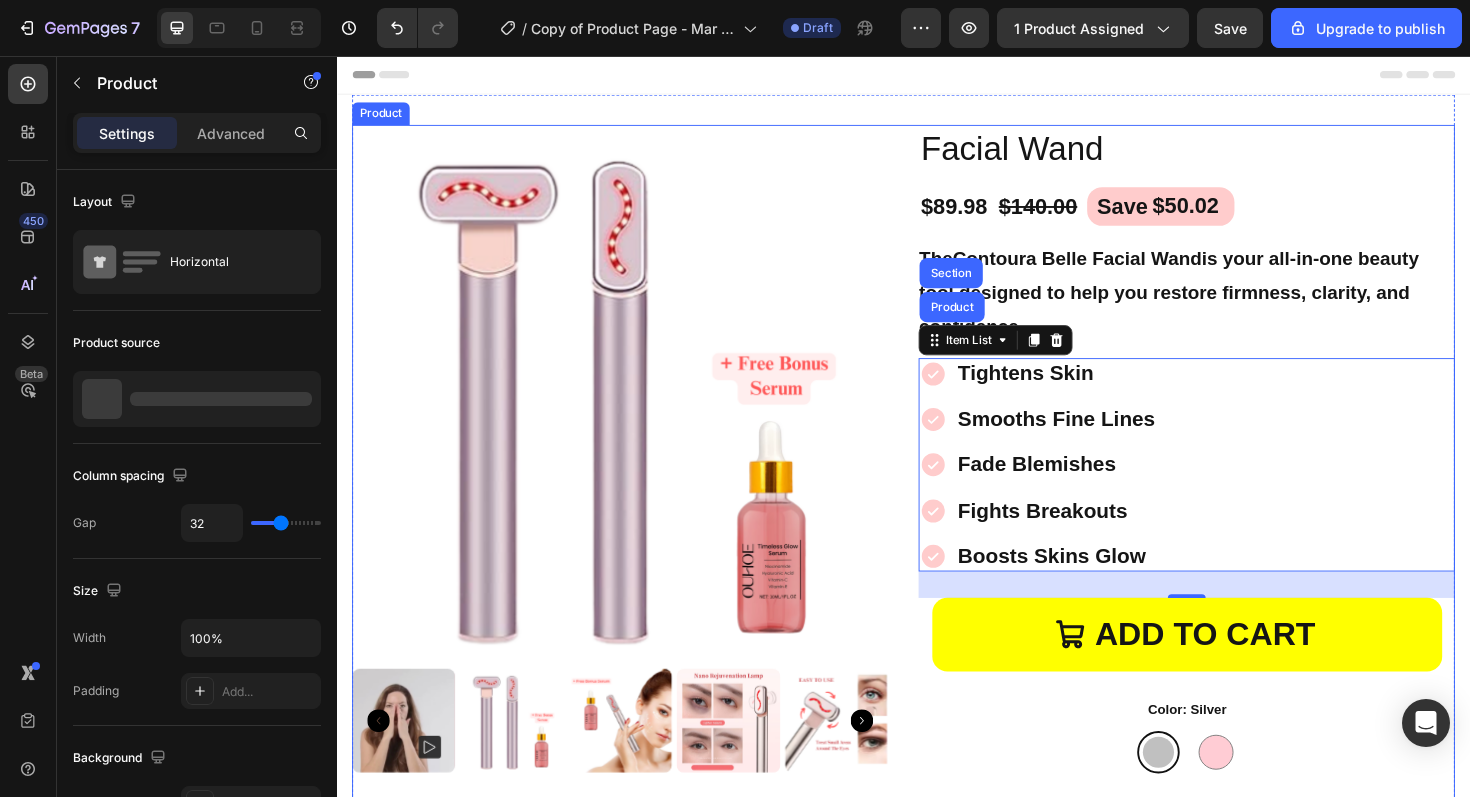 click on "Product Images Icon Icon Icon Icon Icon Icon List “I wish I started using this sooner.” “I was hesitant to try another skincare gadget, but Contoura Belle is the real deal. It’s easy to use, relaxing, and the results speak for themselves. My skin feels firmer, and that dull, tired look is completely gone. I finally feel radiant again.” Text Block Emily Text Block
Verified Buyer Item List Row Row Facial Wand Product Title $89.98 Product Price Product Price $140.00 Product Price Product Price Save $50.02 Discount Tag Row The  Contoura Belle Facial Wand  is your all-in-one beauty tool designed to help you restore firmness, clarity, and confidence   Product Description Tightens Skin Smooths Fine Lines Fade Blemishes Fights Breakouts Boosts Skins Glow Item List Product Section   28
ADD TO CART Add to Cart Color: Silver Silver Silver Pink Pink Product Variants & Swatches Quantity Text Block
1
Product Quantity Image Image Image Image" at bounding box center (937, 711) 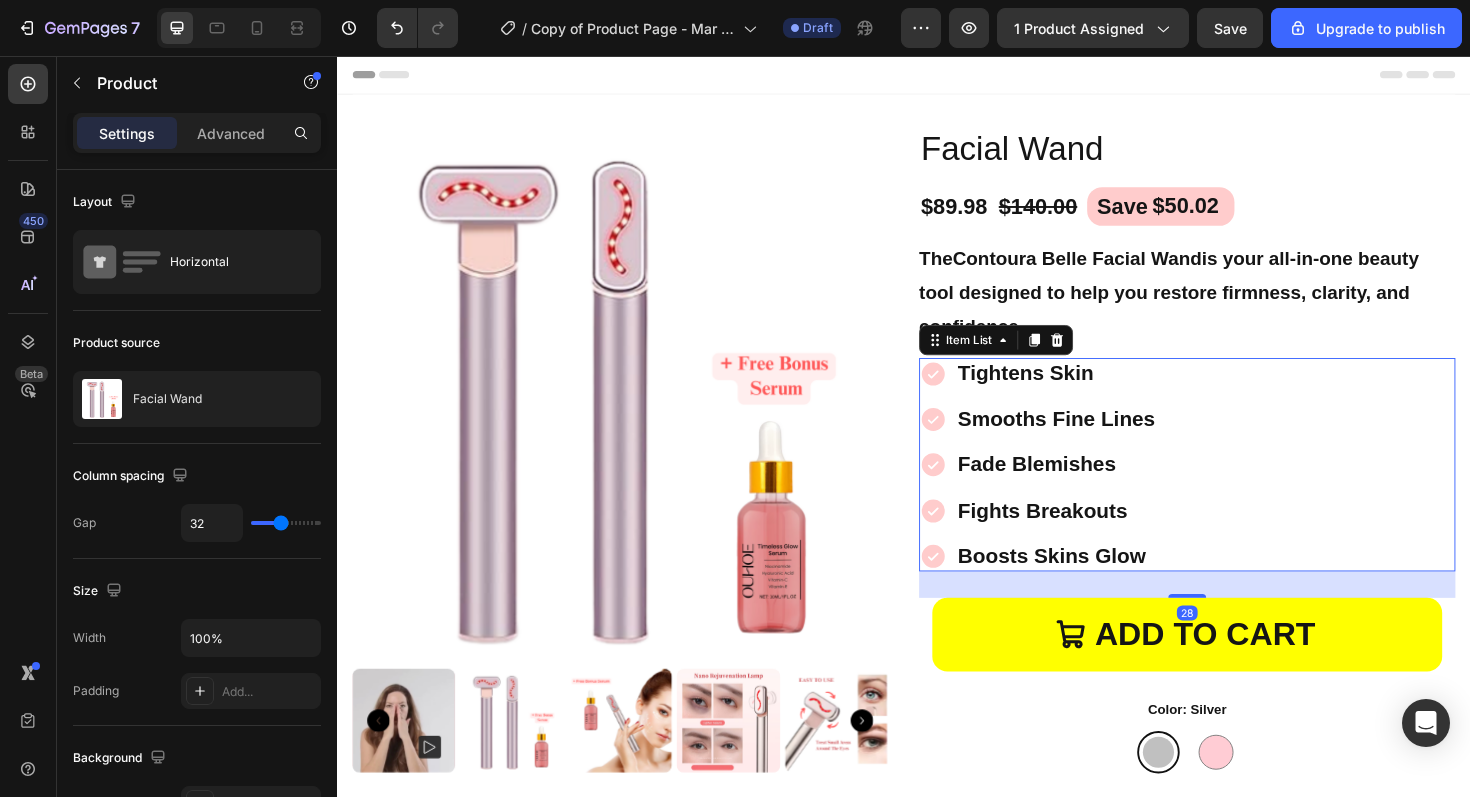 click on "Smooths Fine Lines" at bounding box center (1098, 441) 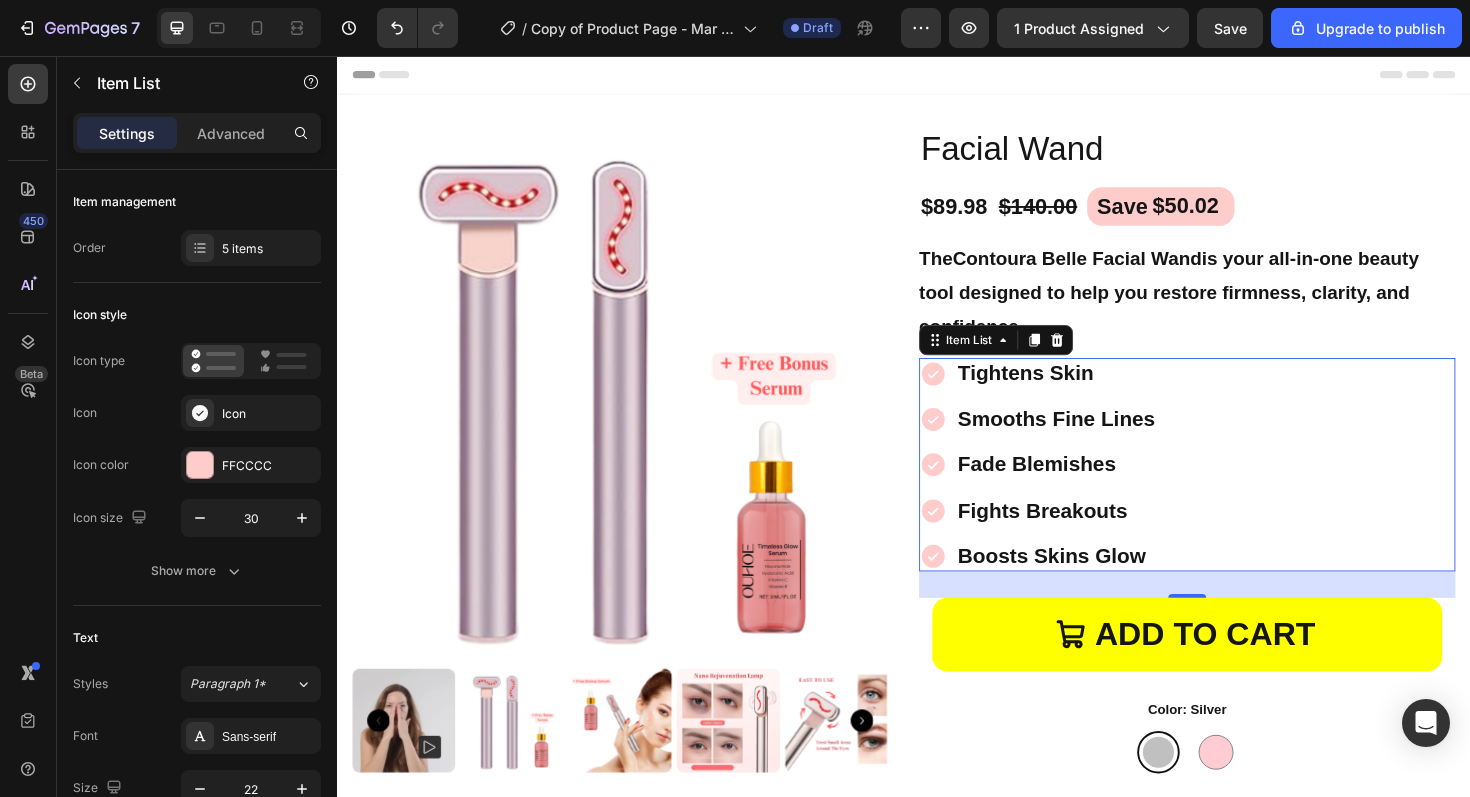 click 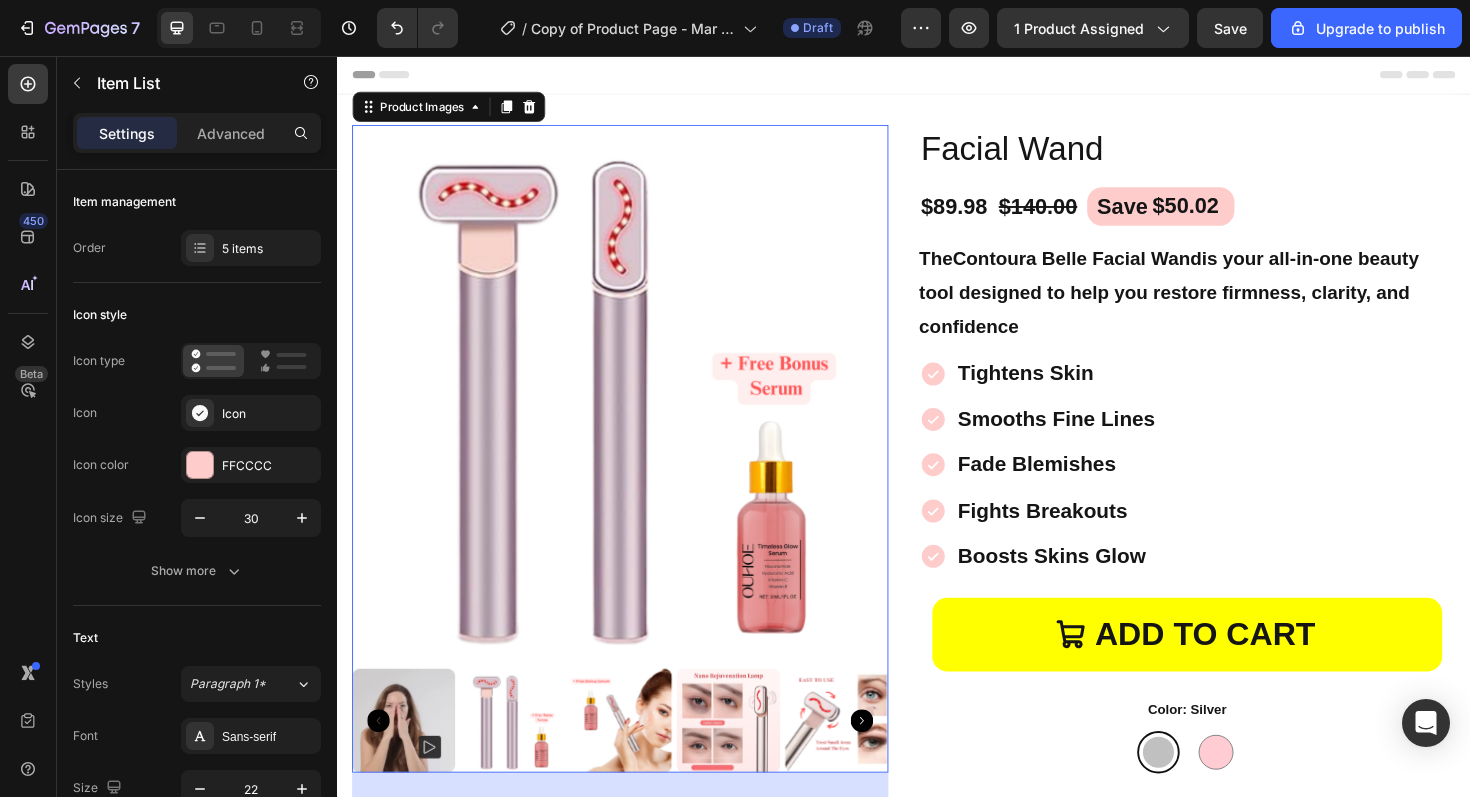 click at bounding box center [637, 413] 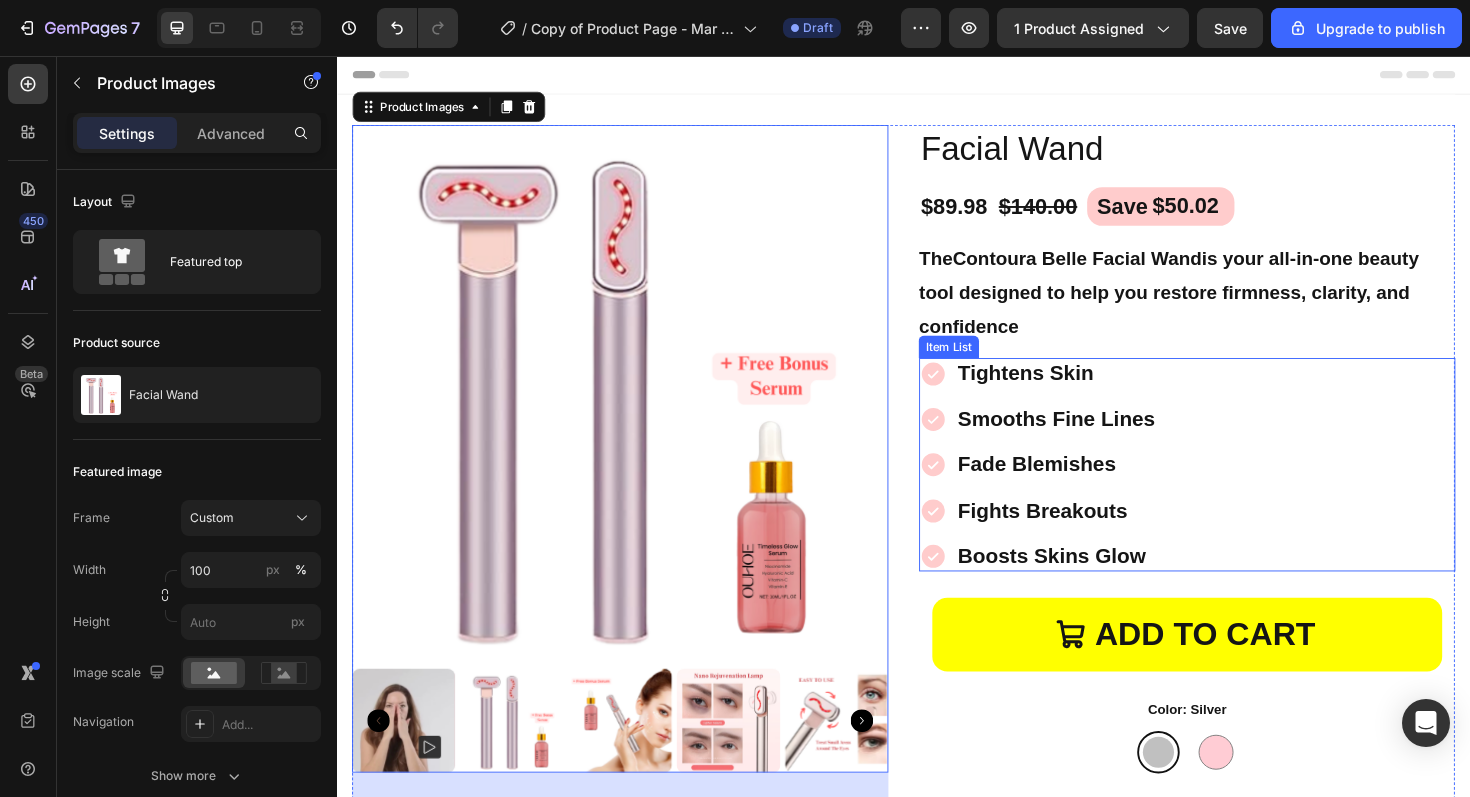 click 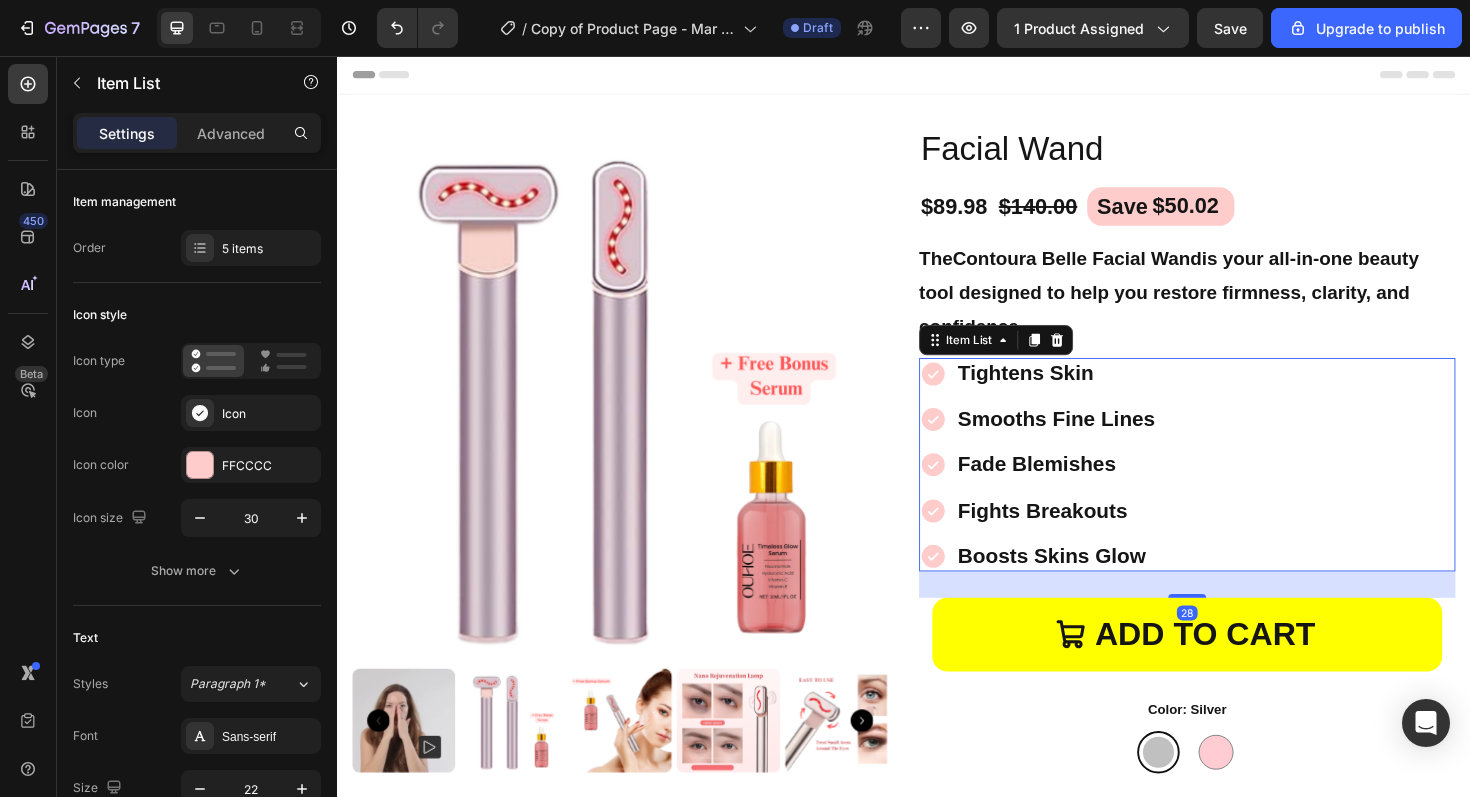 click 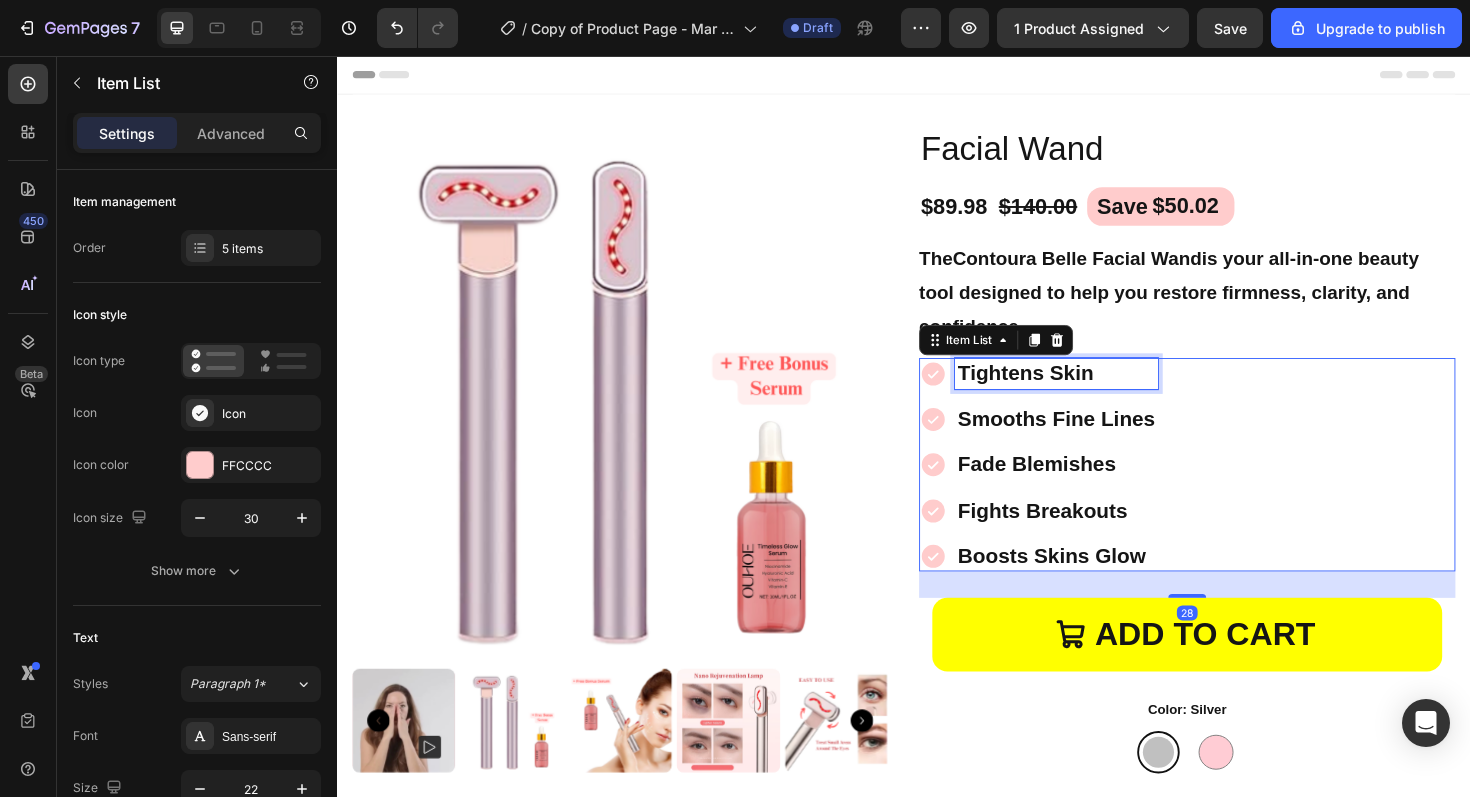 click on "Tightens Skin" at bounding box center (1098, 392) 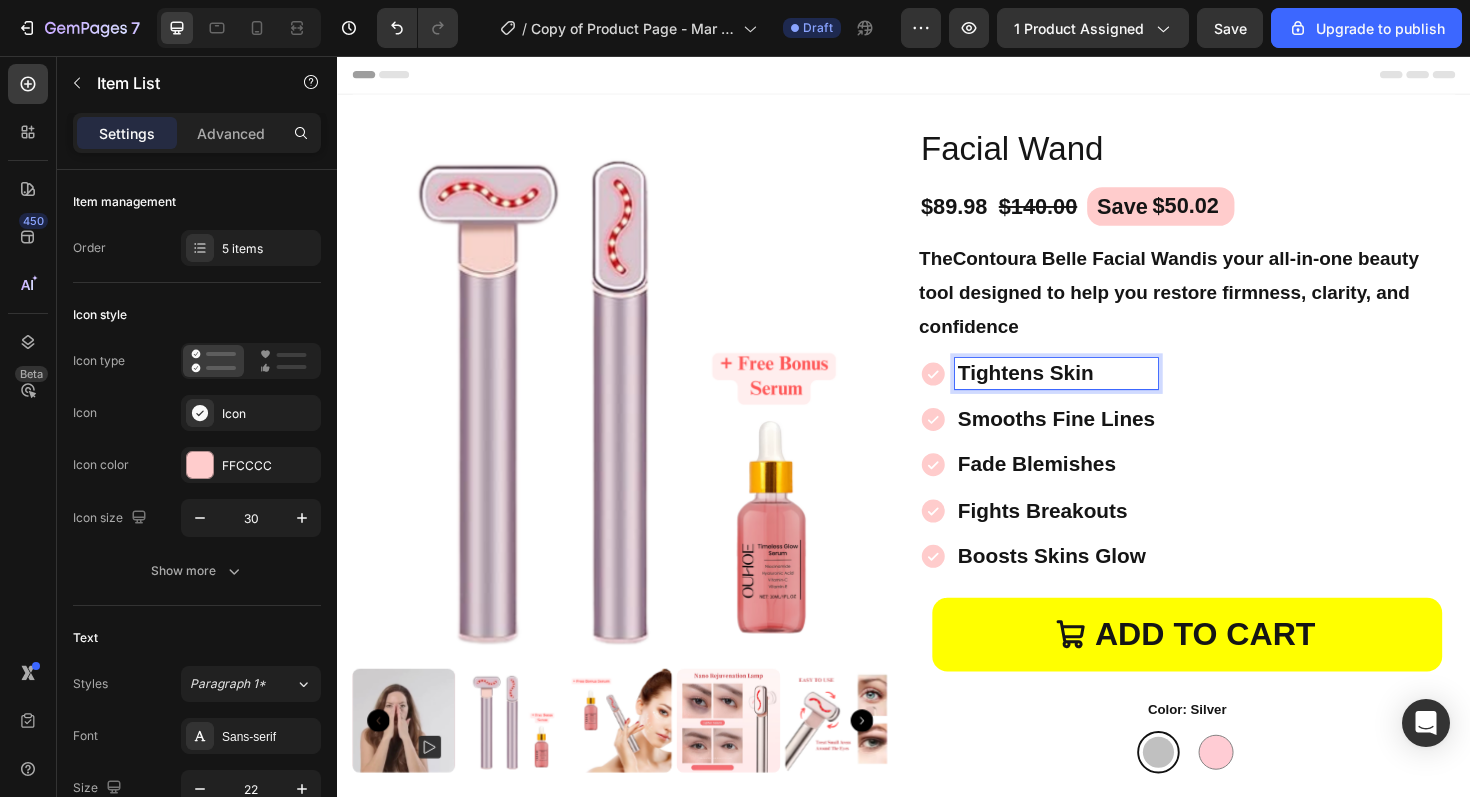 click on "Smooths Fine Lines" at bounding box center [1098, 441] 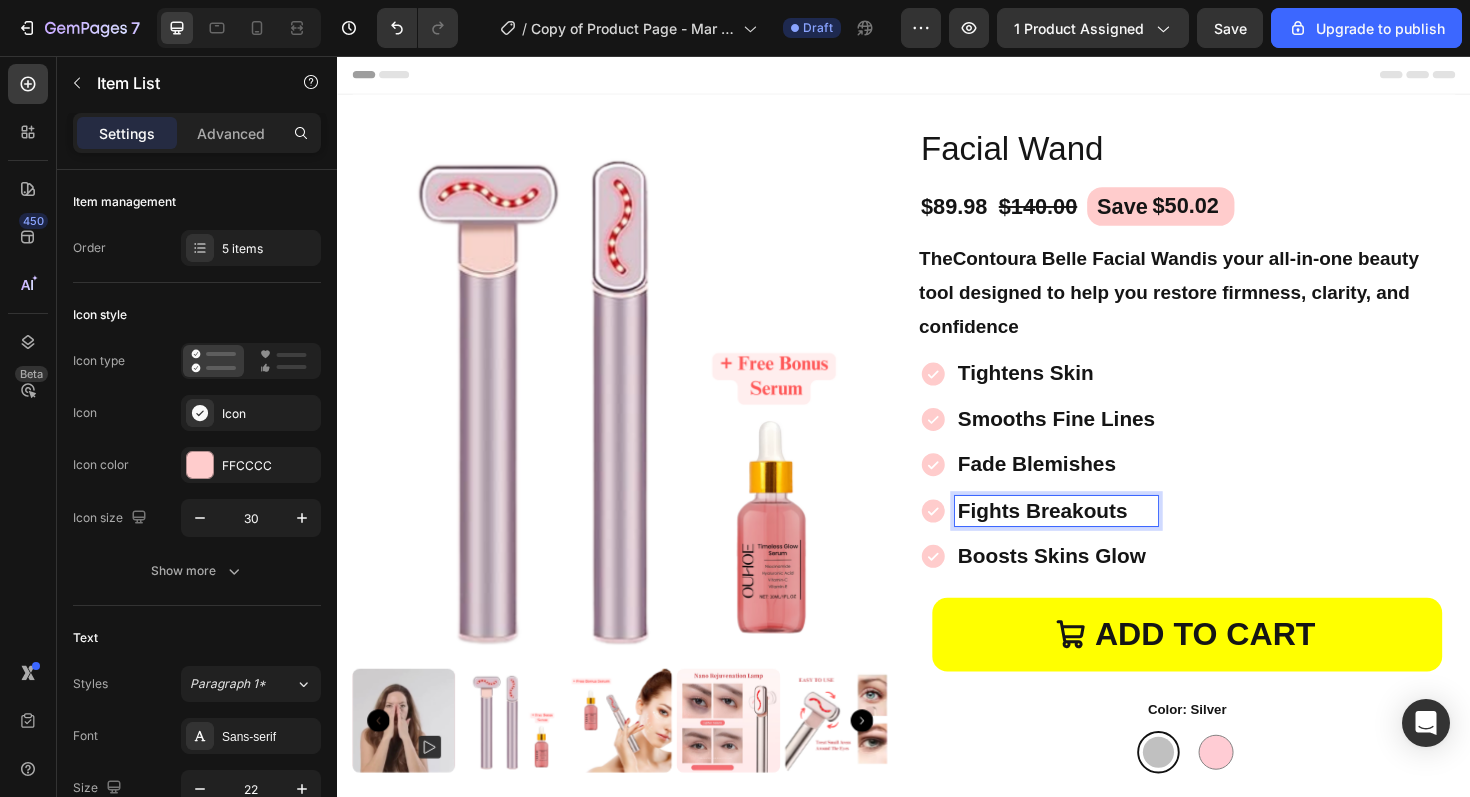 click on "Fights Breakouts" at bounding box center (1098, 538) 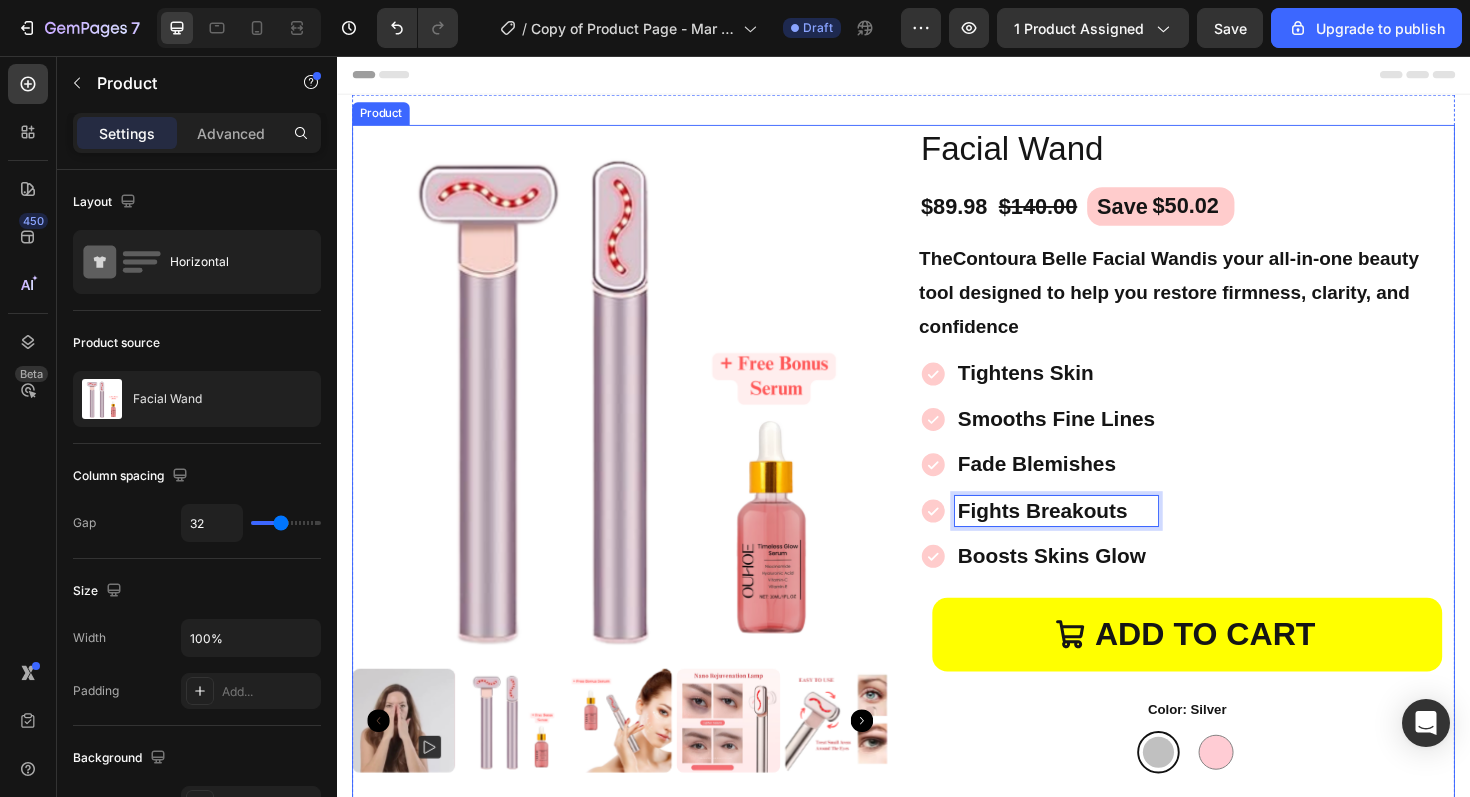 click on "Facial Wand Product Title $89.98 Product Price Product Price $140.00 Product Price Product Price Save $50.02 Discount Tag Row The  Contoura Belle Facial Wand  is your all-in-one beauty tool designed to help you restore firmness, clarity, and confidence   Product Description Tightens Skin Smooths Fine Lines Fade Blemishes Fights Breakouts Boosts Skins Glow Item List   28
ADD TO CART Add to Cart Color: Silver Silver Silver Pink Pink Product Variants & Swatches Quantity Text Block
1
Product Quantity Image Image Image Image Image Row Image Free Shipping Text Block Image 60 Day  Guarantee Text Block Image Hassle-Free Returns Text Block Row" at bounding box center (1237, 711) 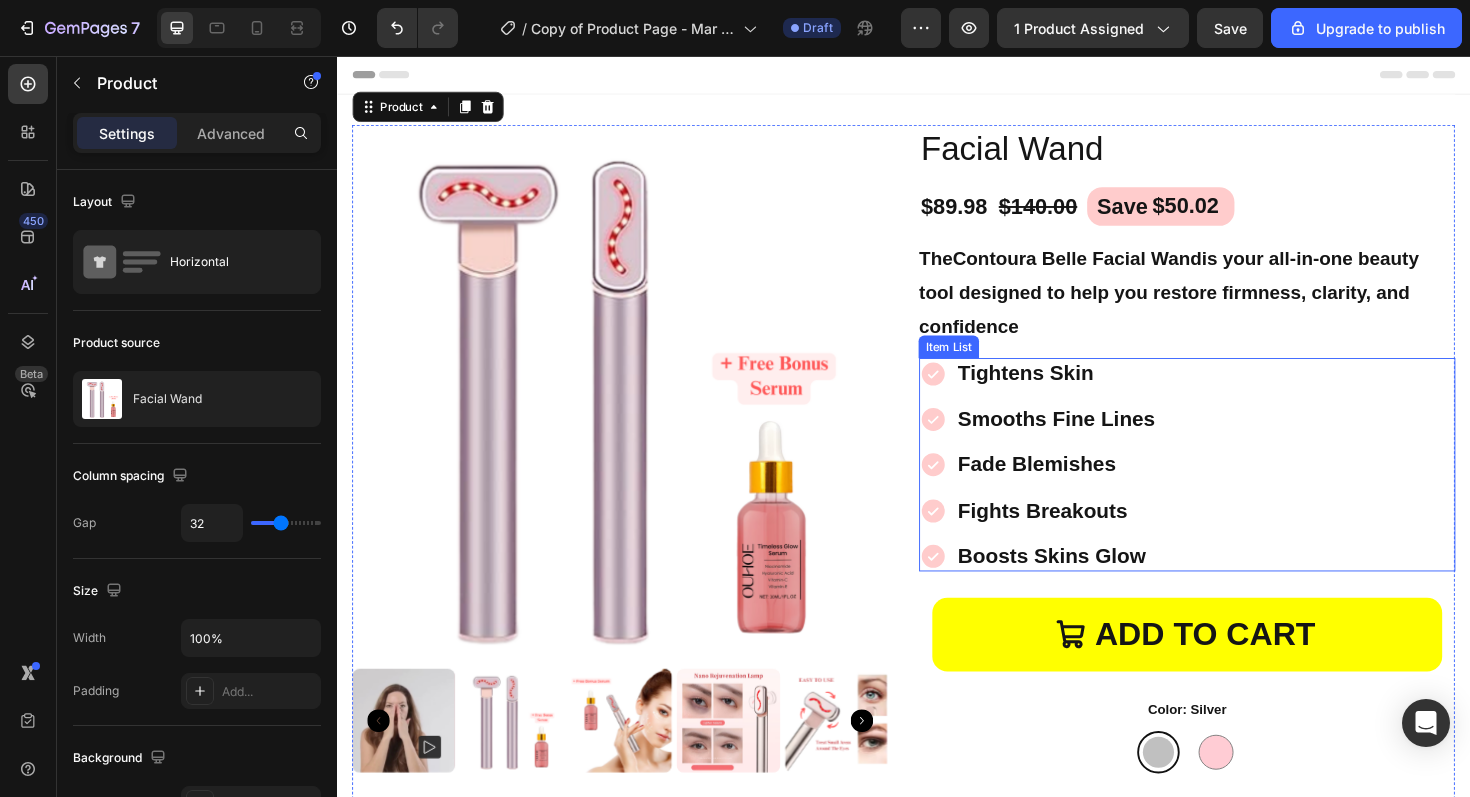 click on "Tightens Skin" at bounding box center (1098, 392) 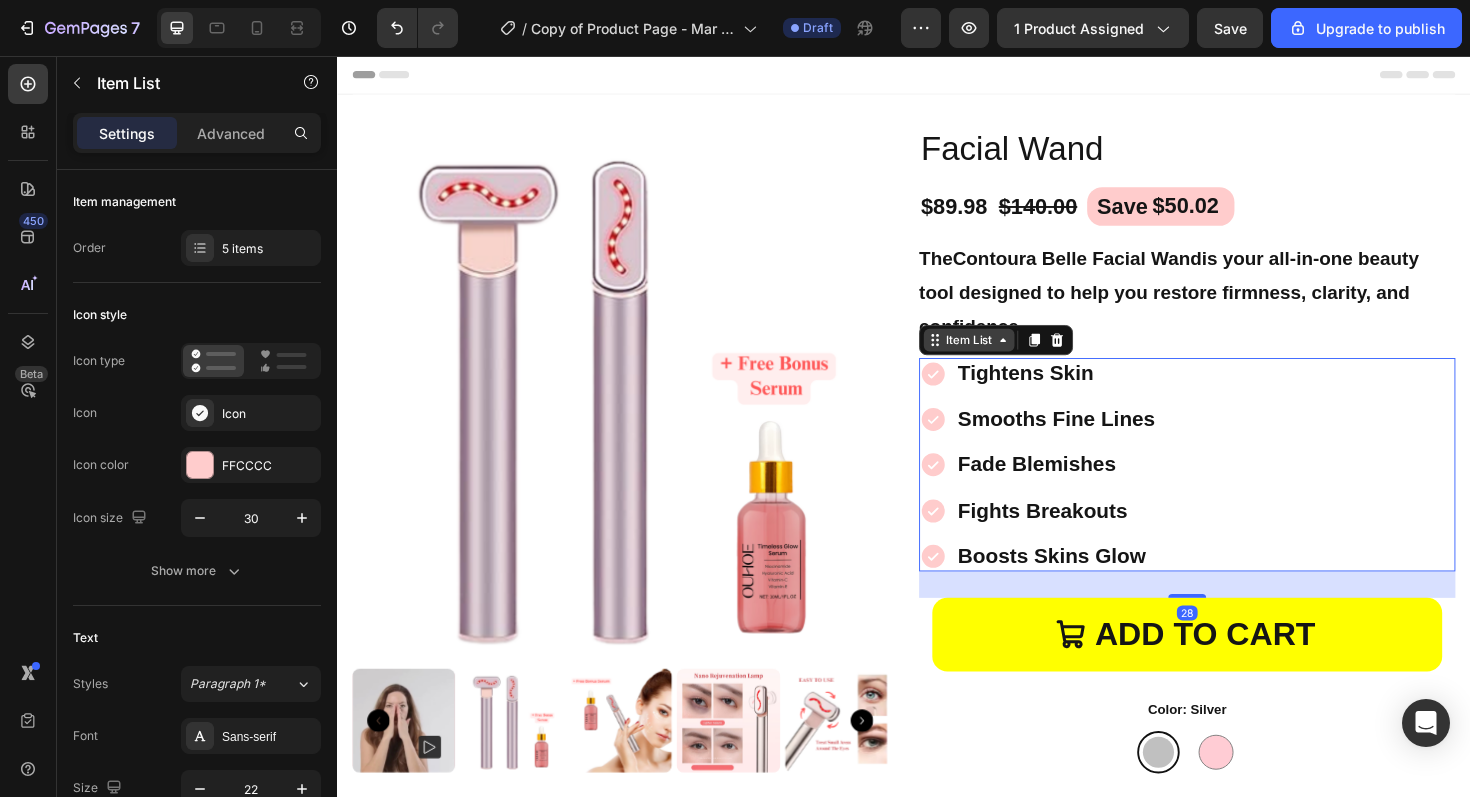 click on "Item List" at bounding box center (1006, 357) 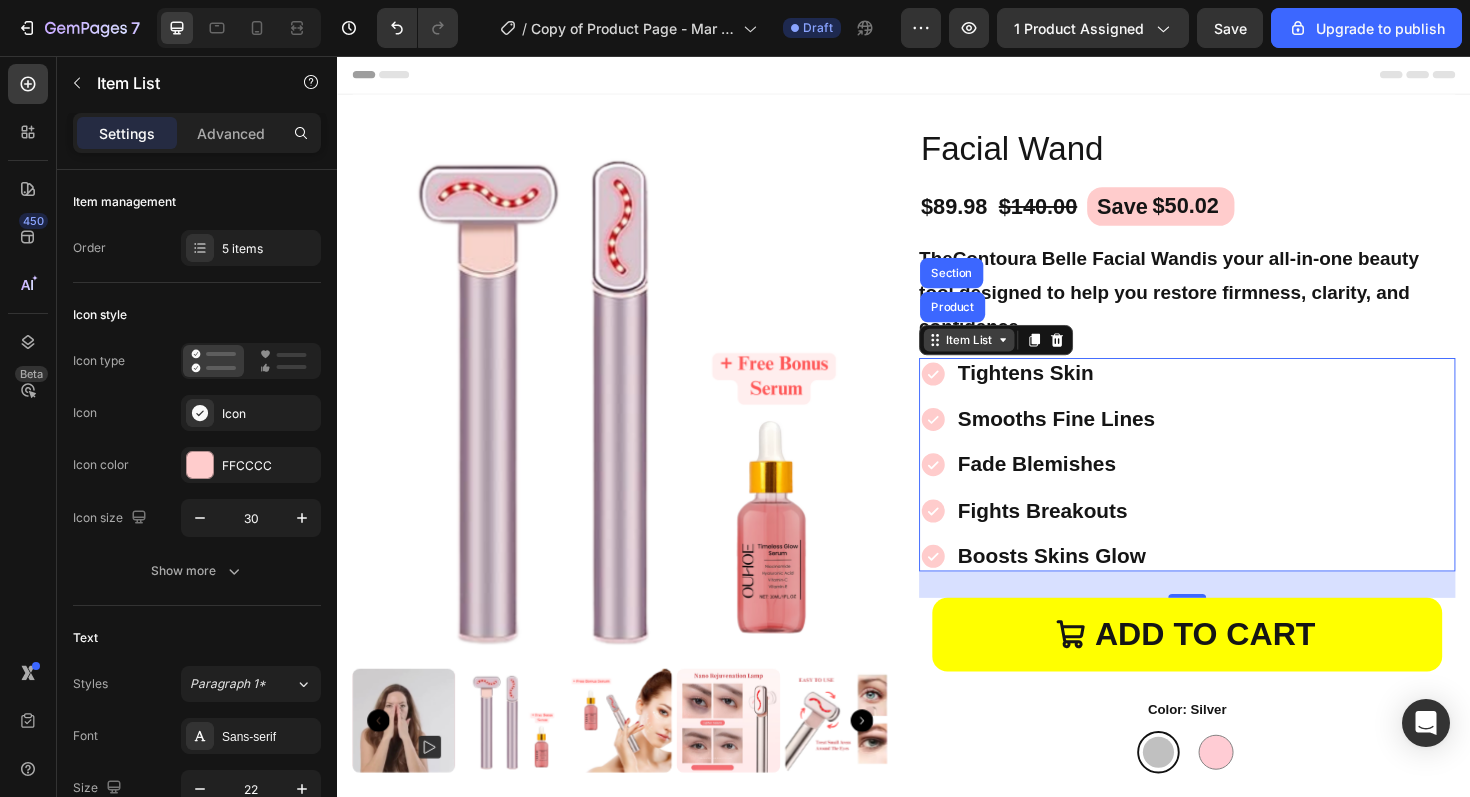 click on "Item List" at bounding box center [1006, 357] 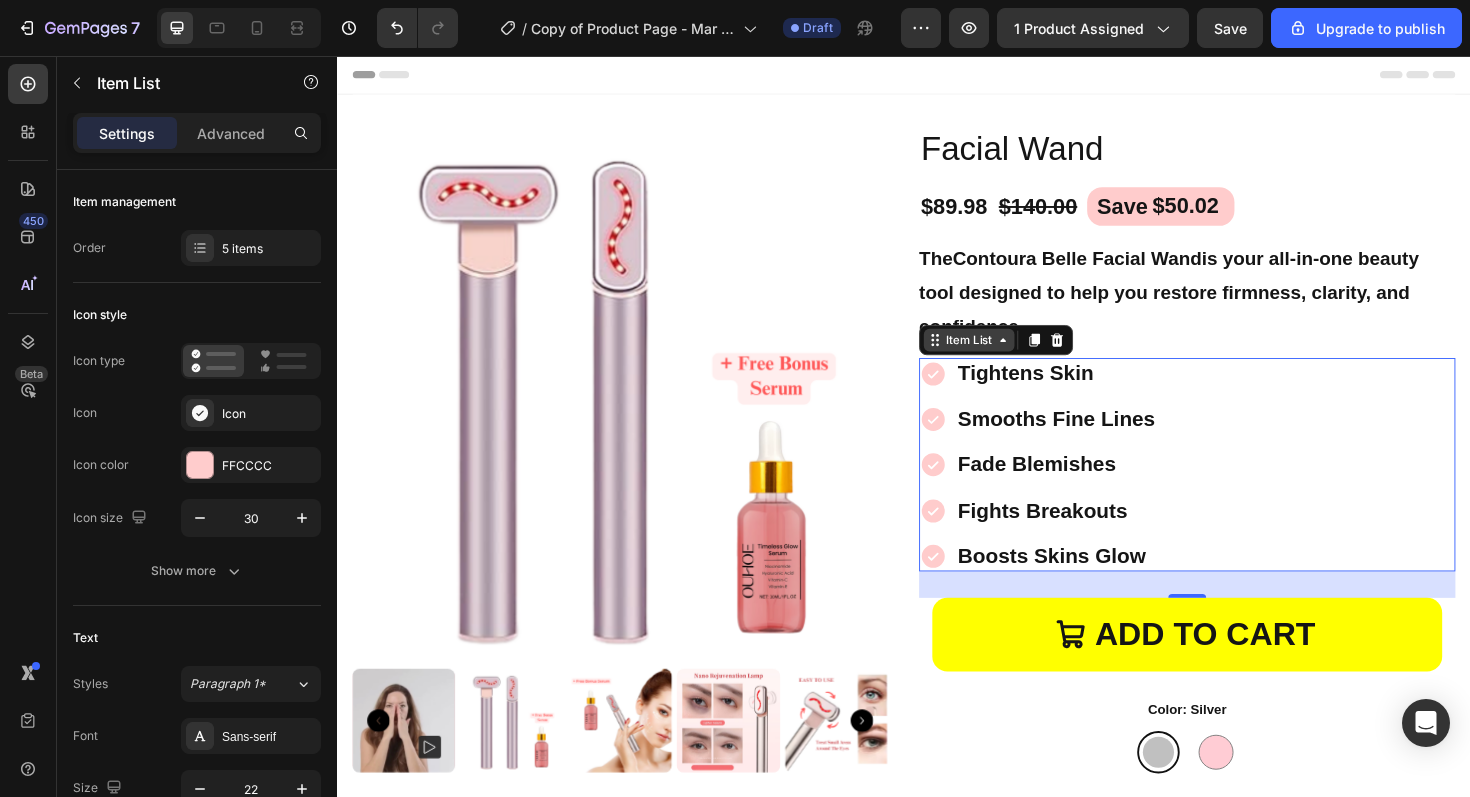 click on "Item List" at bounding box center (1006, 357) 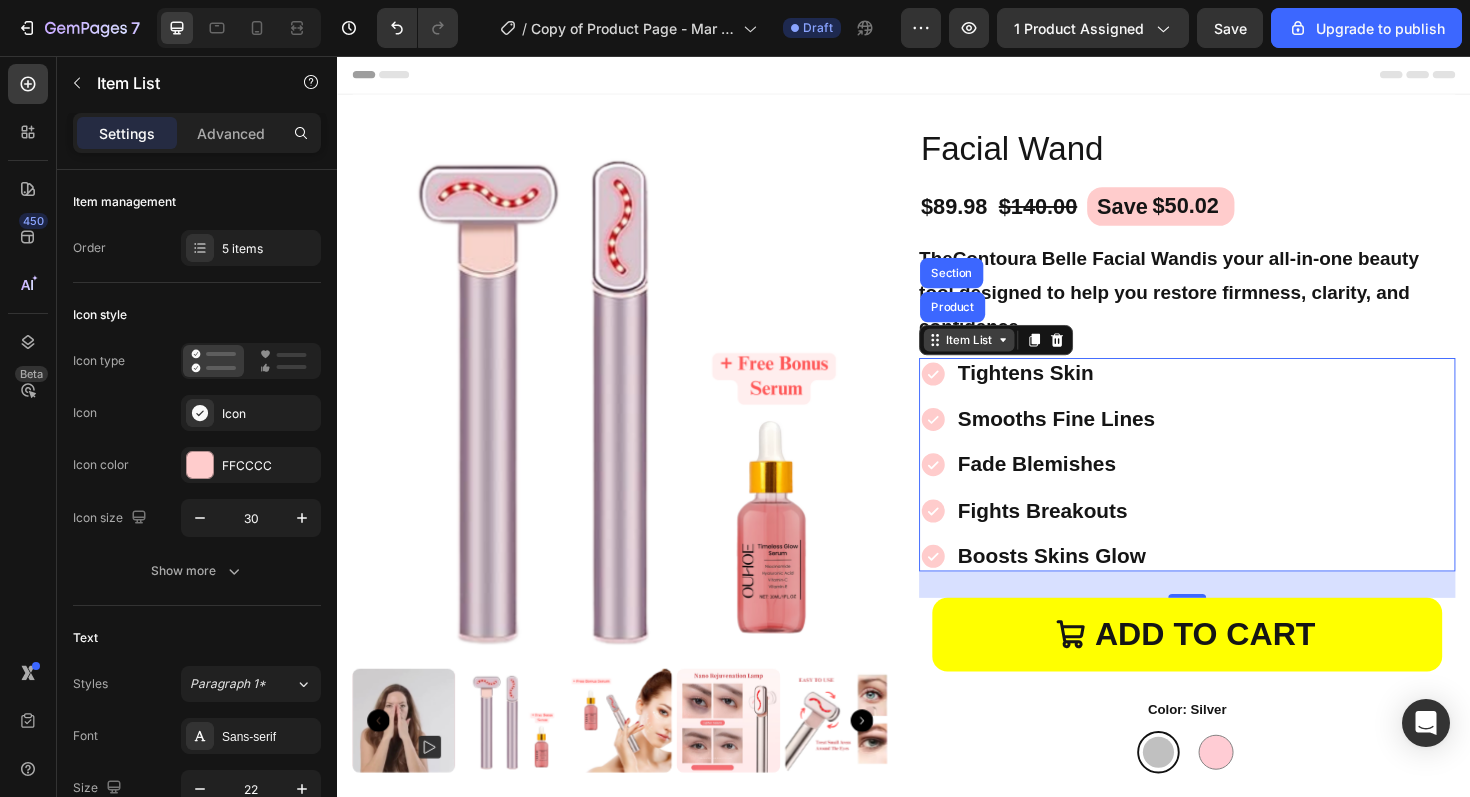 click on "Item List" at bounding box center [1006, 357] 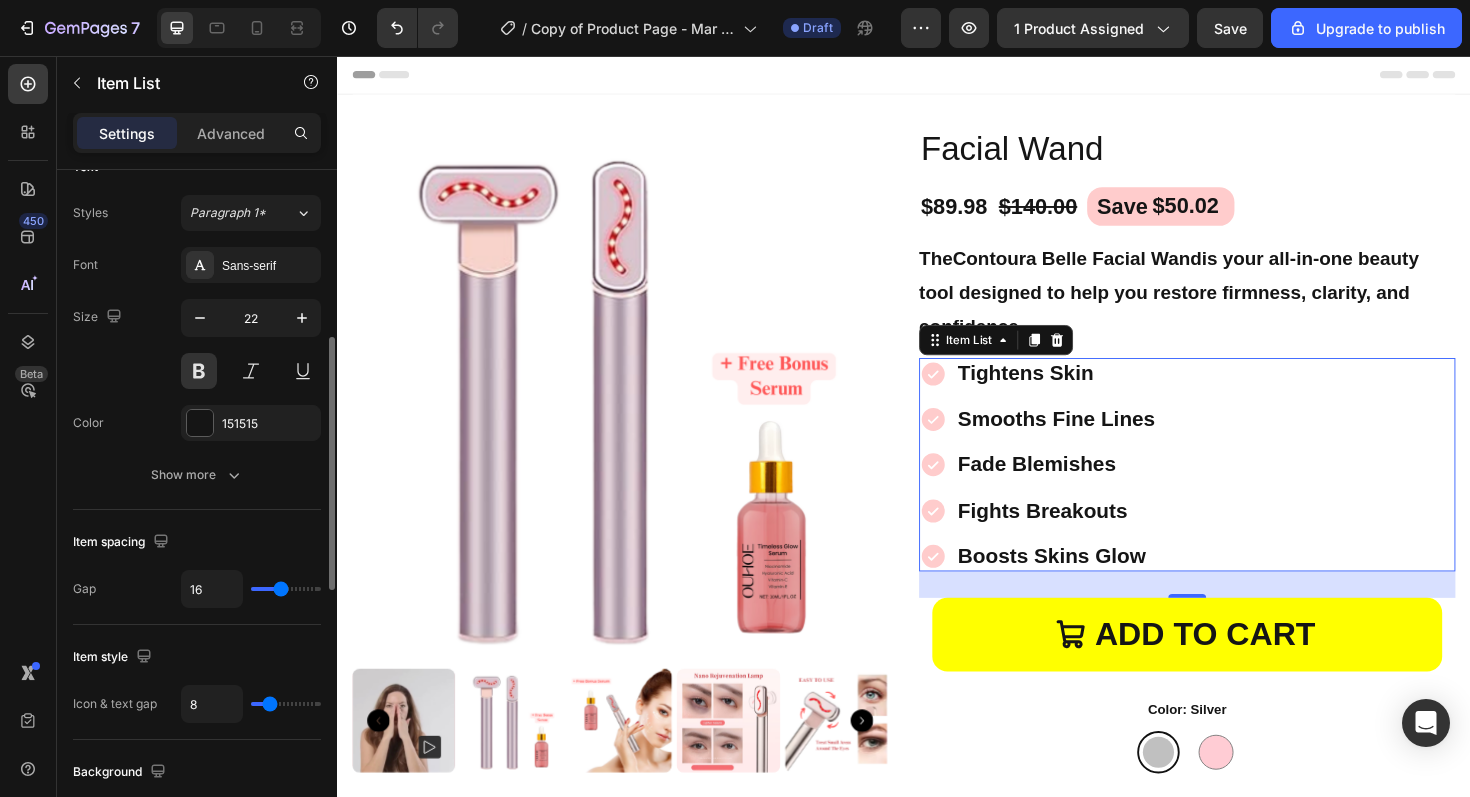 scroll, scrollTop: 466, scrollLeft: 0, axis: vertical 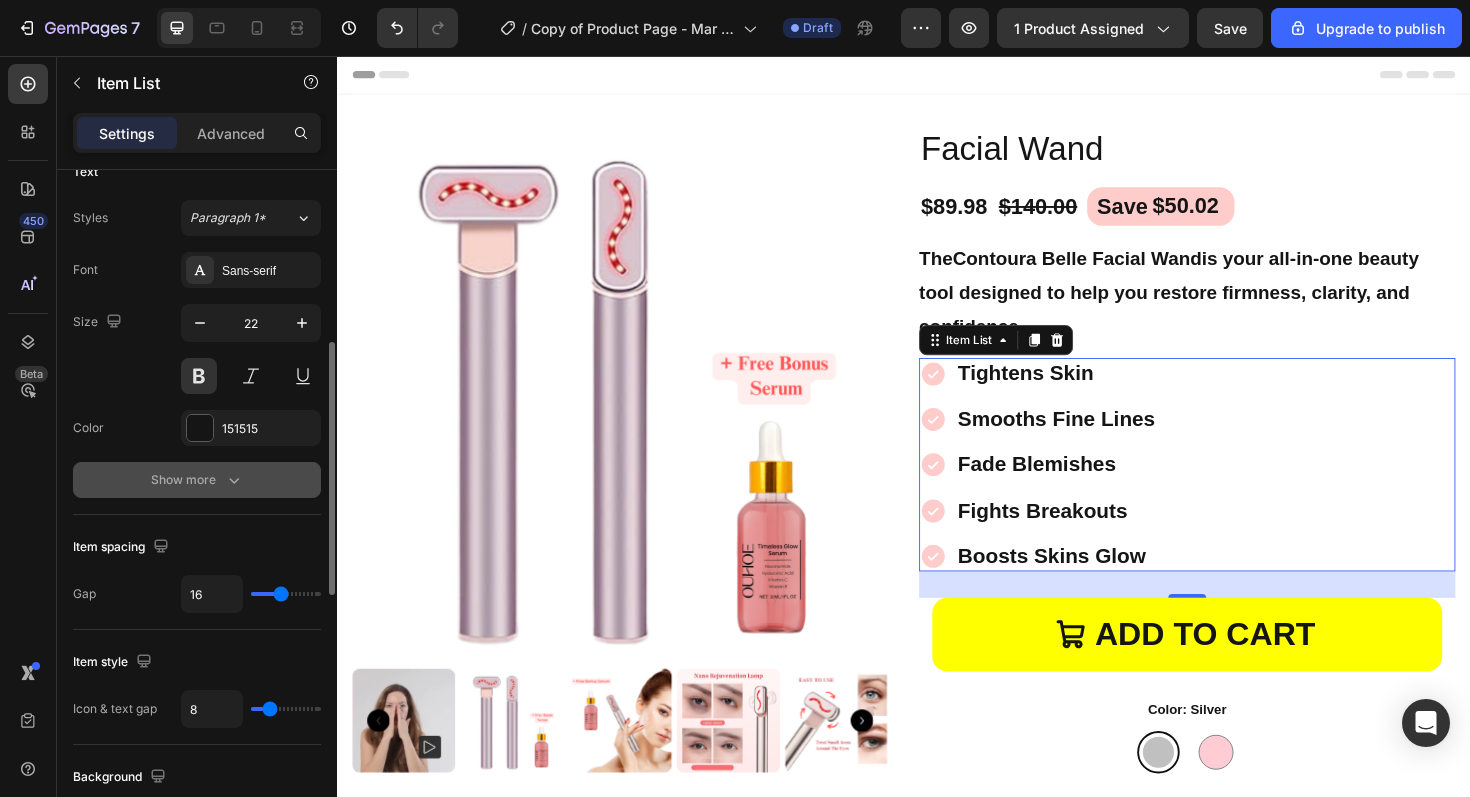 click on "Show more" at bounding box center (197, 480) 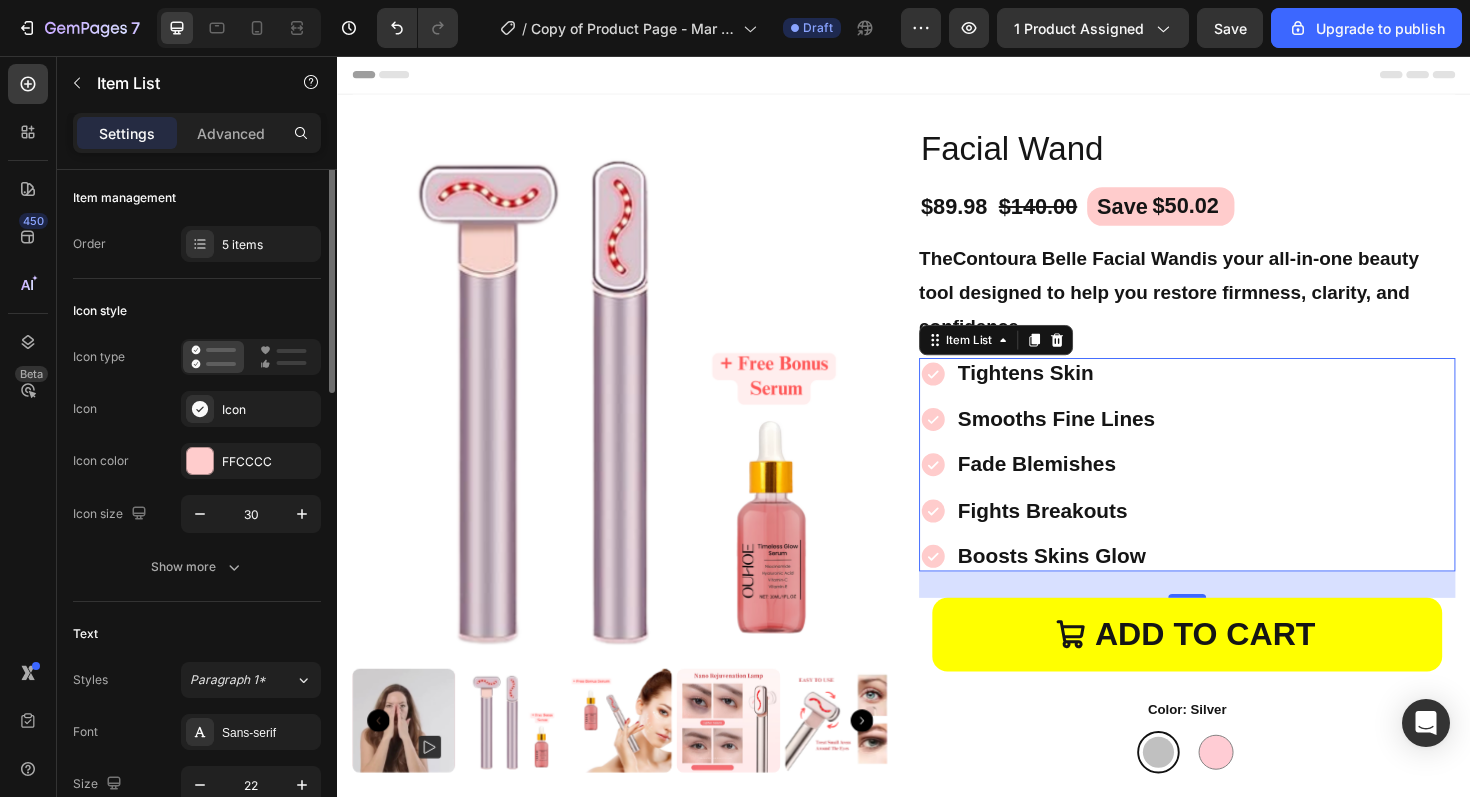 scroll, scrollTop: 0, scrollLeft: 0, axis: both 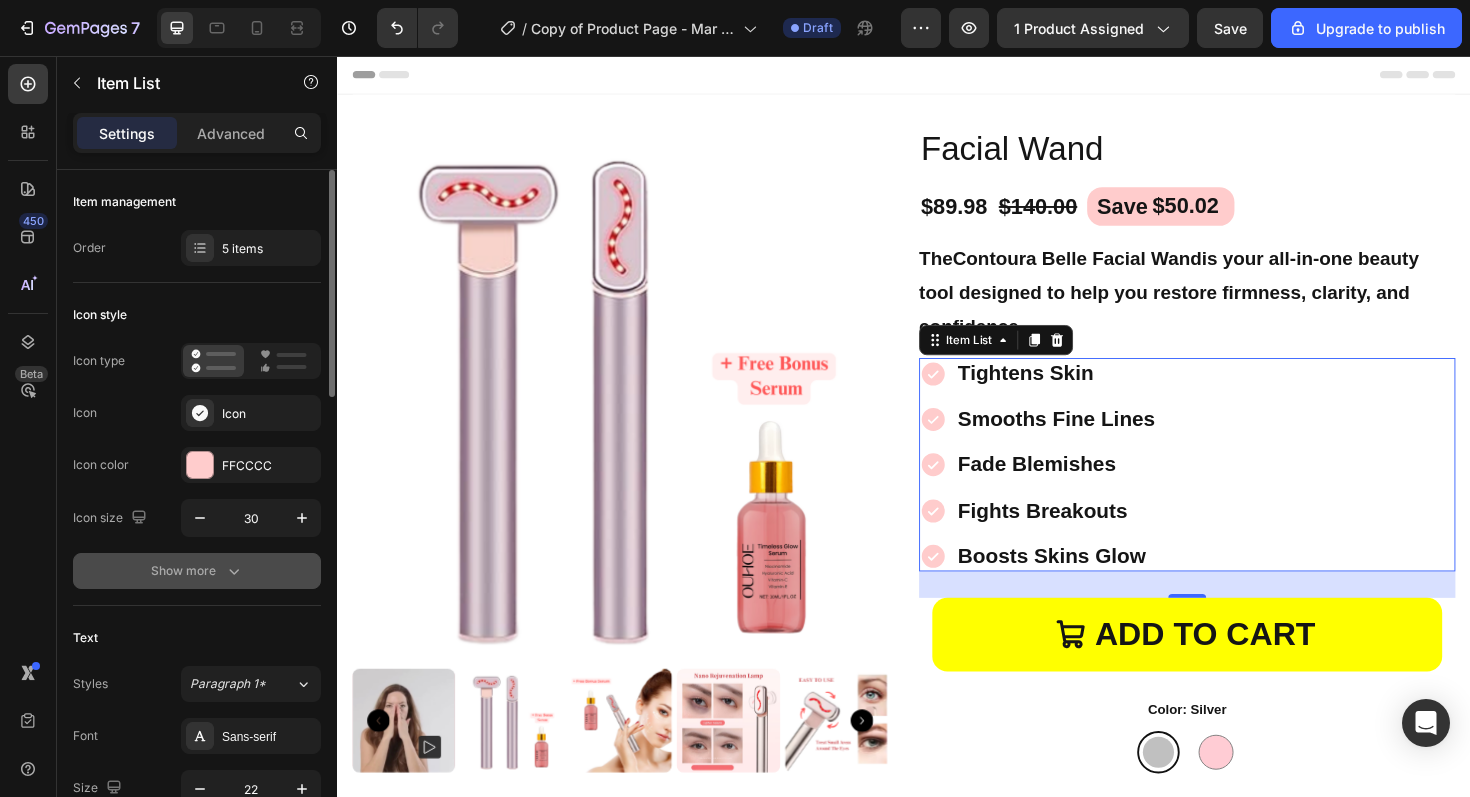 click on "Show more" at bounding box center [197, 571] 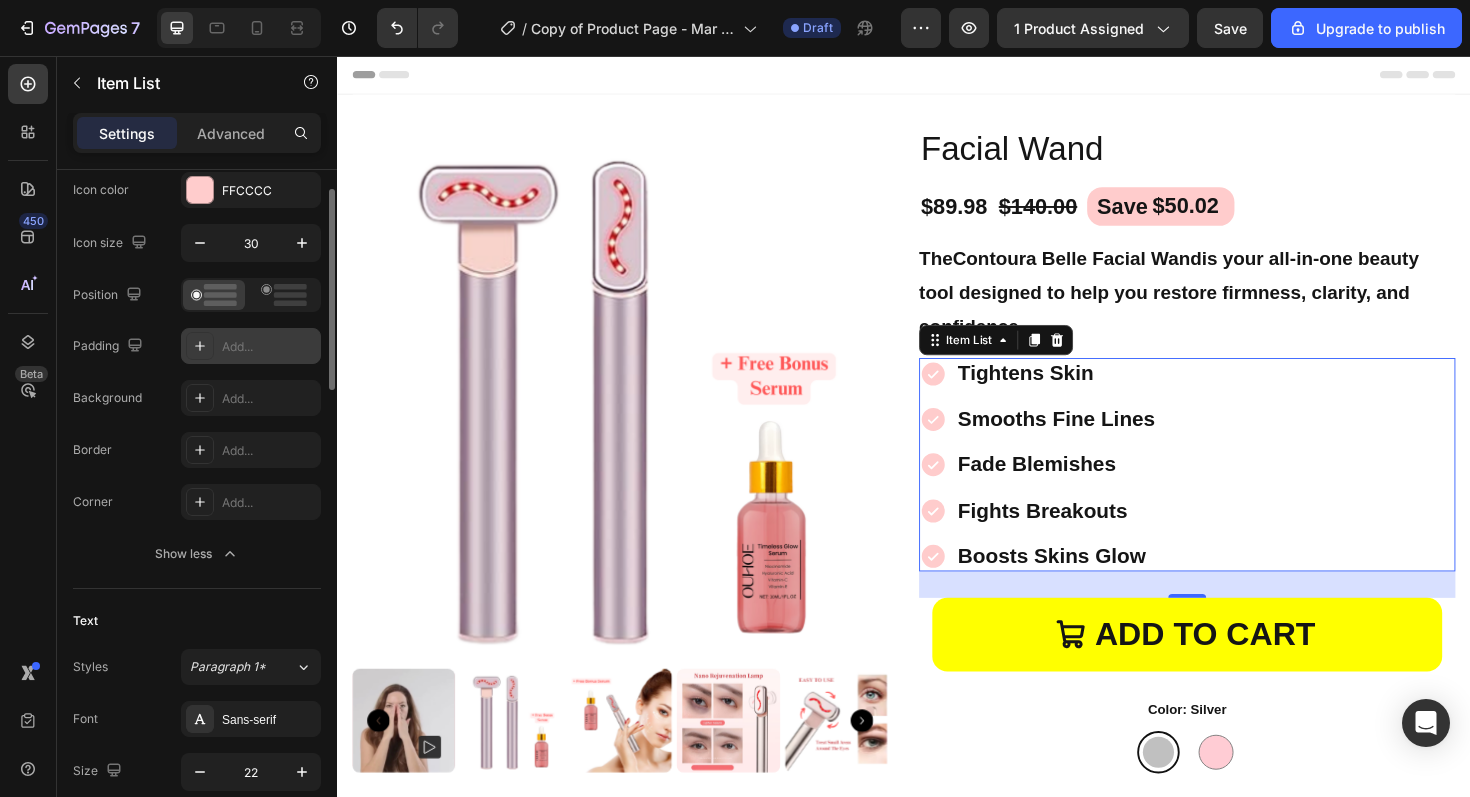 scroll, scrollTop: 0, scrollLeft: 0, axis: both 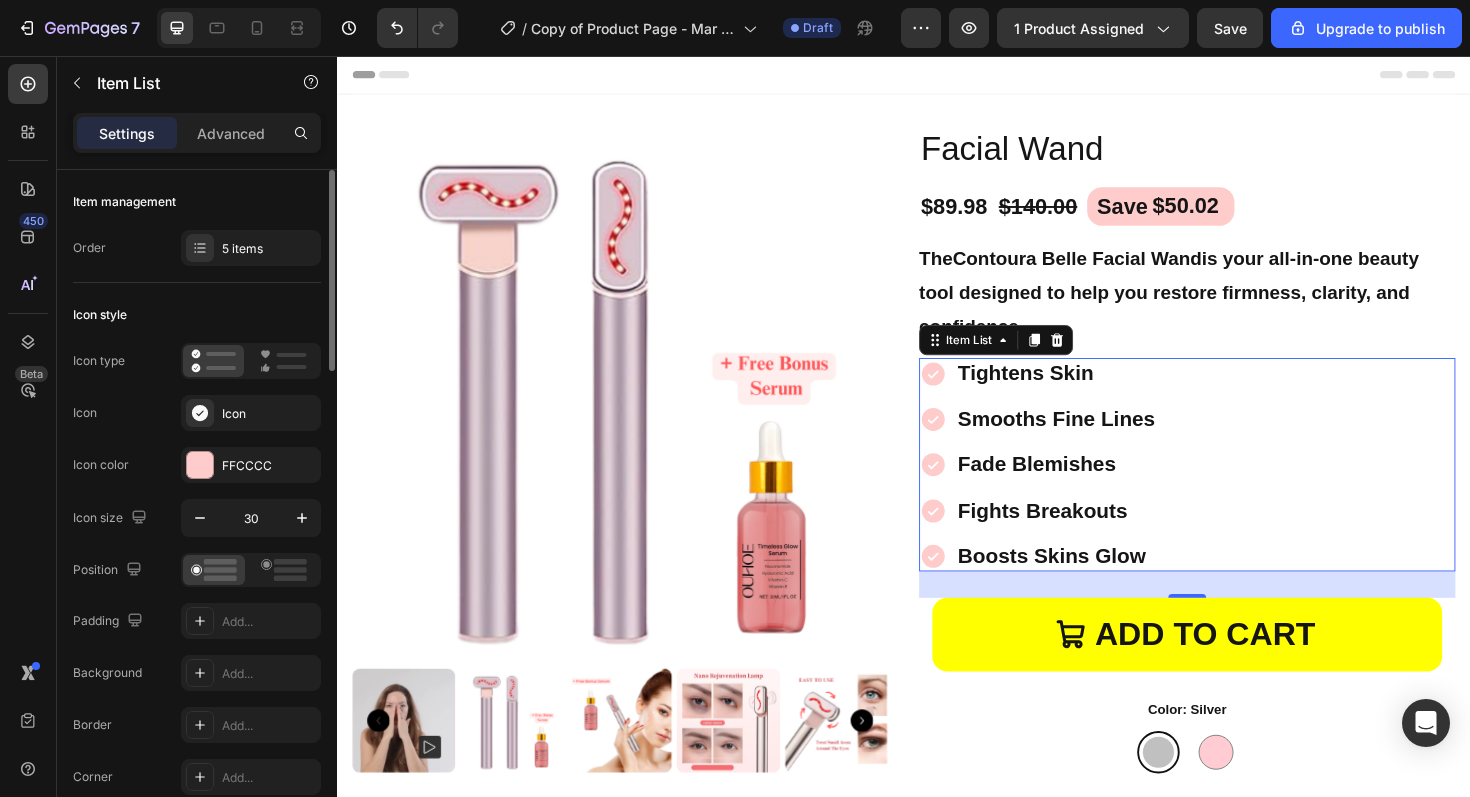 click on "Item management Order 5 items" 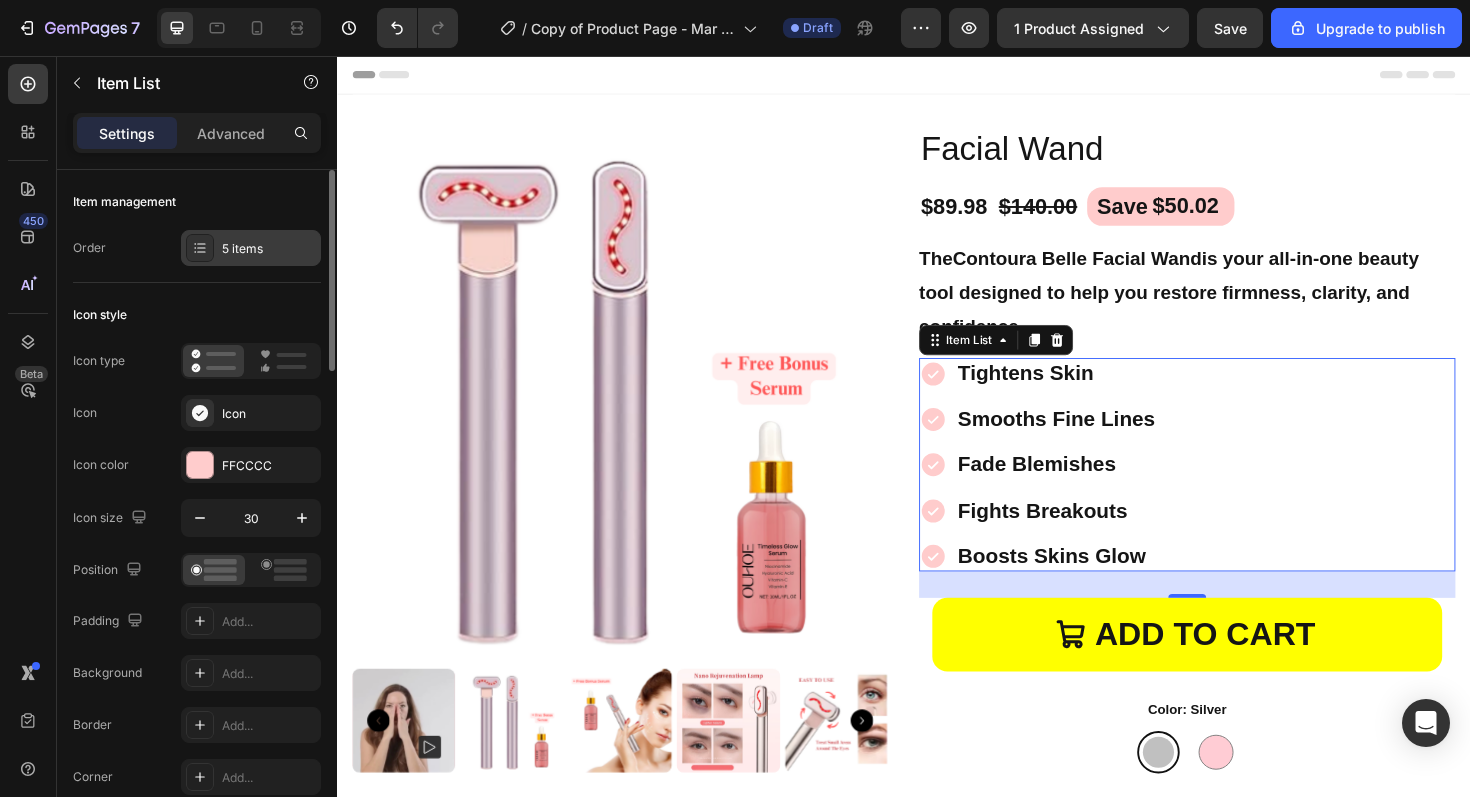 click on "5 items" at bounding box center (251, 248) 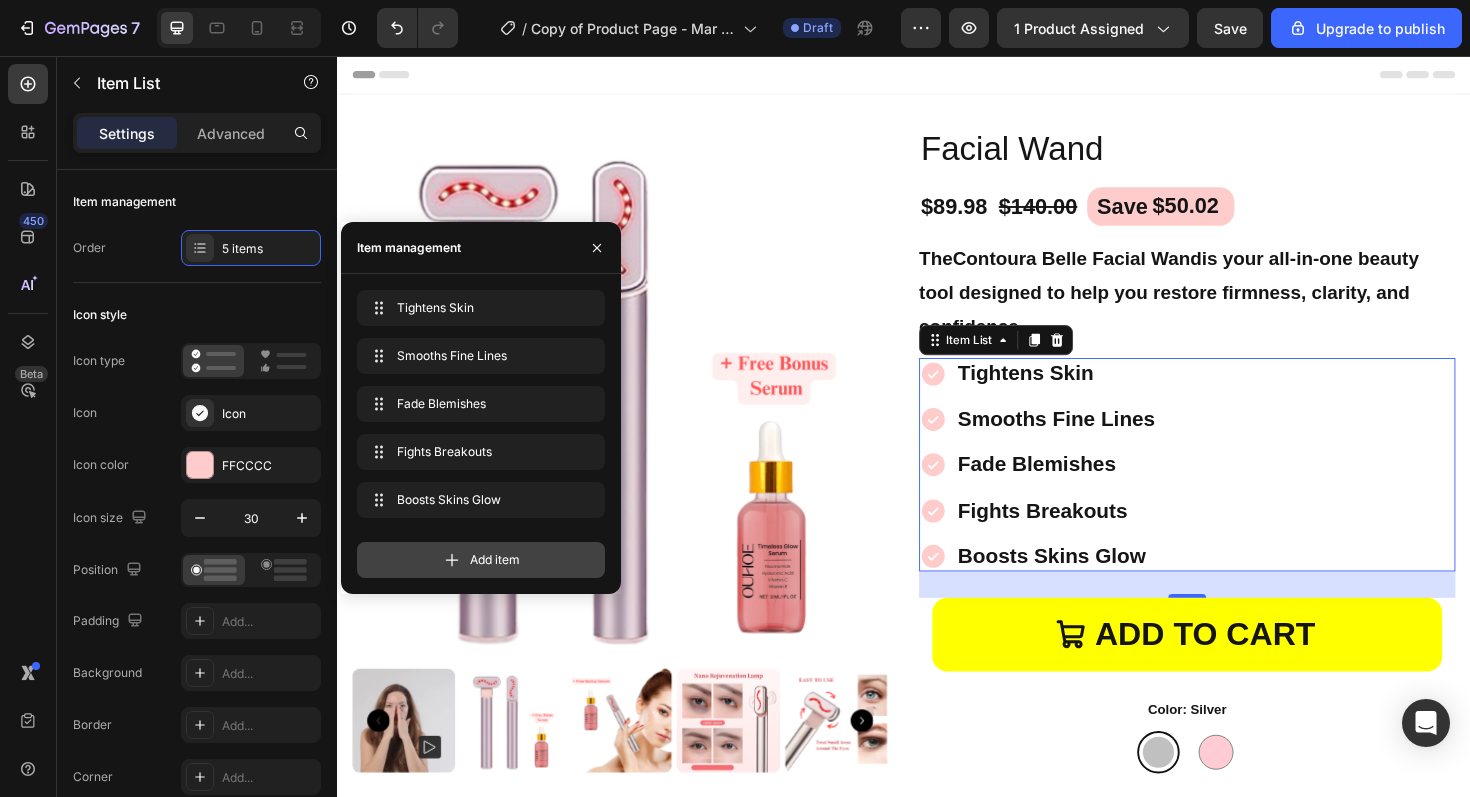 click on "Add item" at bounding box center [495, 560] 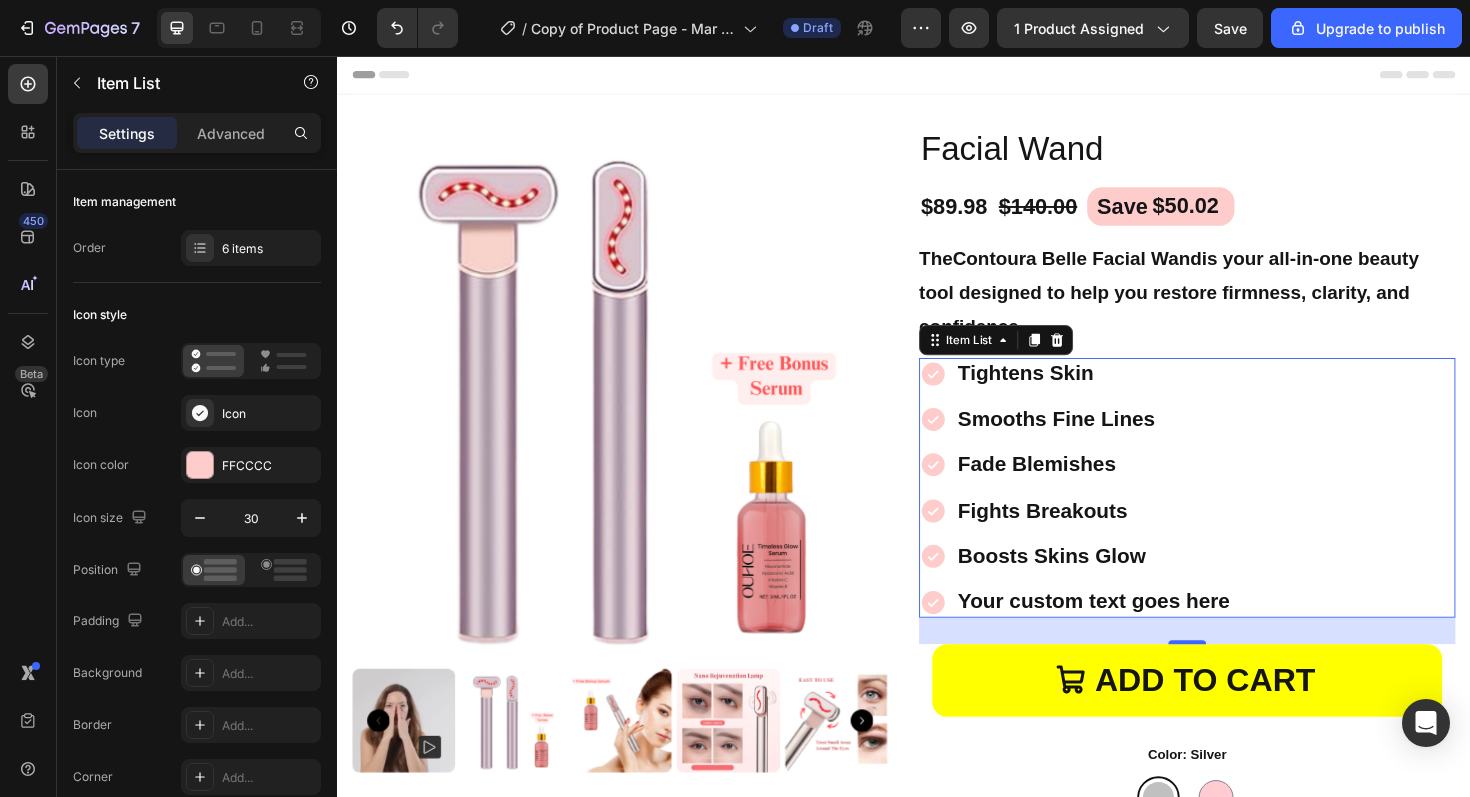 click on "Your custom text goes here" at bounding box center (1138, 634) 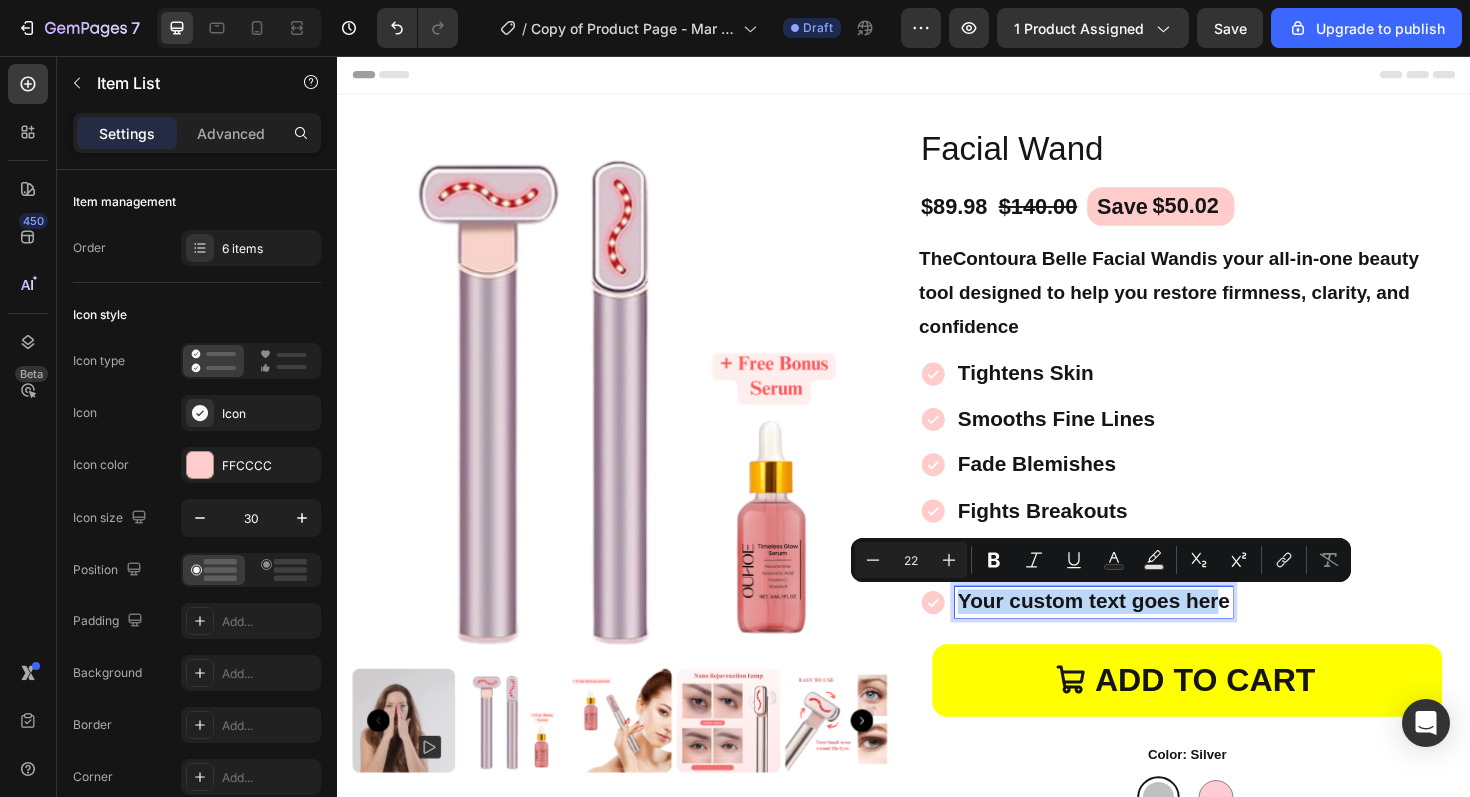 drag, startPoint x: 1000, startPoint y: 635, endPoint x: 1274, endPoint y: 639, distance: 274.0292 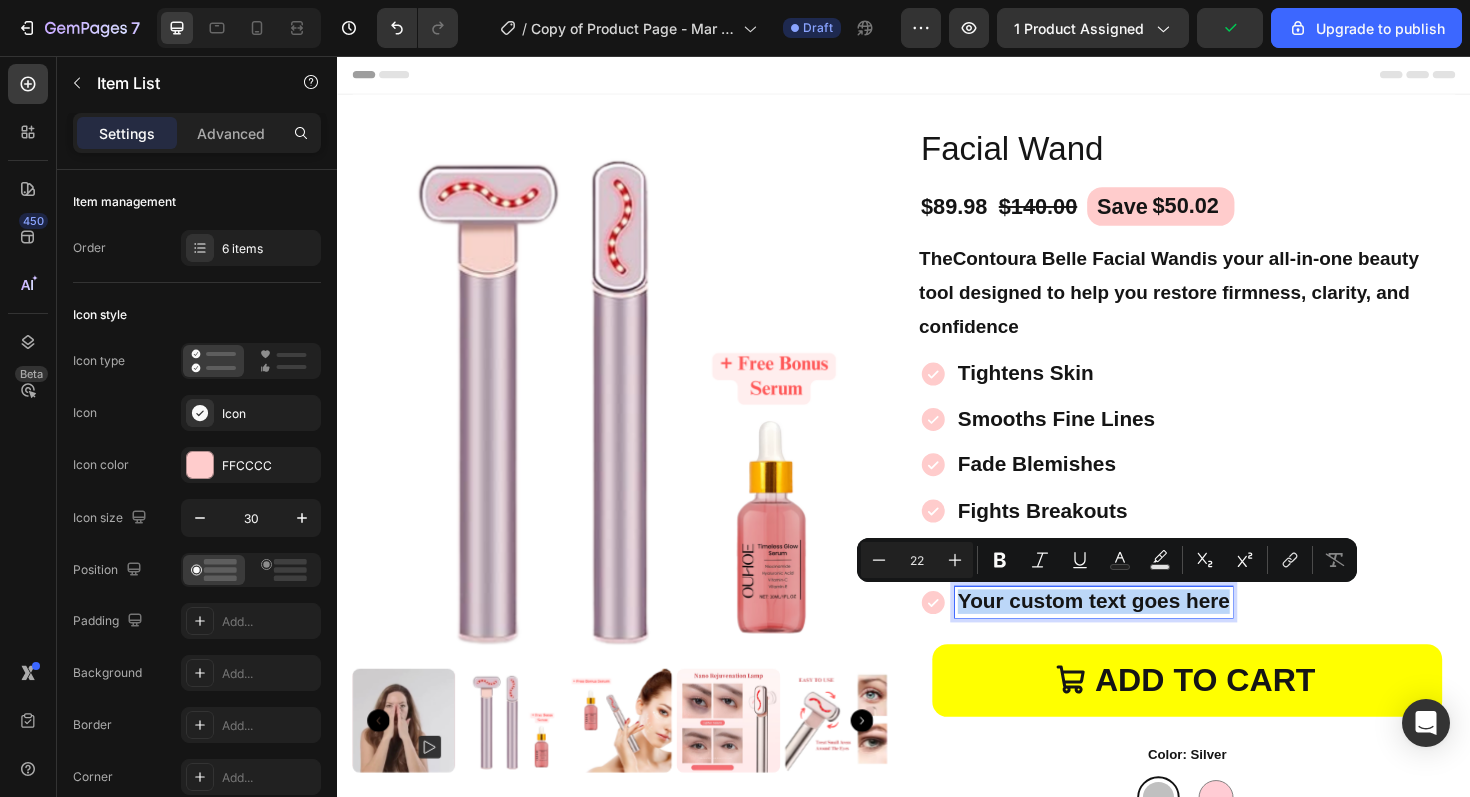 drag, startPoint x: 997, startPoint y: 636, endPoint x: 1278, endPoint y: 637, distance: 281.00177 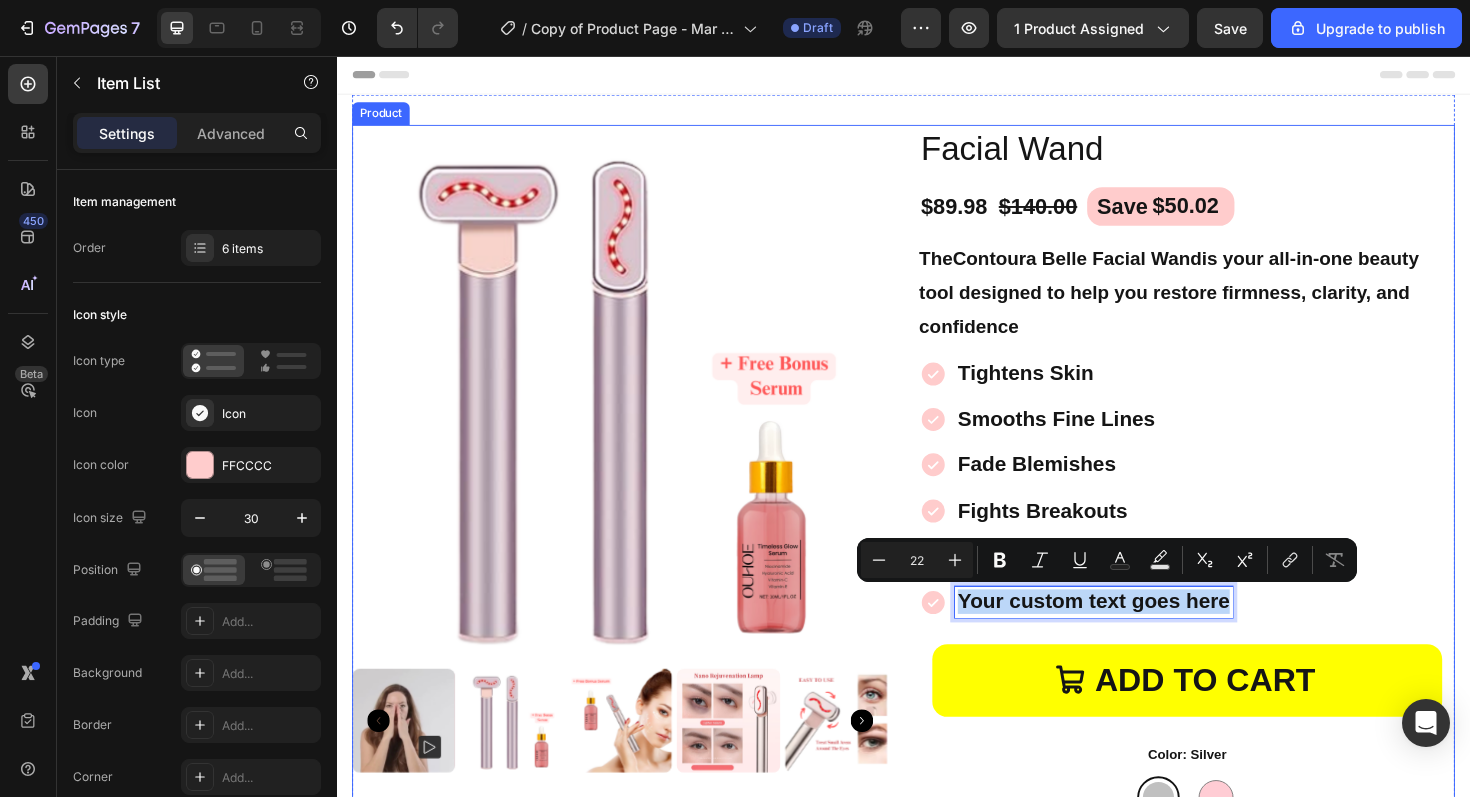 click on "Product Images Icon Icon Icon Icon Icon Icon List “I wish I started using this sooner.” “I was hesitant to try another skincare gadget, but Contoura Belle is the real deal. It’s easy to use, relaxing, and the results speak for themselves. My skin feels firmer, and that dull, tired look is completely gone. I finally feel radiant again.” Text Block Emily Text Block
Verified Buyer Item List Row Row Facial Wand Product Title $89.98 Product Price Product Price $140.00 Product Price Product Price Save $50.02 Discount Tag Row The  Contoura Belle Facial Wand  is your all-in-one beauty tool designed to help you restore firmness, clarity, and confidence   Product Description Tightens Skin Smooths Fine Lines Fade Blemishes Fights Breakouts Boosts Skins Glow Your custom text goes here Item List   28
ADD TO CART Add to Cart Color: Silver Silver Silver Pink Pink Product Variants & Swatches Quantity Text Block
1
Product Quantity Image Image" at bounding box center [937, 735] 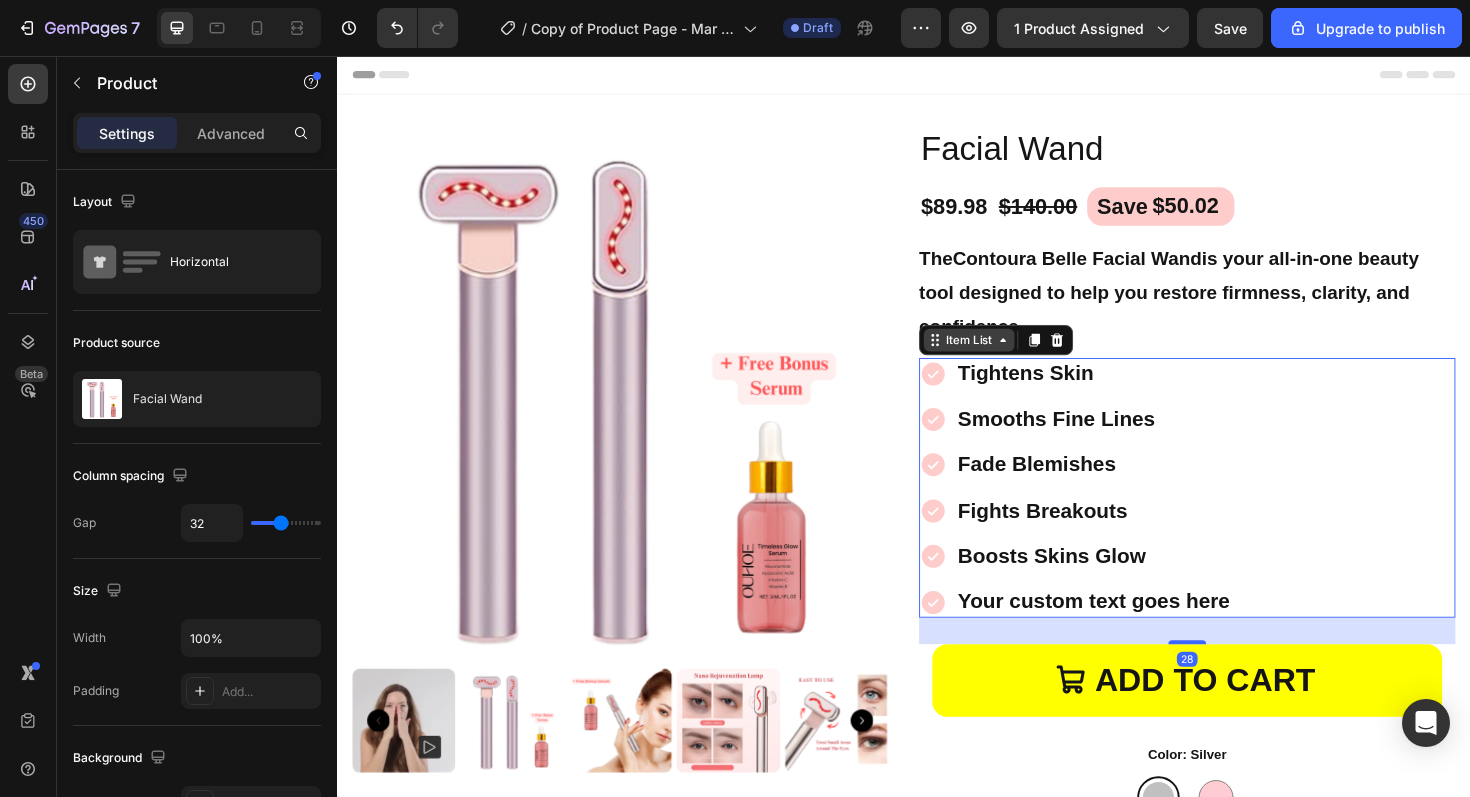 click on "Item List" at bounding box center [1006, 357] 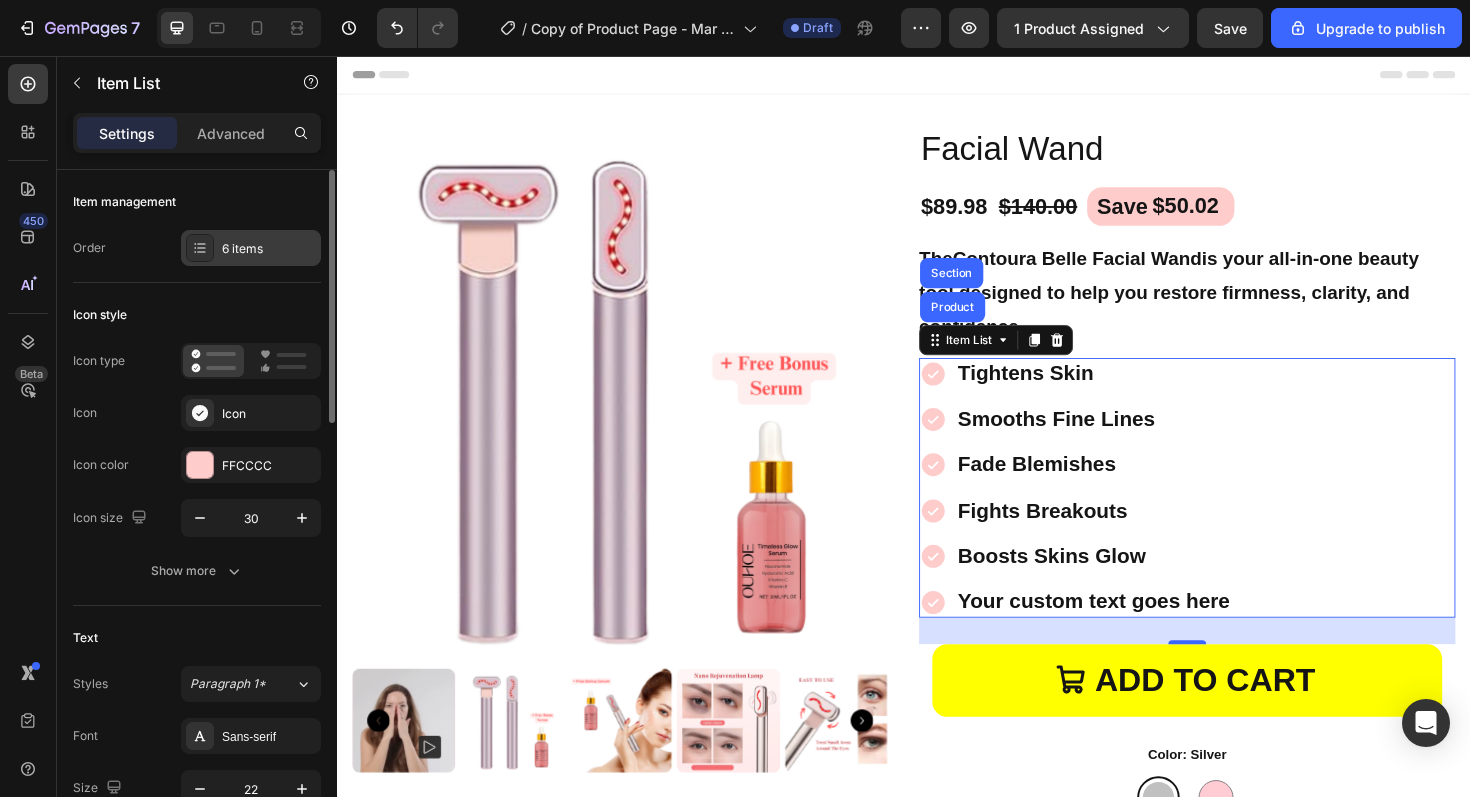 click on "6 items" at bounding box center [269, 249] 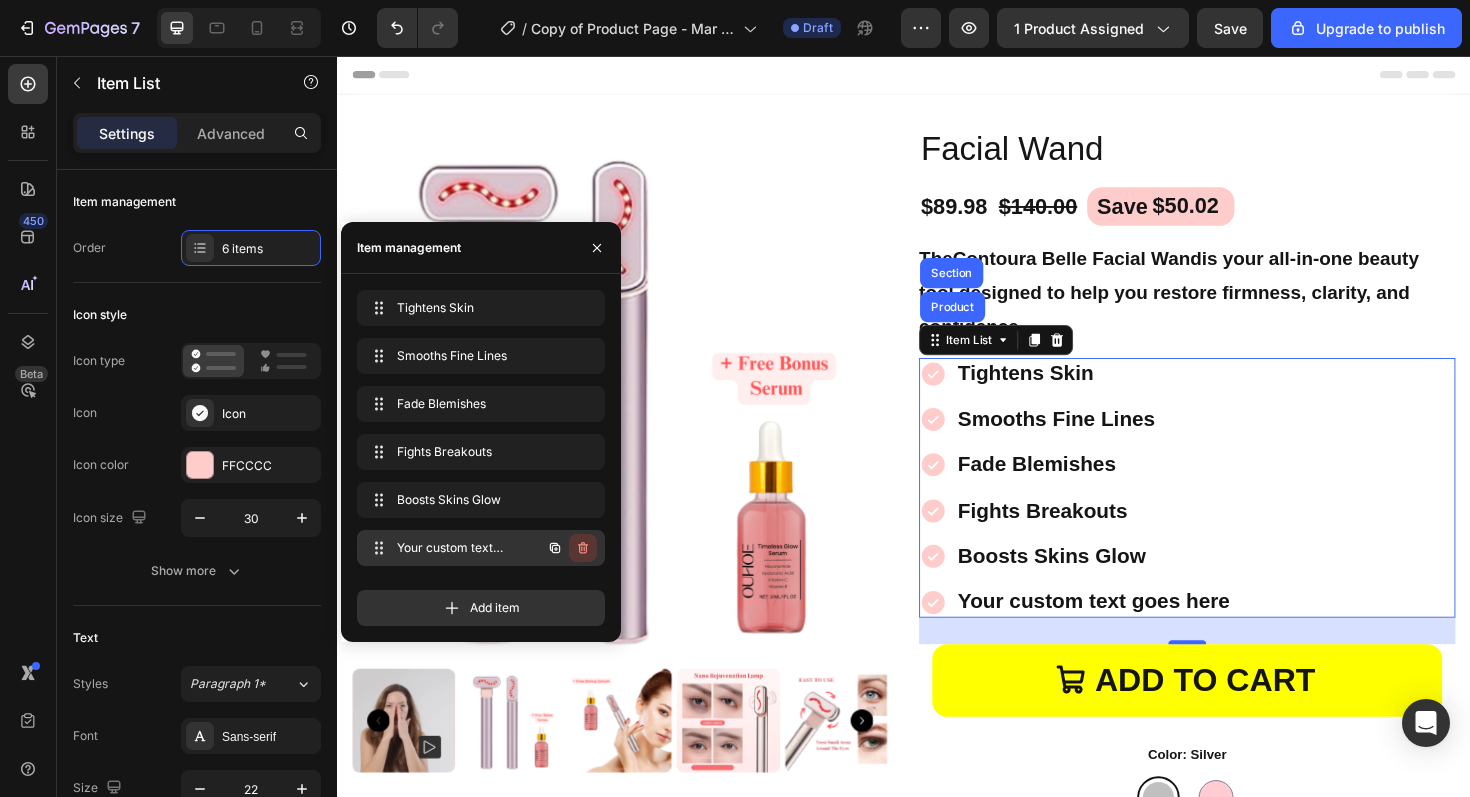 click 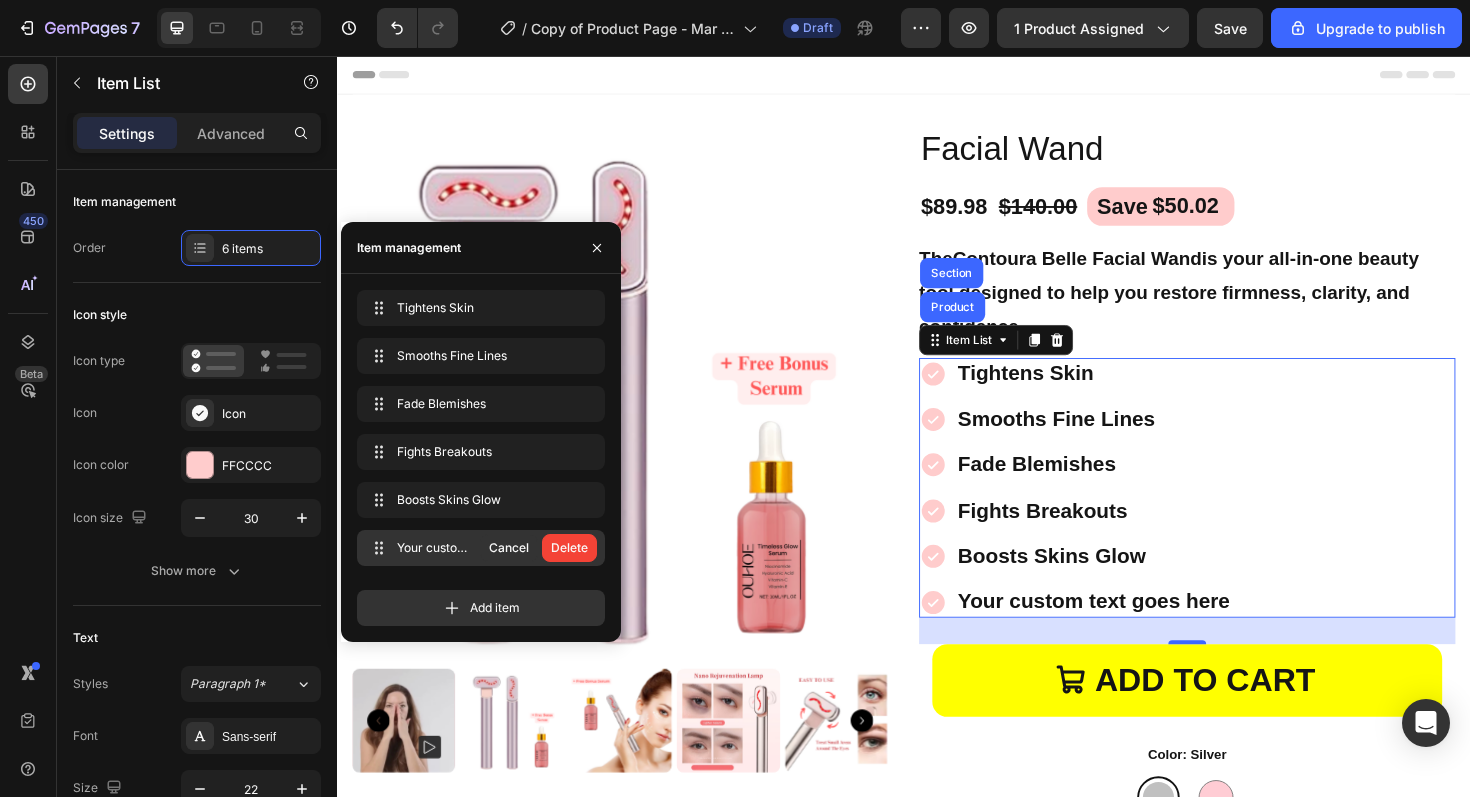 click on "Delete" at bounding box center [569, 548] 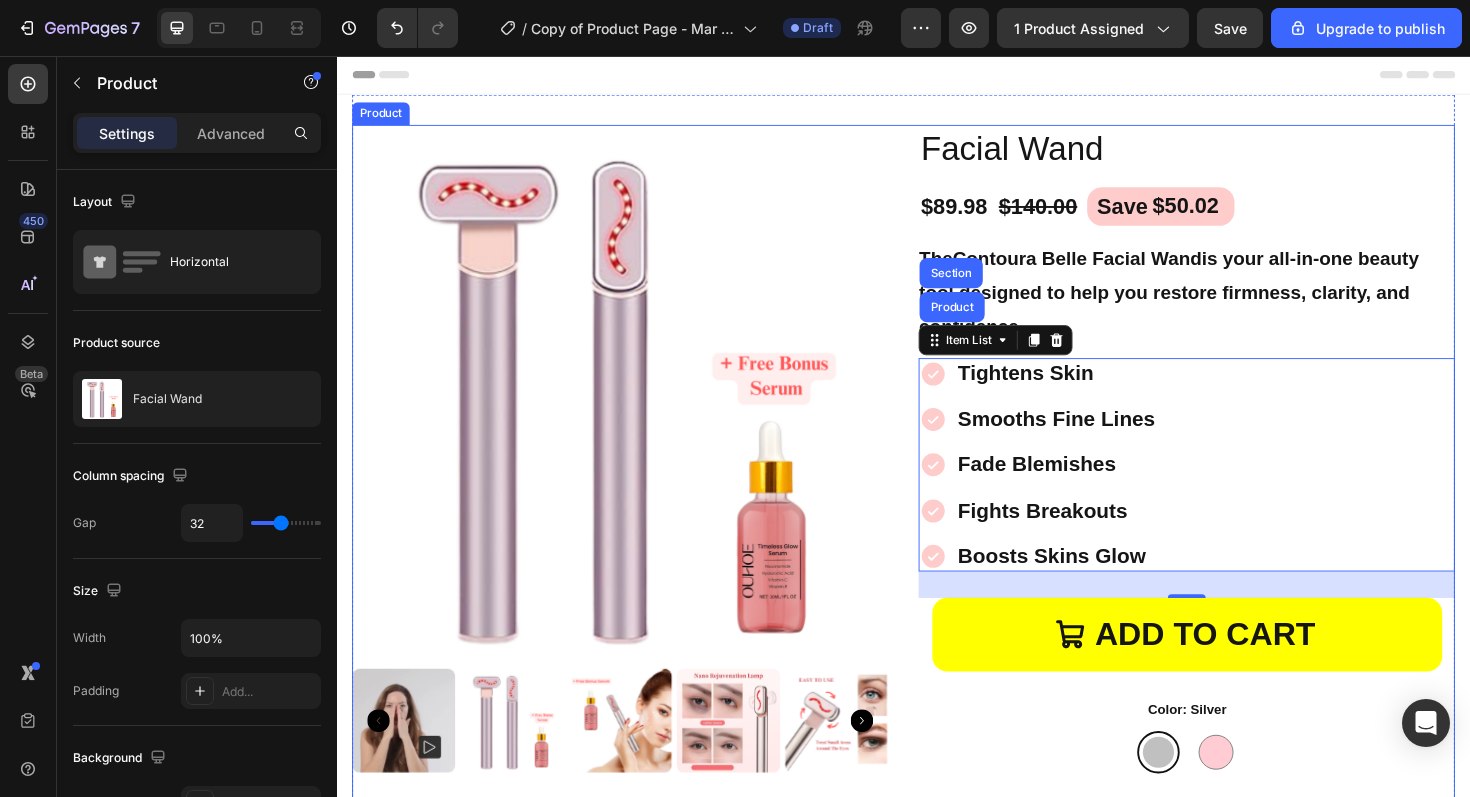 click on "Product Images Icon Icon Icon Icon Icon Icon List “I wish I started using this sooner.” “I was hesitant to try another skincare gadget, but Contoura Belle is the real deal. It’s easy to use, relaxing, and the results speak for themselves. My skin feels firmer, and that dull, tired look is completely gone. I finally feel radiant again.” Text Block Emily Text Block
Verified Buyer Item List Row Row Facial Wand Product Title $89.98 Product Price Product Price $140.00 Product Price Product Price Save $50.02 Discount Tag Row The  Contoura Belle Facial Wand  is your all-in-one beauty tool designed to help you restore firmness, clarity, and confidence   Product Description Tightens Skin Smooths Fine Lines Fade Blemishes Fights Breakouts Boosts Skins Glow Item List Product Section   28
ADD TO CART Add to Cart Color: Silver Silver Silver Pink Pink Product Variants & Swatches Quantity Text Block
1
Product Quantity Image Image Image Image" at bounding box center (937, 711) 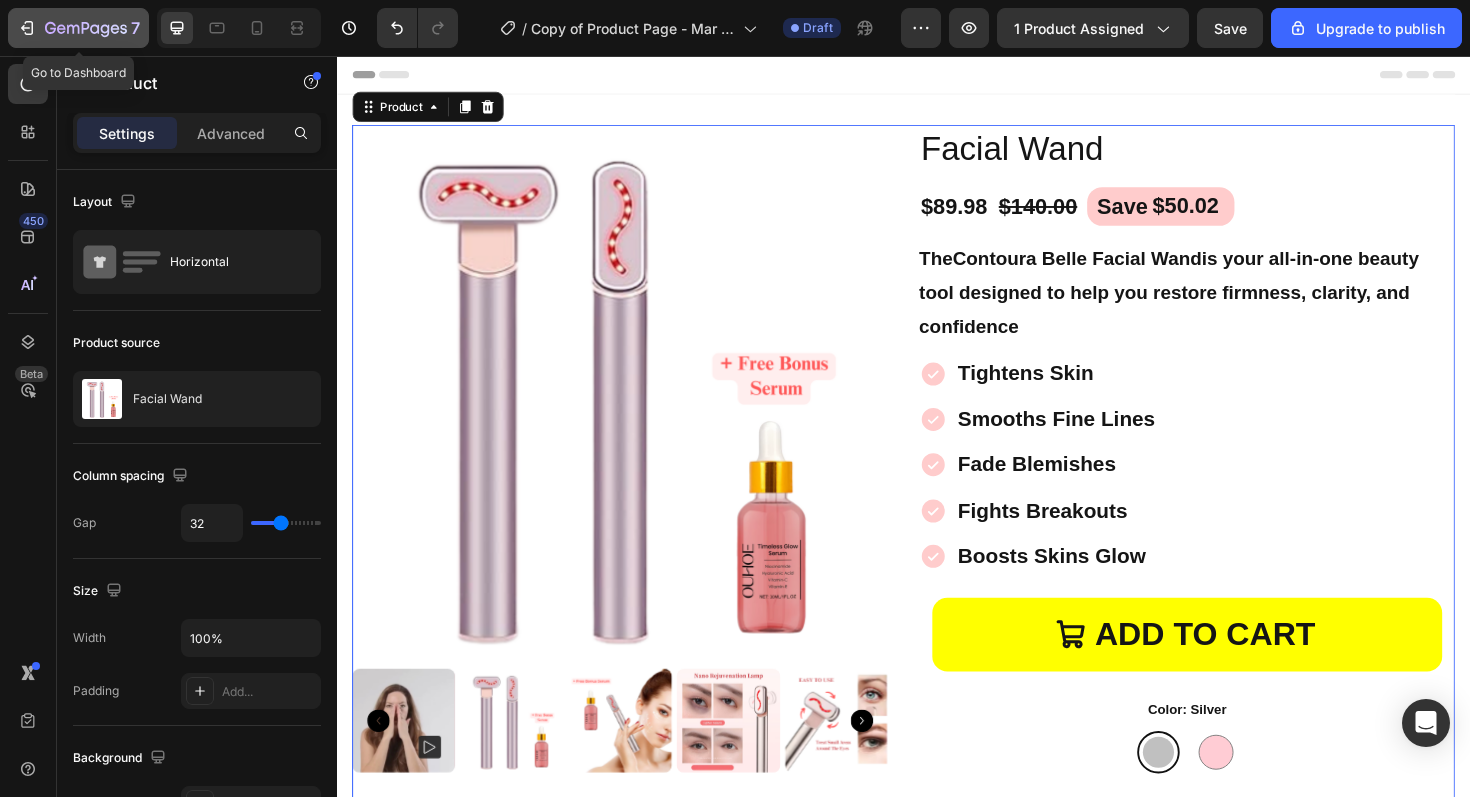 click on "7" 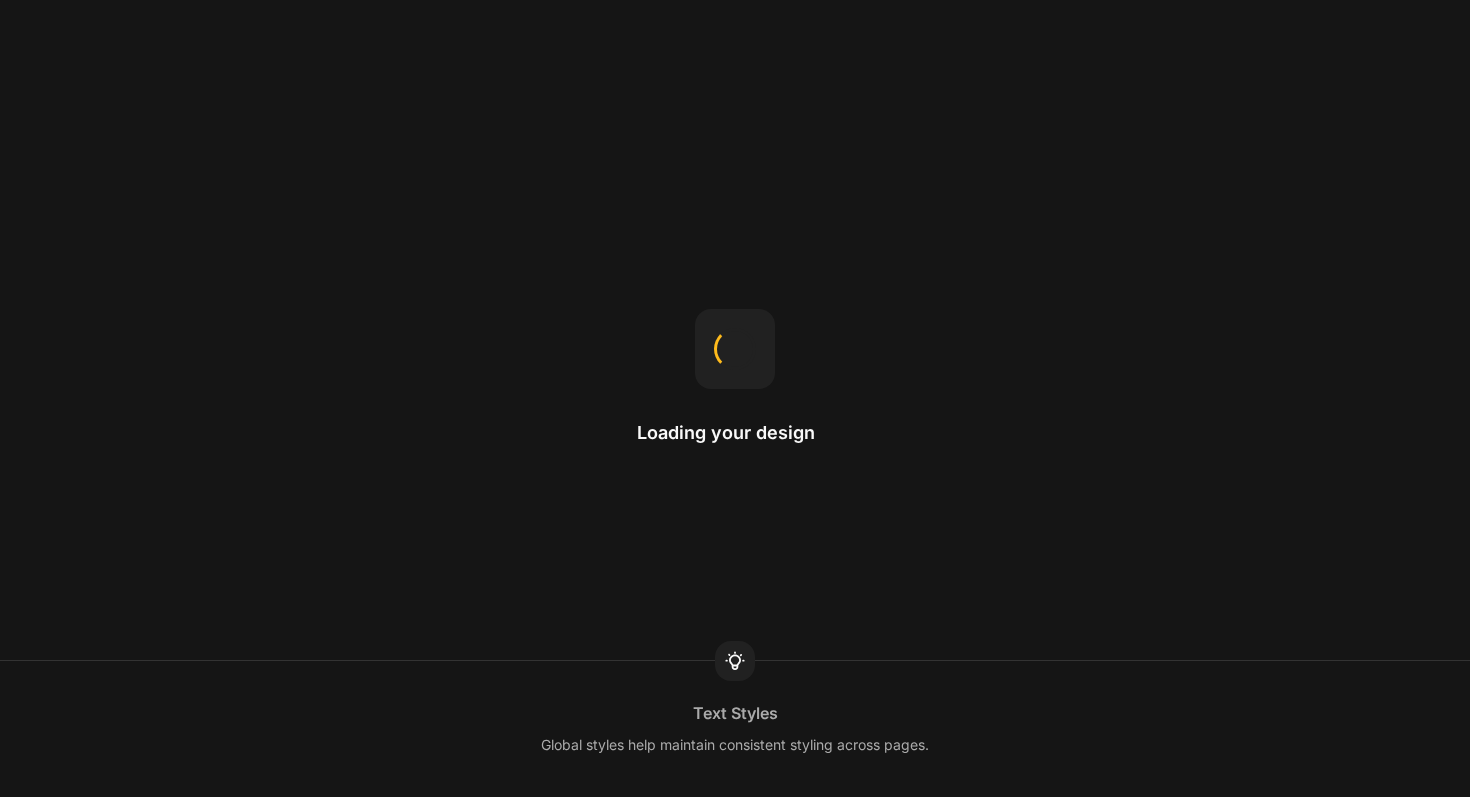 scroll, scrollTop: 0, scrollLeft: 0, axis: both 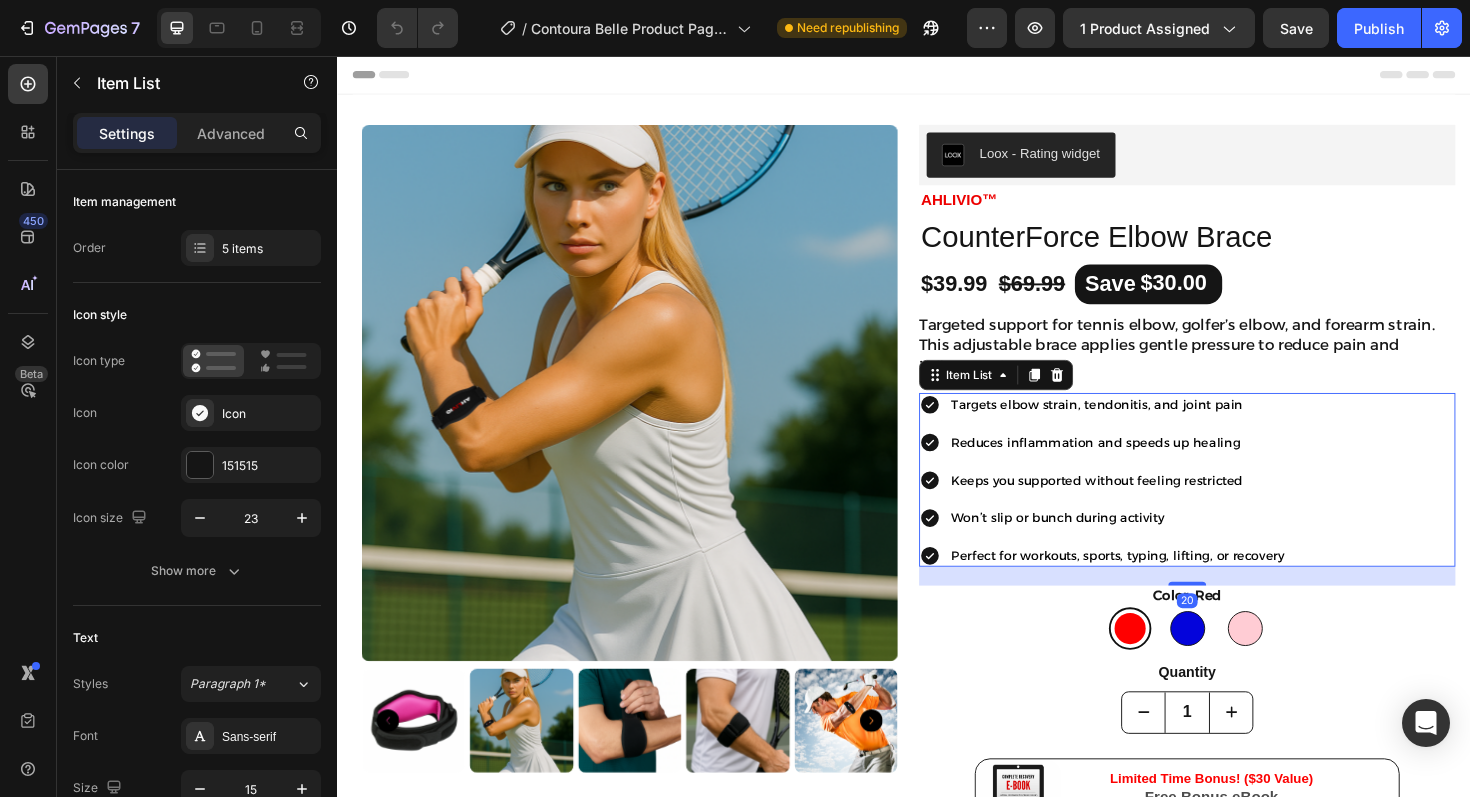 click on "Targets elbow strain, tendonitis, and joint pain" at bounding box center [1141, 425] 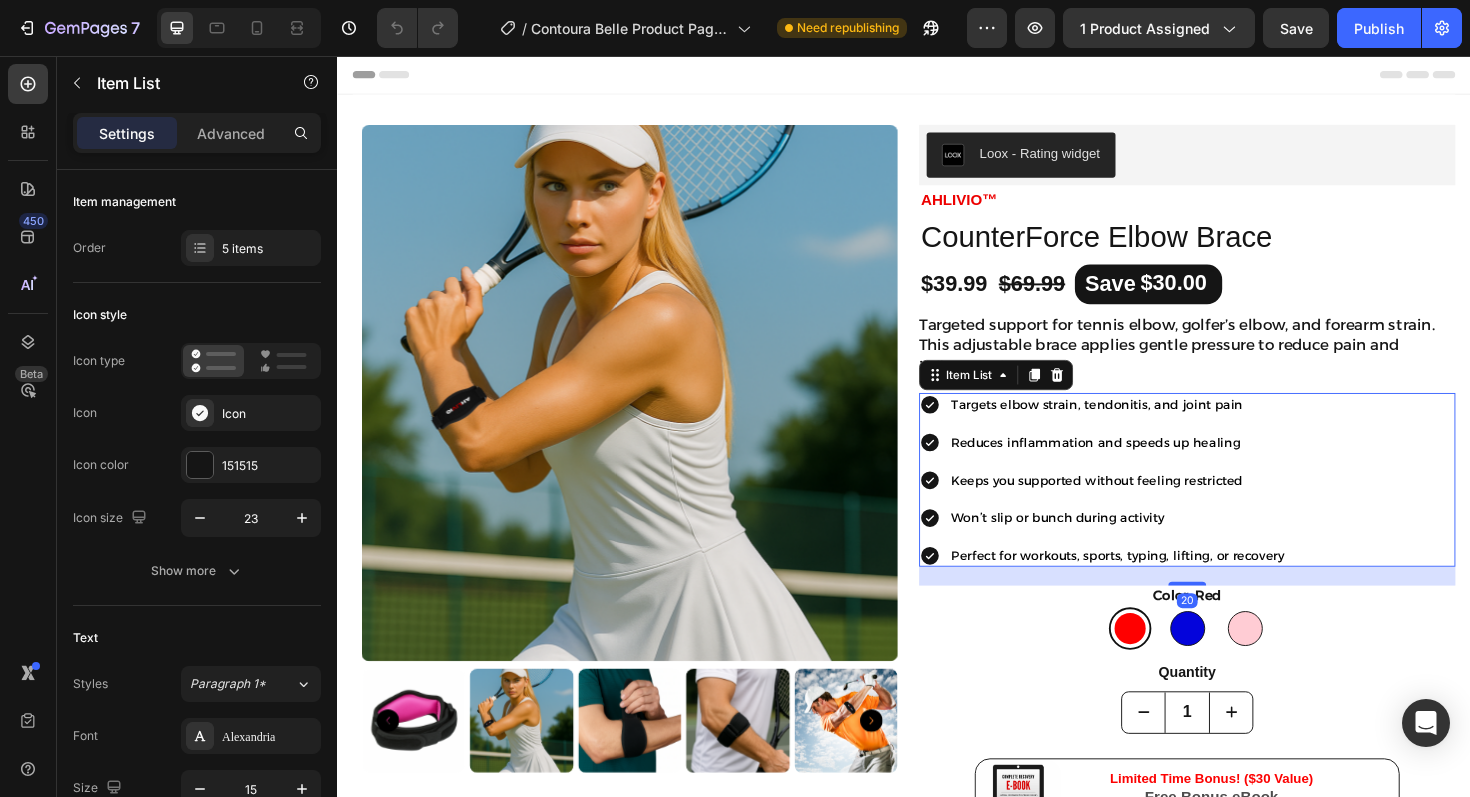 click on "Targets elbow strain, tendonitis, and joint pain" at bounding box center (1141, 425) 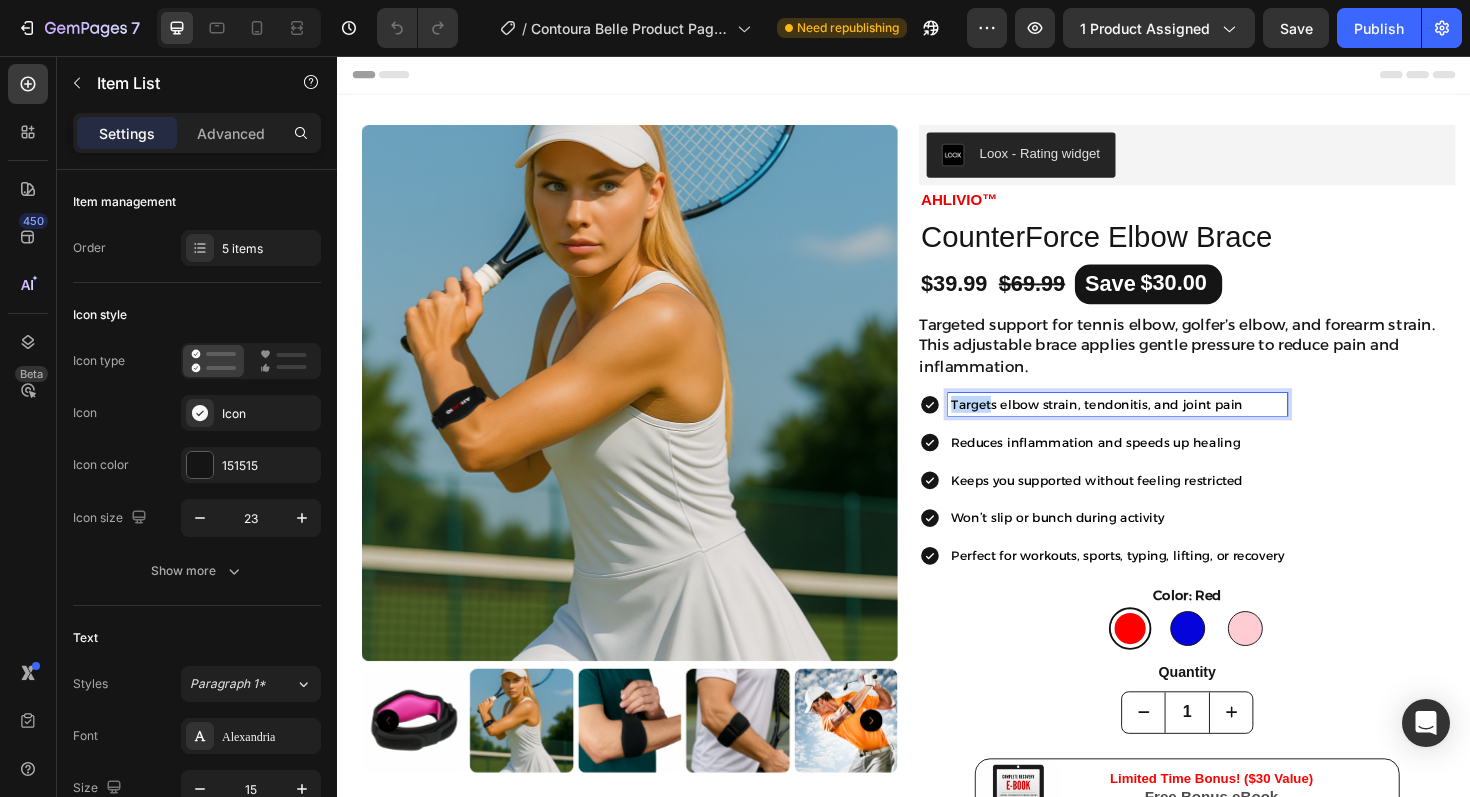 drag, startPoint x: 985, startPoint y: 424, endPoint x: 1031, endPoint y: 426, distance: 46.043457 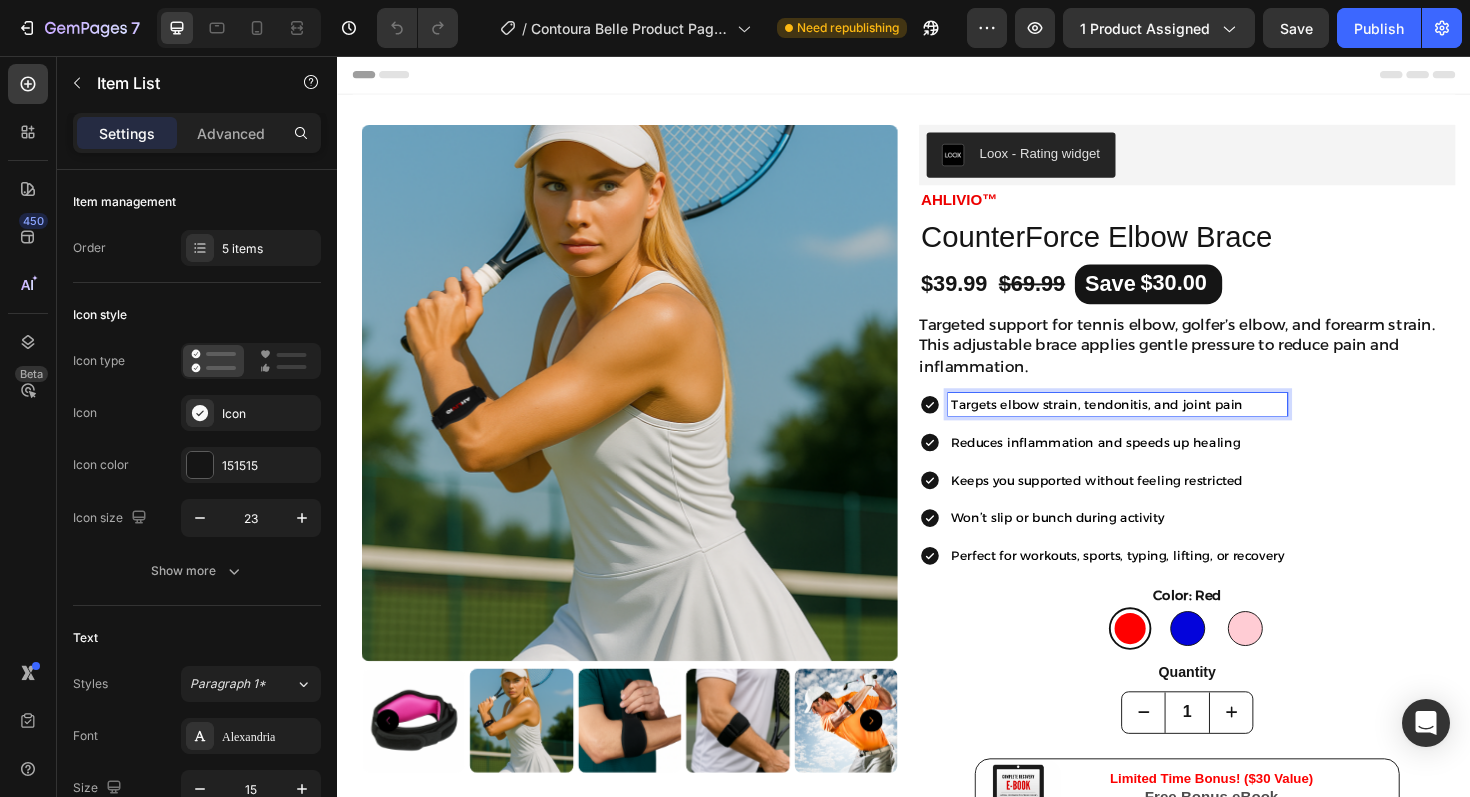 click on "Targets elbow strain, tendonitis, and joint pain" at bounding box center [1141, 425] 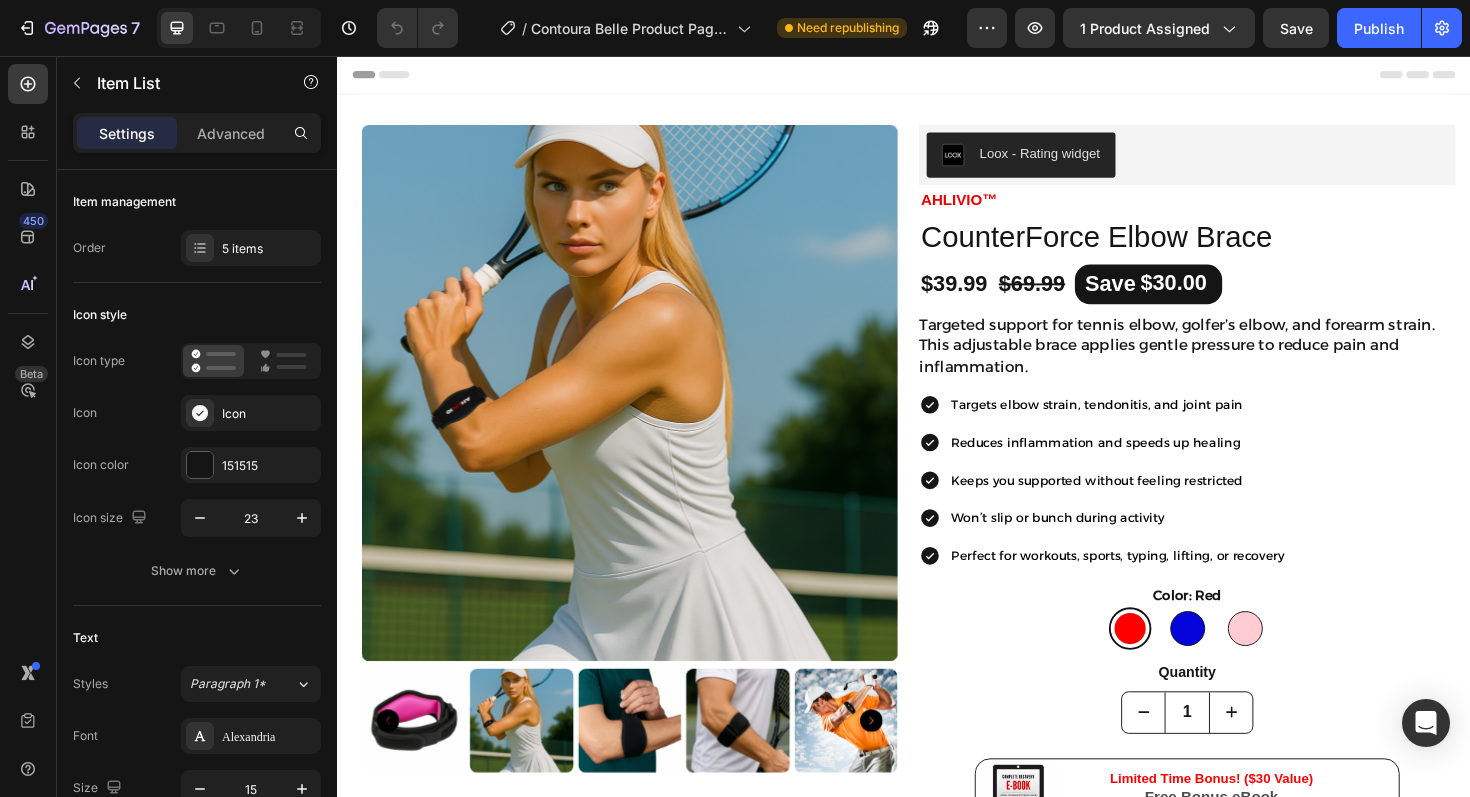 click 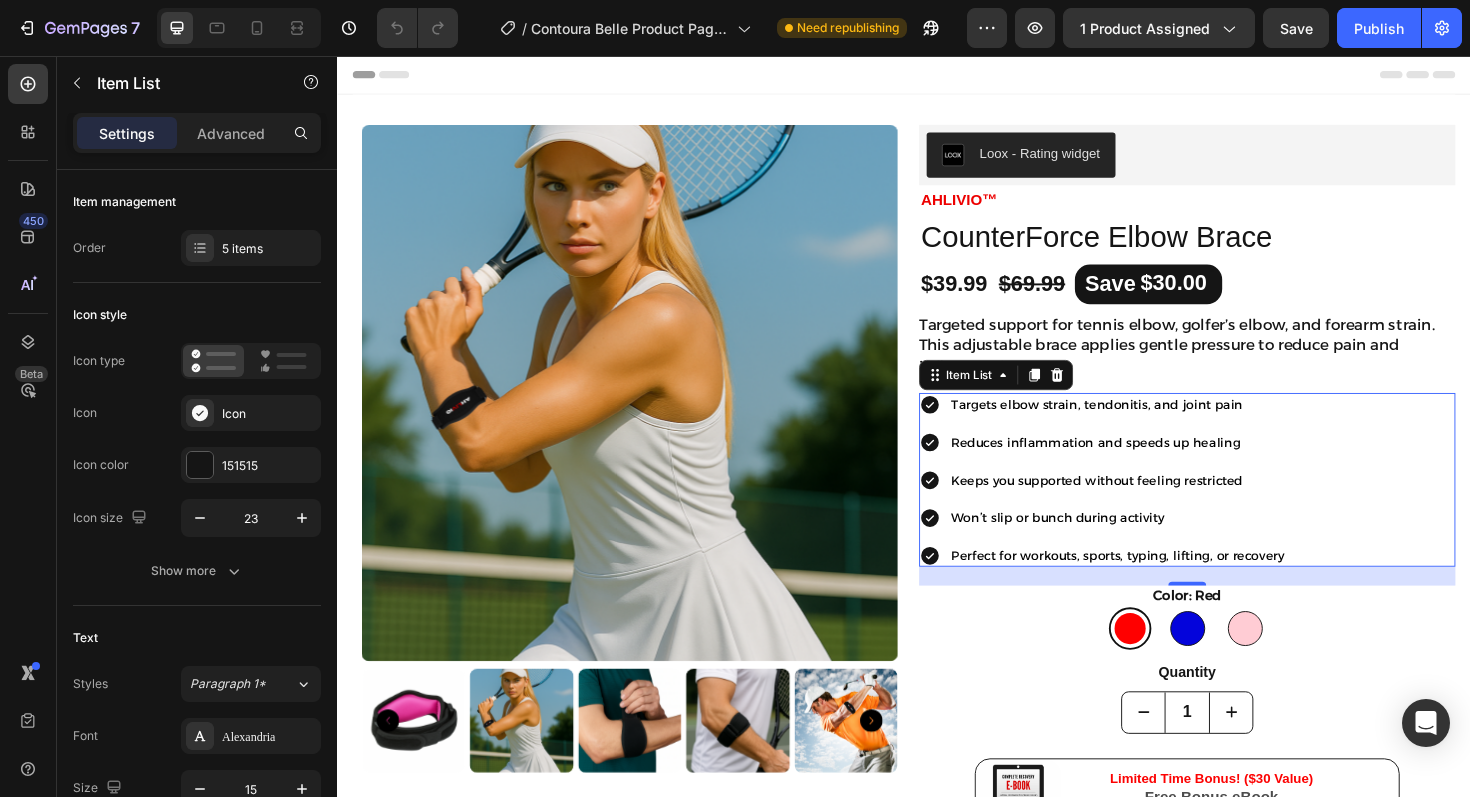 click 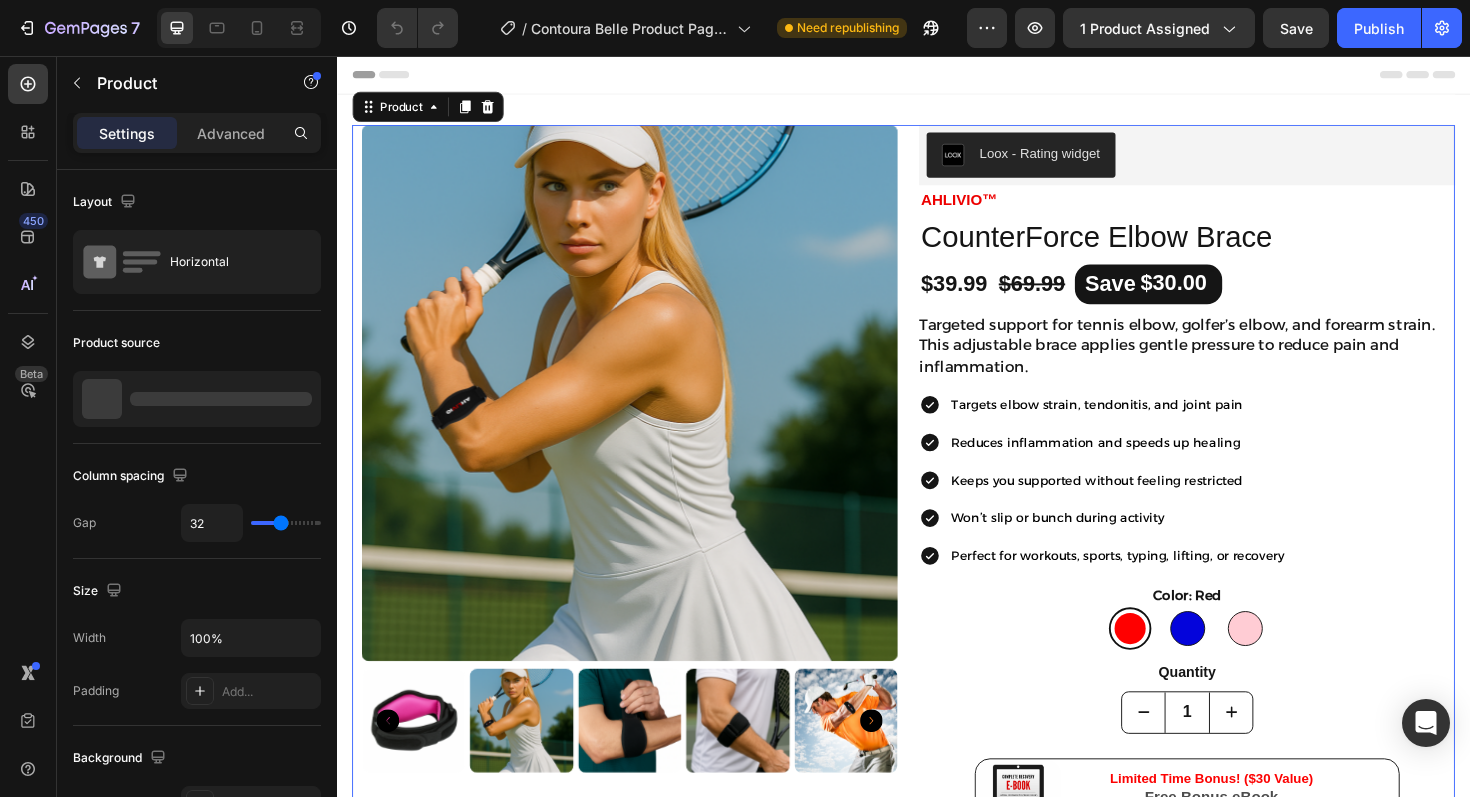 click on "Product Images Icon Icon Icon Icon Icon Icon List “ This brace made a huge difference in just a few days. Highly recommend!" Text Block [FIRST] Text Block
Verified Buyer Item List Row Row Loox - Rating widget Loox AHLIVIO™ Text Block CounterForce Elbow Brace Product Title $39.99 Product Price Product Price $69.99 Product Price Product Price Save $30.00 Discount Tag Row Targeted support for tennis elbow, golfer’s elbow, and forearm strain. This adjustable brace applies gentle pressure to reduce pain and inflammation.   Product Description Targets elbow strain, tendonitis, and joint pain Reduces inflammation and speeds up healing Keeps you supported without feeling restricted Won’t slip or bunch during activity Perfect for workouts, sports, typing, lifting, or recovery Item List color: red Red Red Blue Blue Pink Pink Product Variants & Swatches Quantity Text Block
1
Product Quantity Image Limited Time Bonus! ($30 Value) Free Bonus eBook   Row Row" at bounding box center (937, 634) 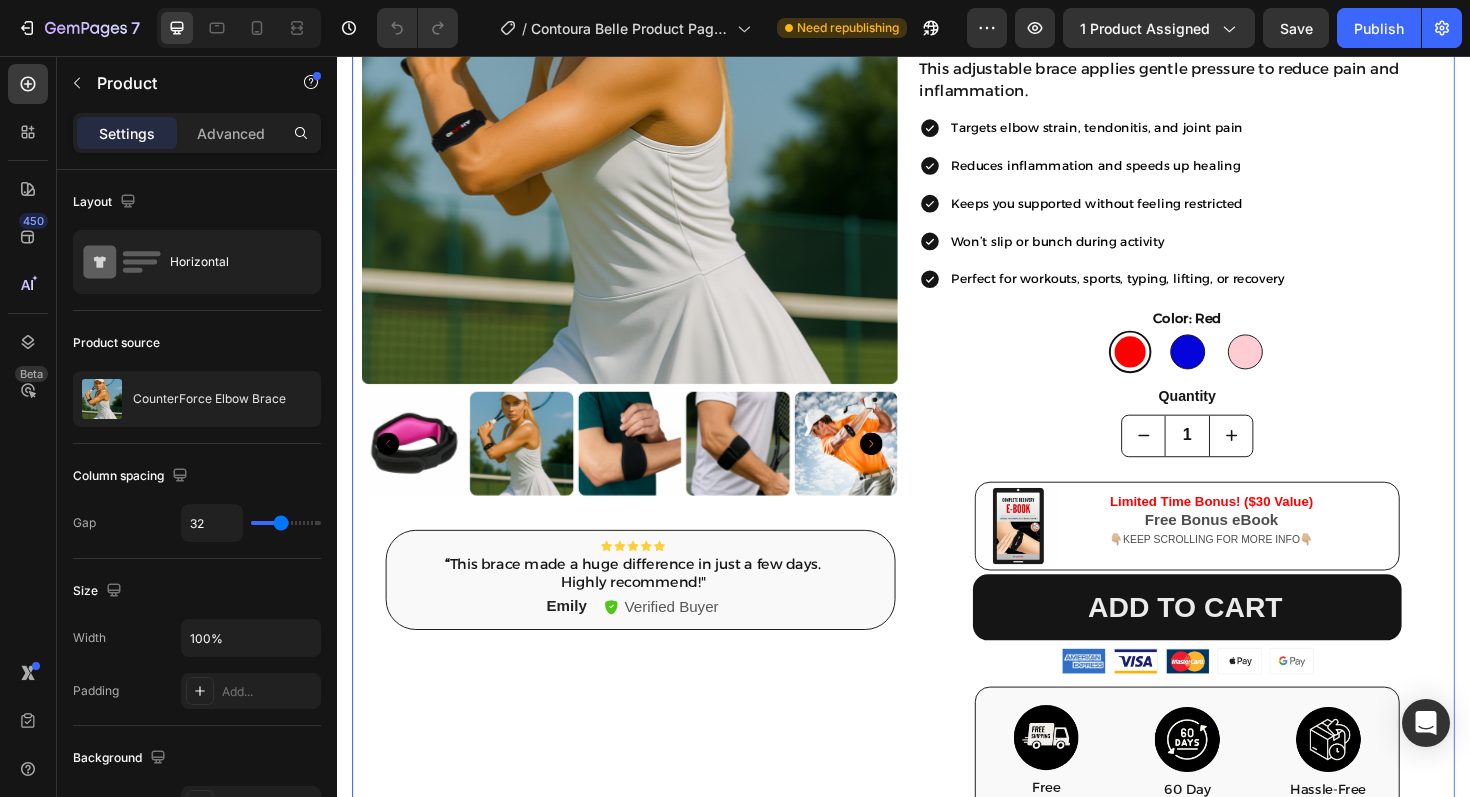 scroll, scrollTop: 291, scrollLeft: 0, axis: vertical 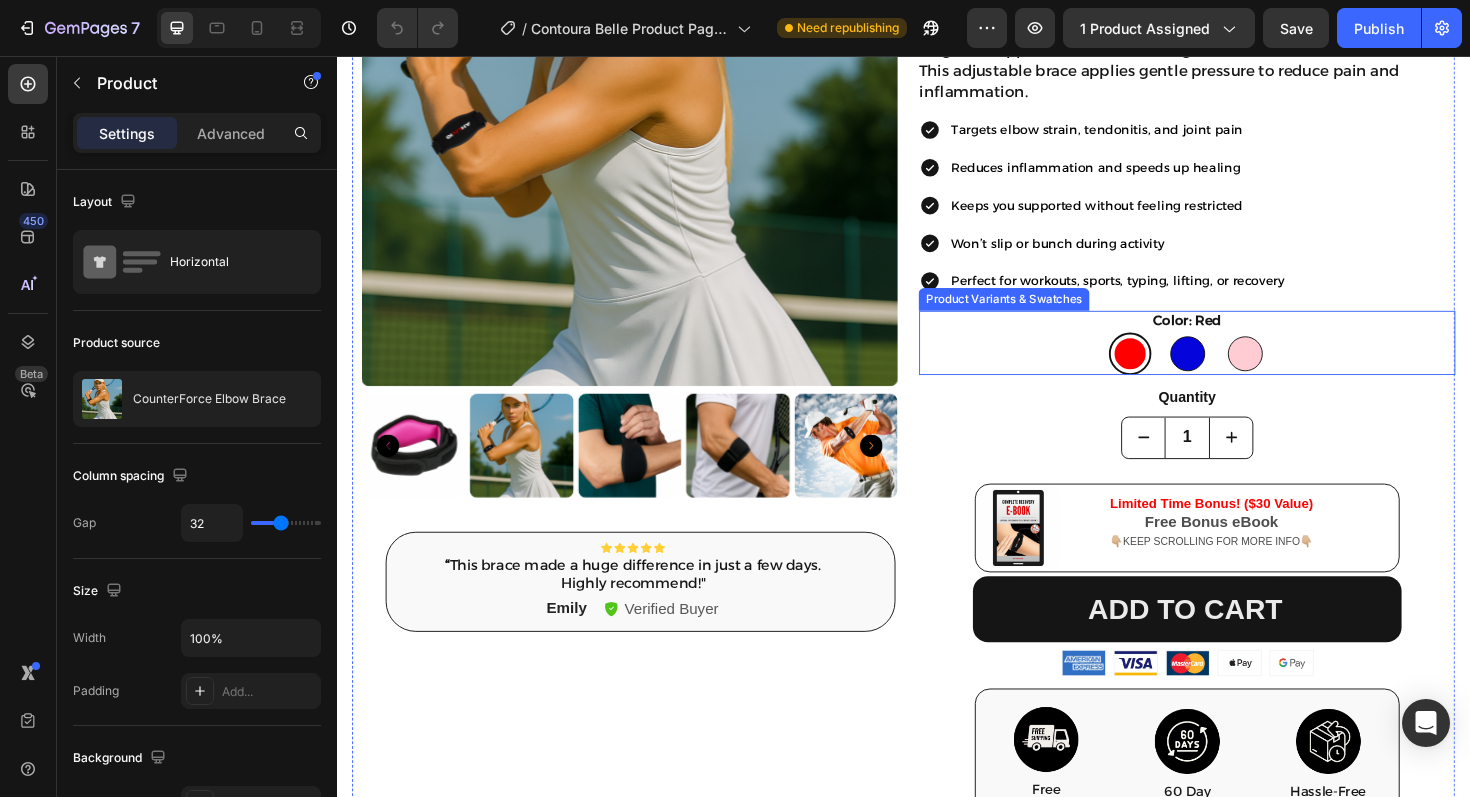 click at bounding box center (1237, 371) 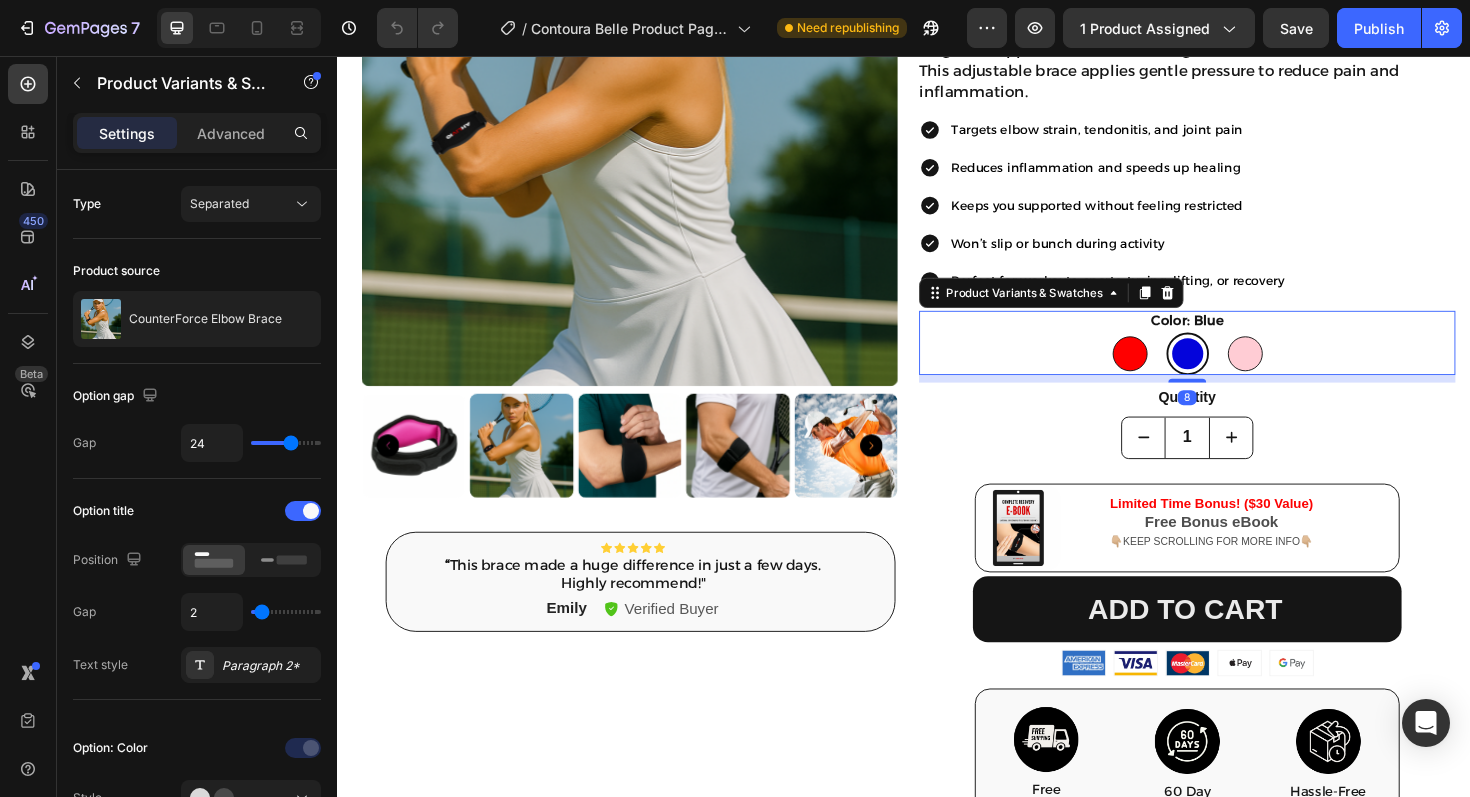 click at bounding box center [1176, 371] 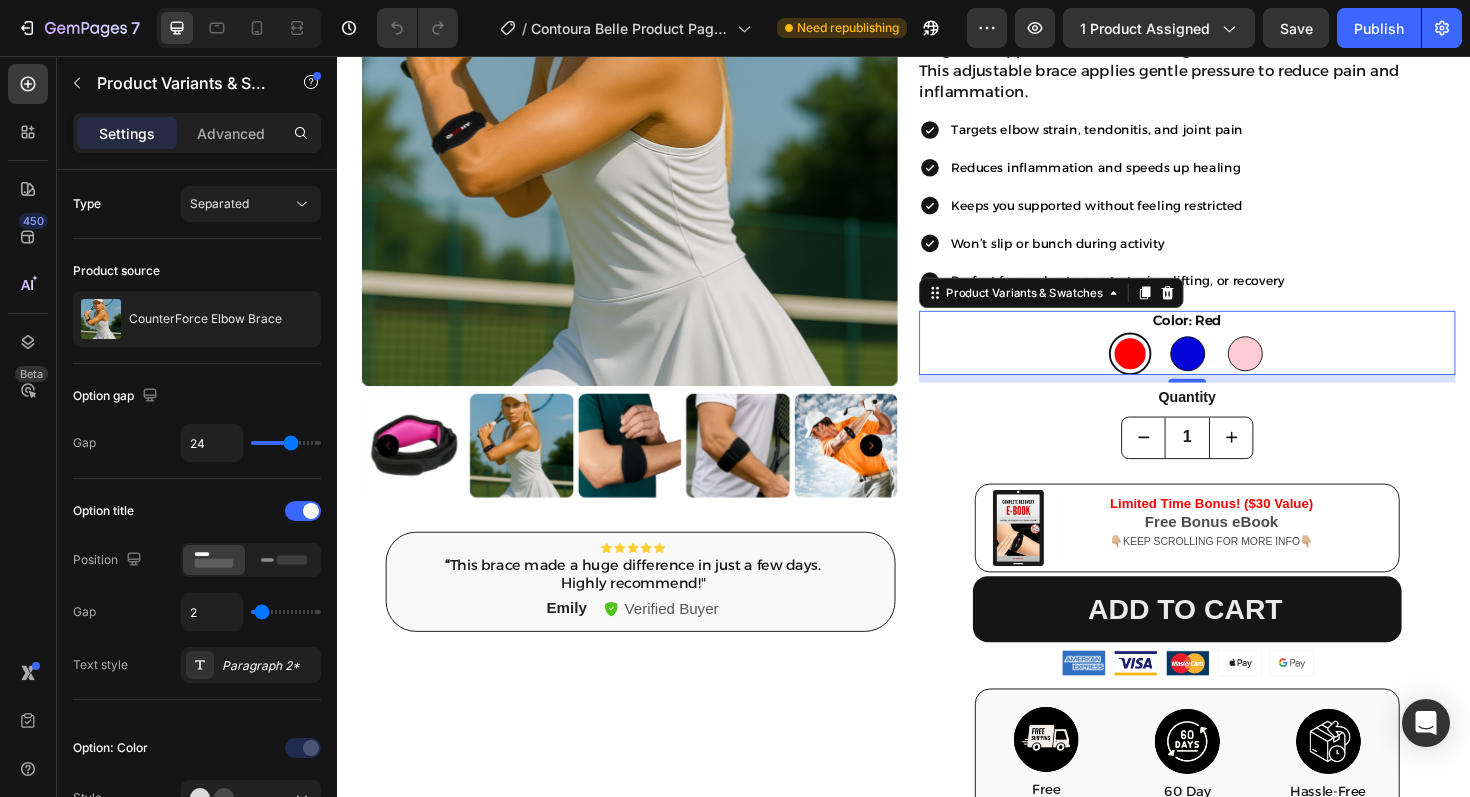 click at bounding box center [1176, 371] 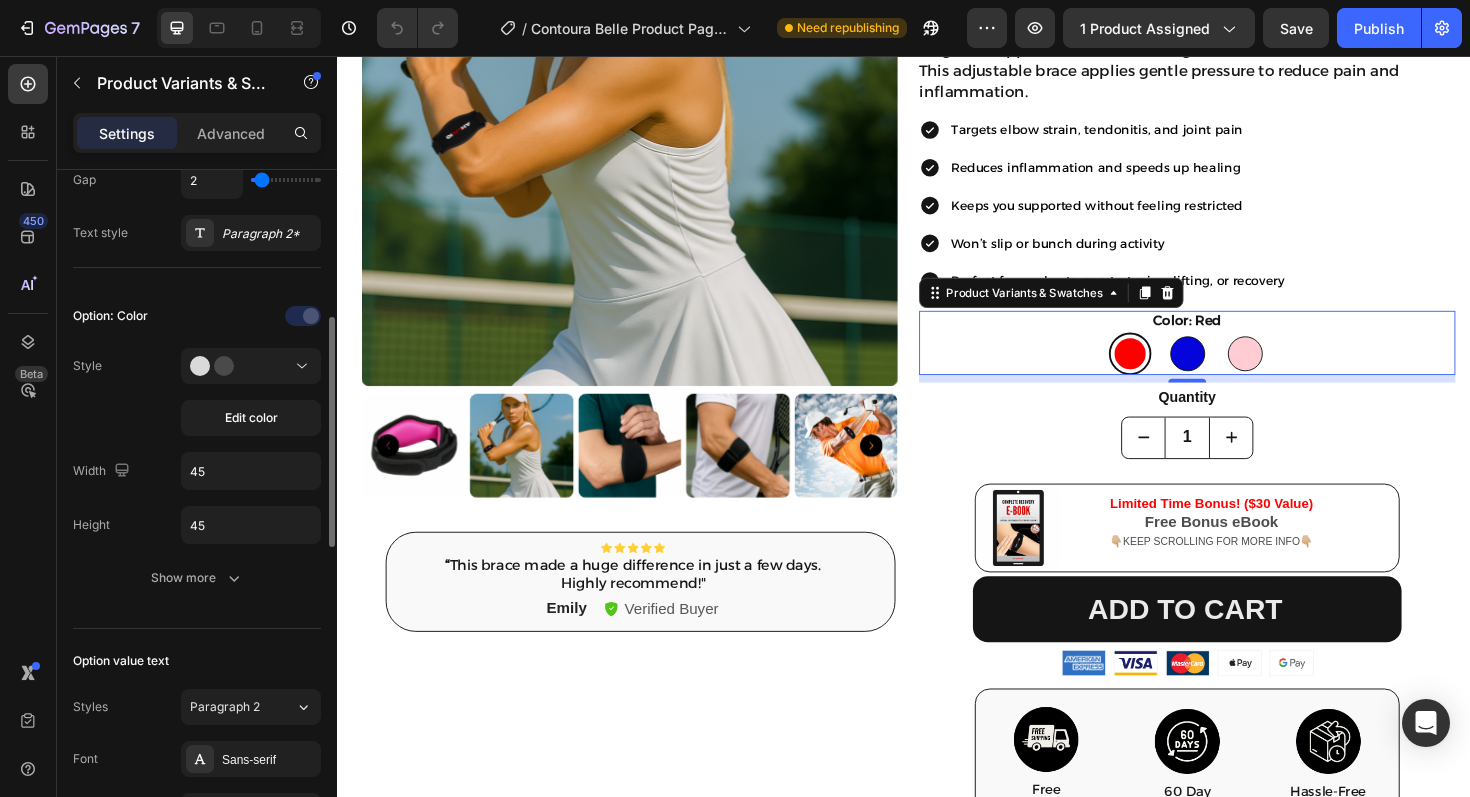 scroll, scrollTop: 434, scrollLeft: 0, axis: vertical 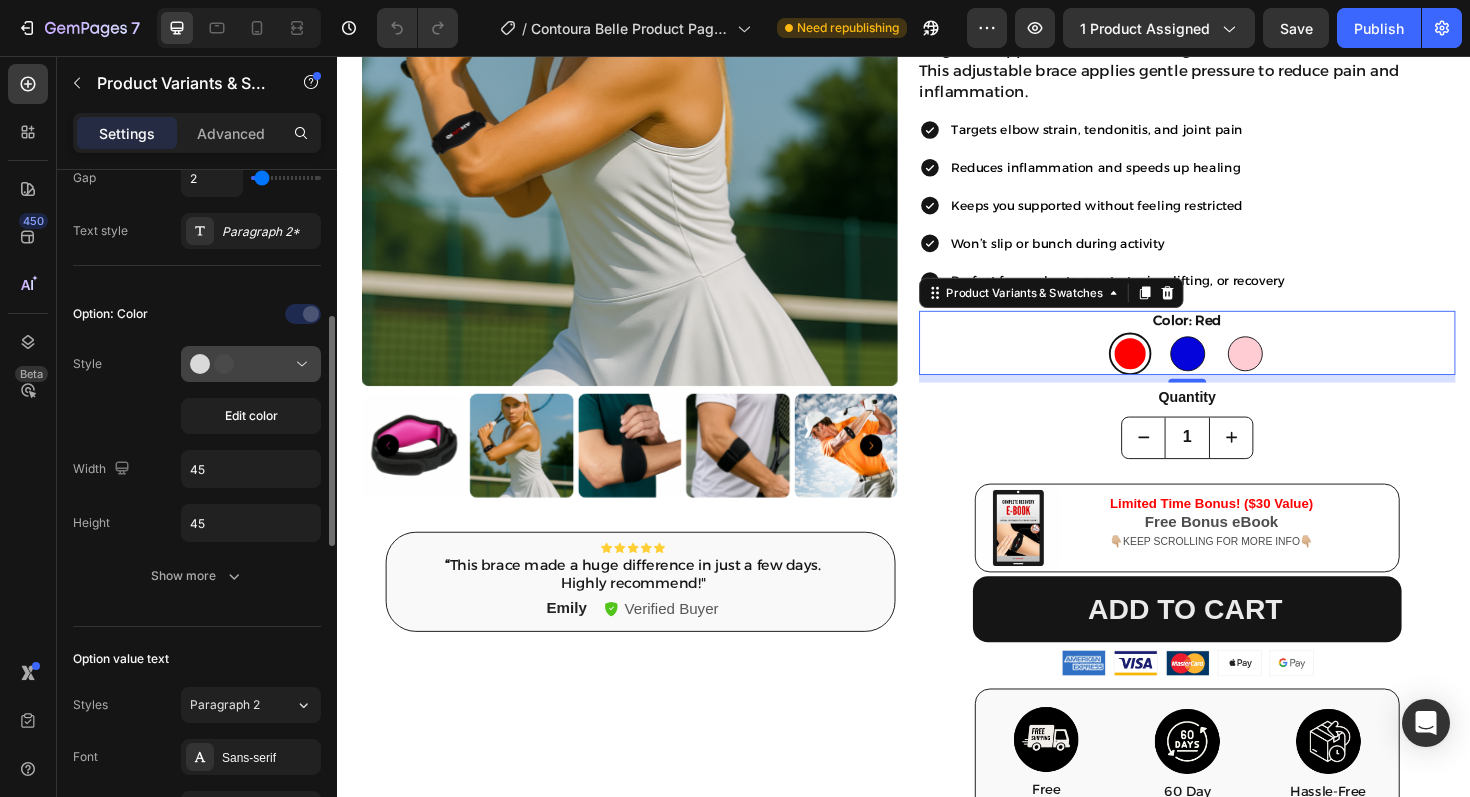 click 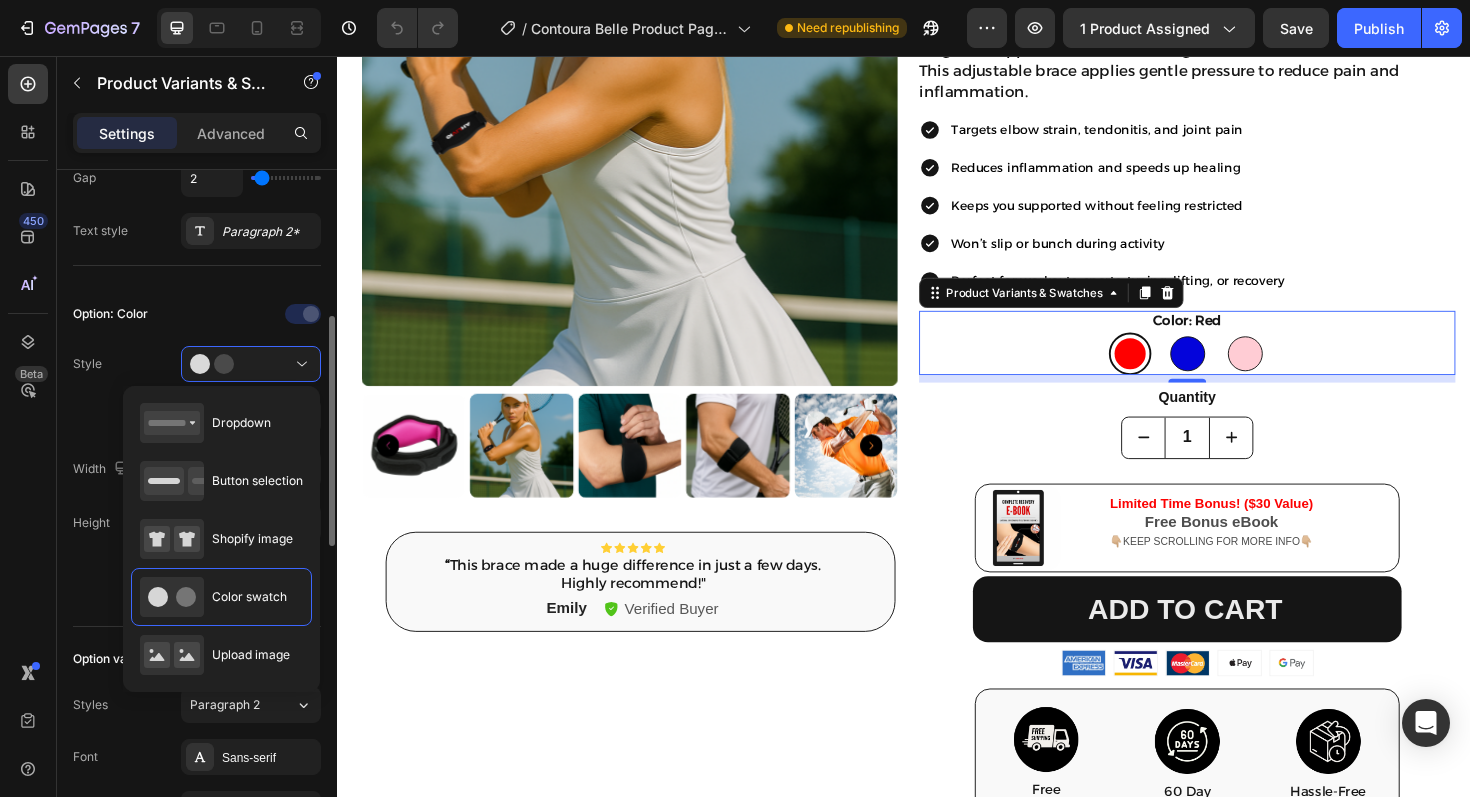 click on "Style Edit color" 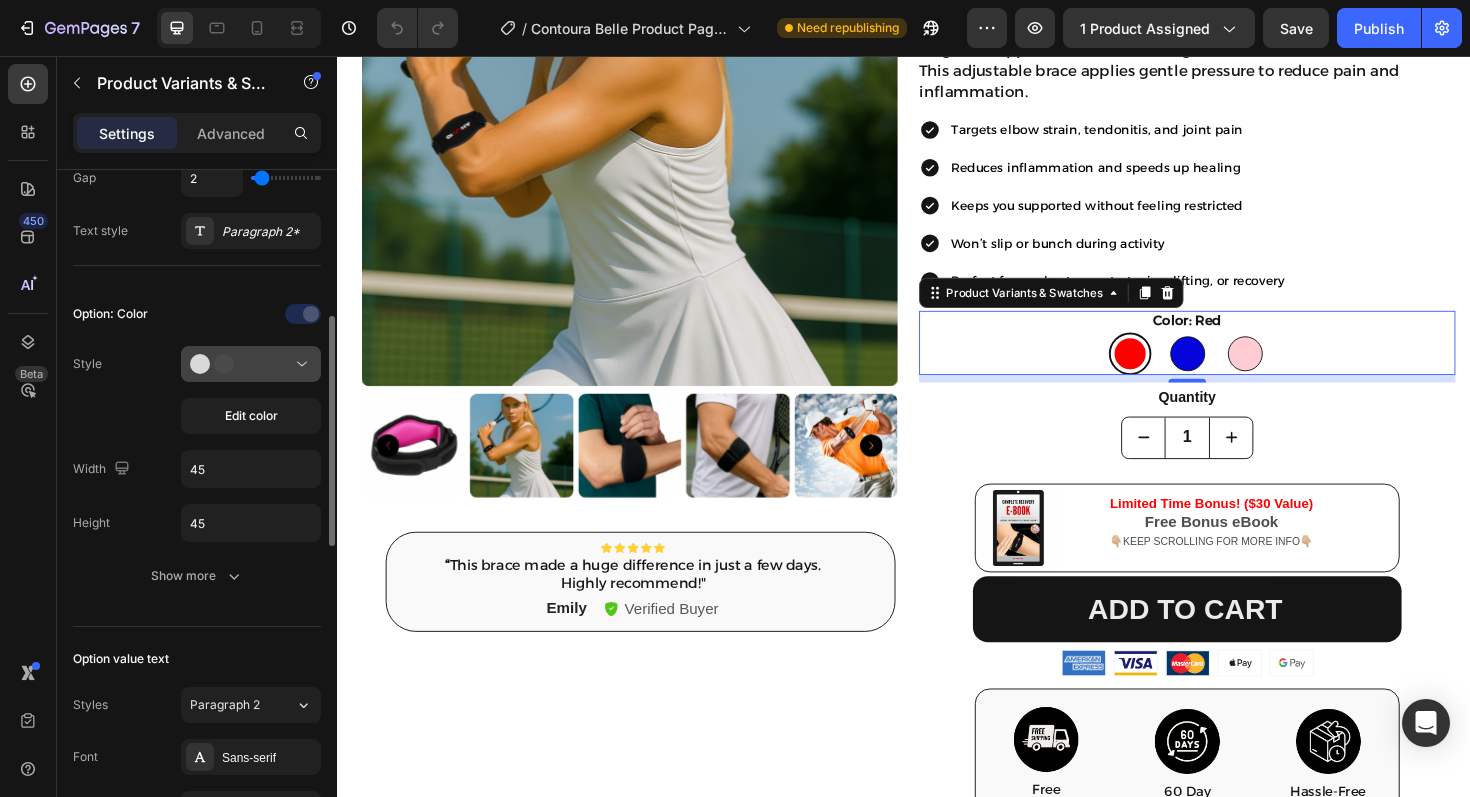 click at bounding box center [251, 364] 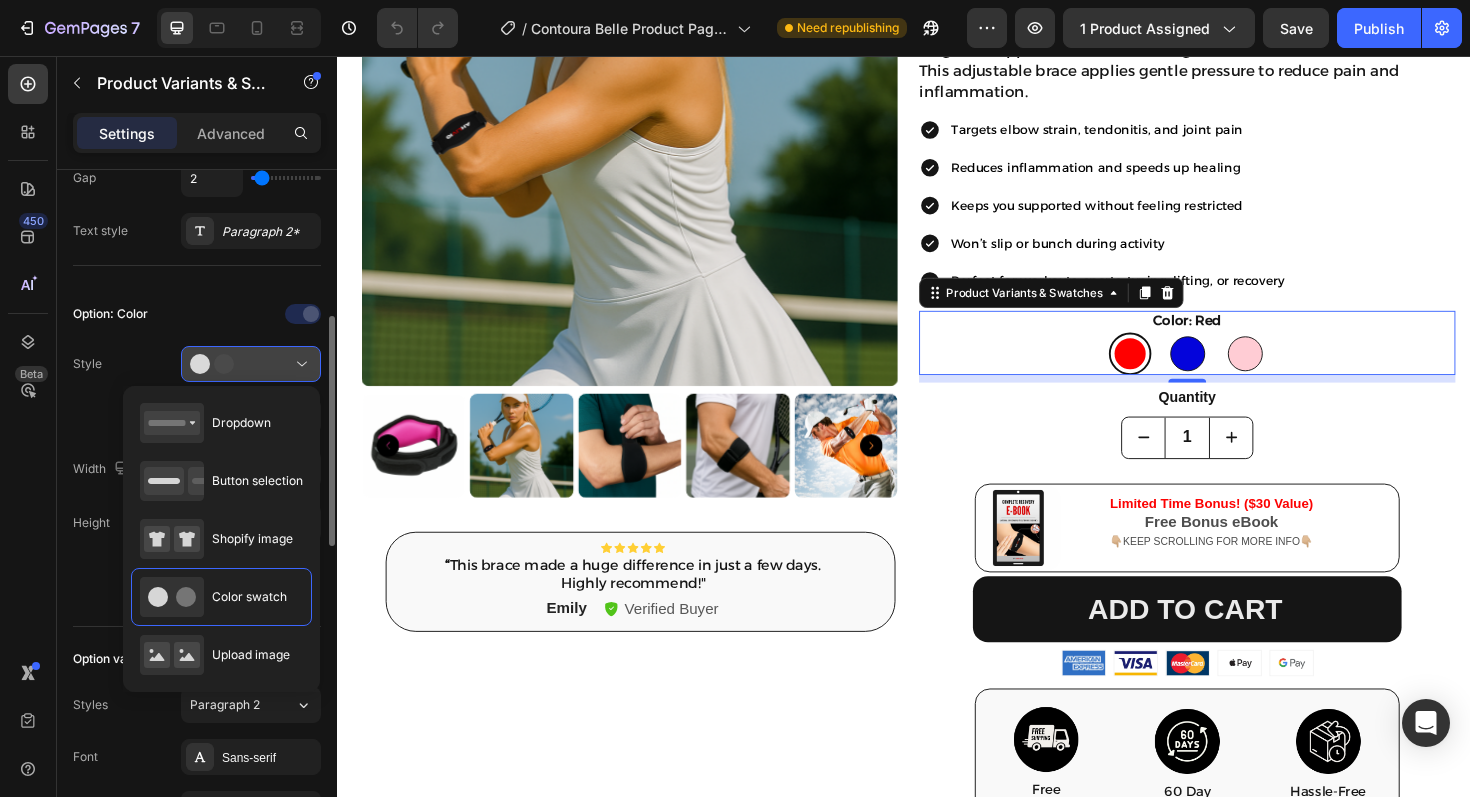 click 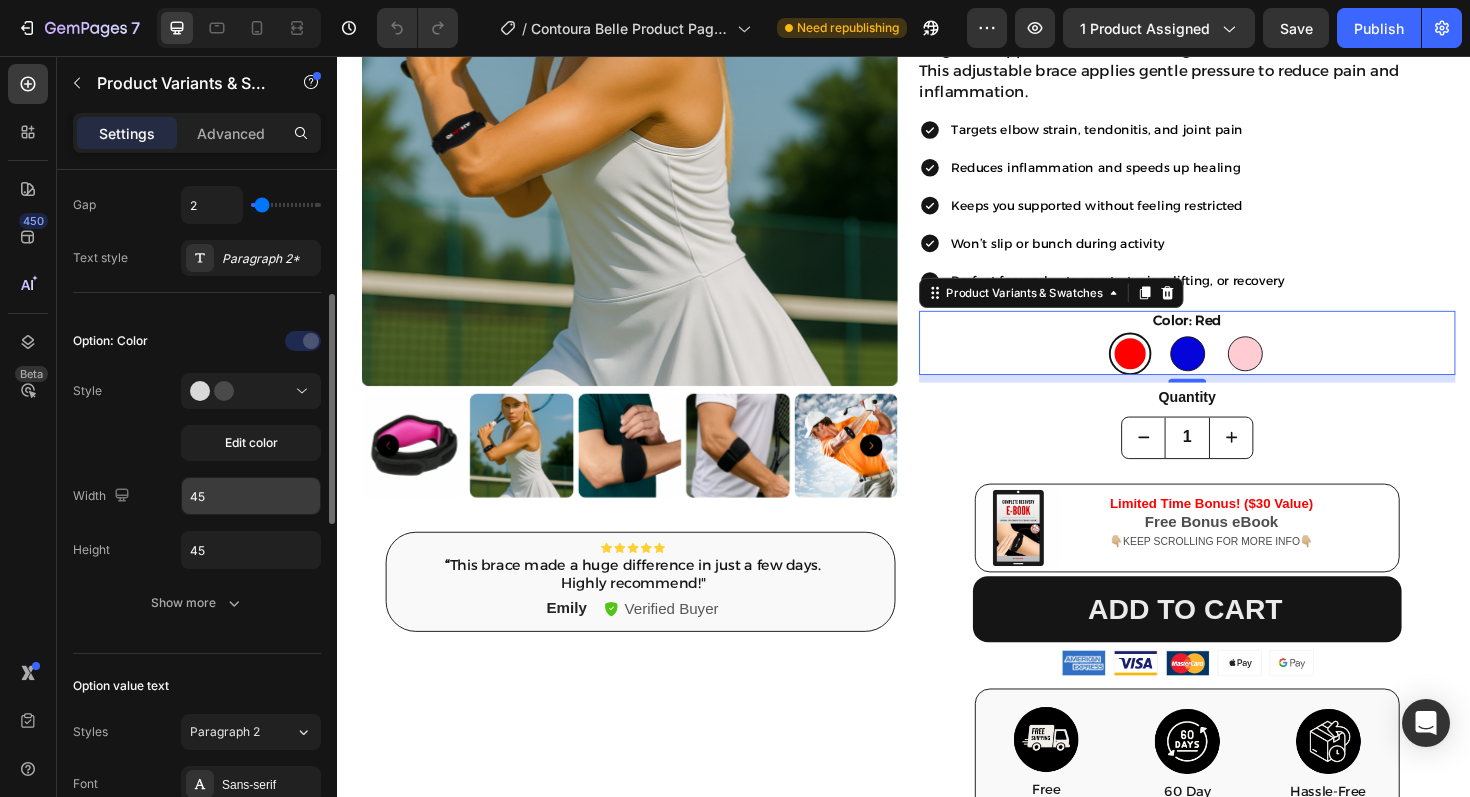 scroll, scrollTop: 395, scrollLeft: 0, axis: vertical 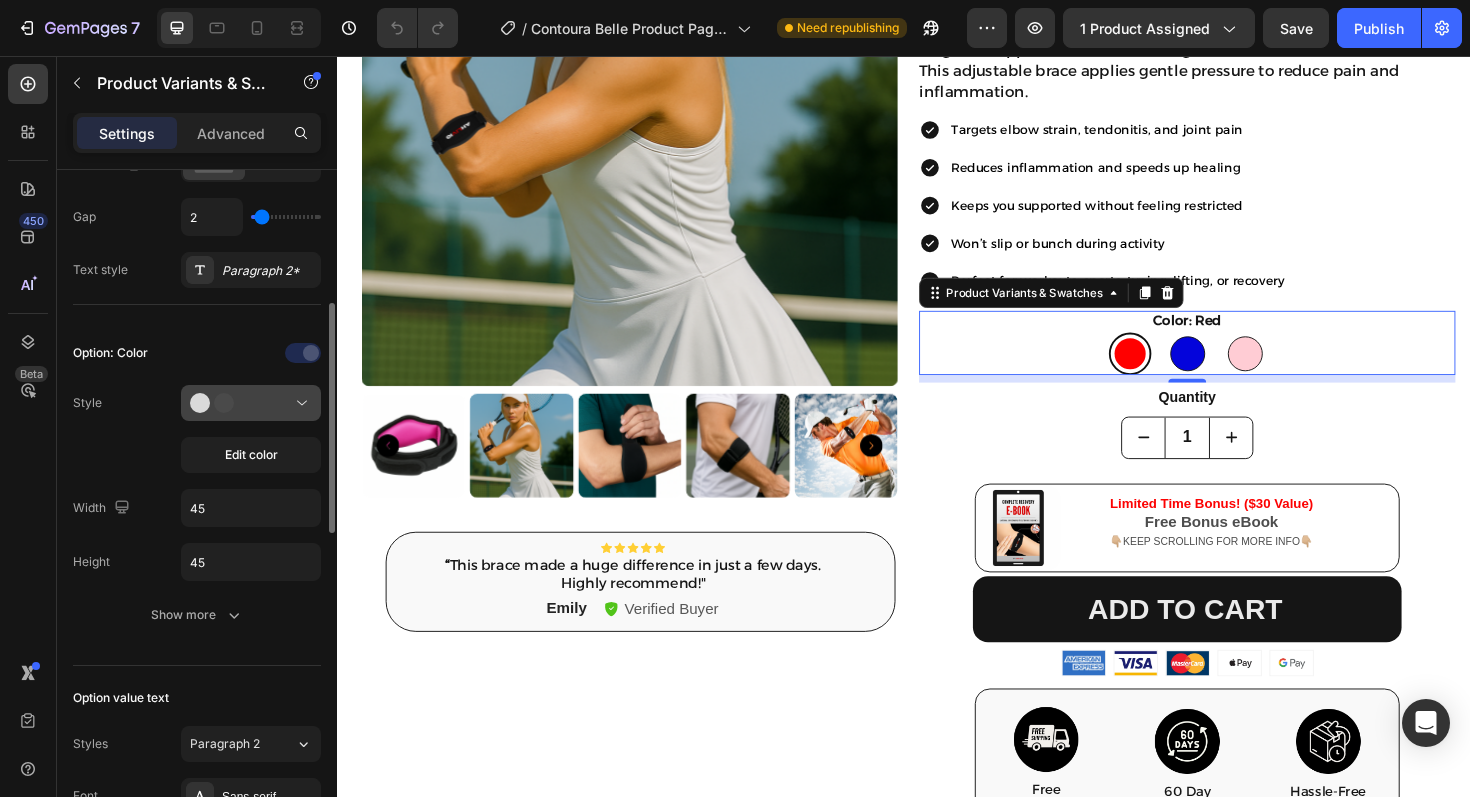 click 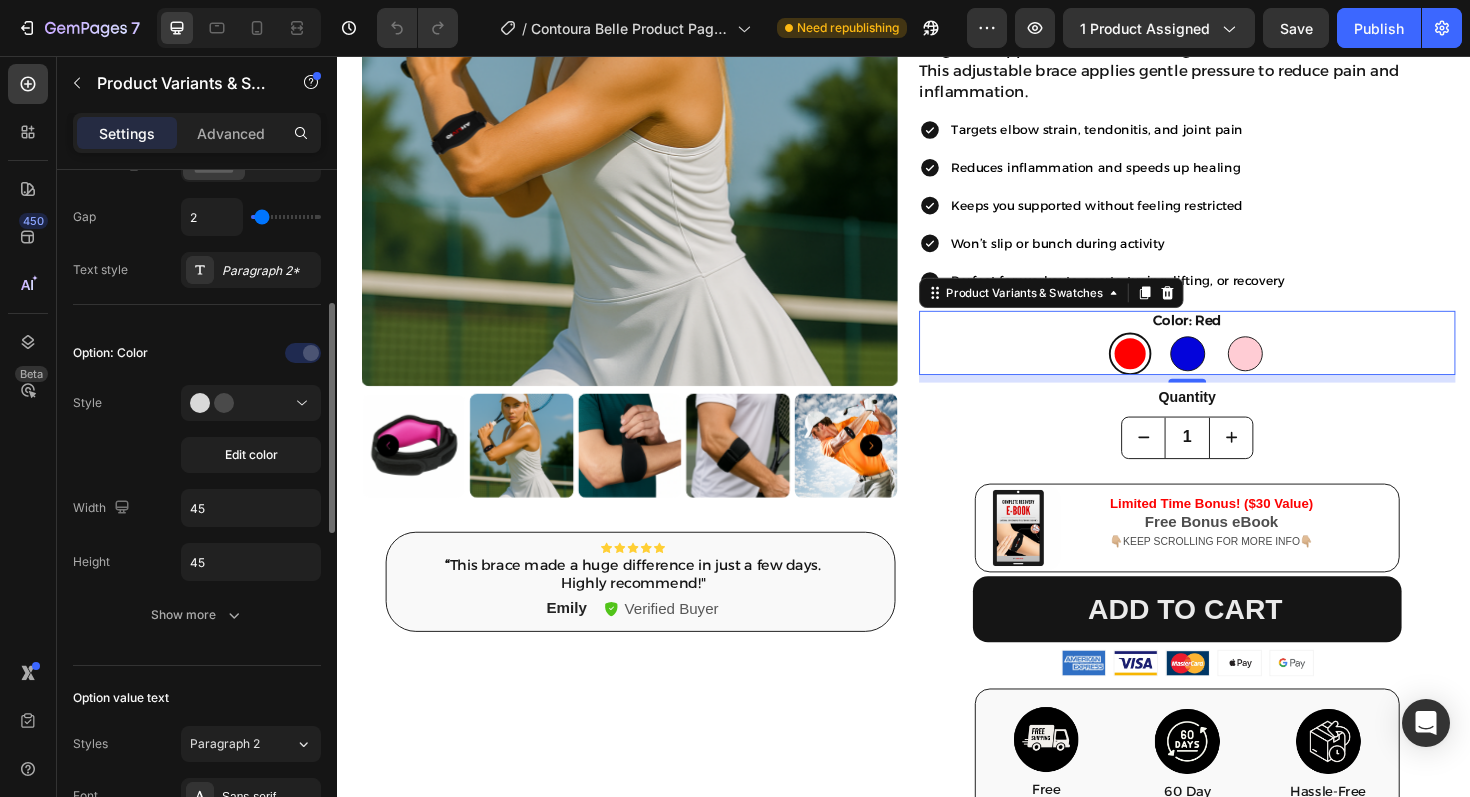 click at bounding box center [251, 353] 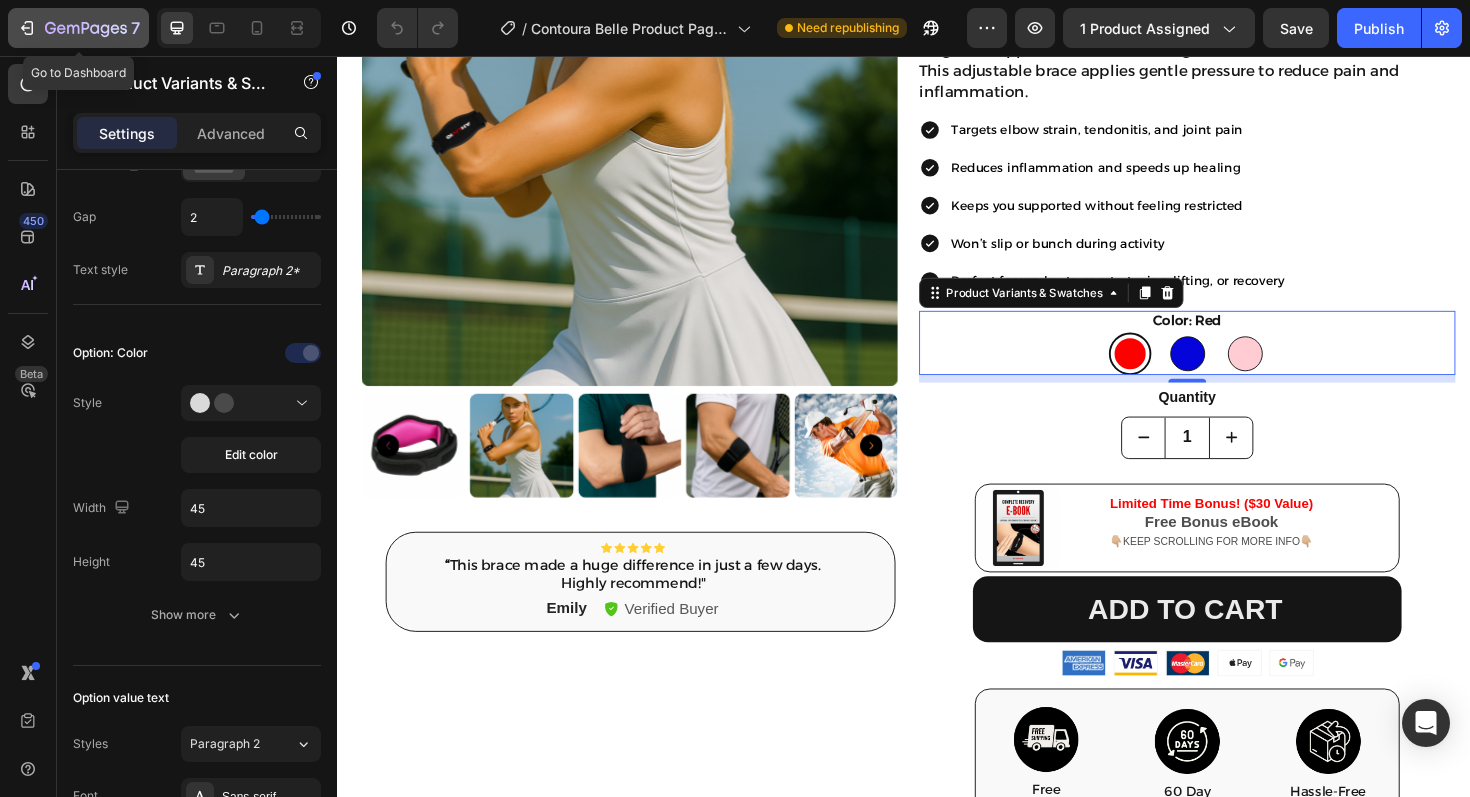 click 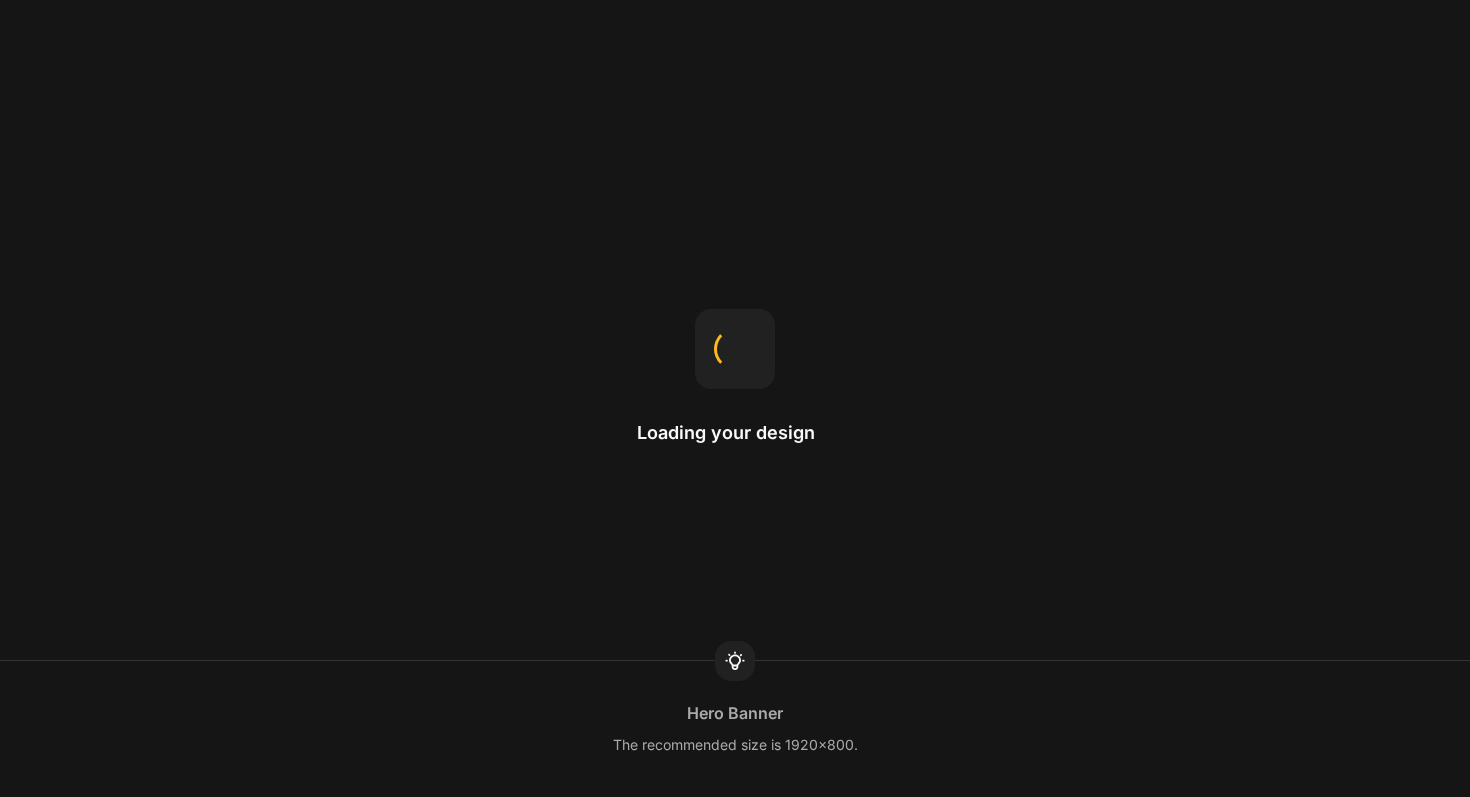 scroll, scrollTop: 0, scrollLeft: 0, axis: both 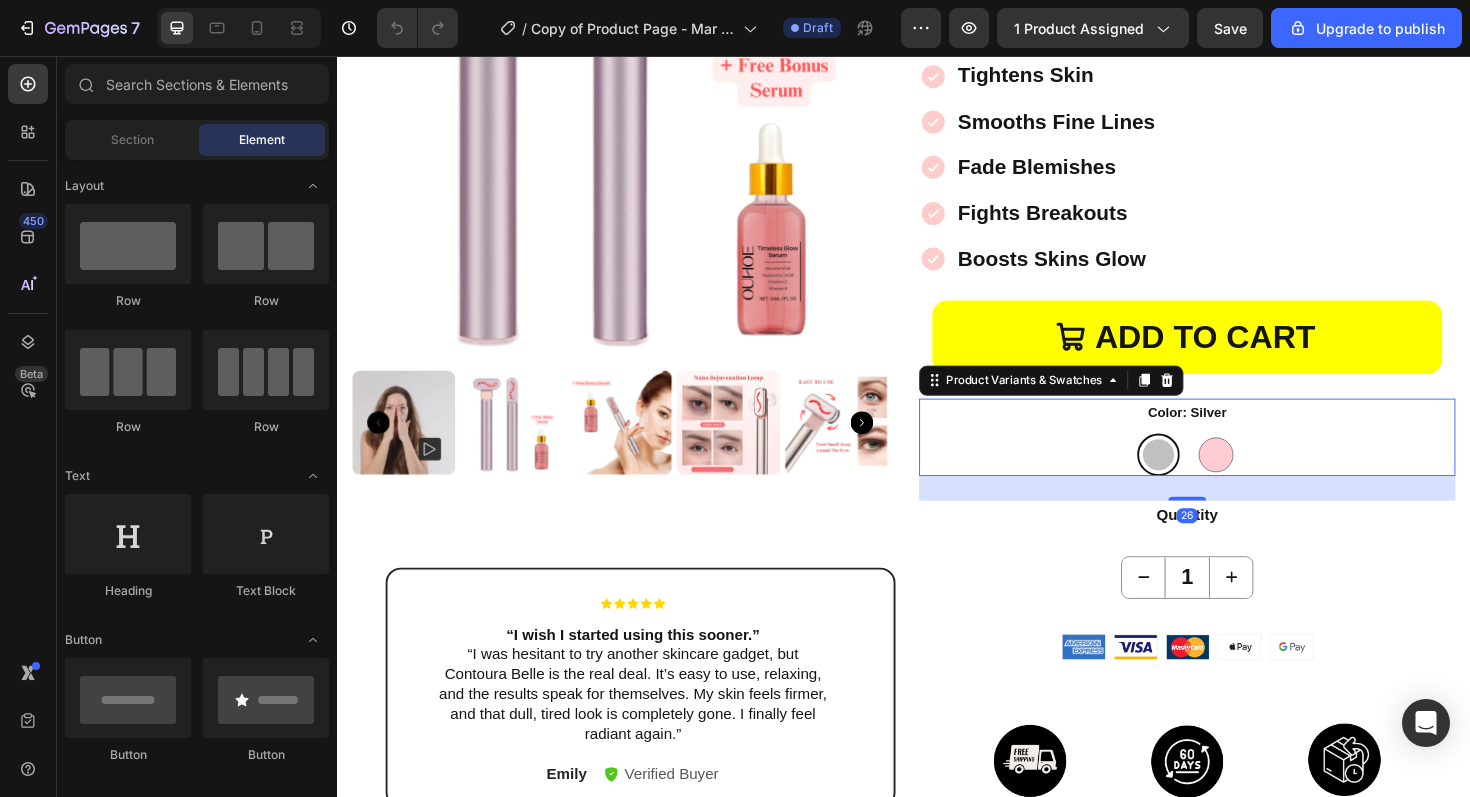 click on "Color: Silver" at bounding box center [1236, 433] 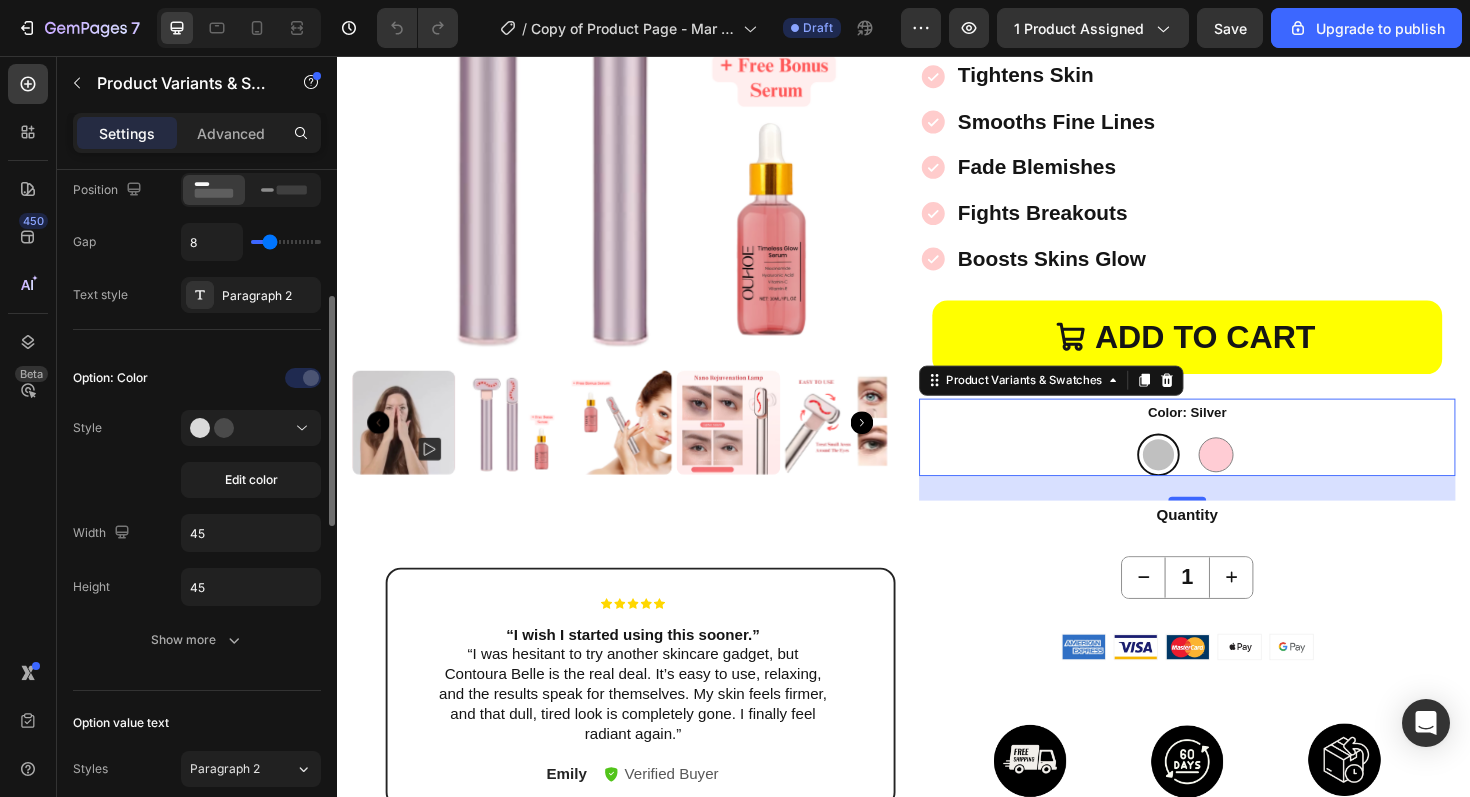 scroll, scrollTop: 376, scrollLeft: 0, axis: vertical 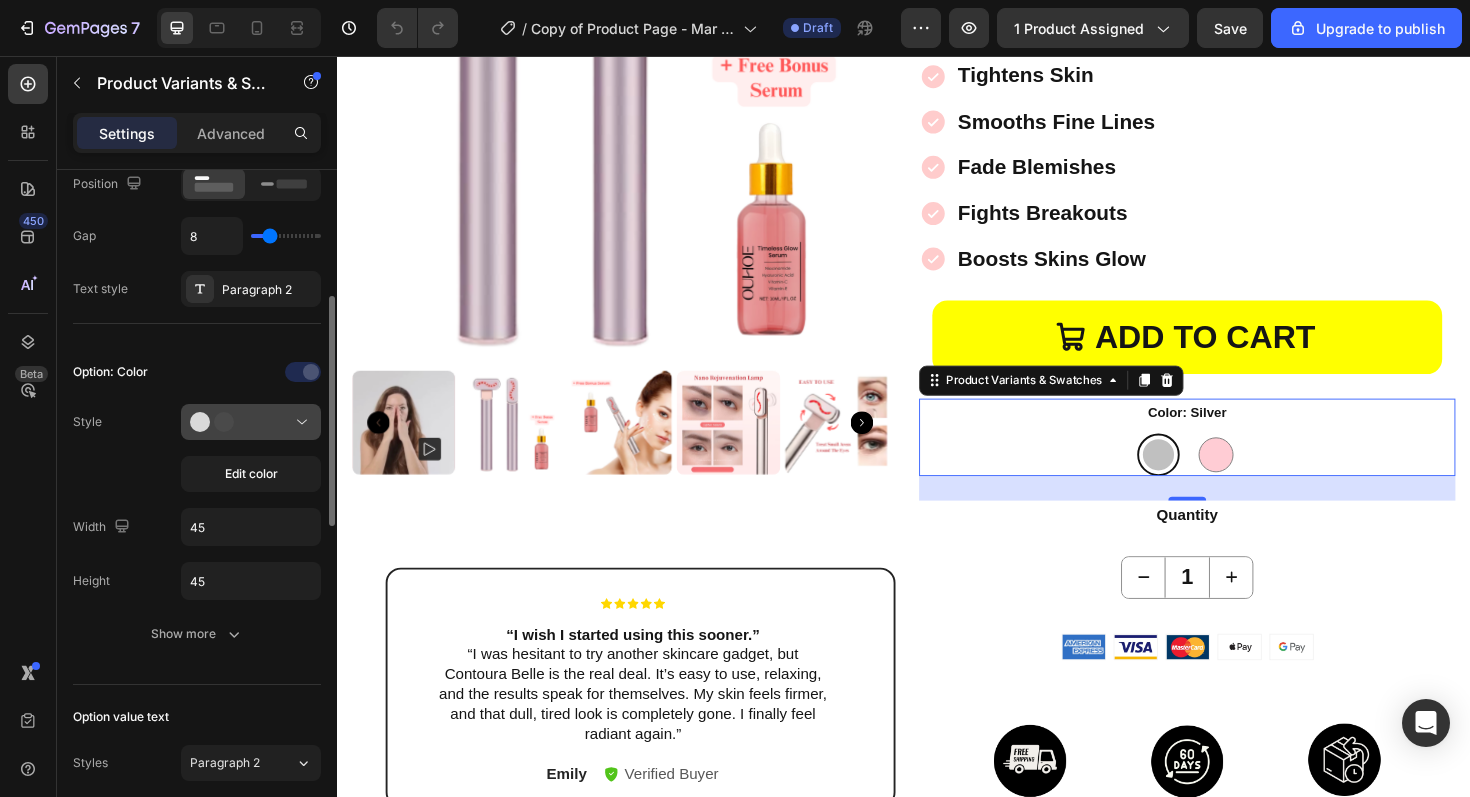 click 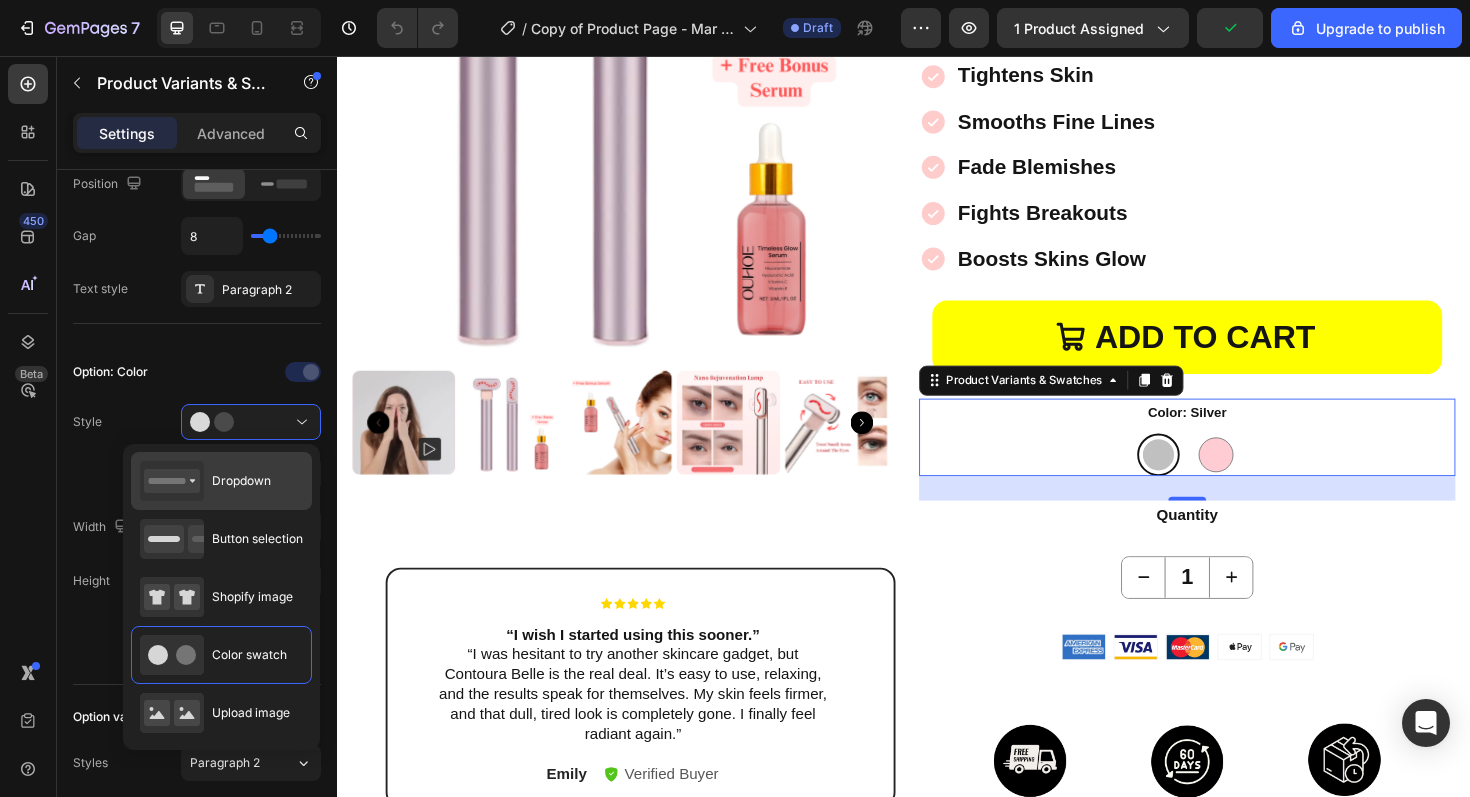 click on "Dropdown" at bounding box center [205, 481] 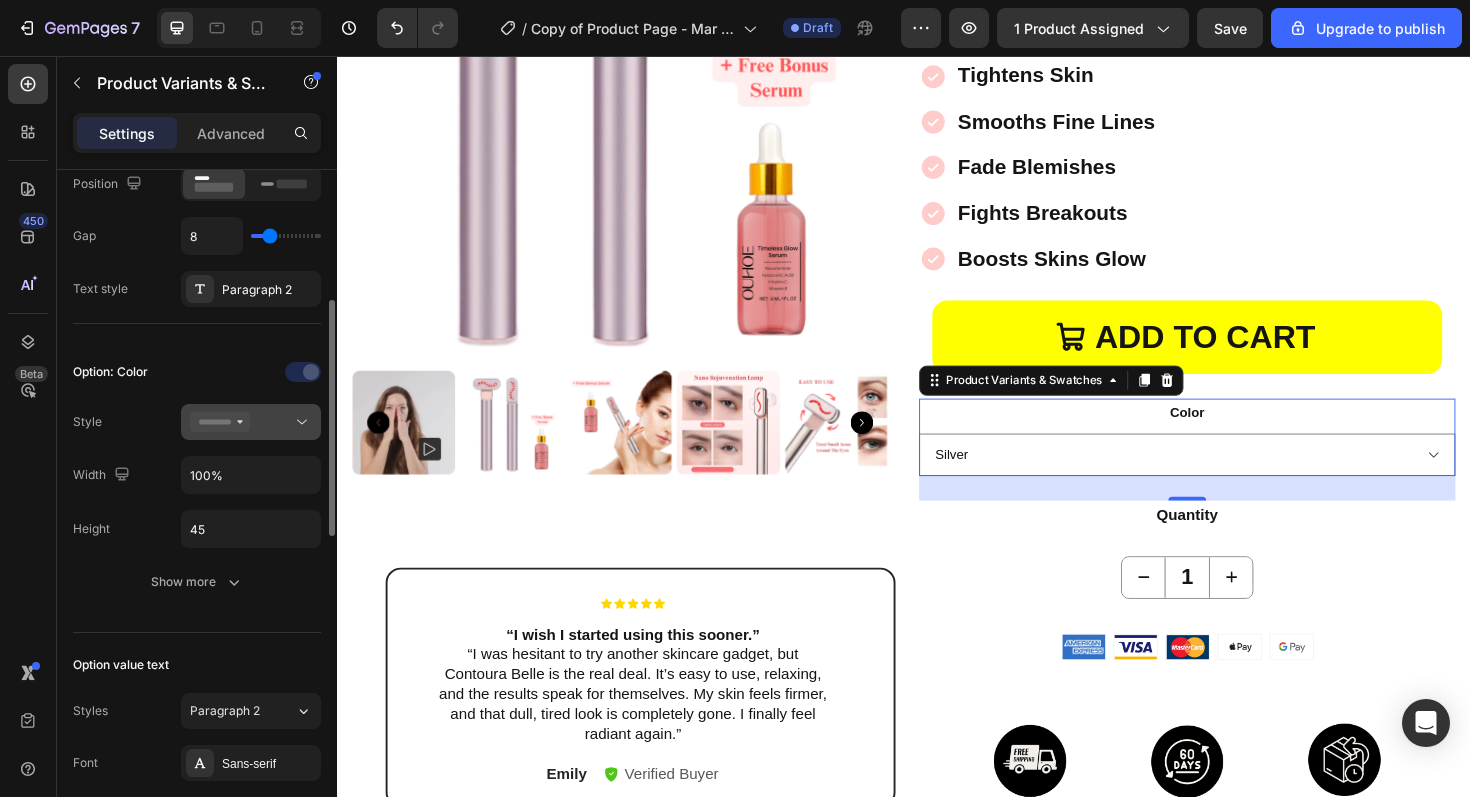 click 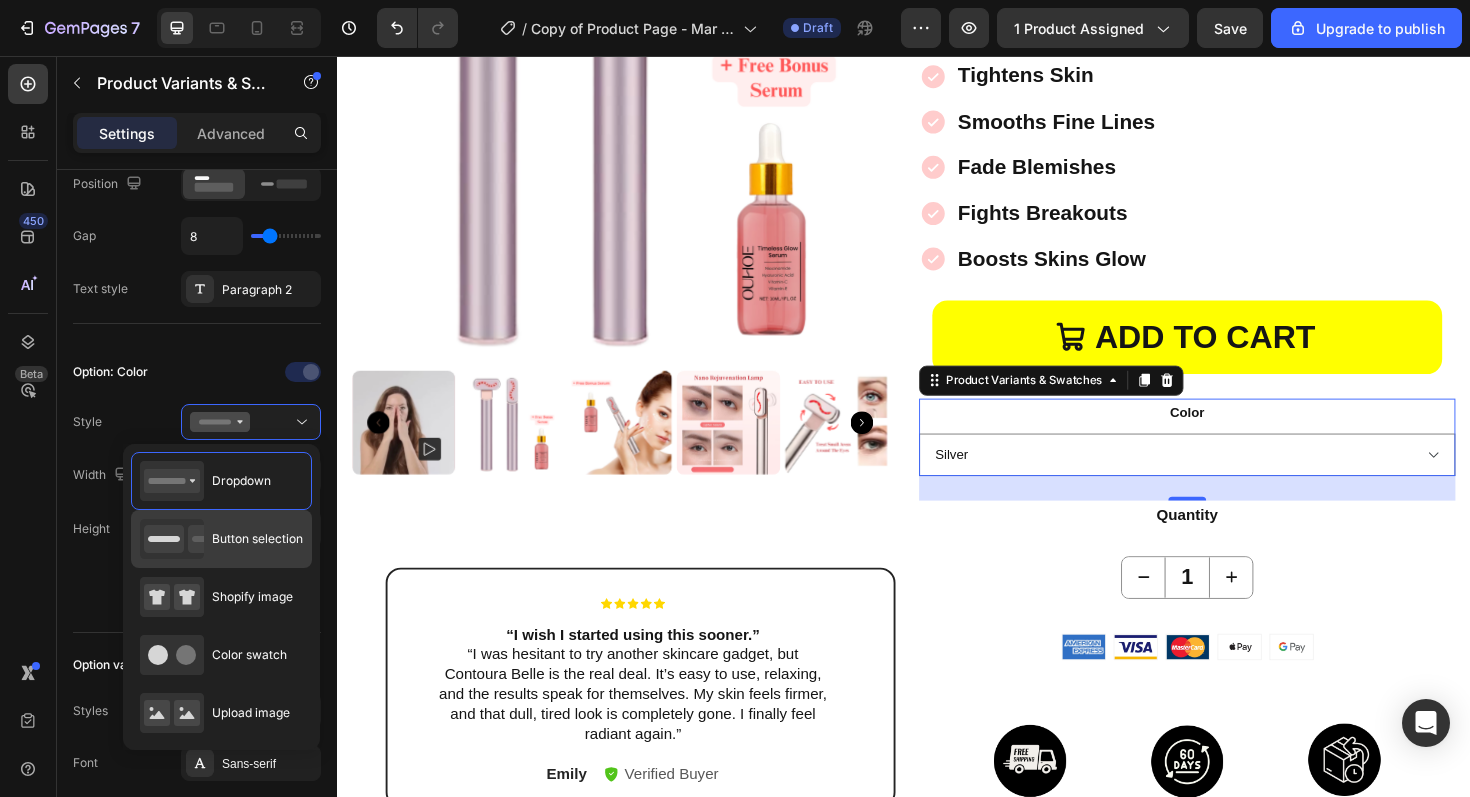click on "Button selection" at bounding box center [257, 539] 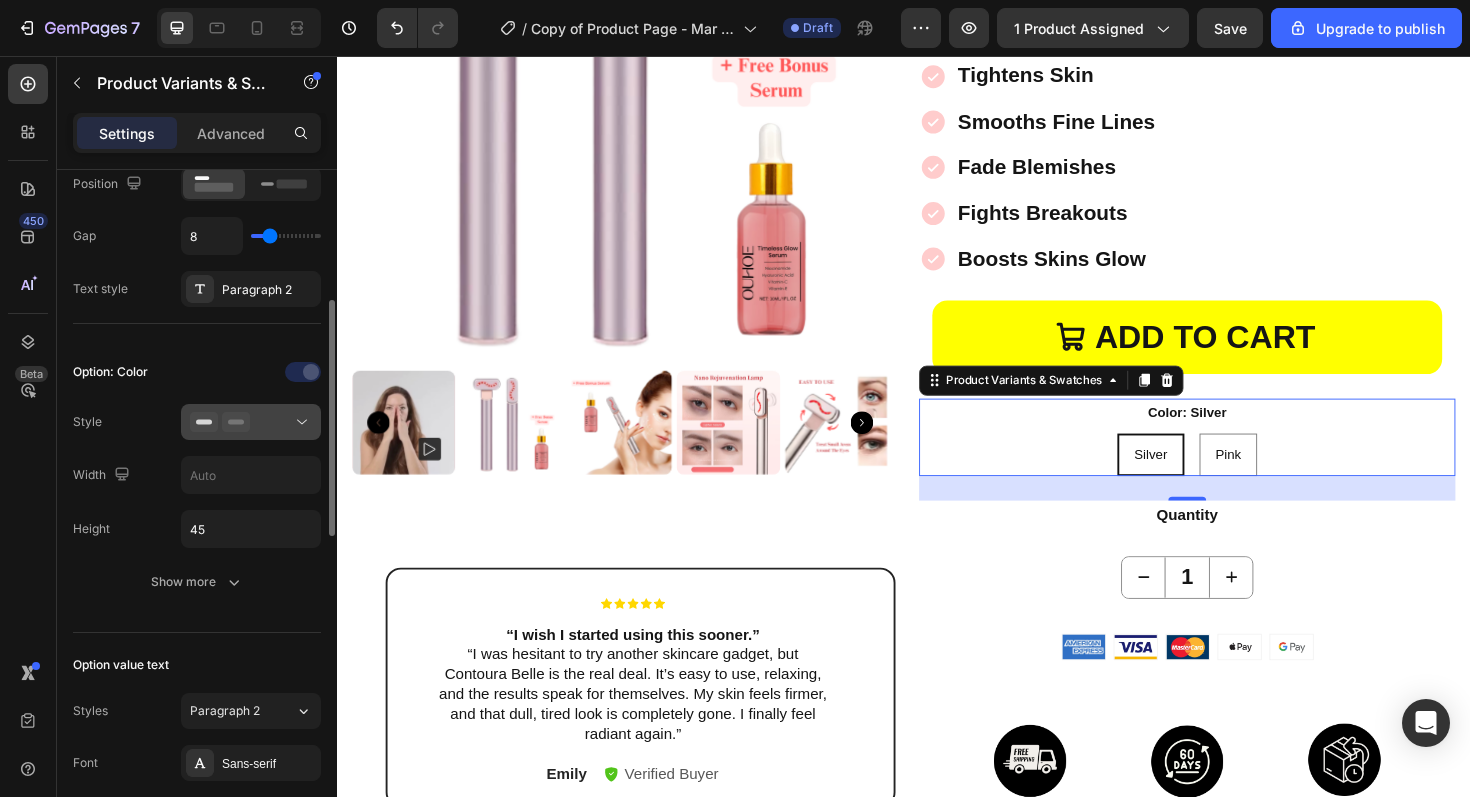 click 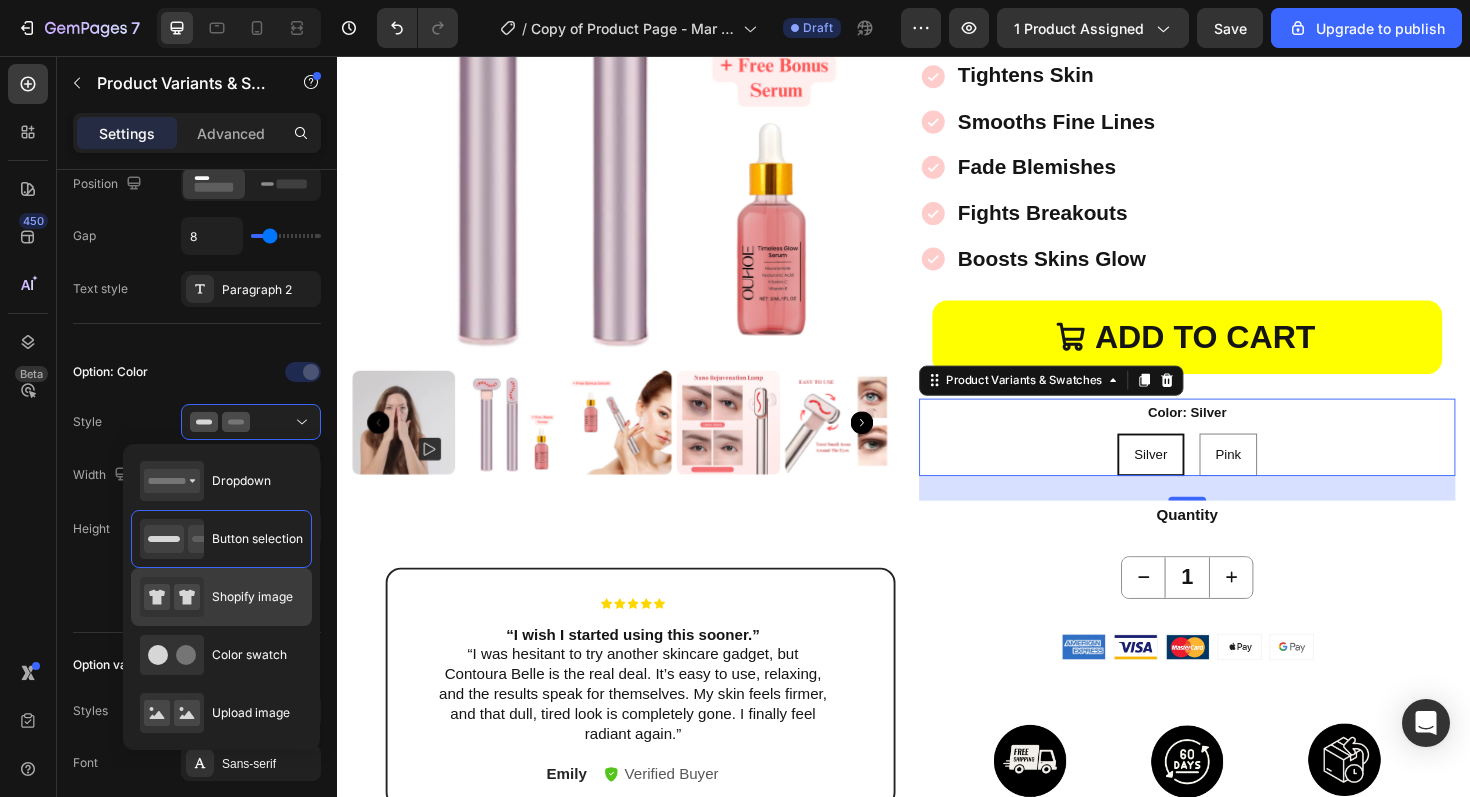 click on "Shopify image" at bounding box center (252, 597) 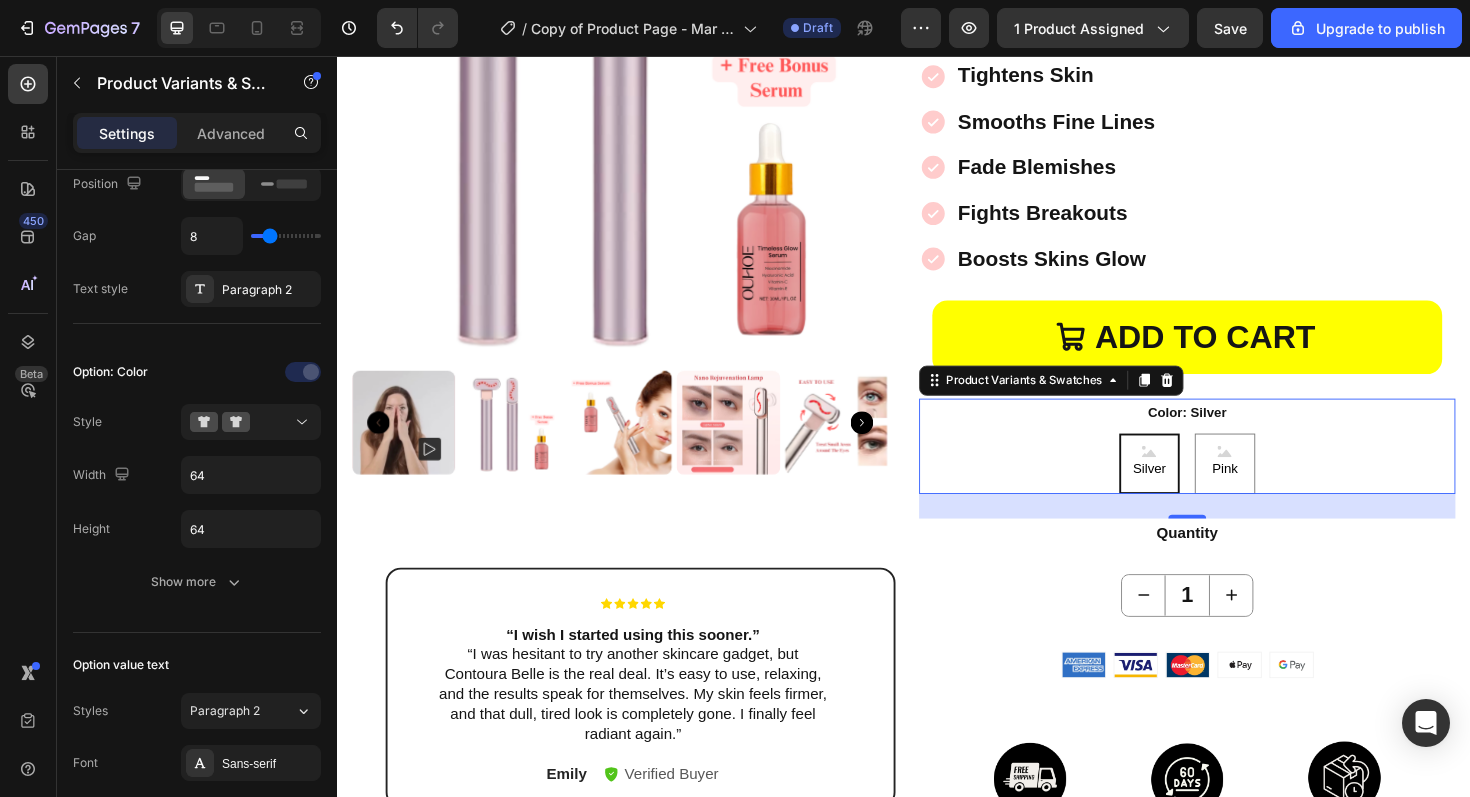 click on "Silver" at bounding box center (1196, 487) 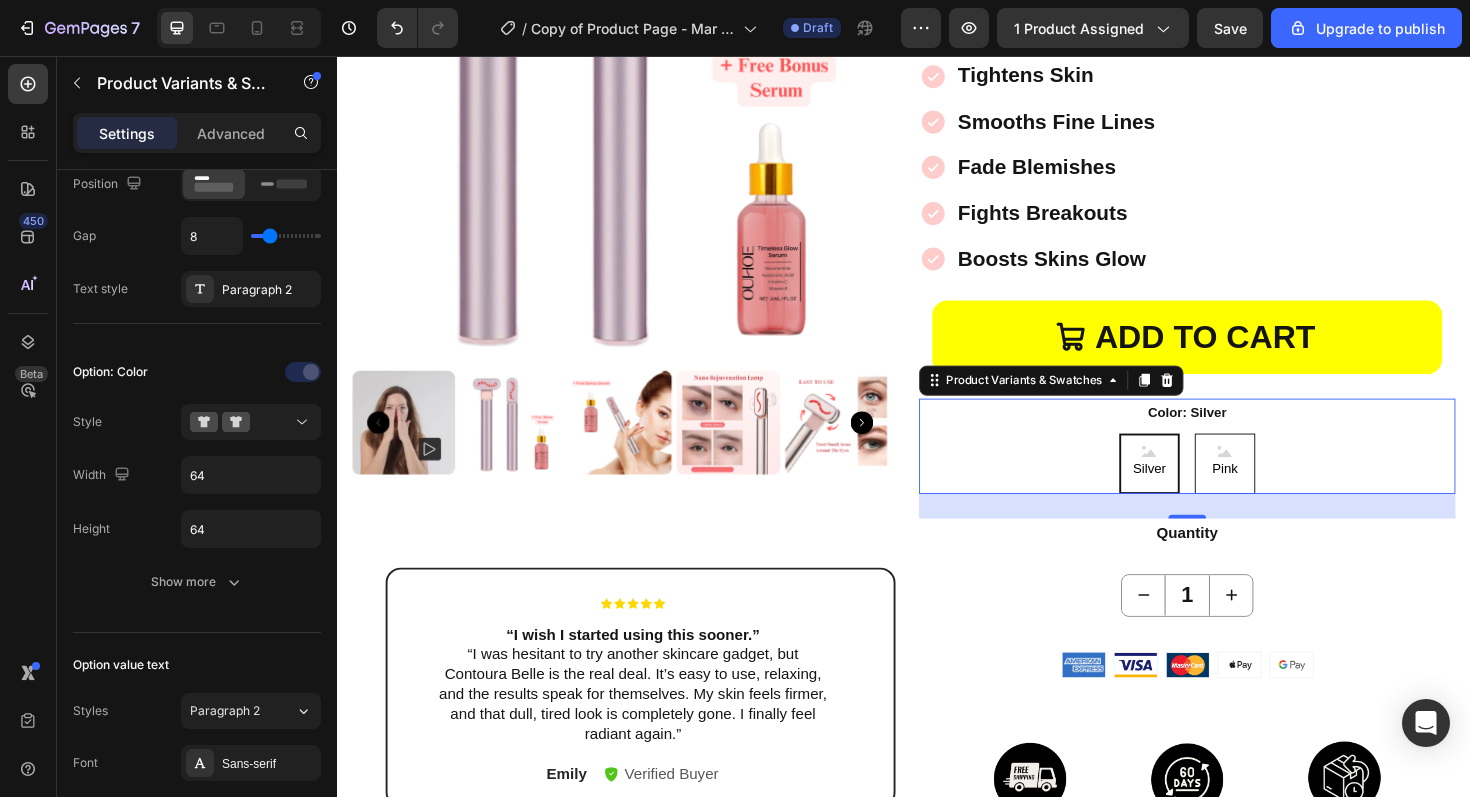 click 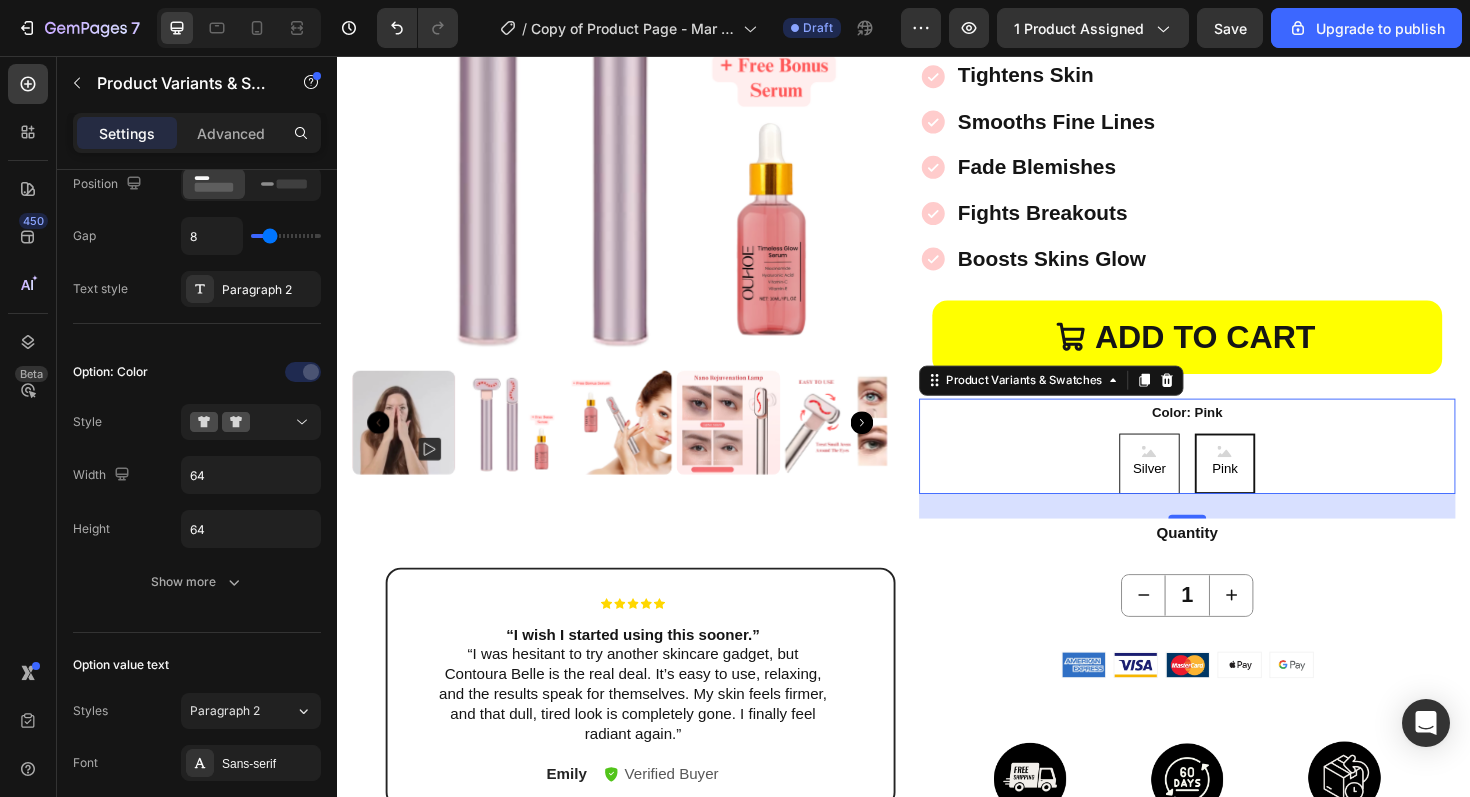 click on "Silver" at bounding box center [1197, 488] 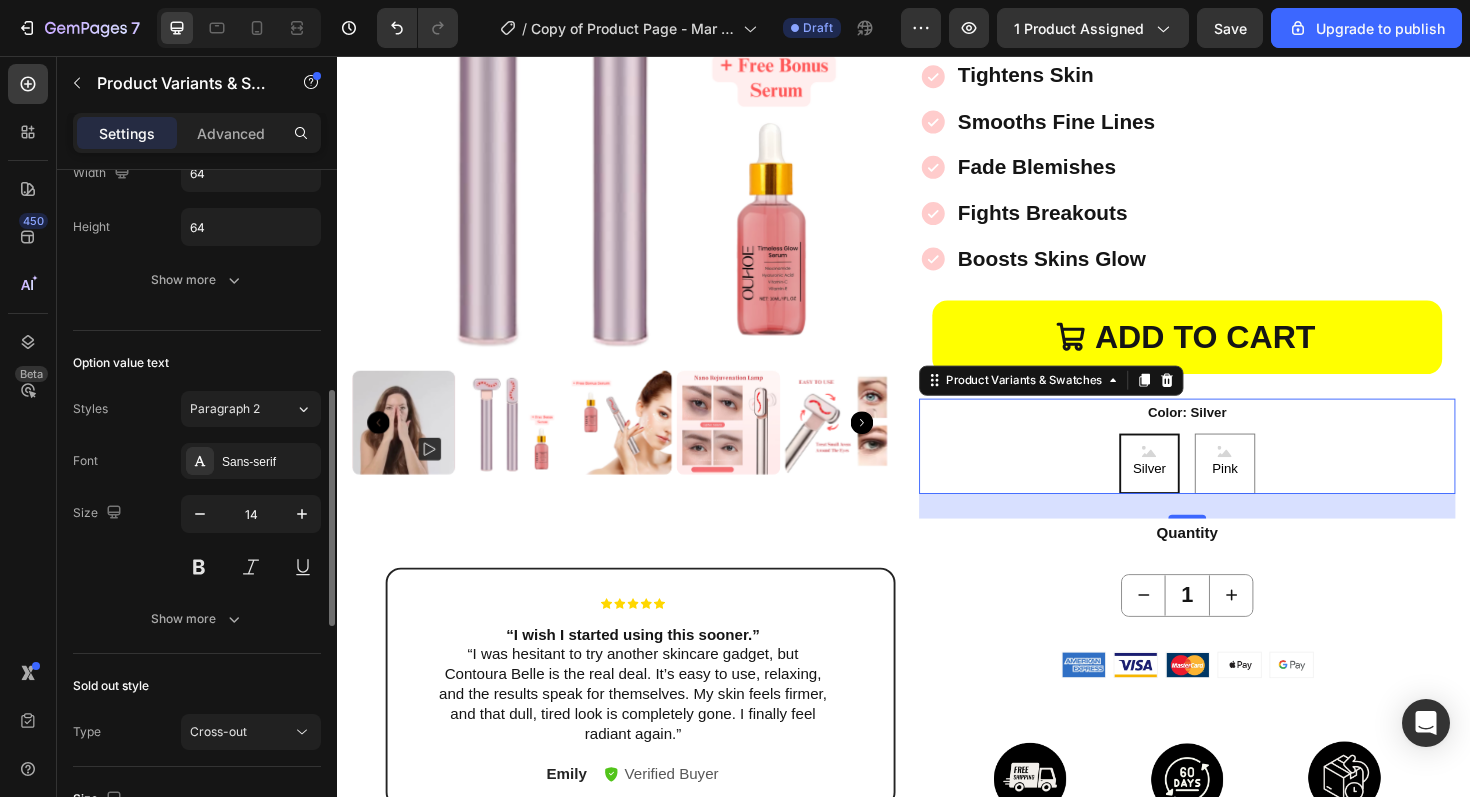 scroll, scrollTop: 699, scrollLeft: 0, axis: vertical 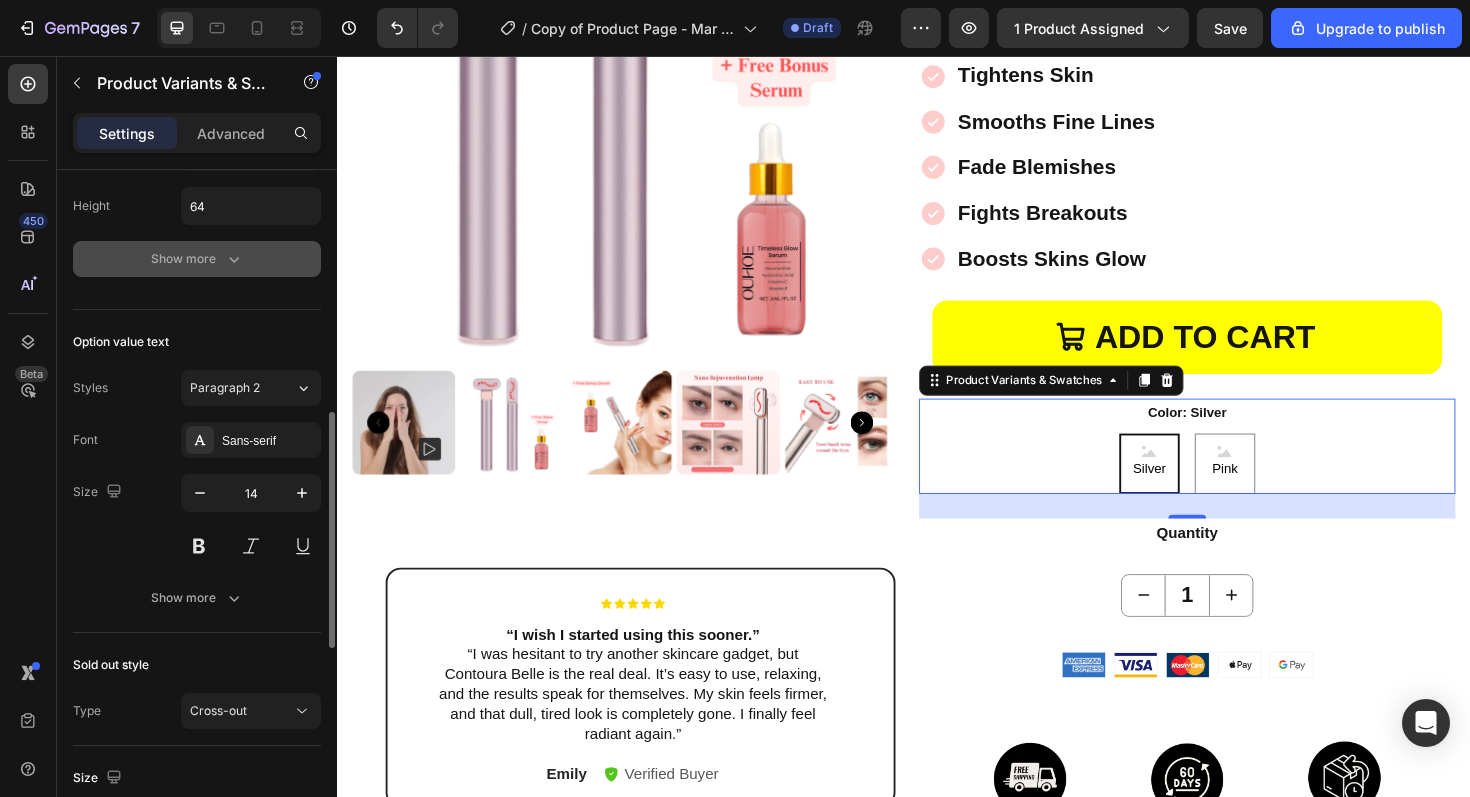 click 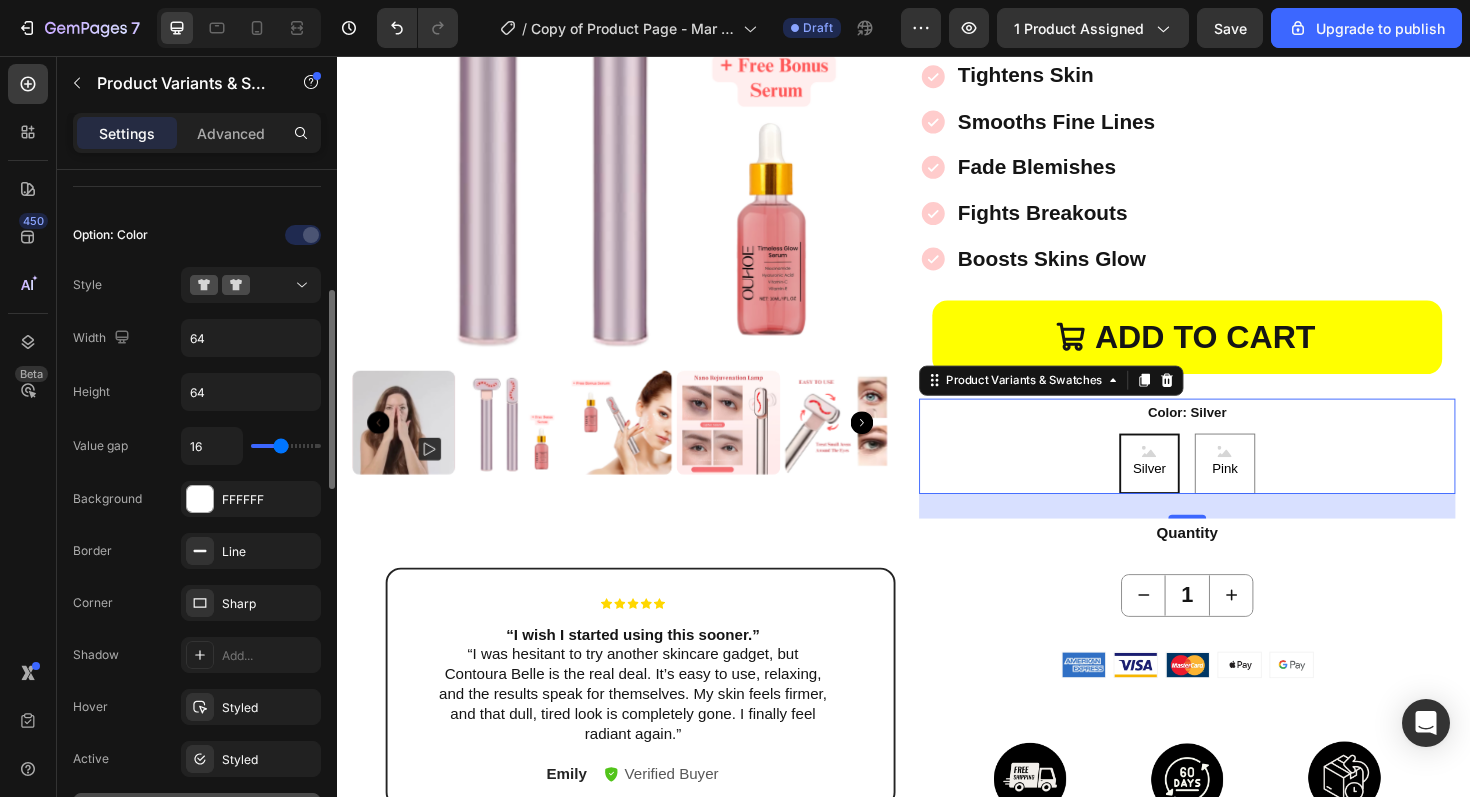 scroll, scrollTop: 490, scrollLeft: 0, axis: vertical 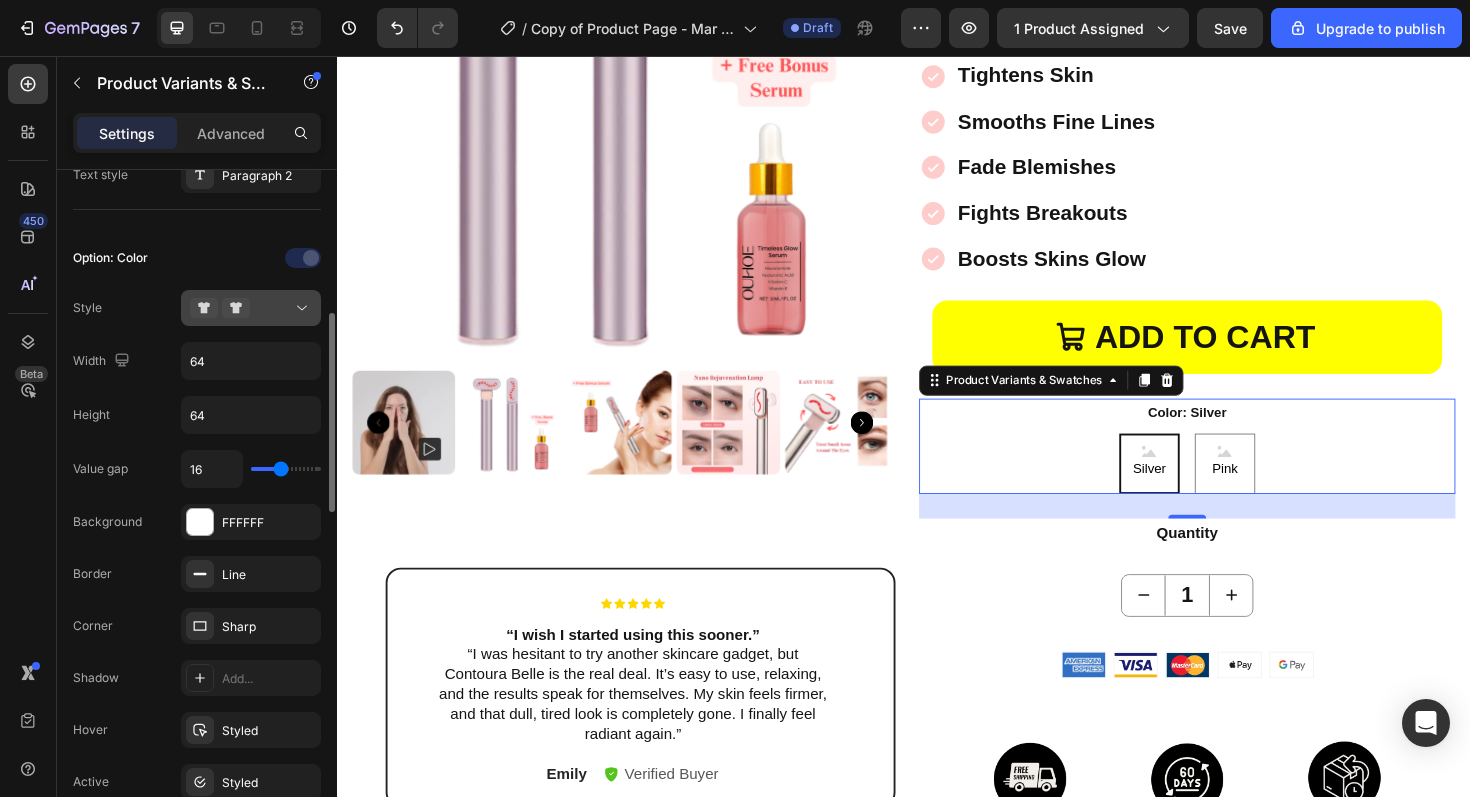 click at bounding box center (251, 308) 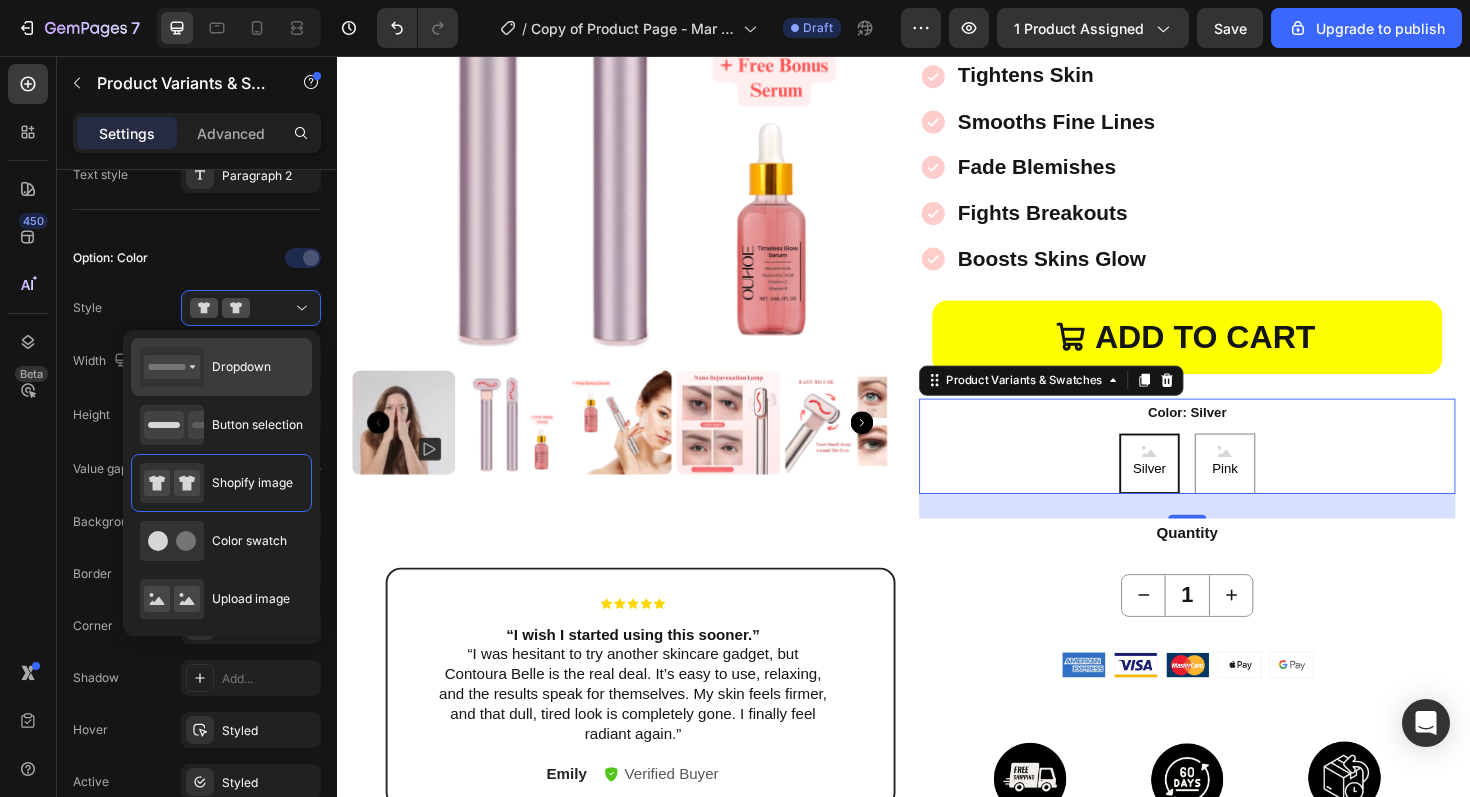 click on "Dropdown" at bounding box center [241, 367] 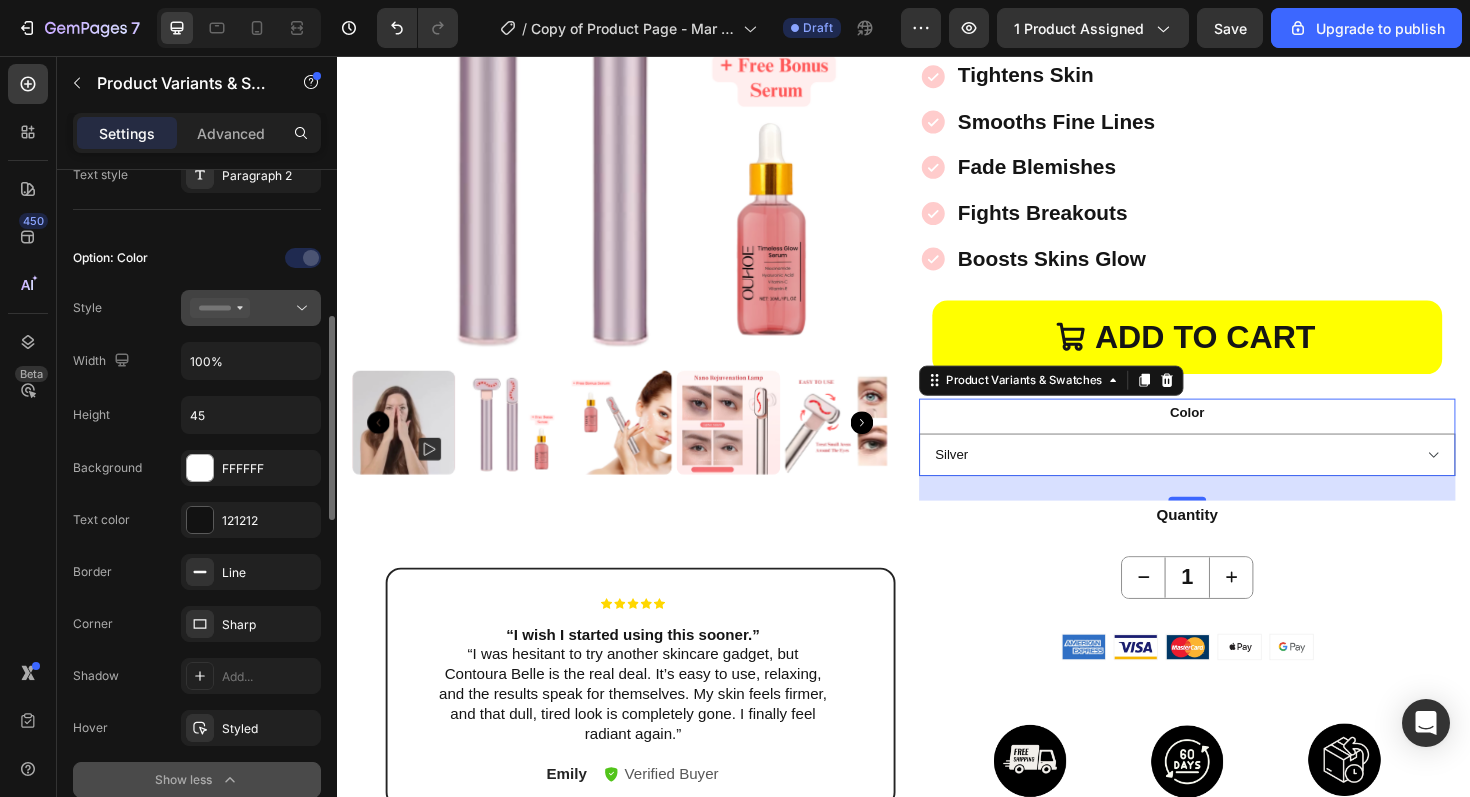 click 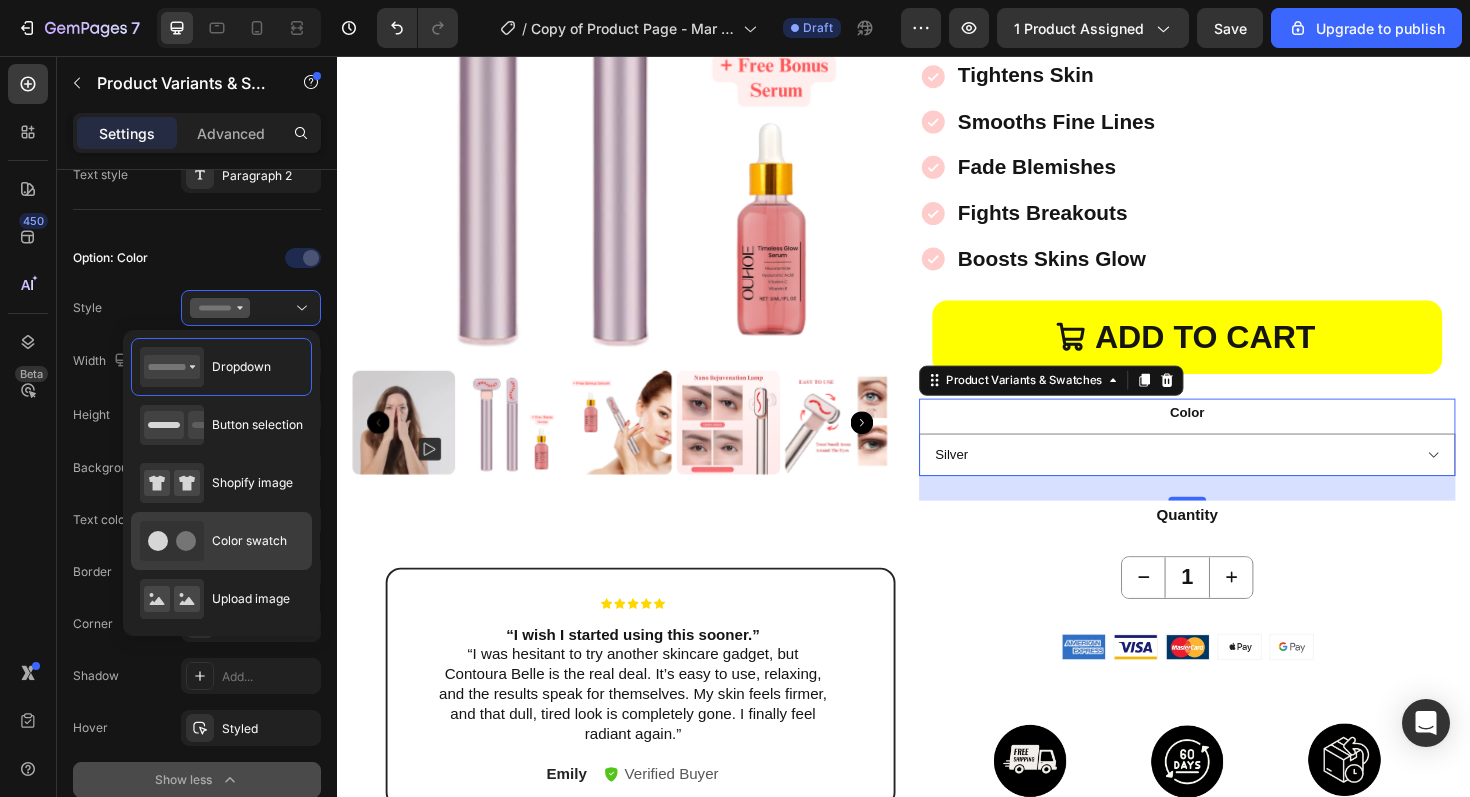 click on "Color swatch" at bounding box center [213, 541] 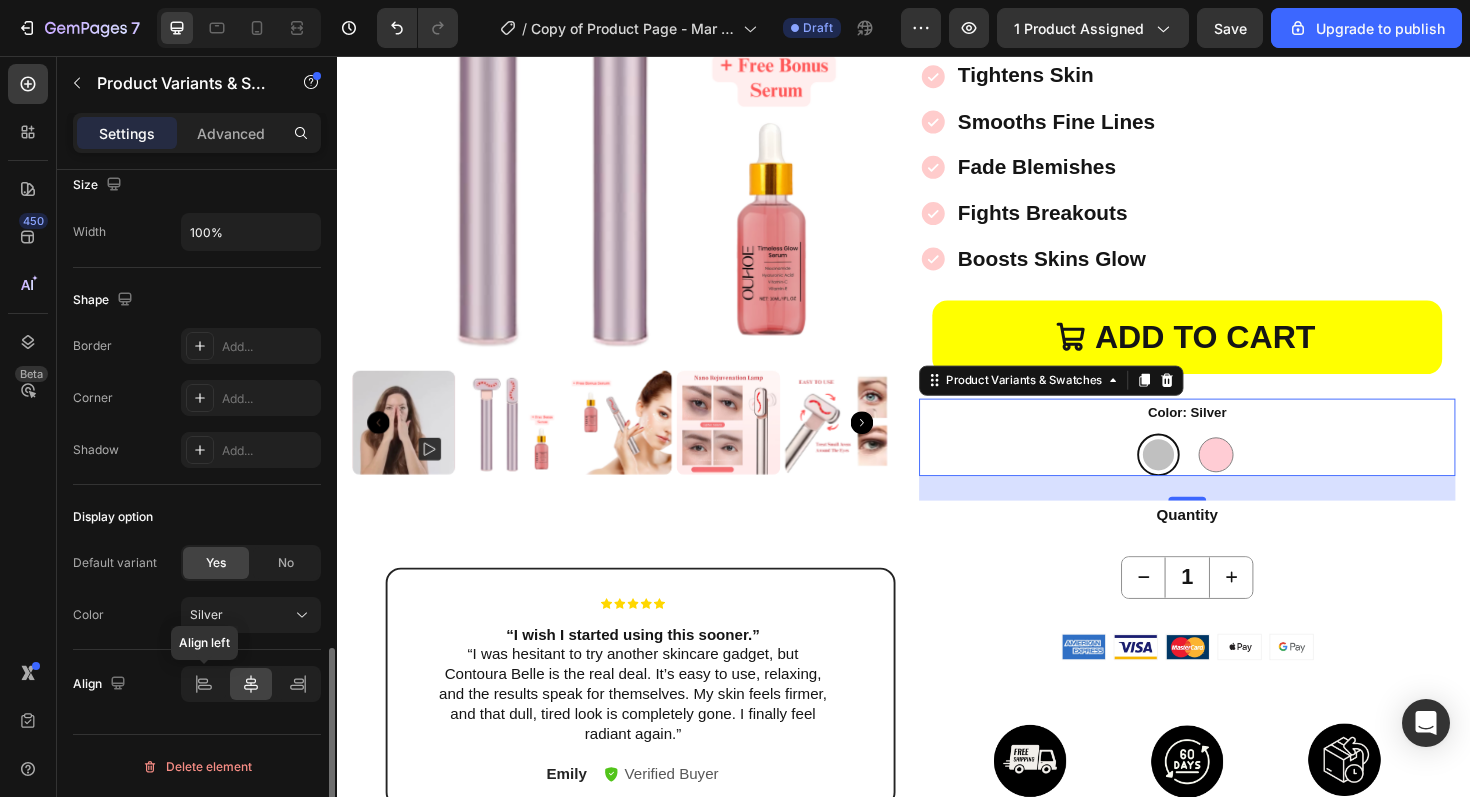 scroll, scrollTop: 1659, scrollLeft: 0, axis: vertical 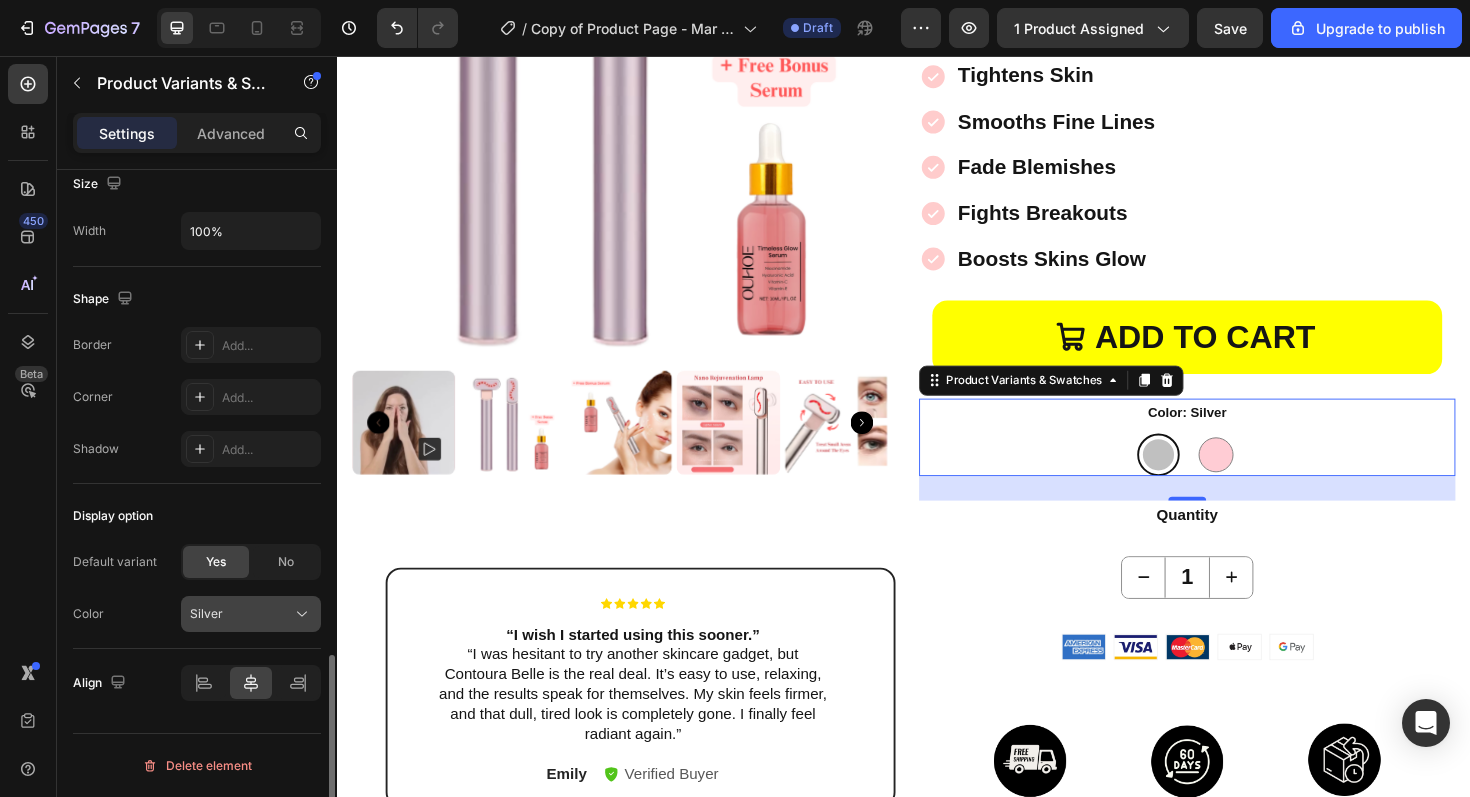 click on "Silver" 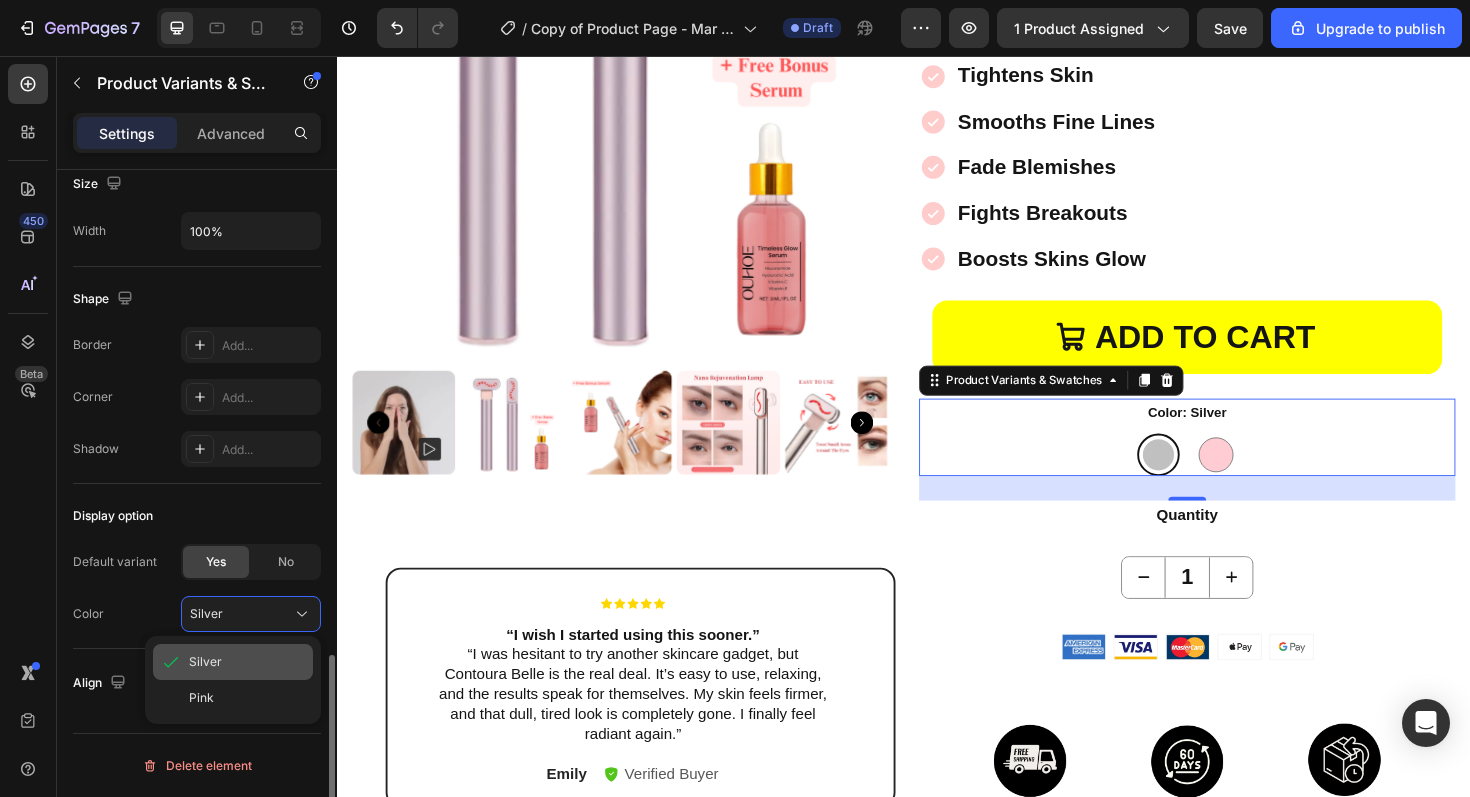 click on "Silver" 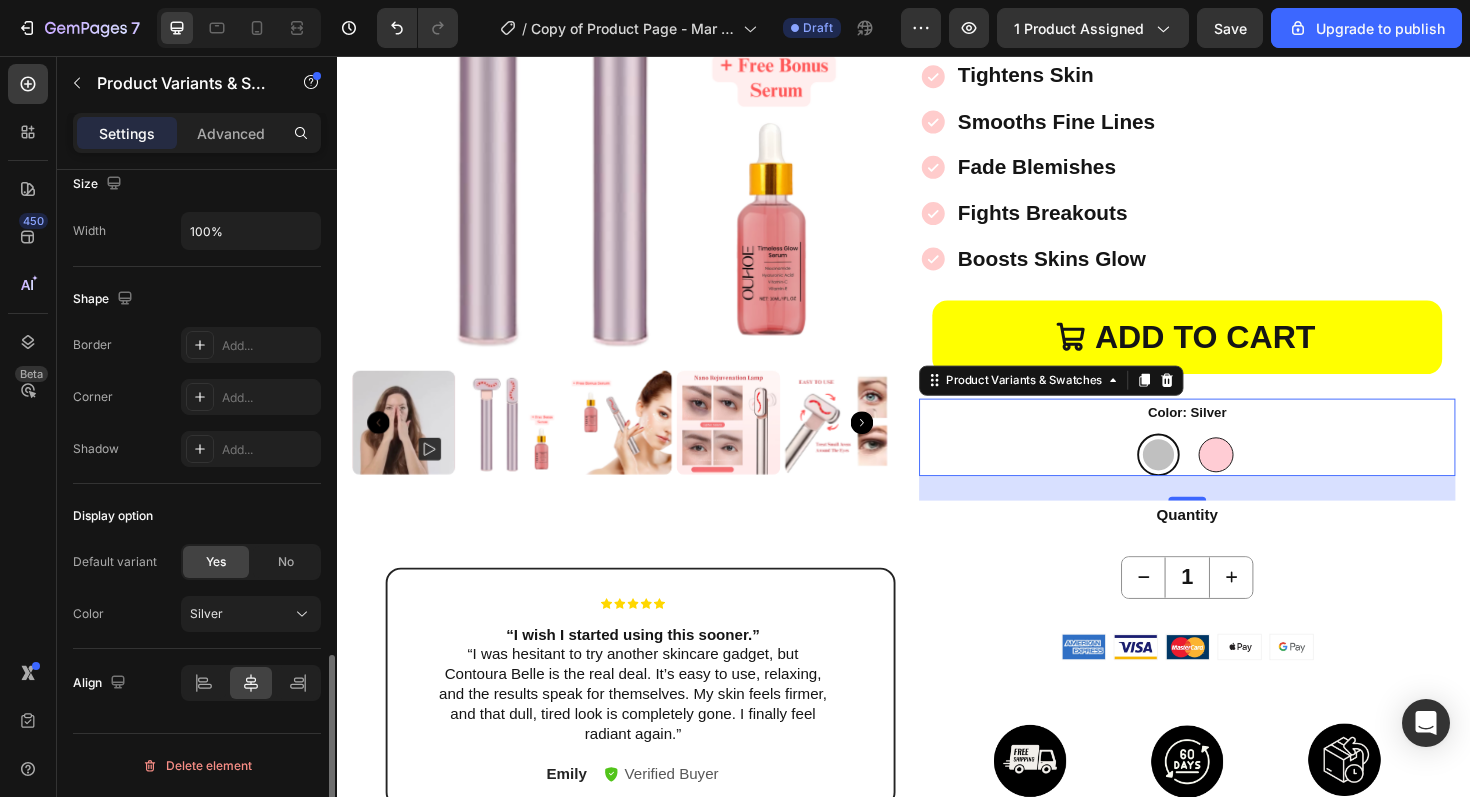 click at bounding box center [1267, 478] 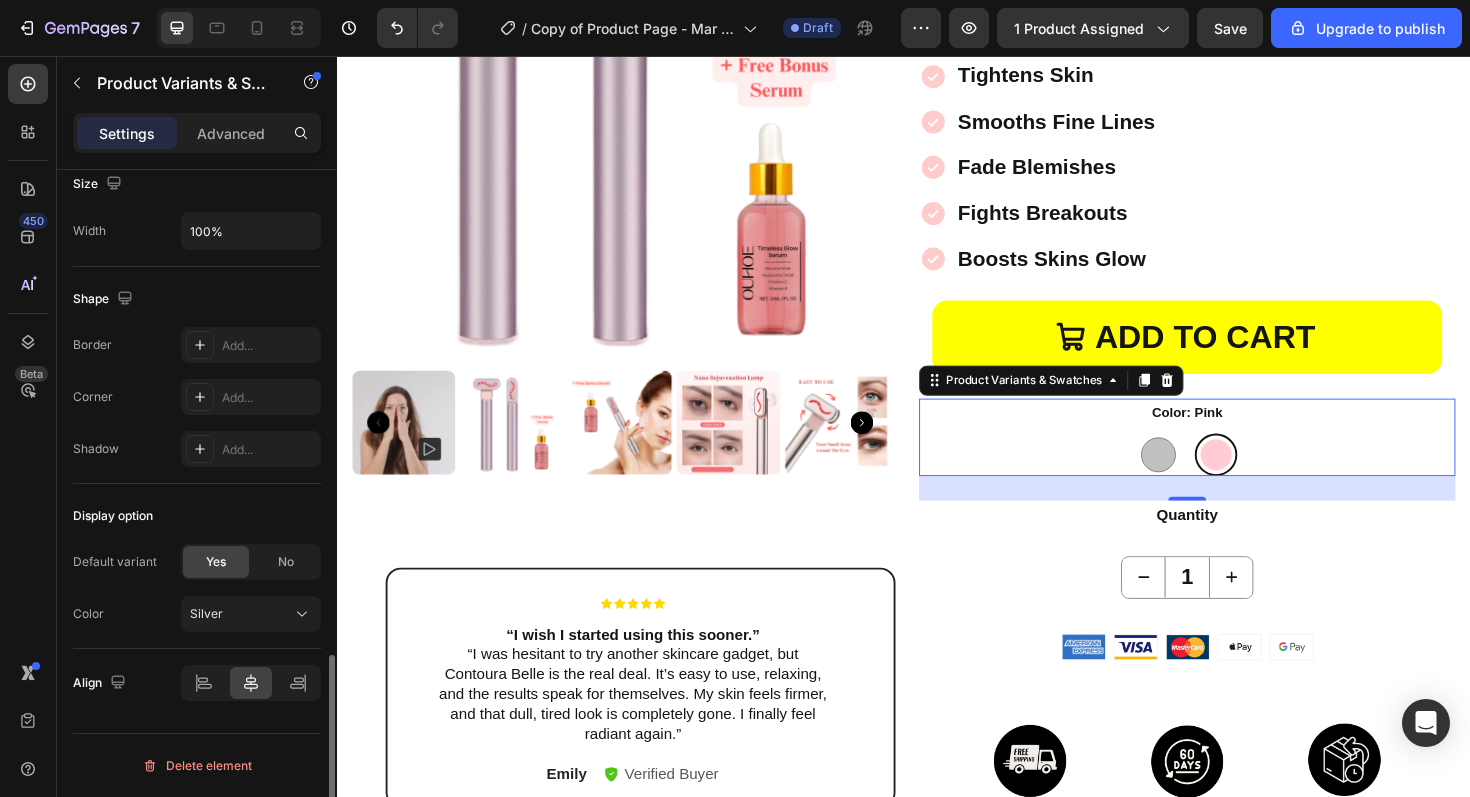click on "Color: Pink Silver Silver Pink Pink" at bounding box center [1237, 460] 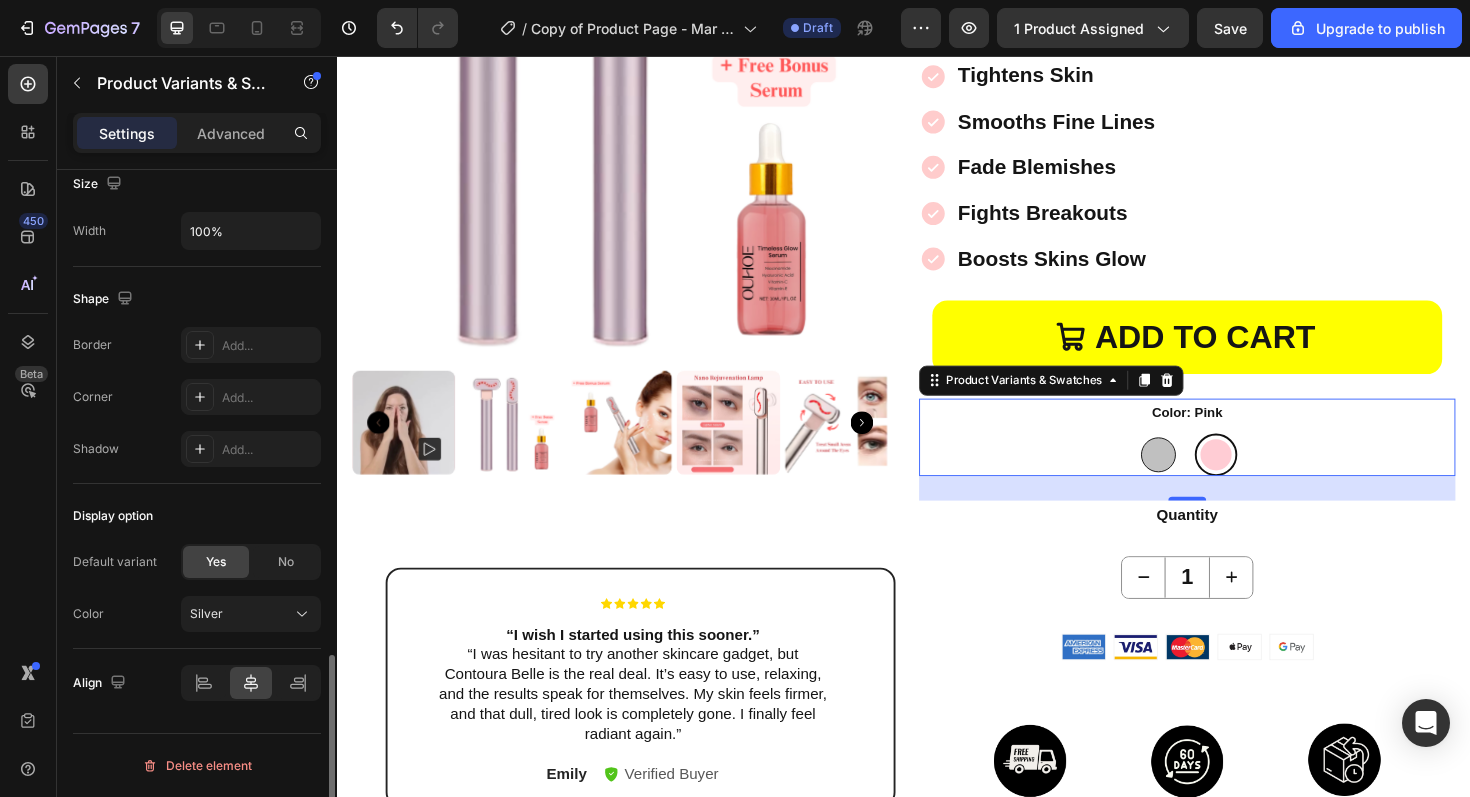 click at bounding box center (1206, 478) 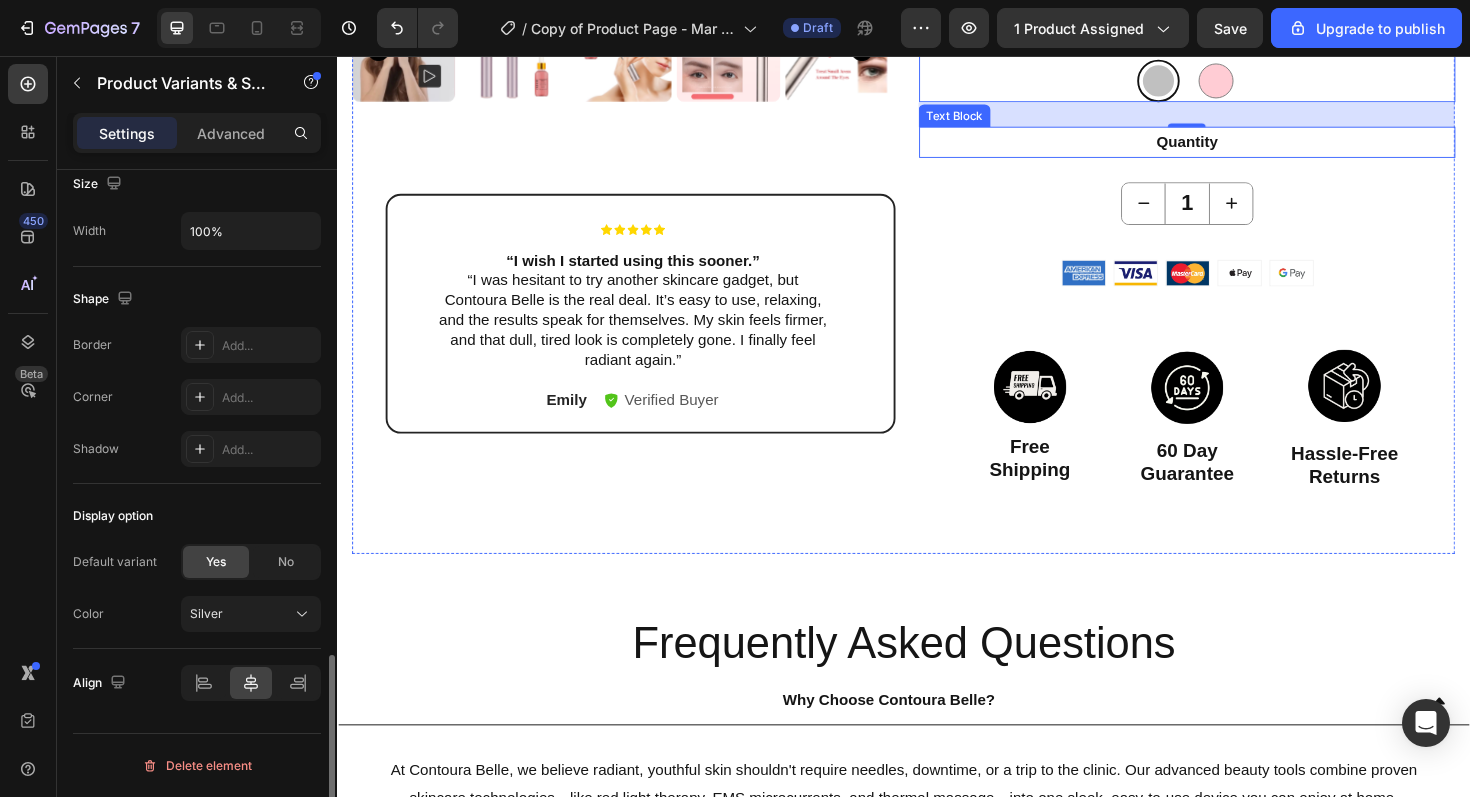 scroll, scrollTop: 717, scrollLeft: 0, axis: vertical 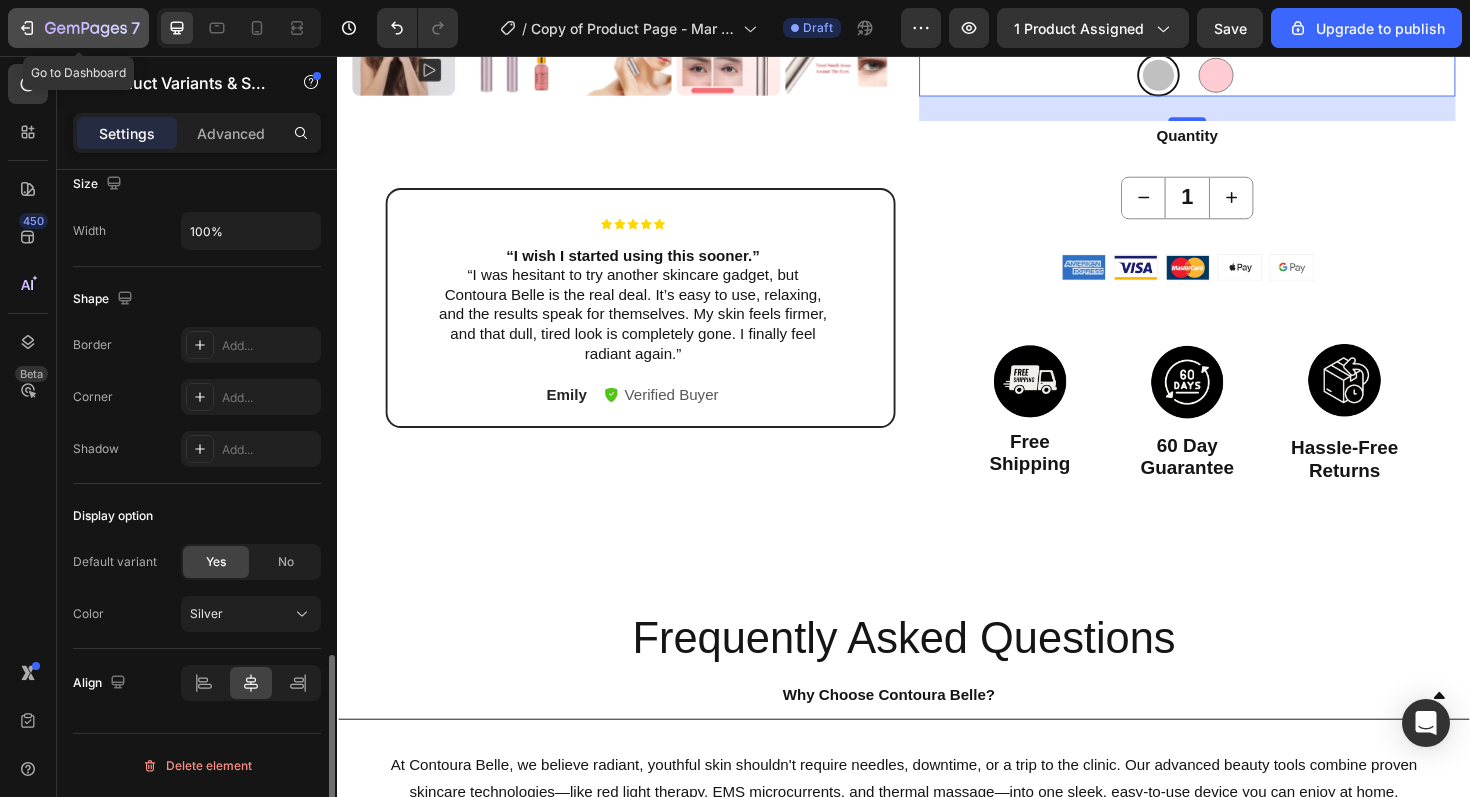 click on "7" at bounding box center (78, 28) 